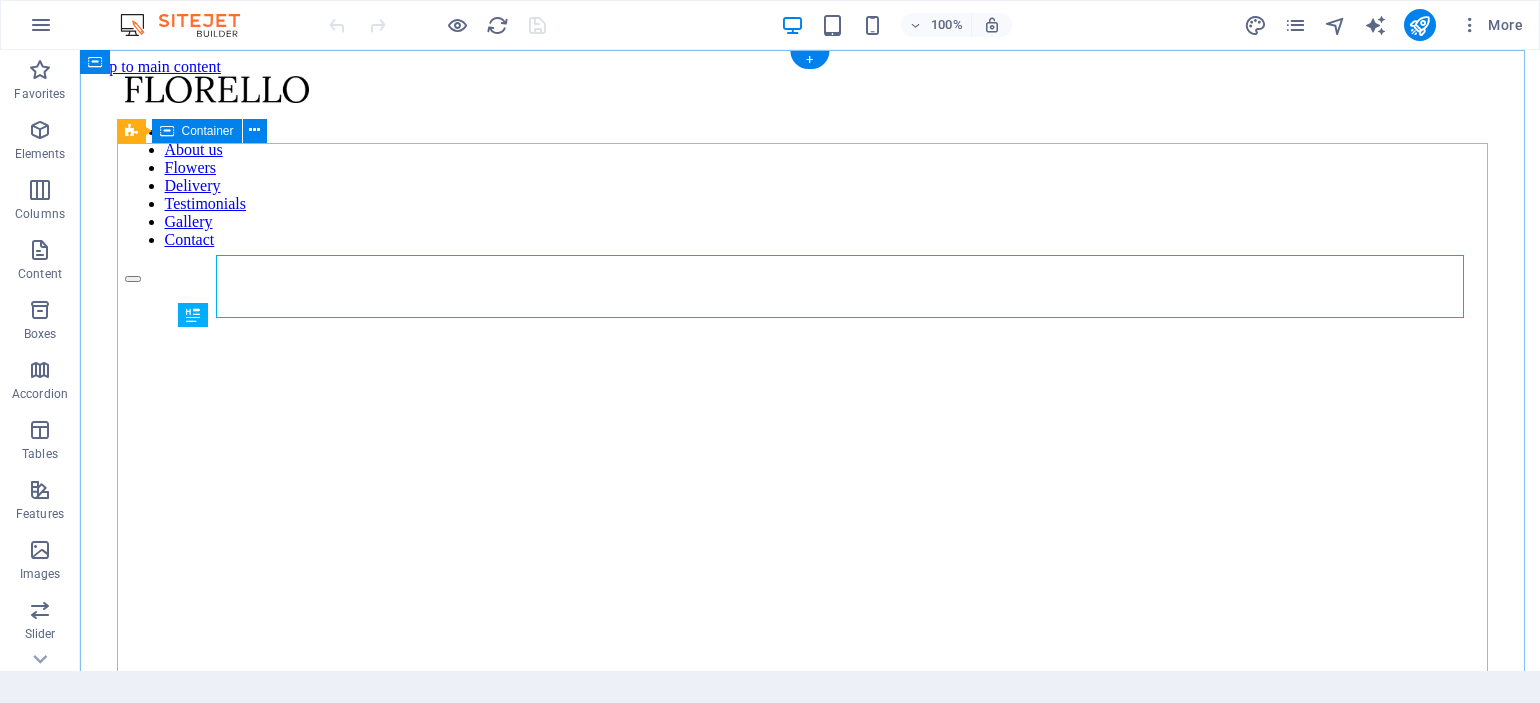 scroll, scrollTop: 0, scrollLeft: 0, axis: both 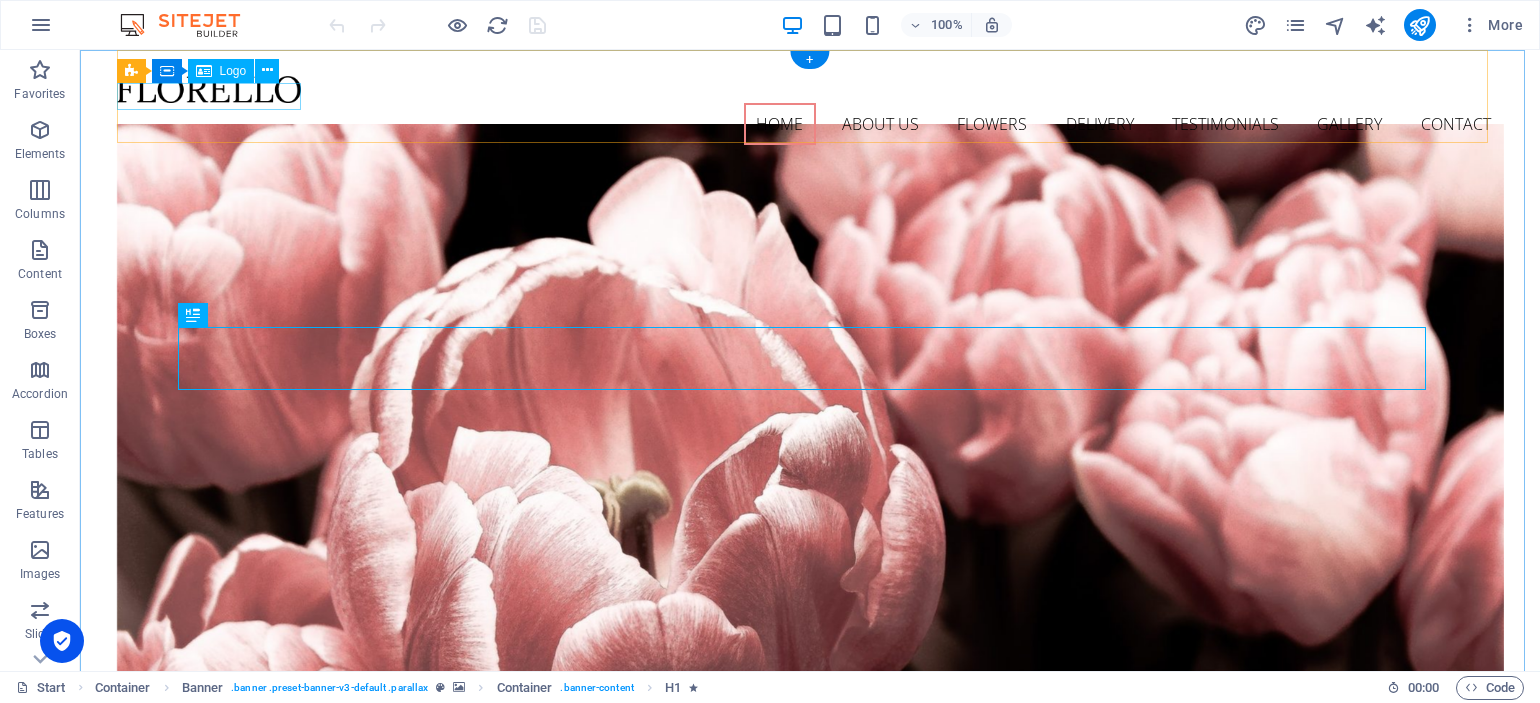 click at bounding box center (810, 89) 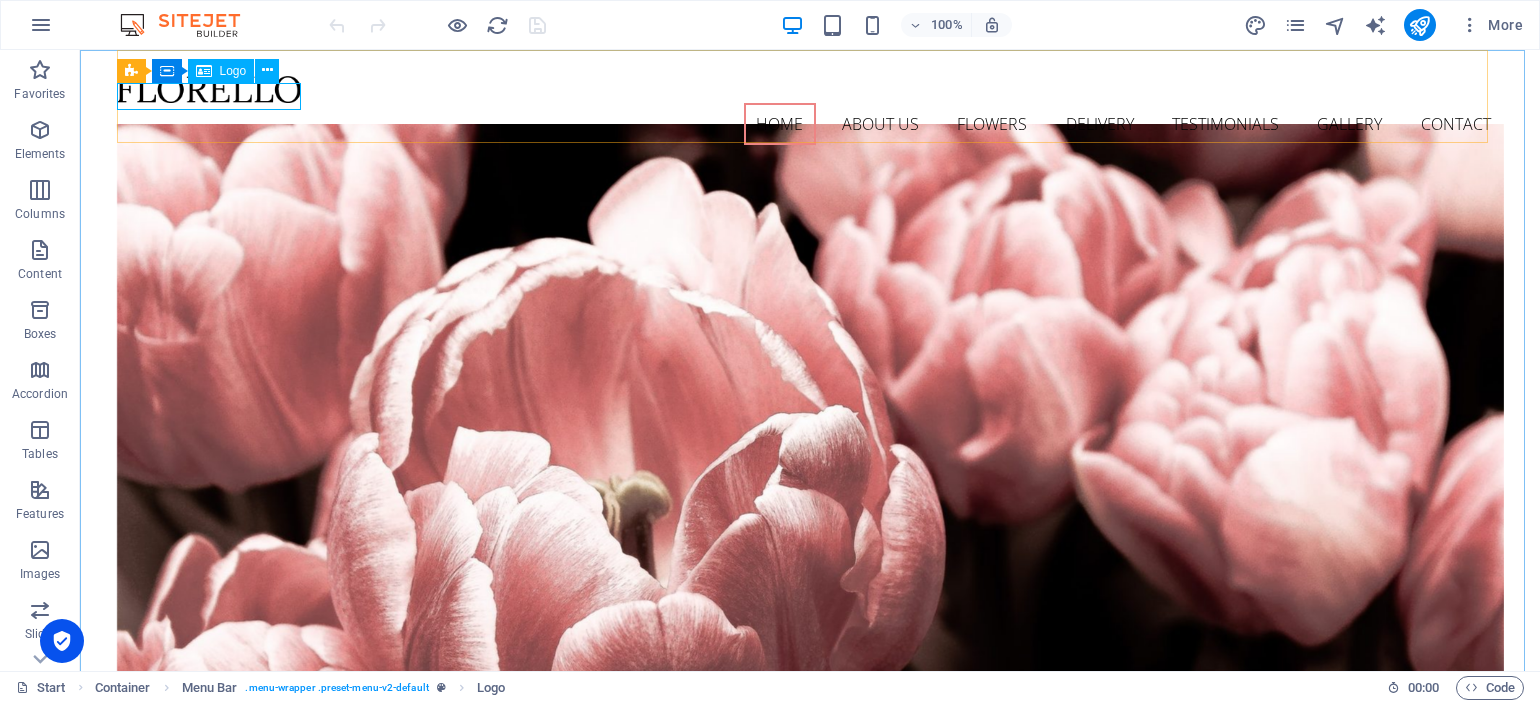 click on "Logo" at bounding box center (233, 71) 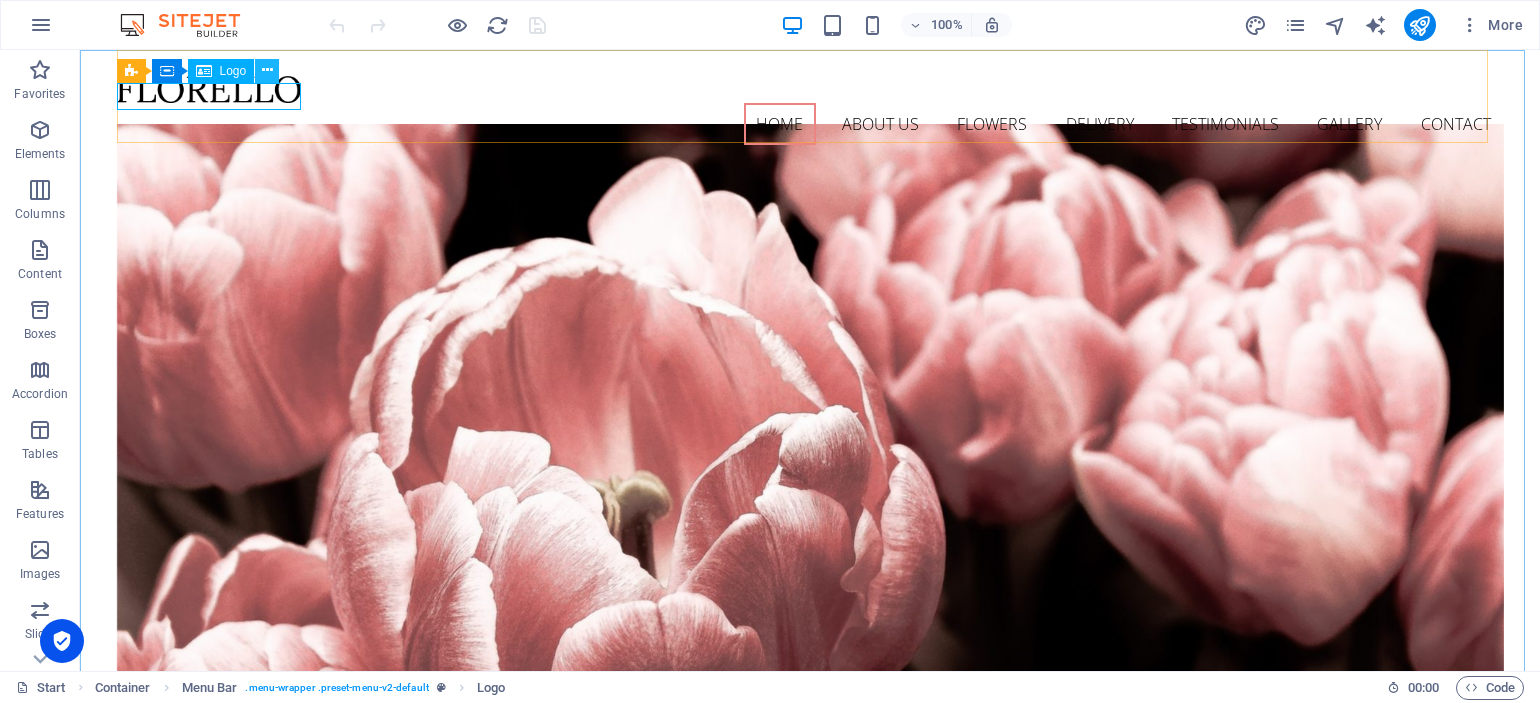 click at bounding box center (267, 70) 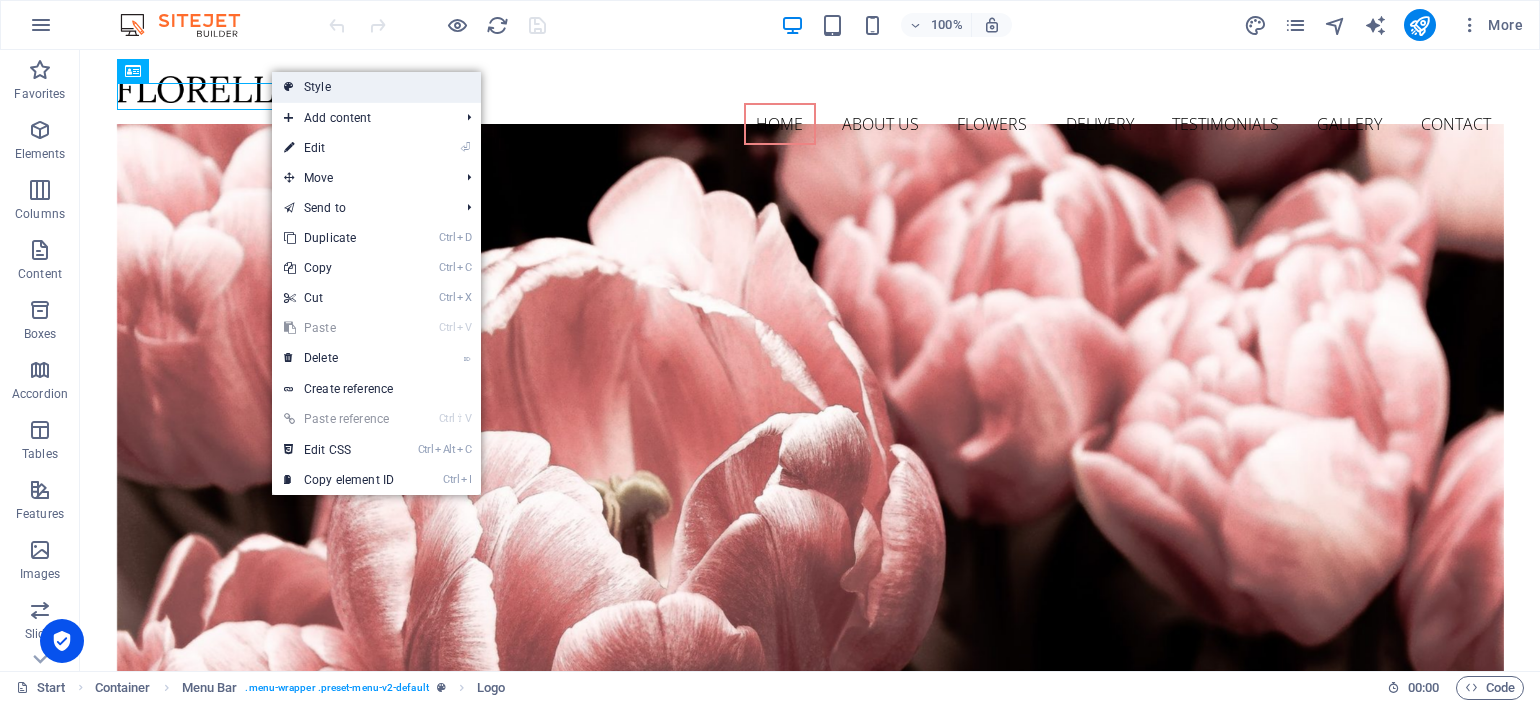 click on "Style" at bounding box center (376, 87) 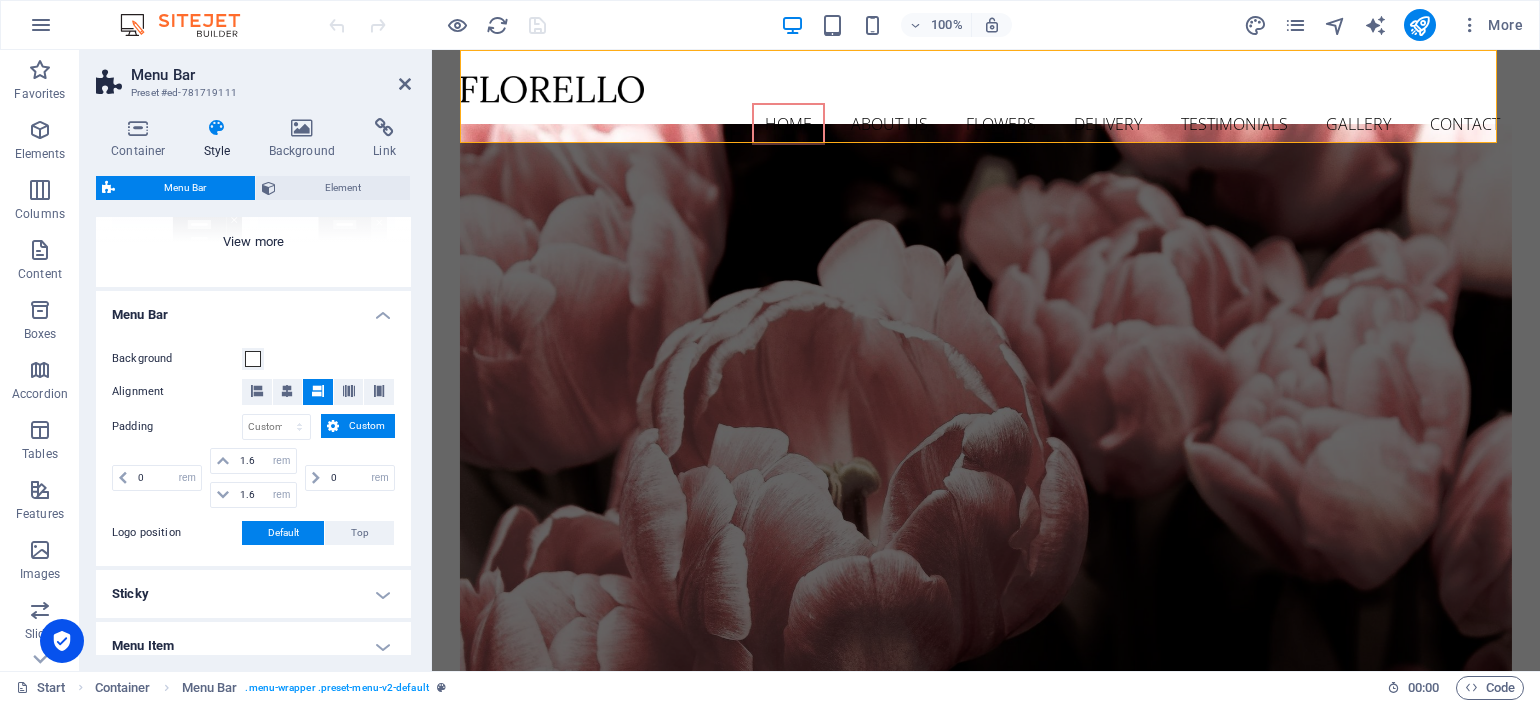 scroll, scrollTop: 300, scrollLeft: 0, axis: vertical 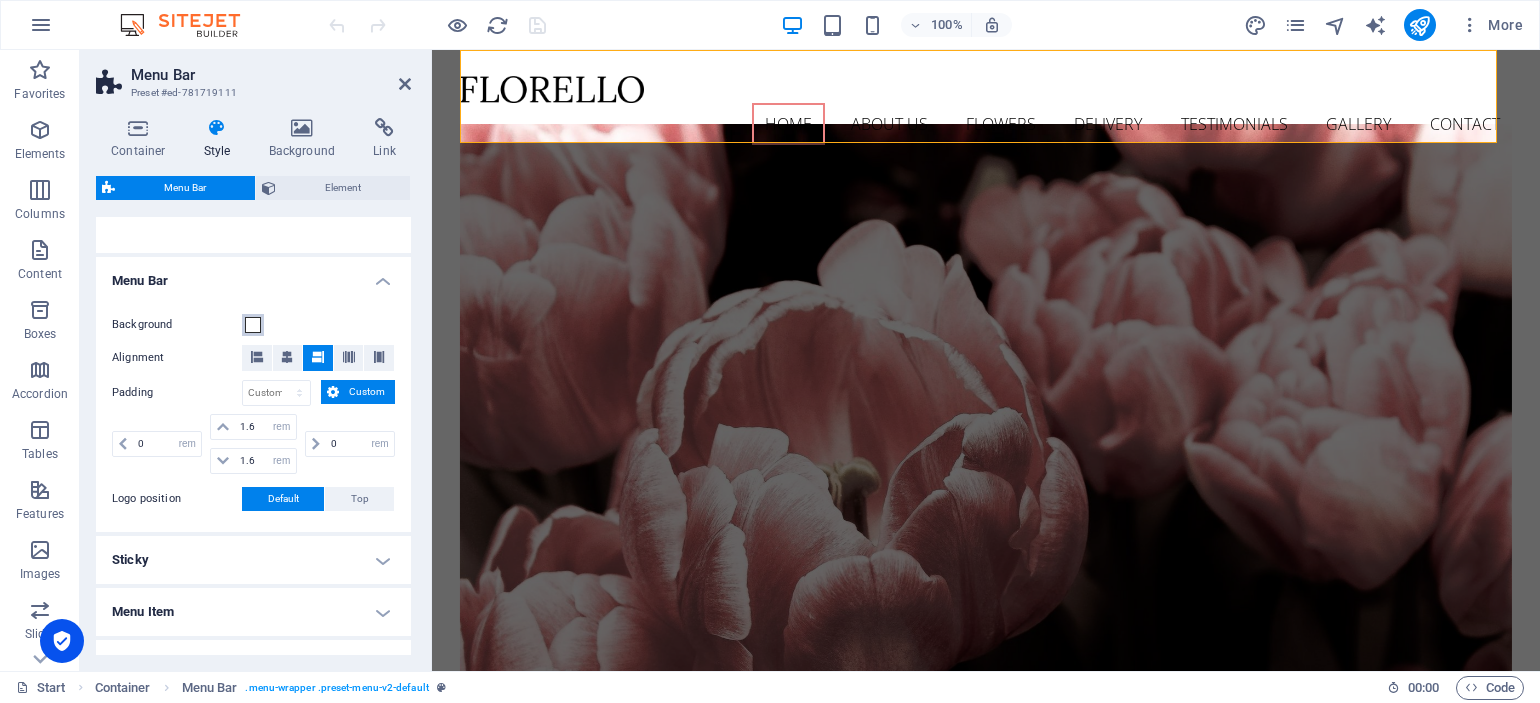click at bounding box center [253, 325] 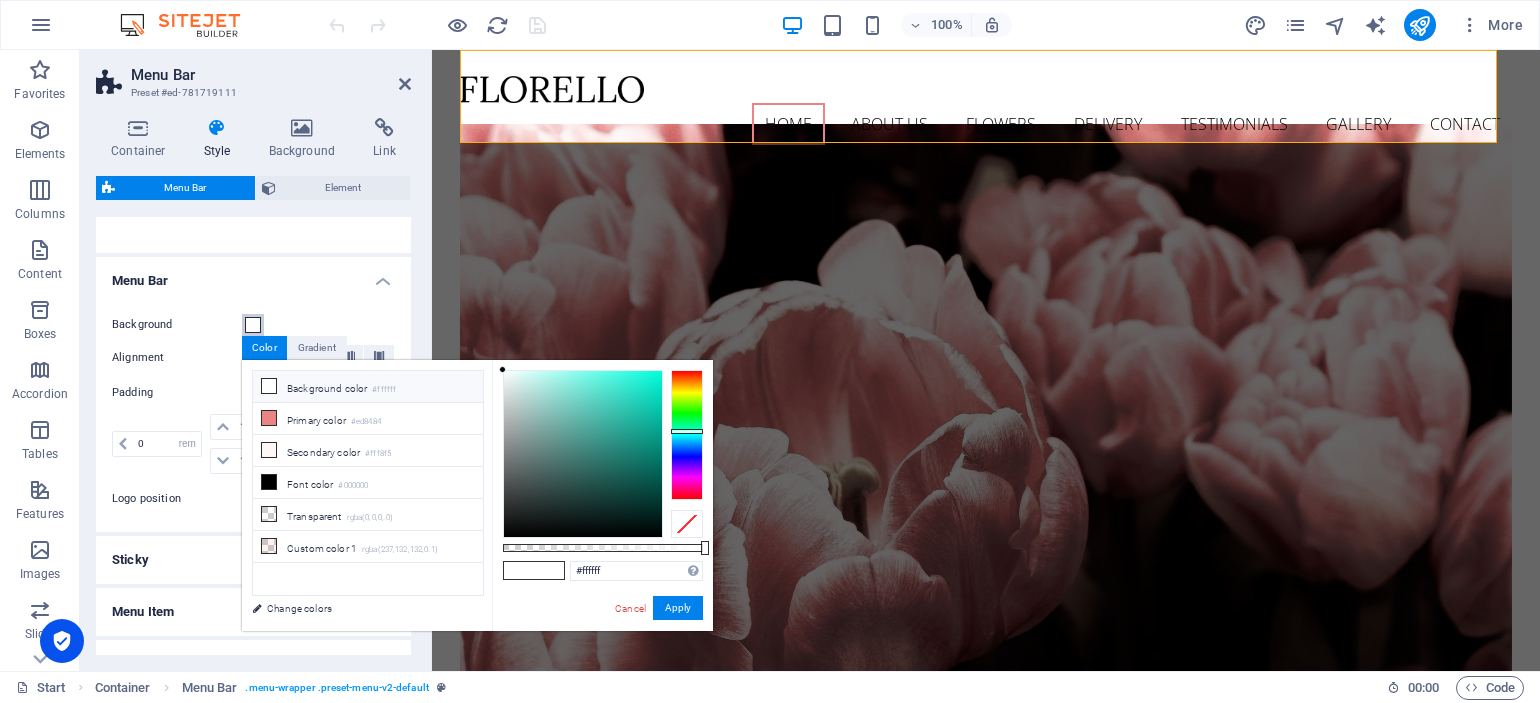 click at bounding box center (687, 435) 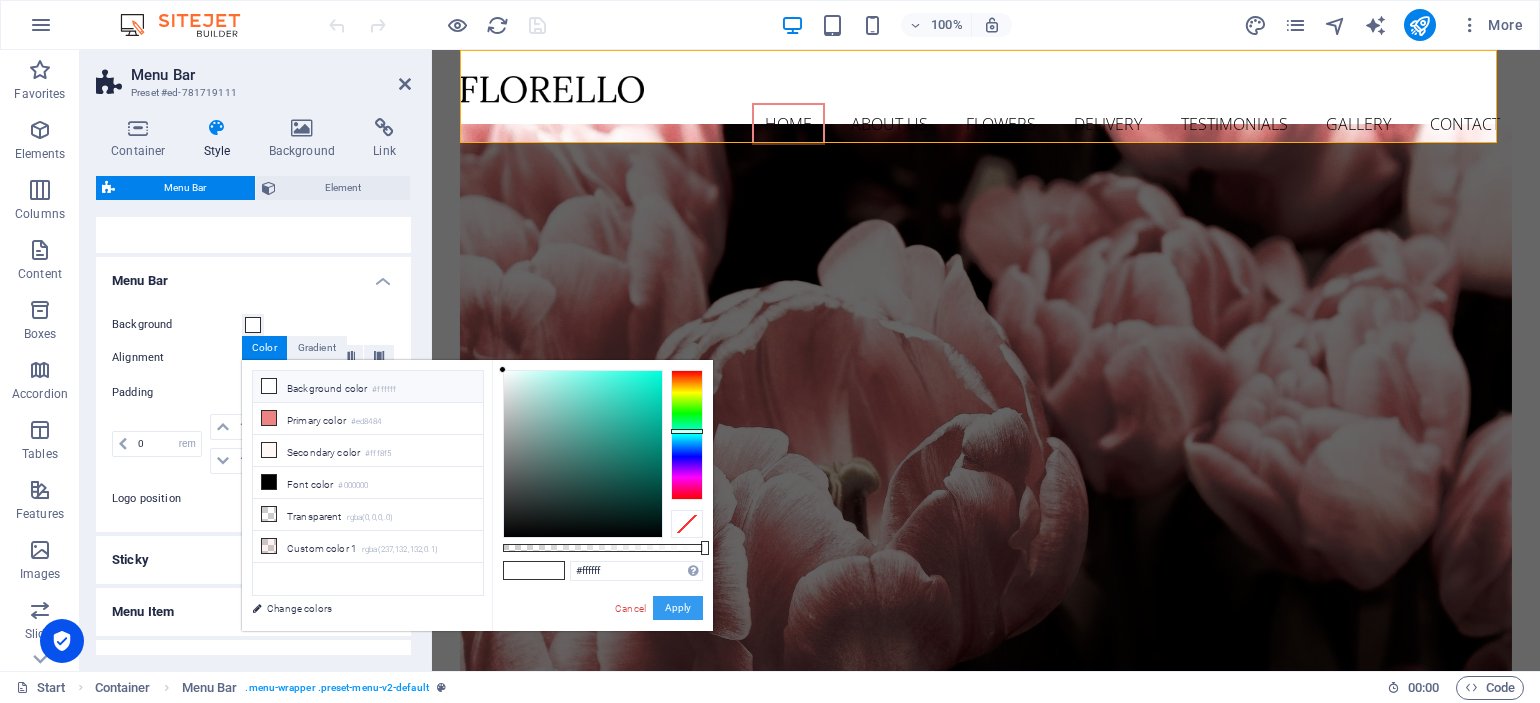 click on "Apply" at bounding box center [678, 608] 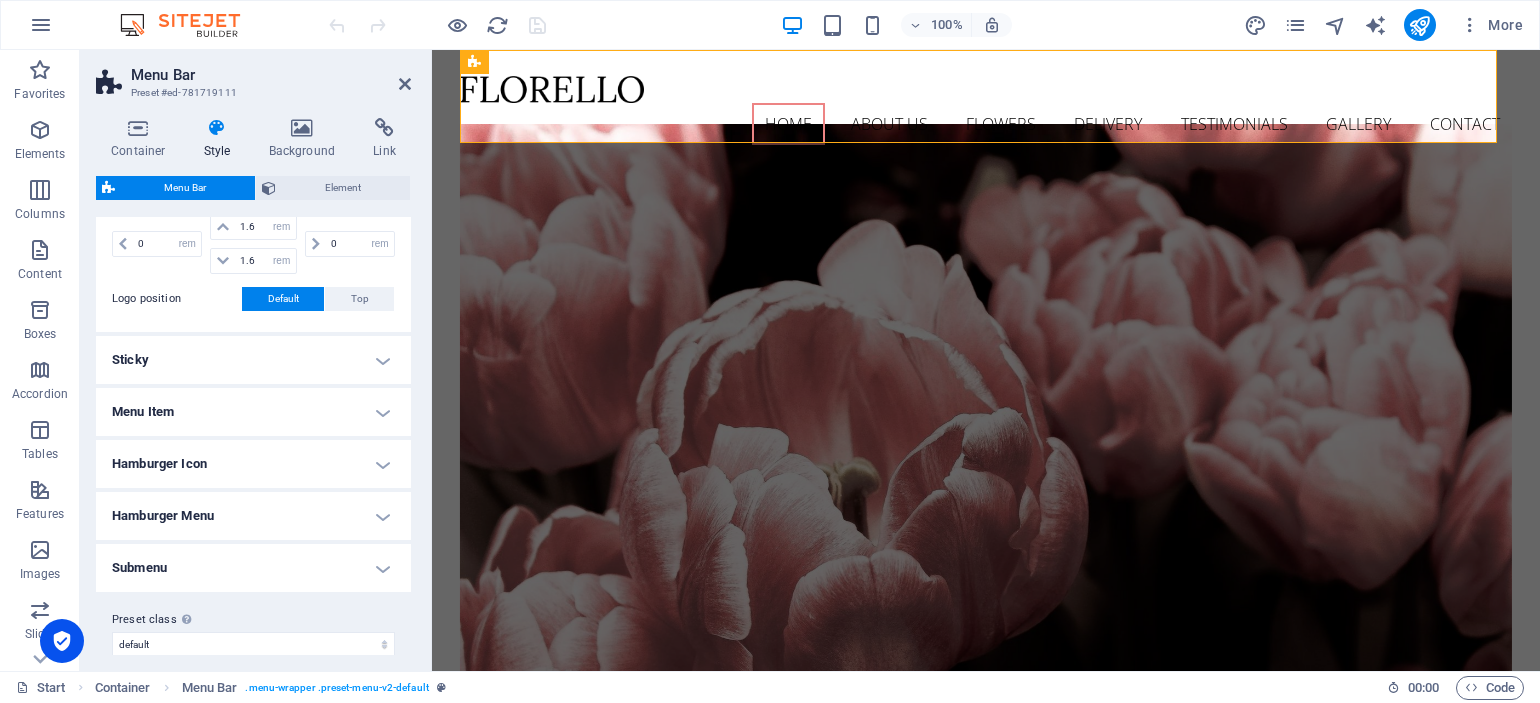 scroll, scrollTop: 515, scrollLeft: 0, axis: vertical 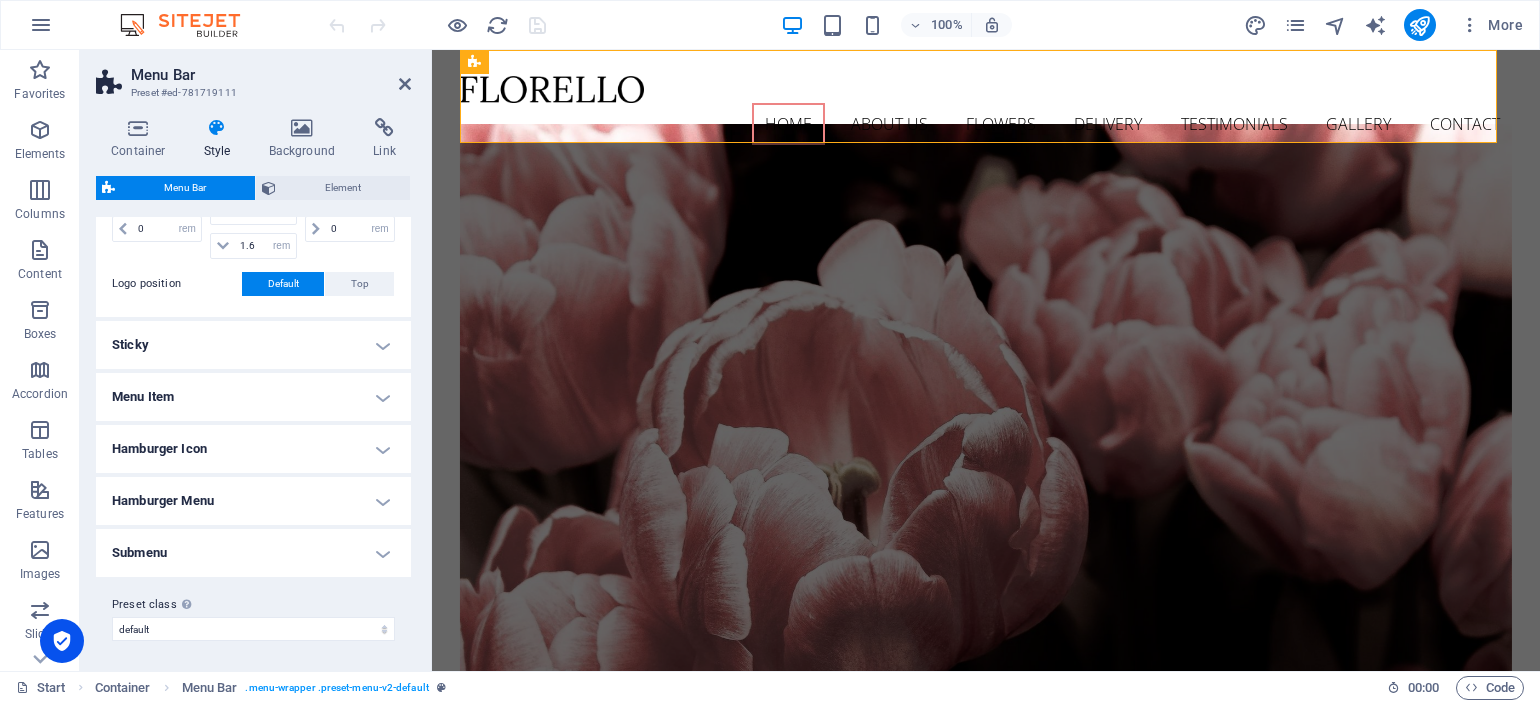 click on "Menu Item" at bounding box center (253, 397) 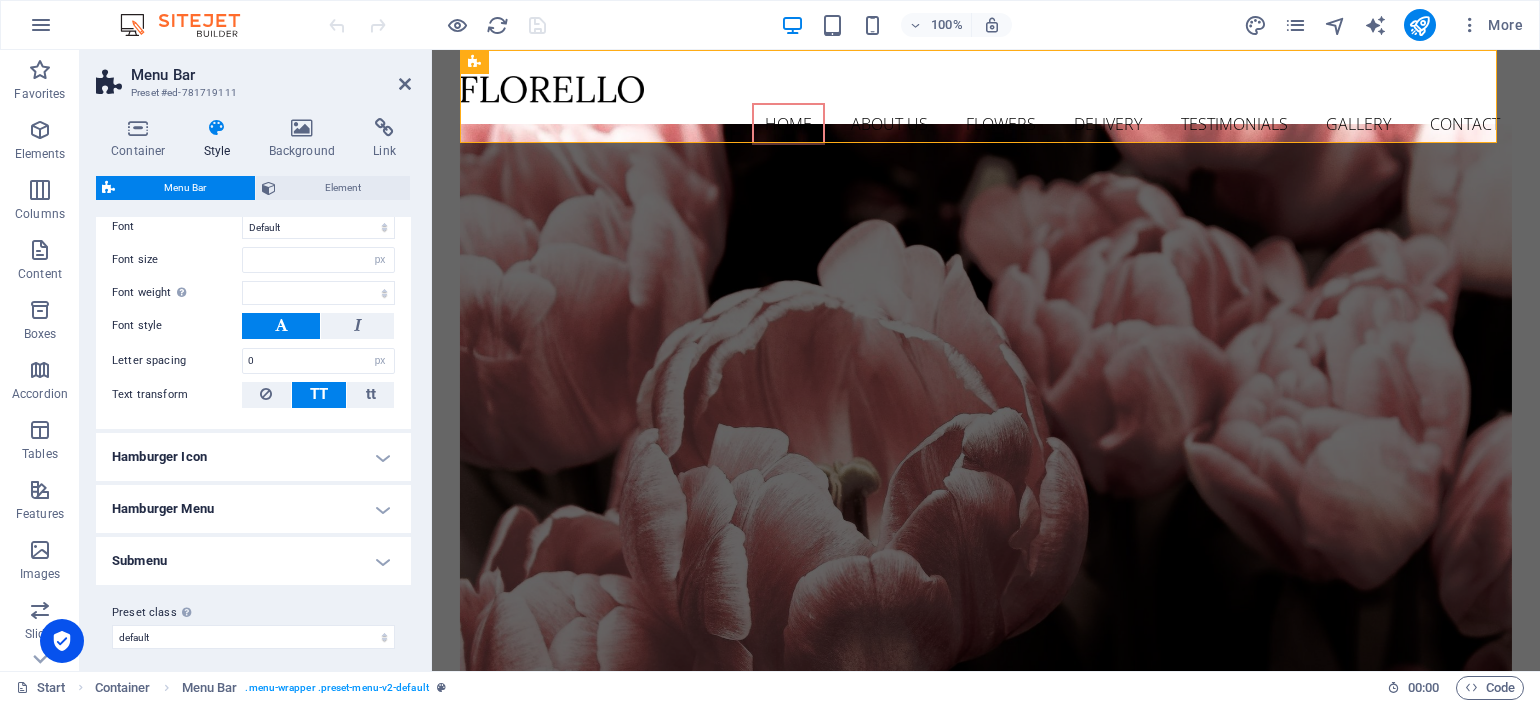 scroll, scrollTop: 1030, scrollLeft: 0, axis: vertical 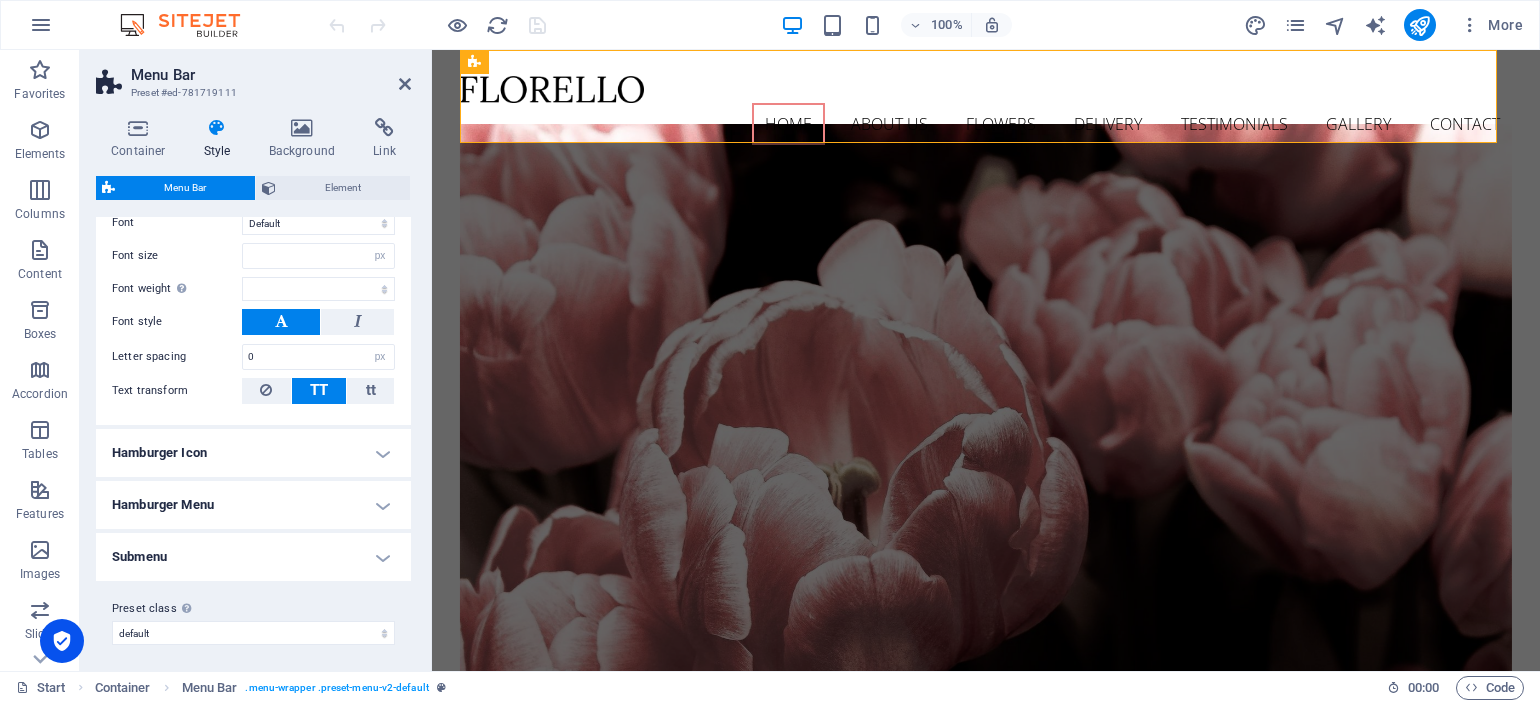 click on "Hamburger Icon" at bounding box center [253, 453] 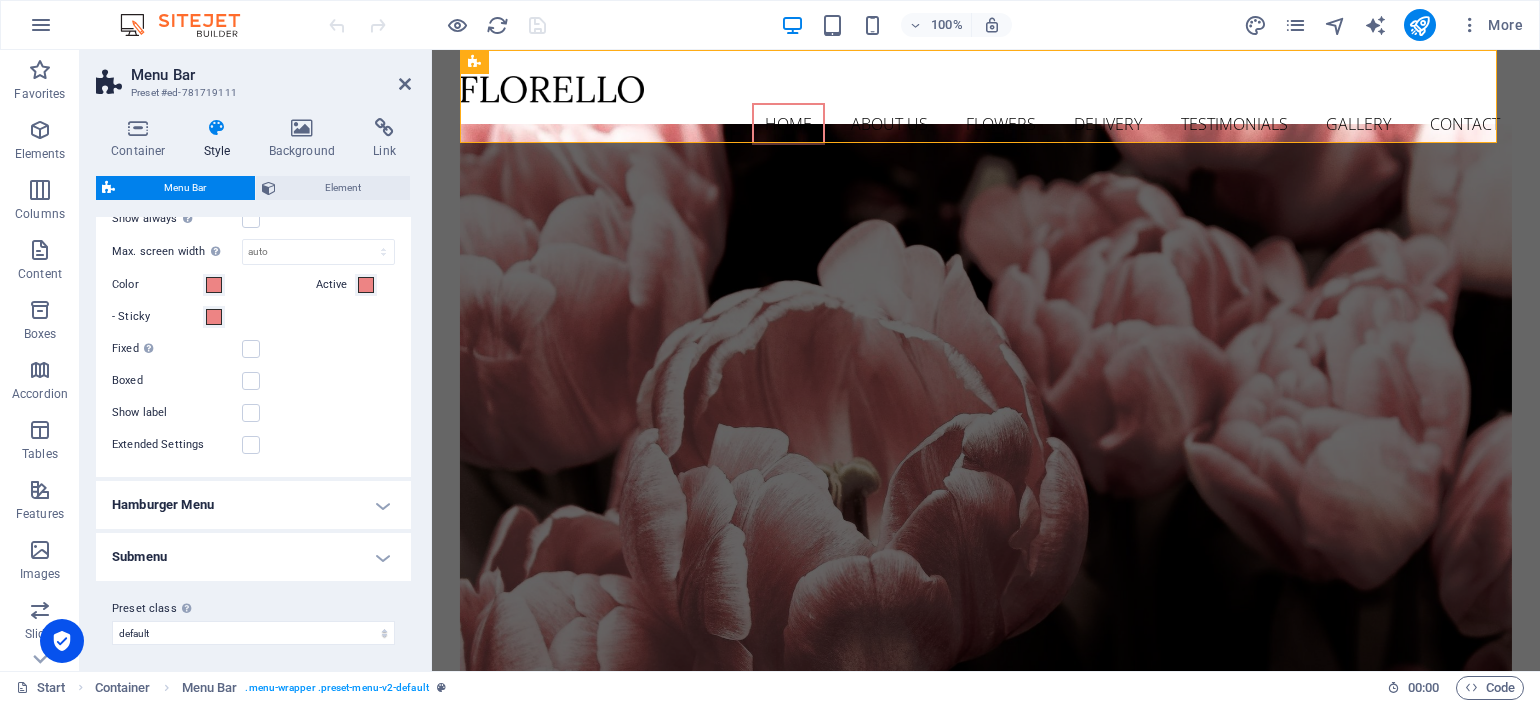 scroll, scrollTop: 1249, scrollLeft: 0, axis: vertical 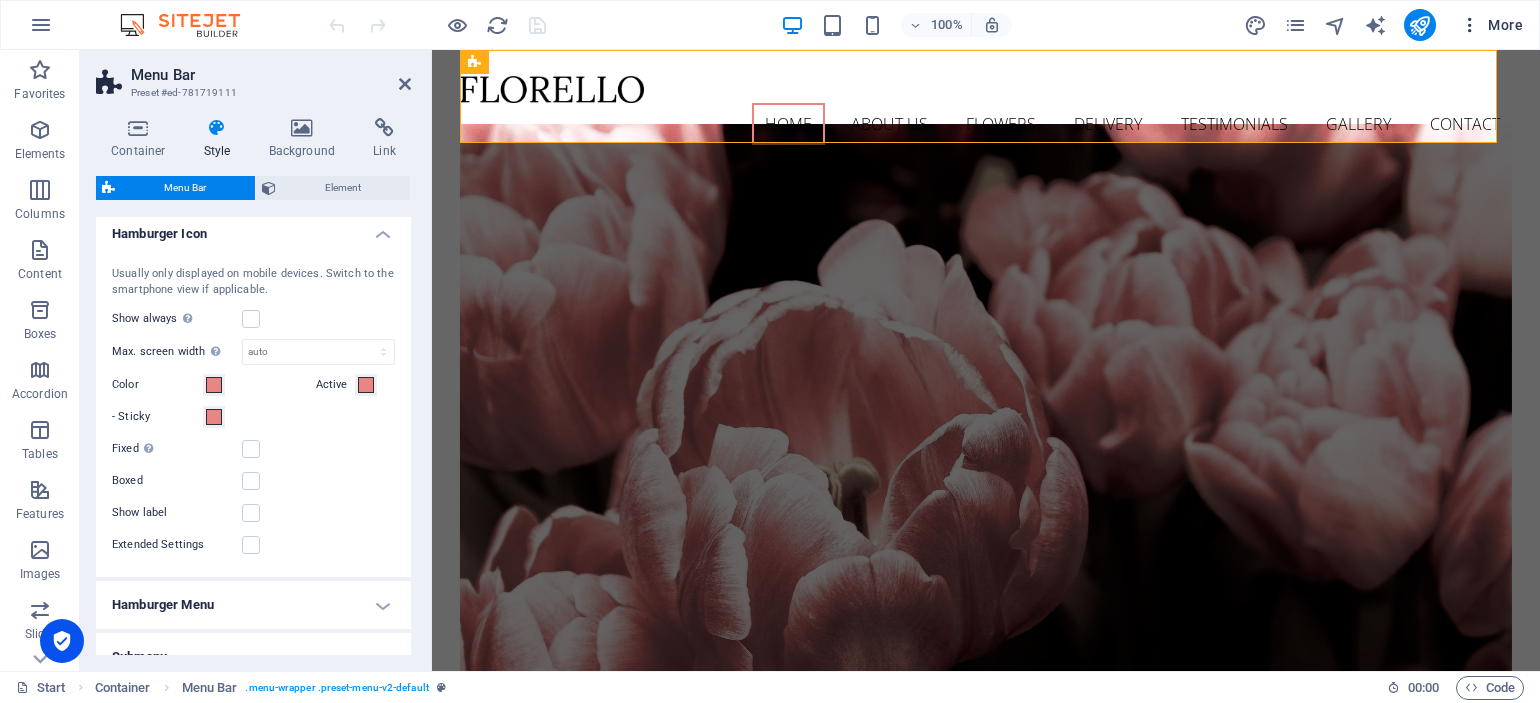 click at bounding box center (1470, 25) 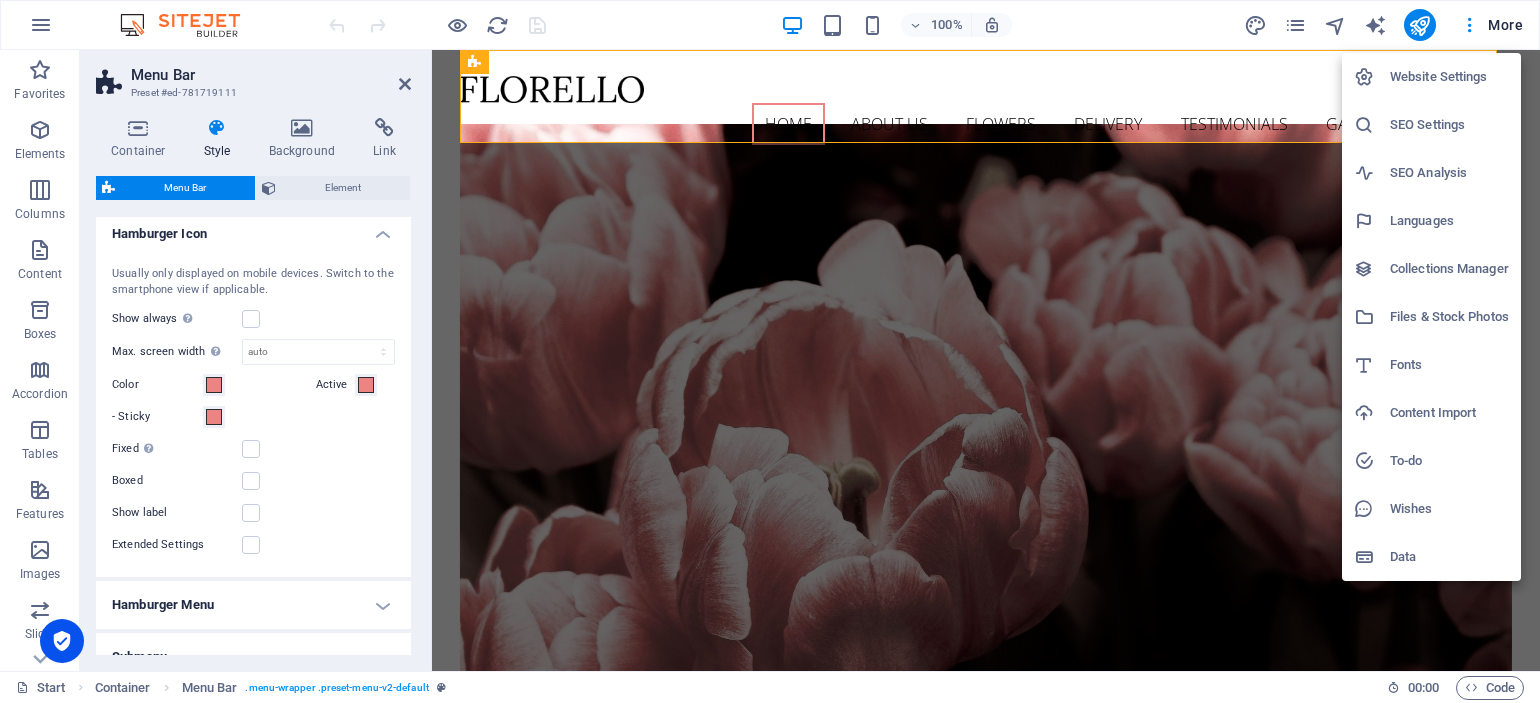 click at bounding box center (770, 351) 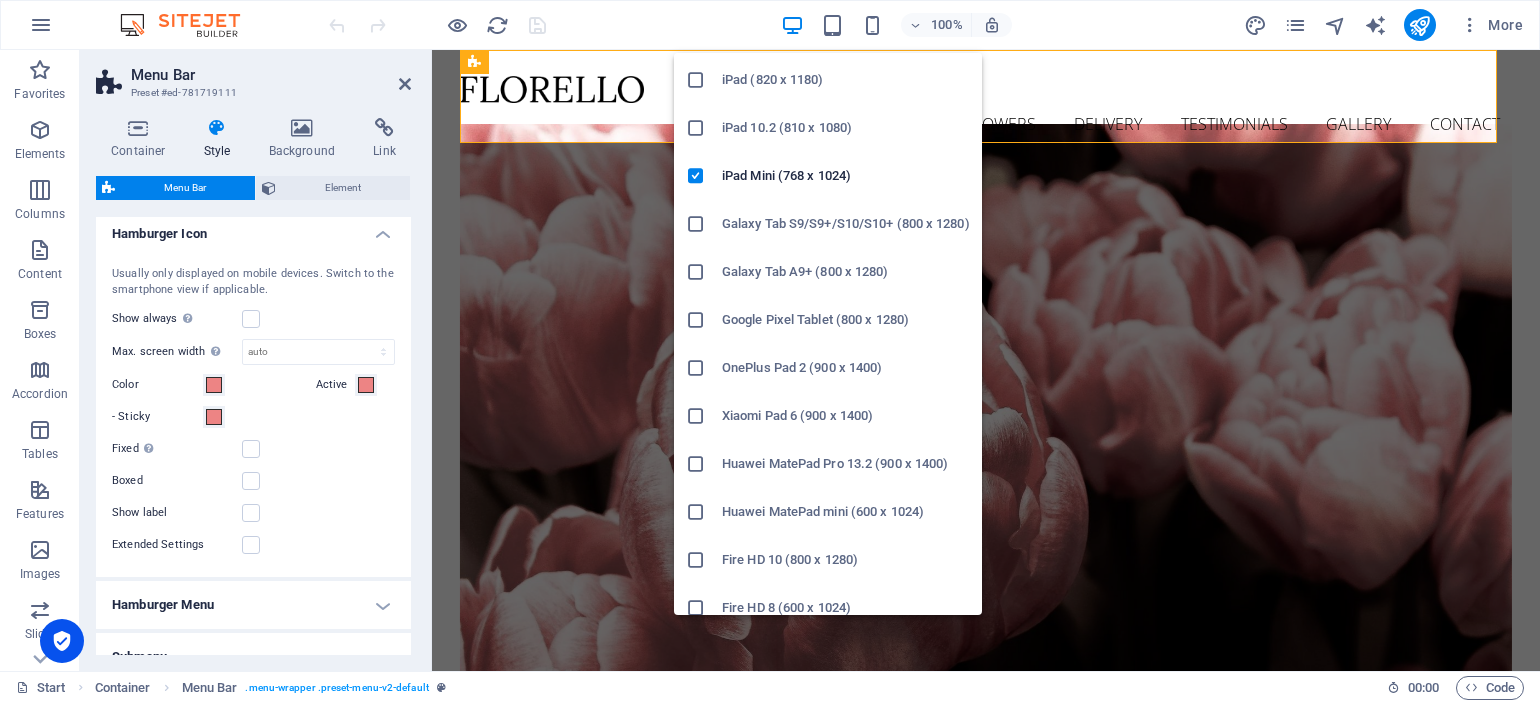 scroll, scrollTop: 157, scrollLeft: 0, axis: vertical 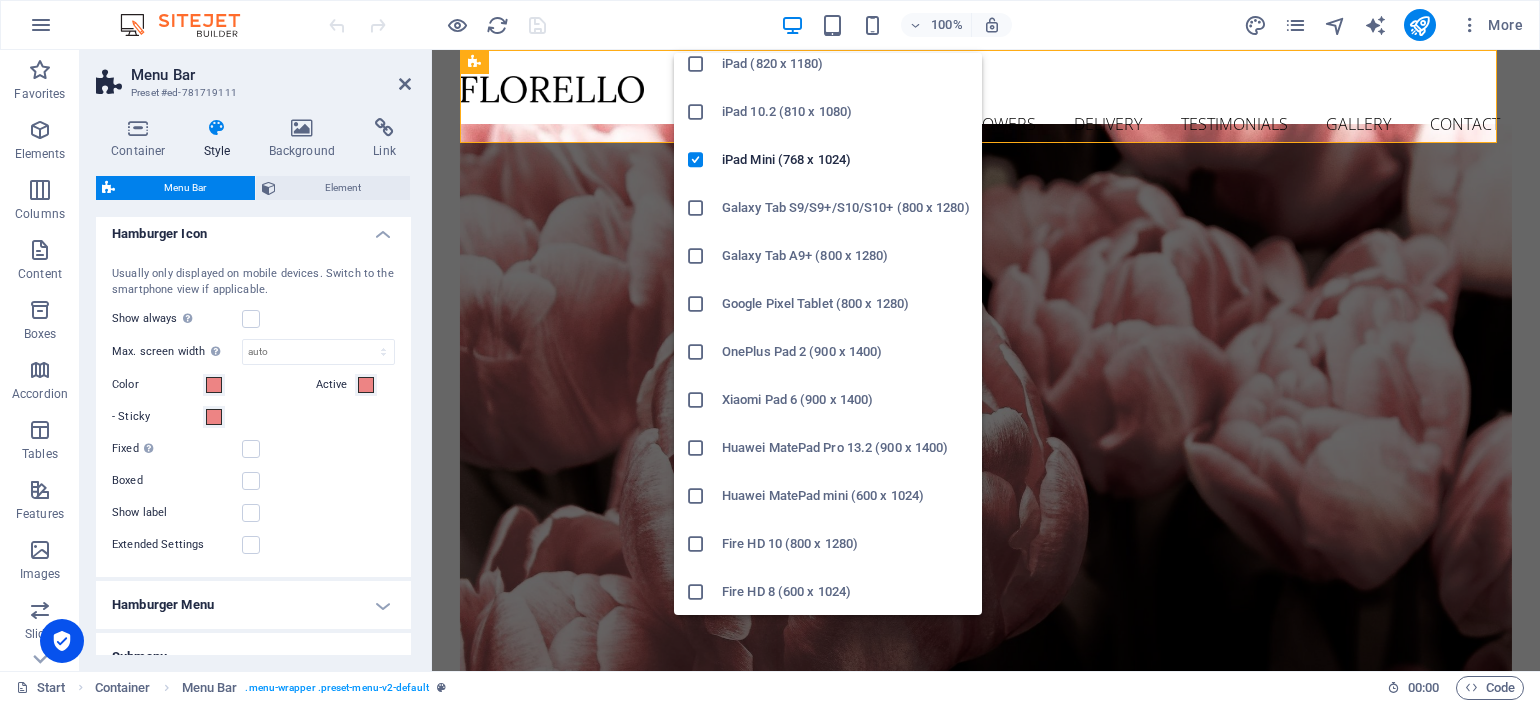 click on "Galaxy Tab S9/S9+/S10/S10+ (800 x 1280)" at bounding box center (846, 208) 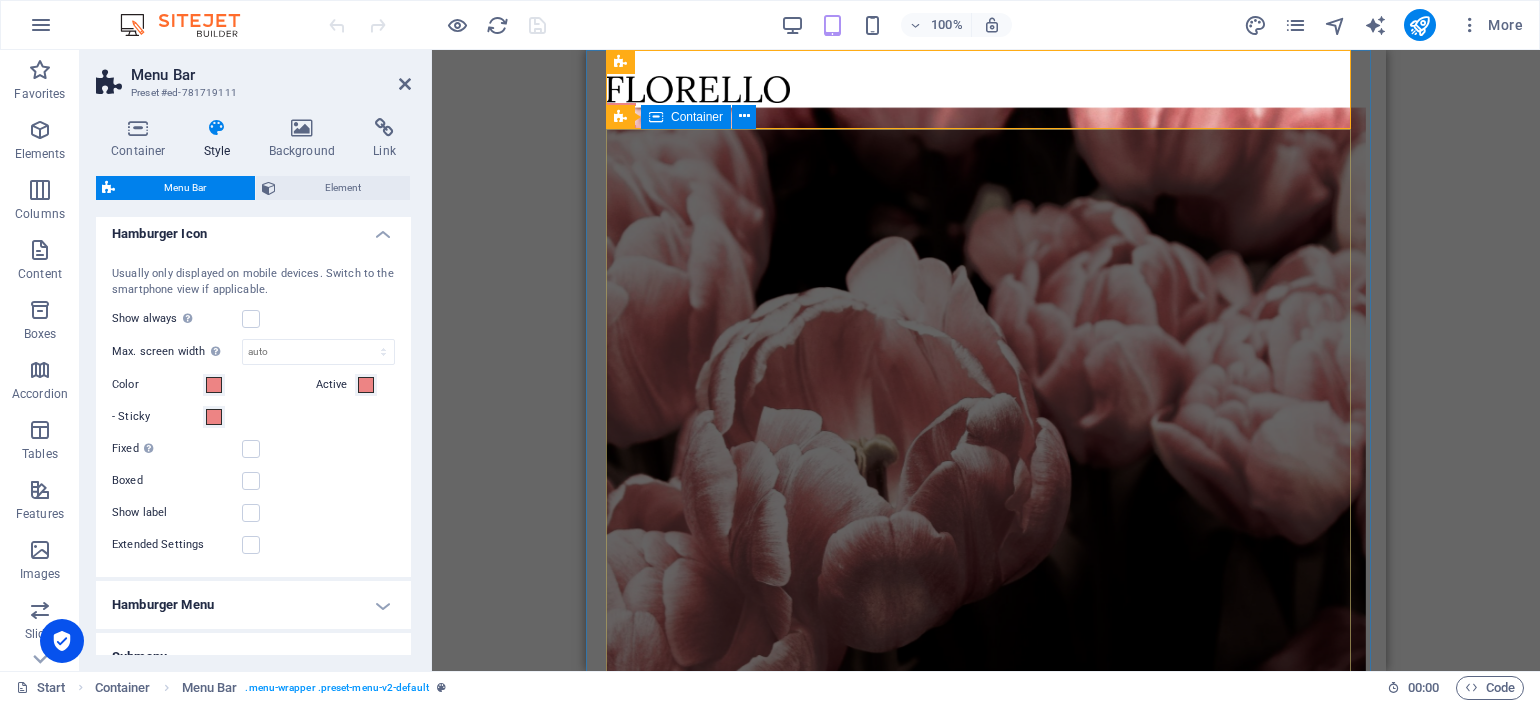 type 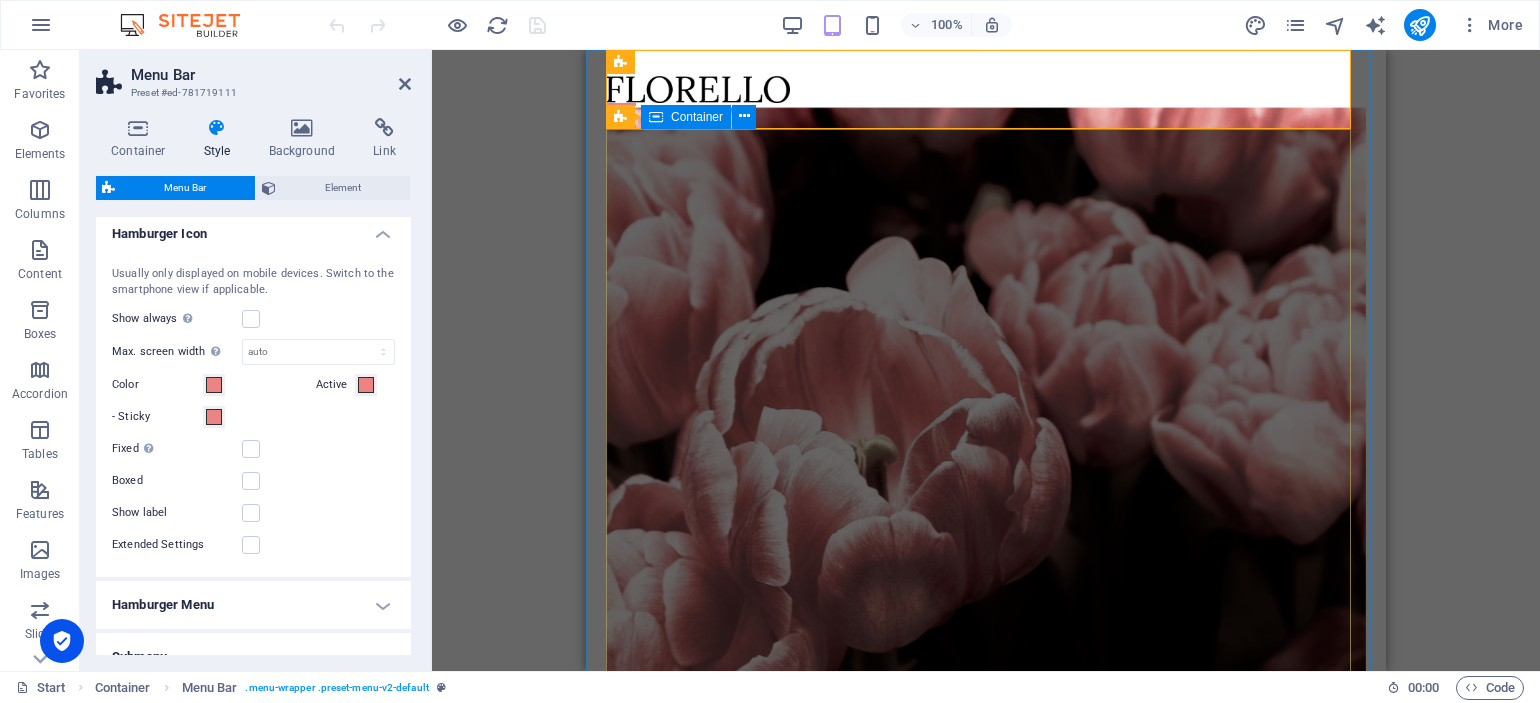select 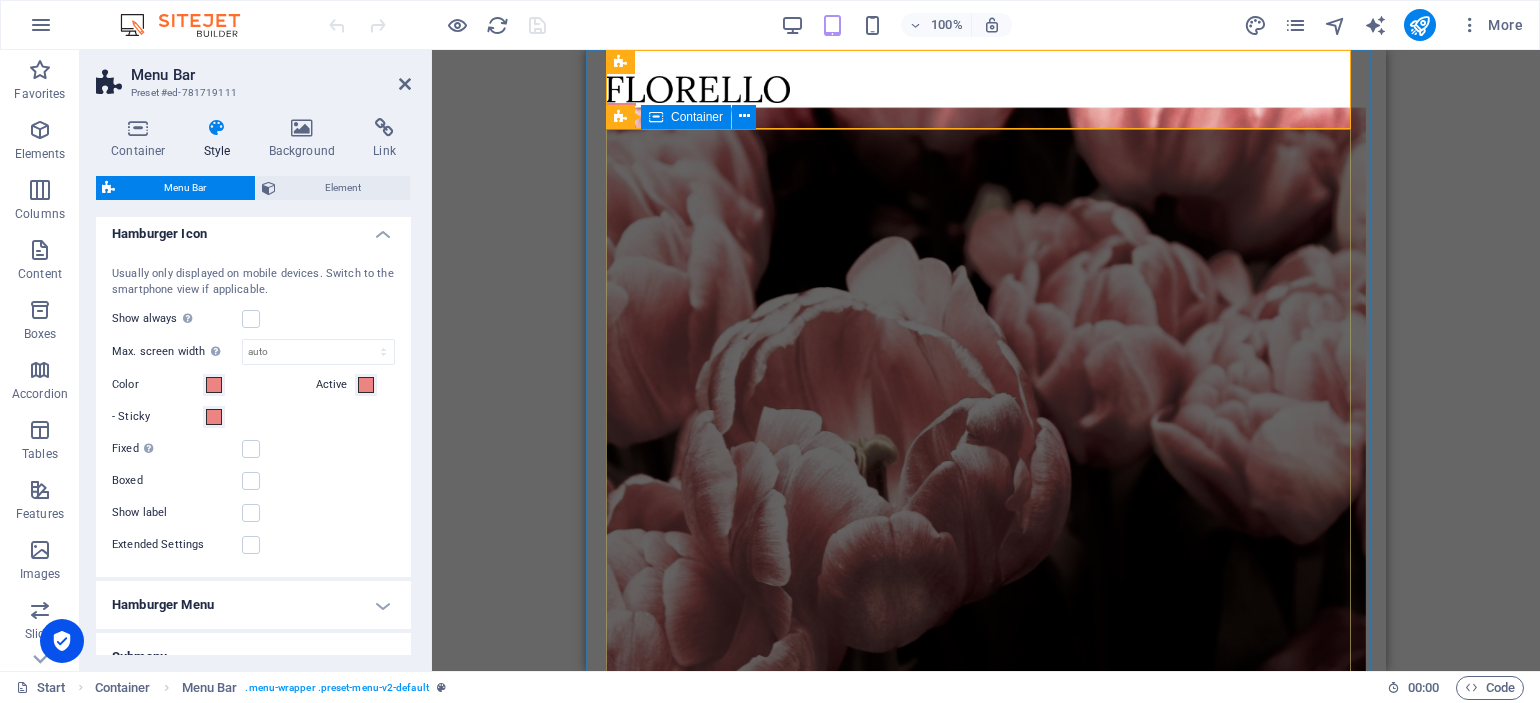 type 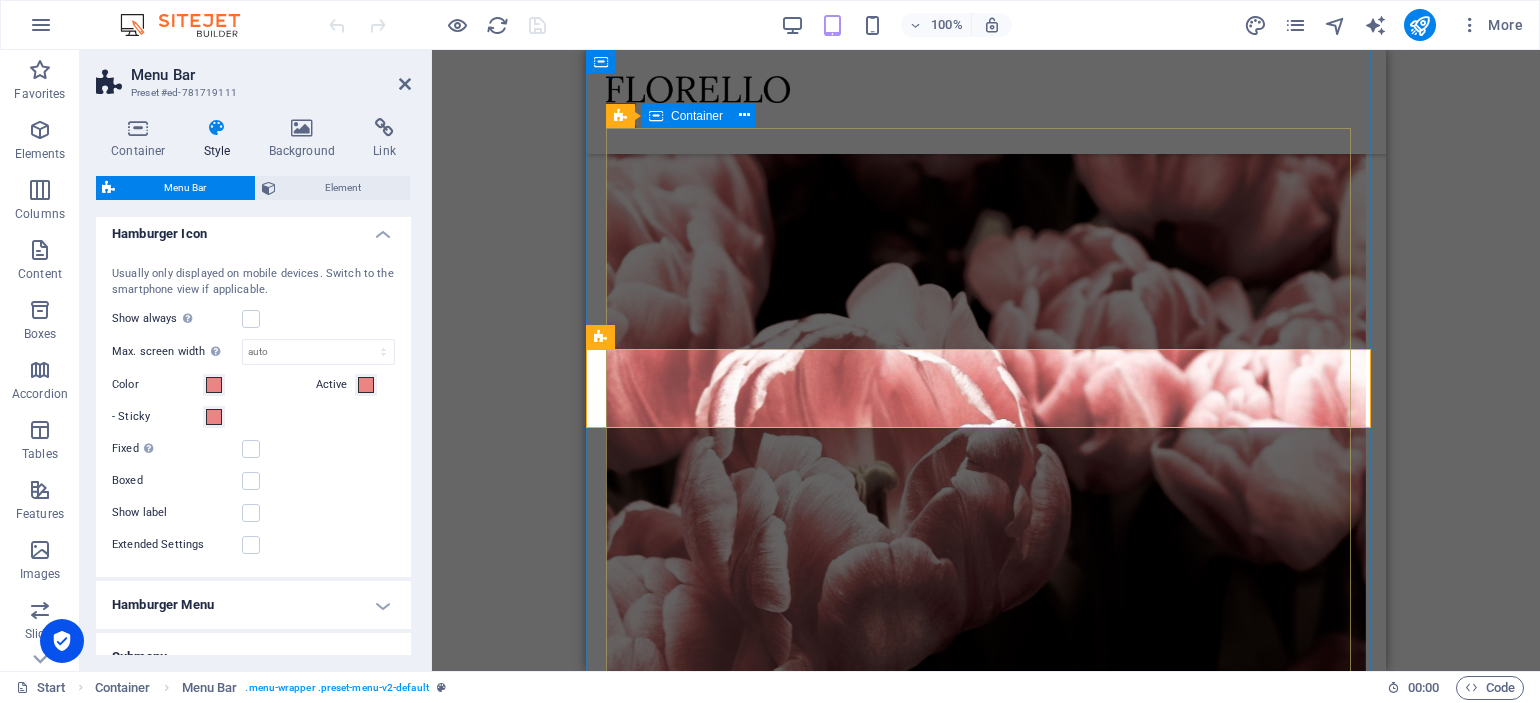 scroll, scrollTop: 0, scrollLeft: 0, axis: both 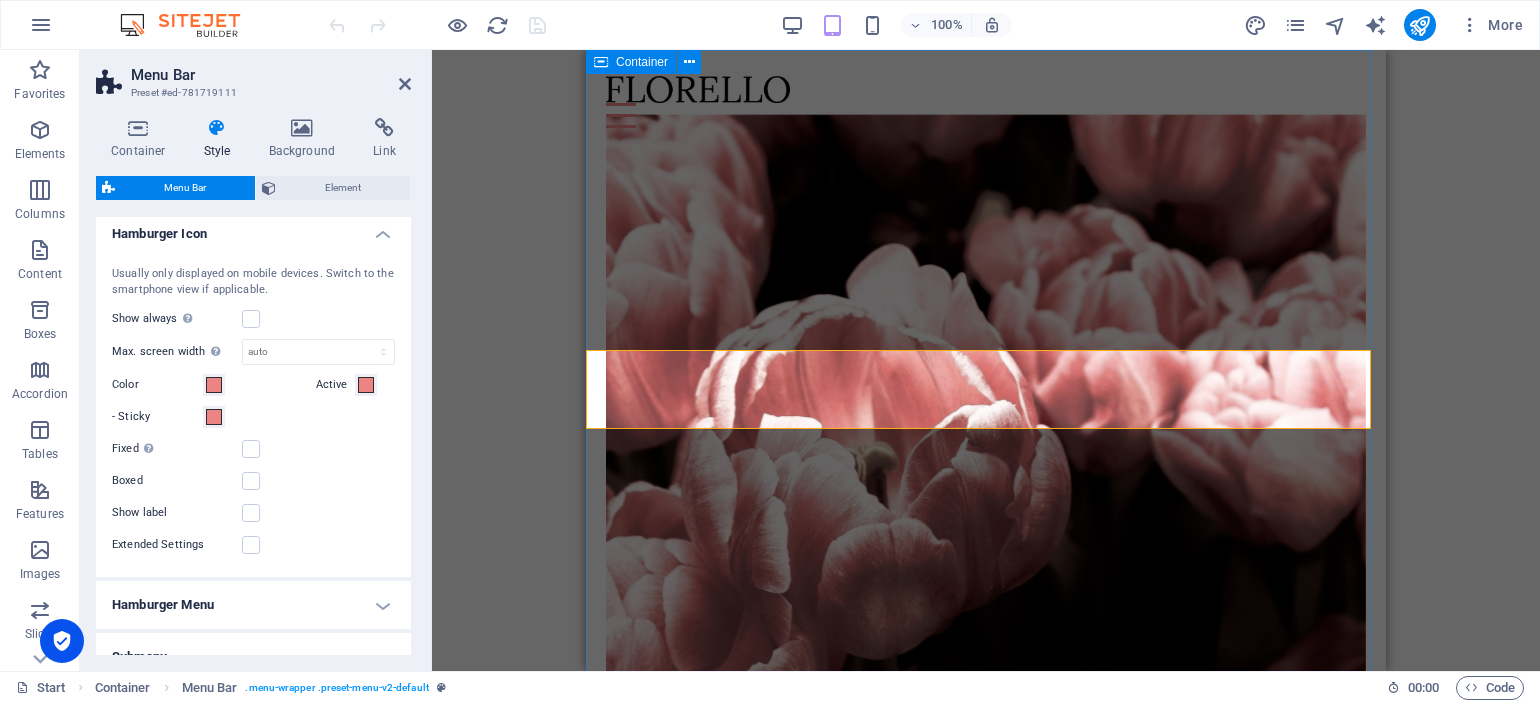 click on "Container" at bounding box center (642, 62) 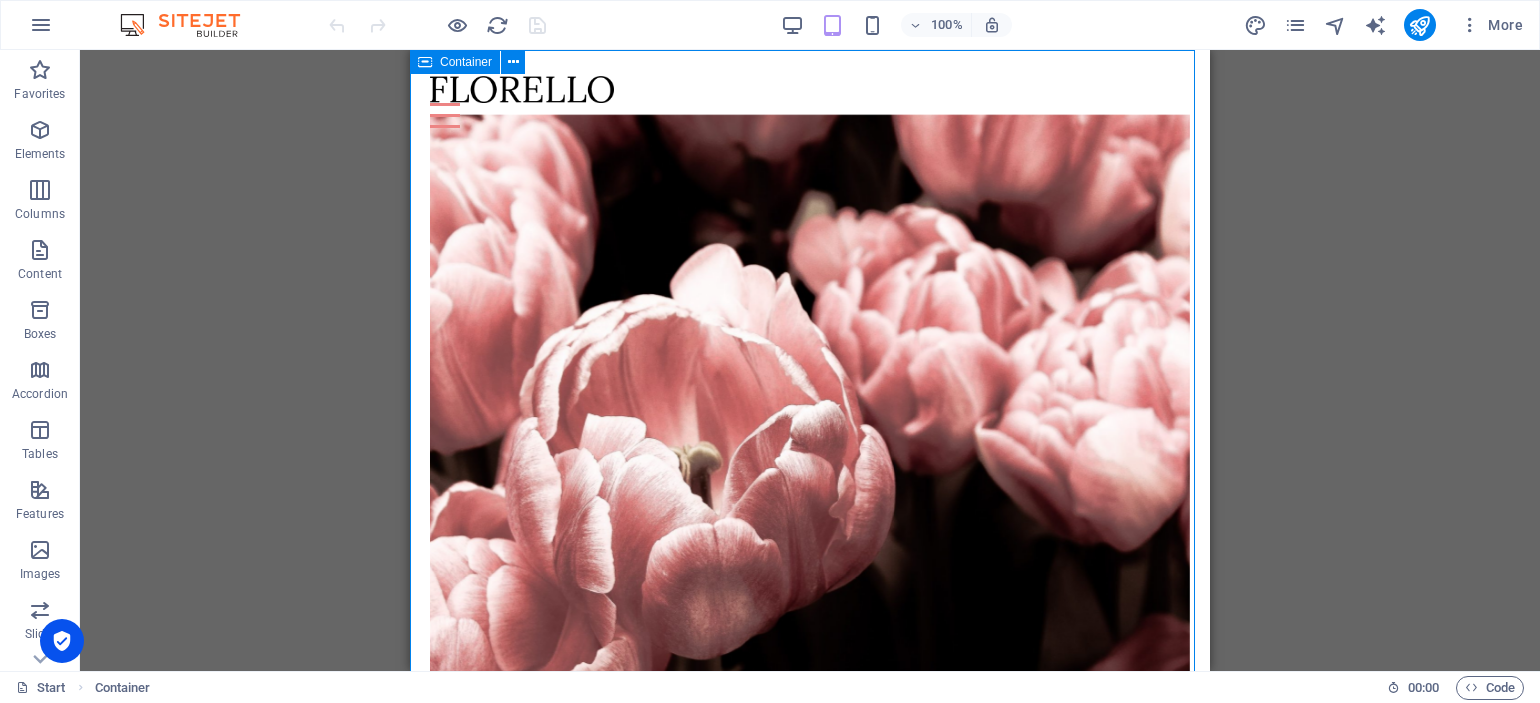click at bounding box center (425, 62) 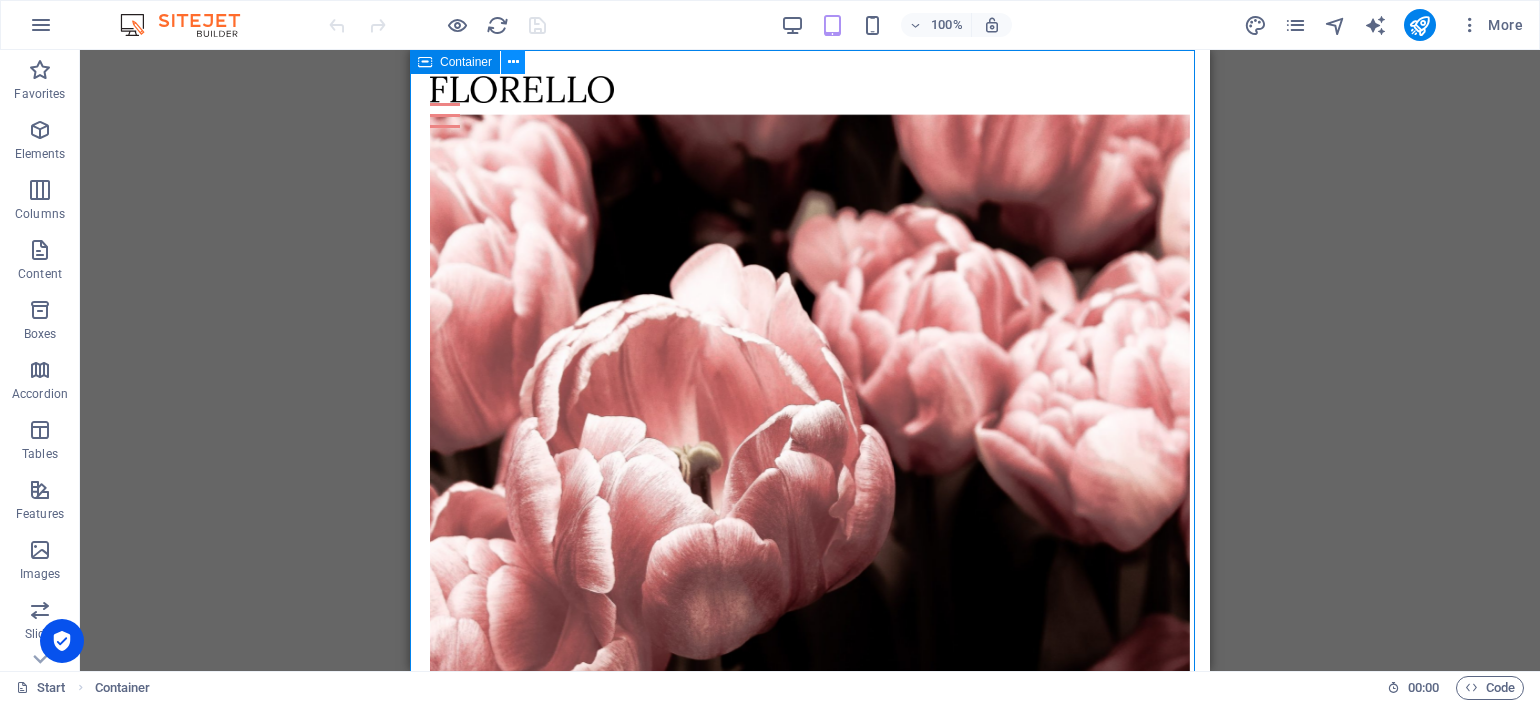 click at bounding box center [513, 62] 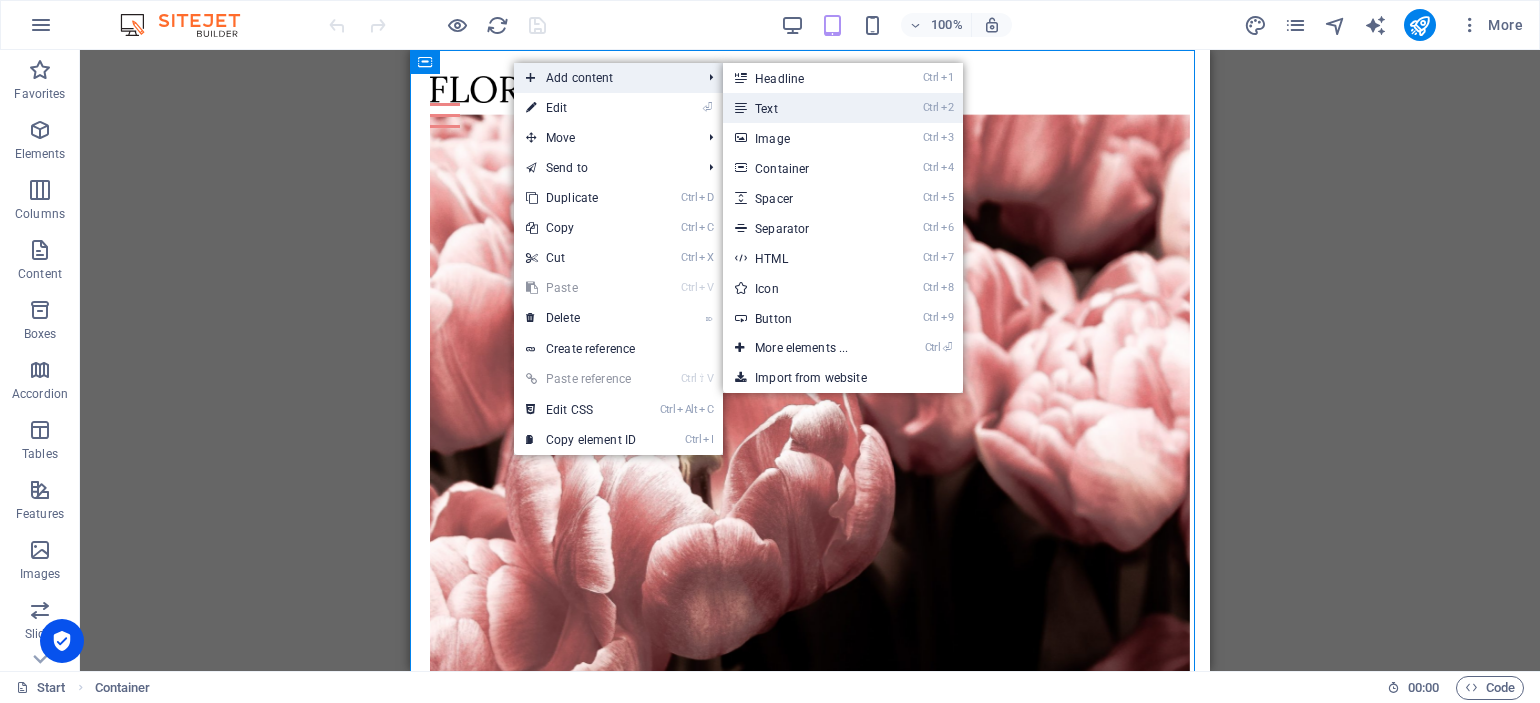 click on "Ctrl 2  Text" at bounding box center (805, 108) 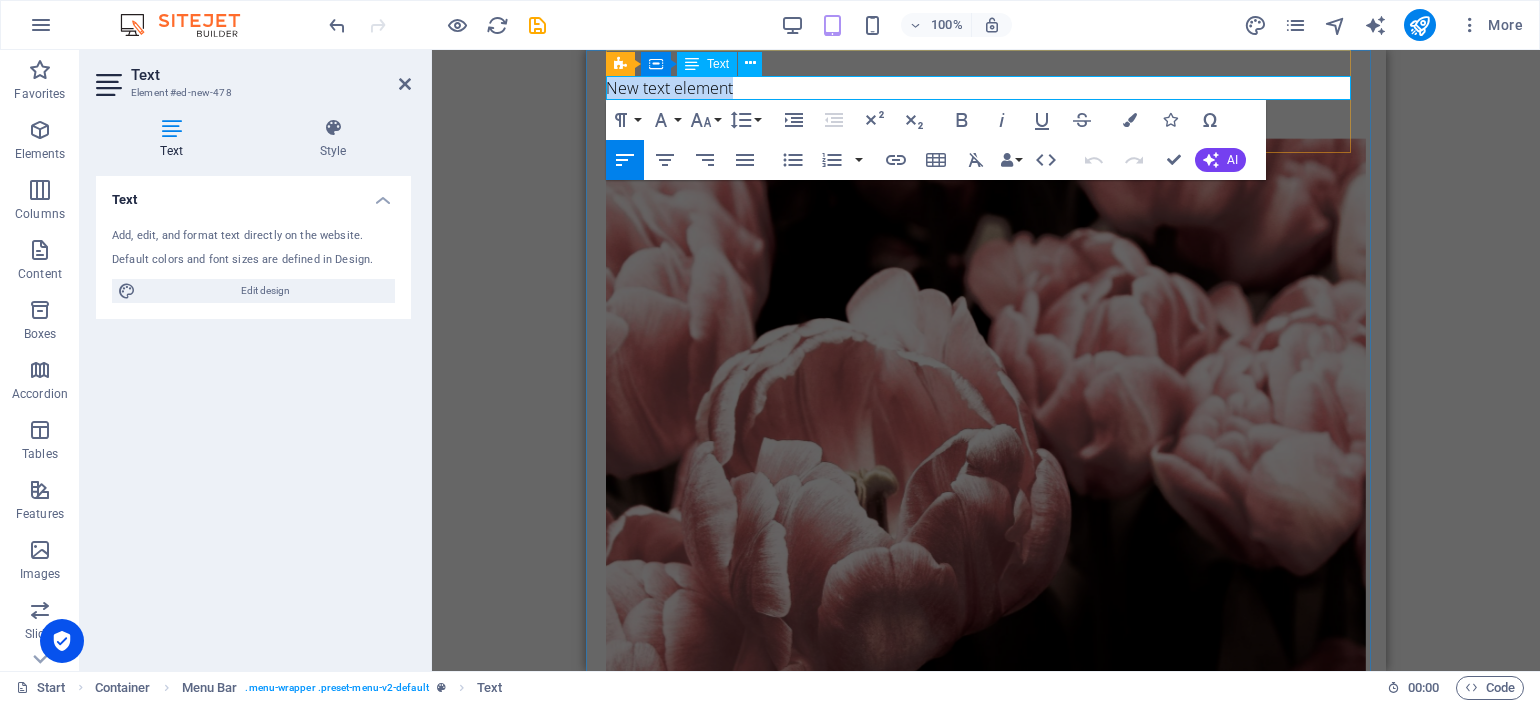 click on "New text element" at bounding box center [986, 88] 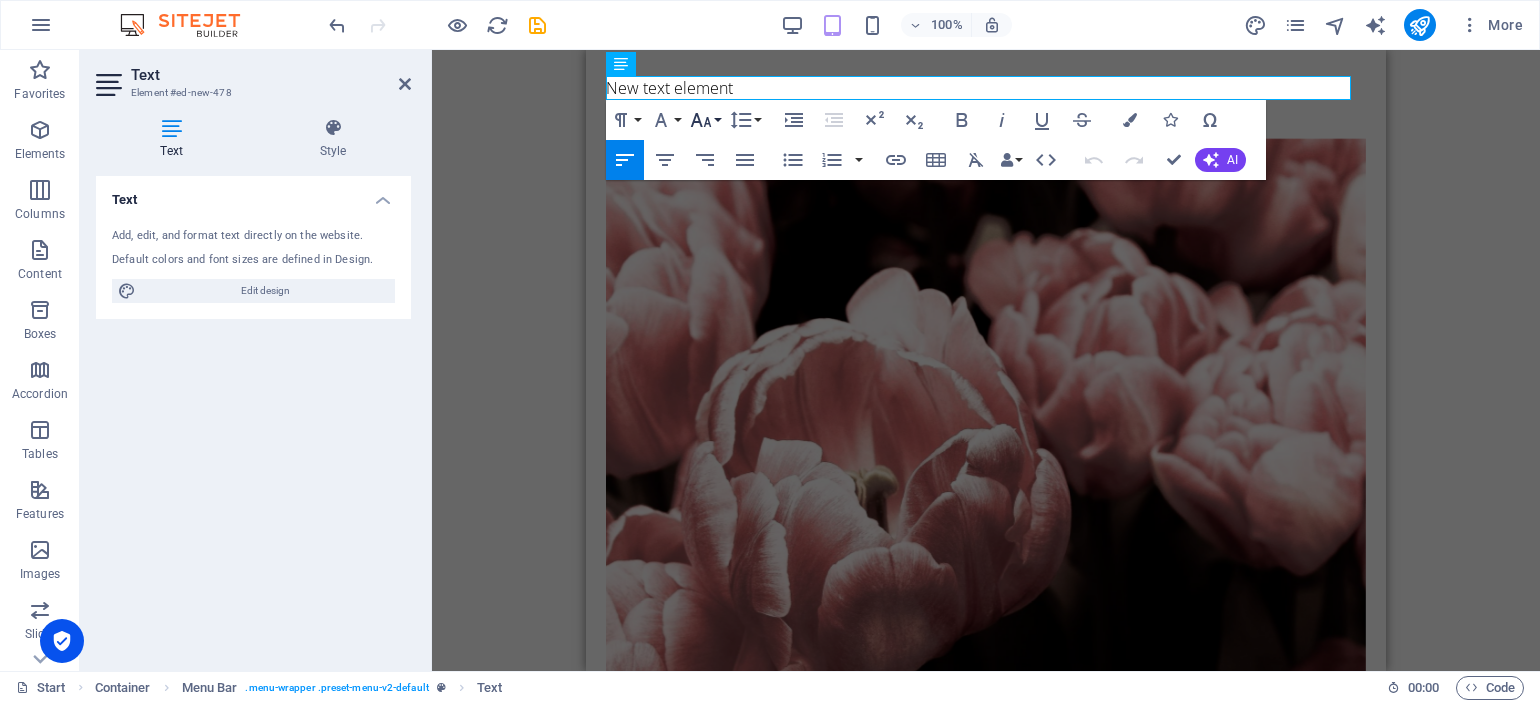 click 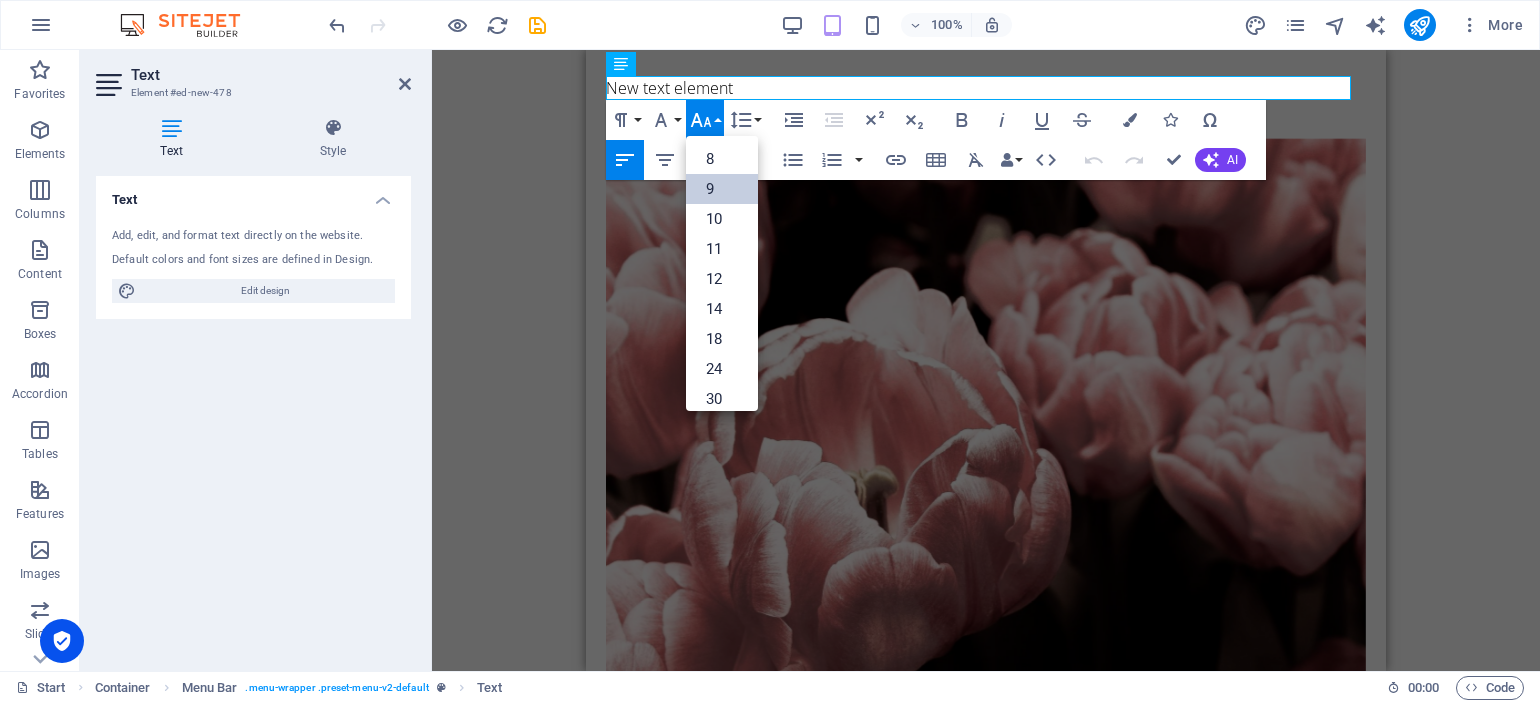 click on "9" at bounding box center (722, 189) 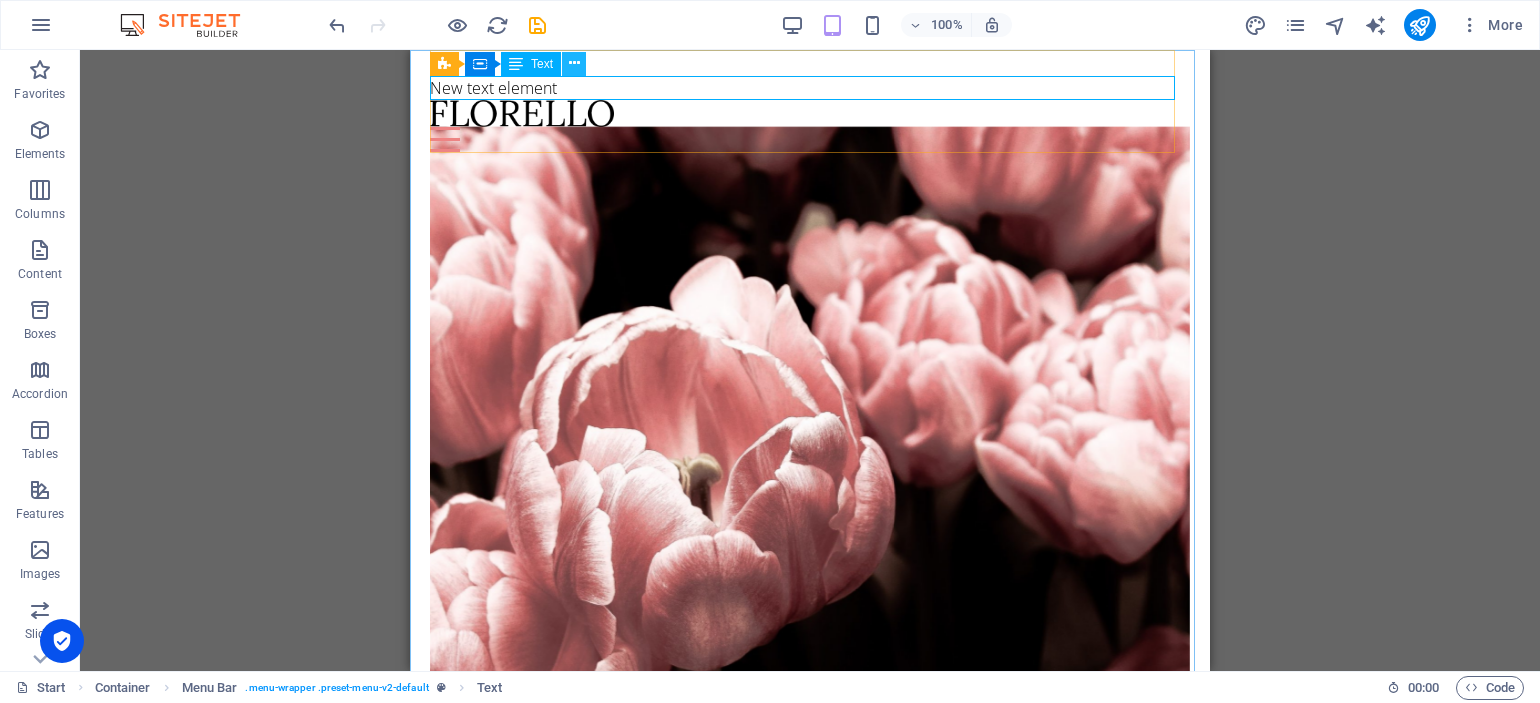 click at bounding box center [574, 63] 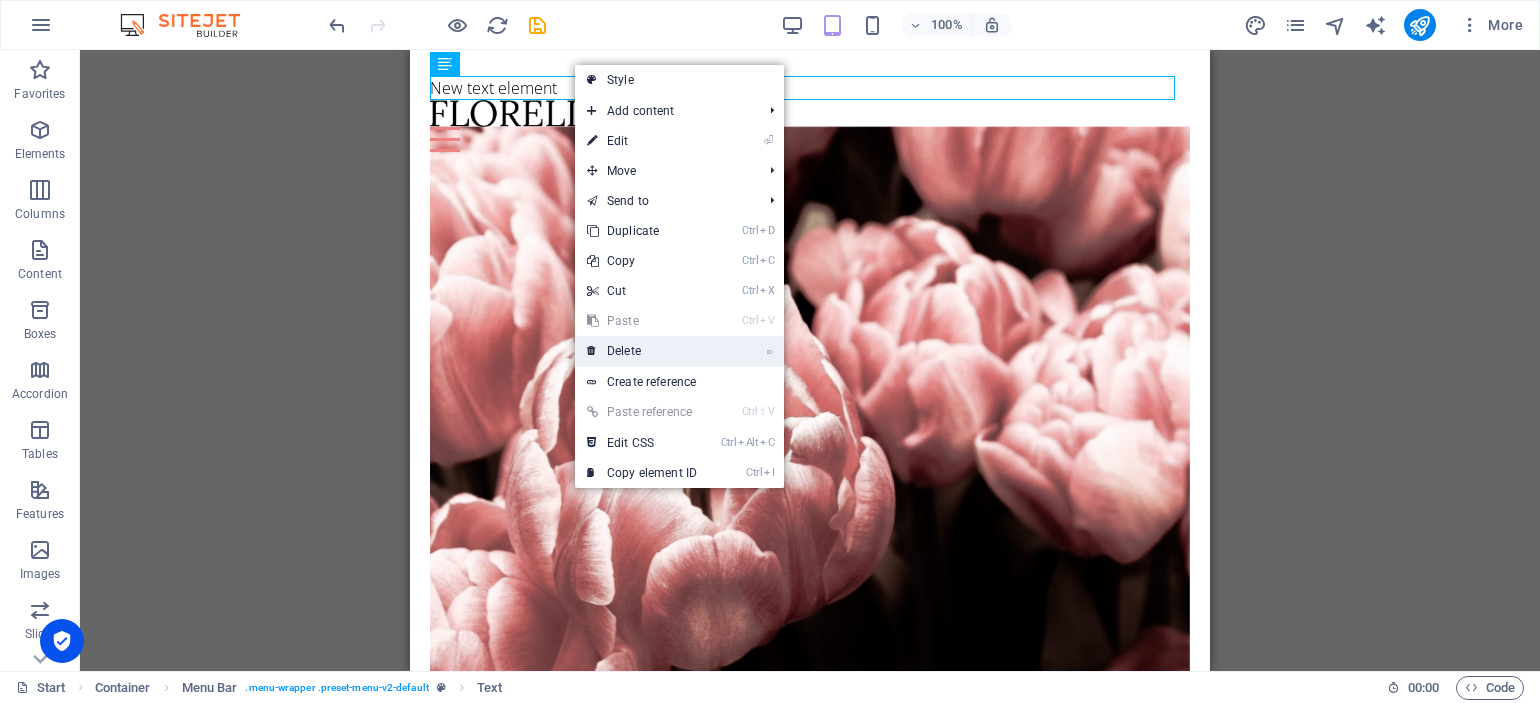 click on "⌦  Delete" at bounding box center (642, 351) 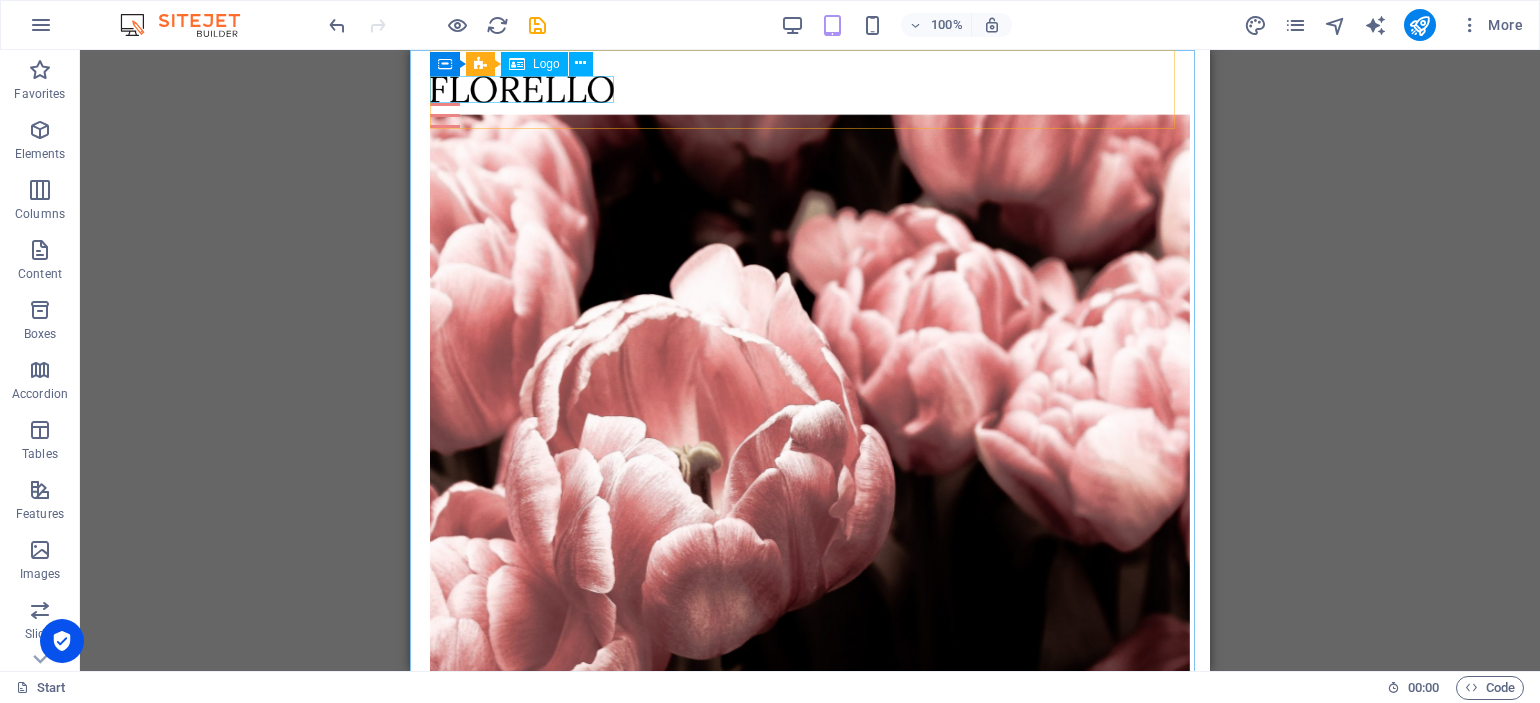 click on "Logo" at bounding box center (546, 64) 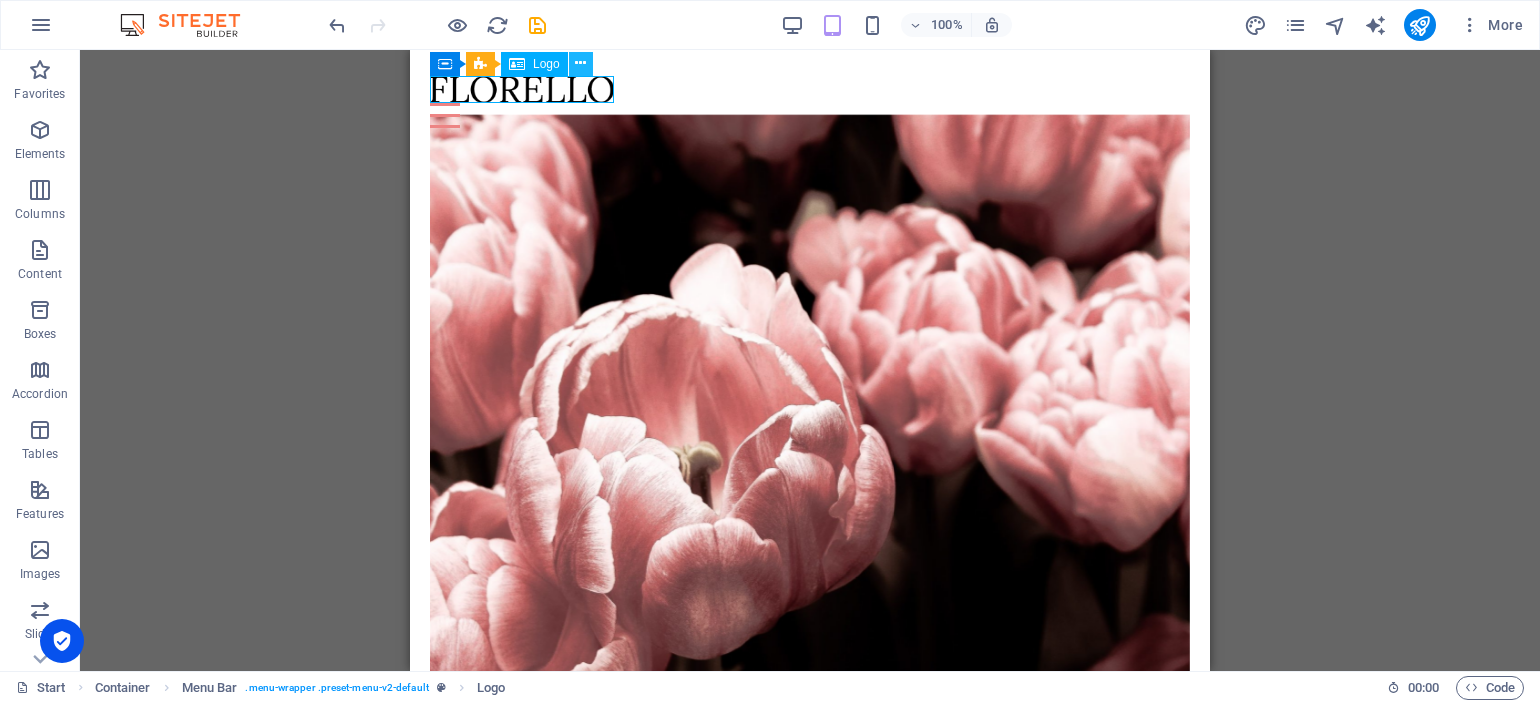 click at bounding box center [580, 63] 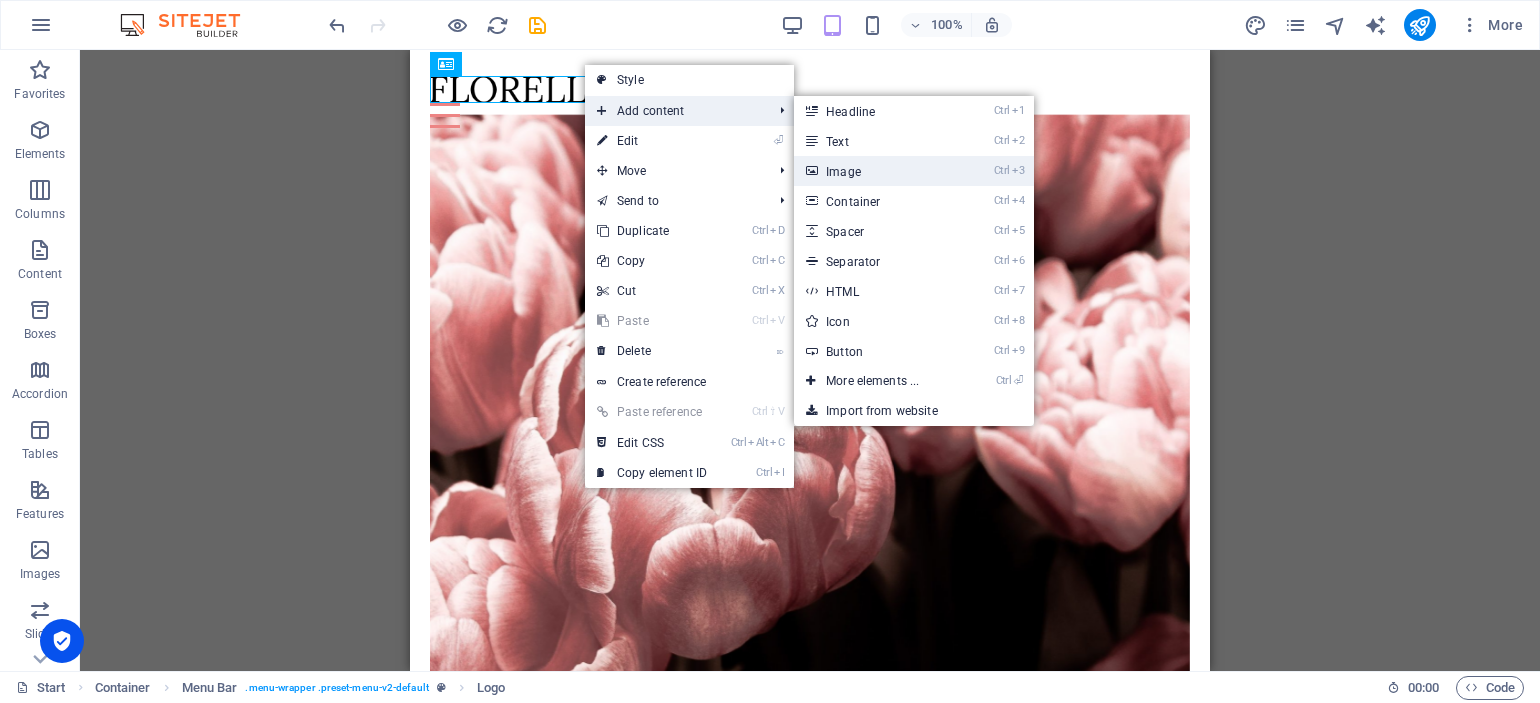click on "Ctrl 3  Image" at bounding box center (876, 171) 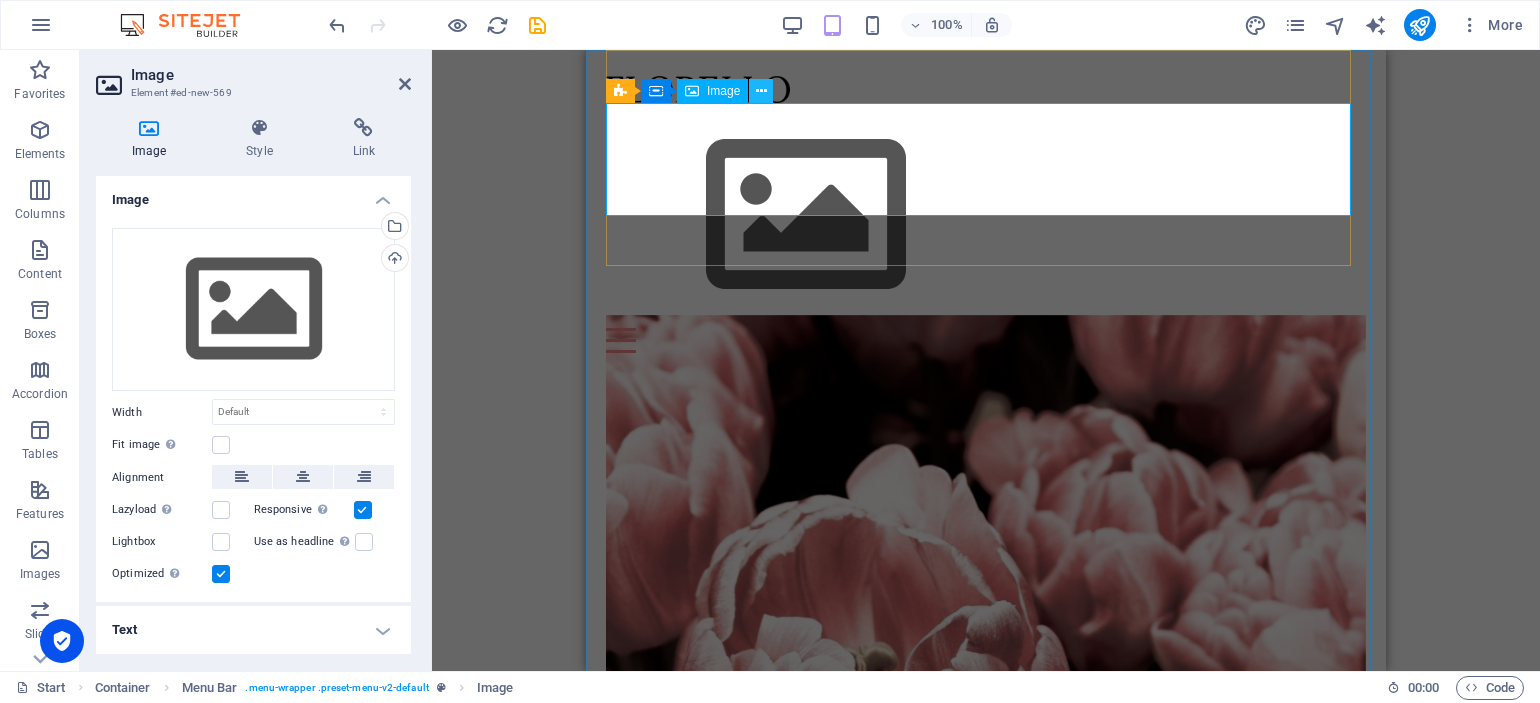 click at bounding box center (761, 91) 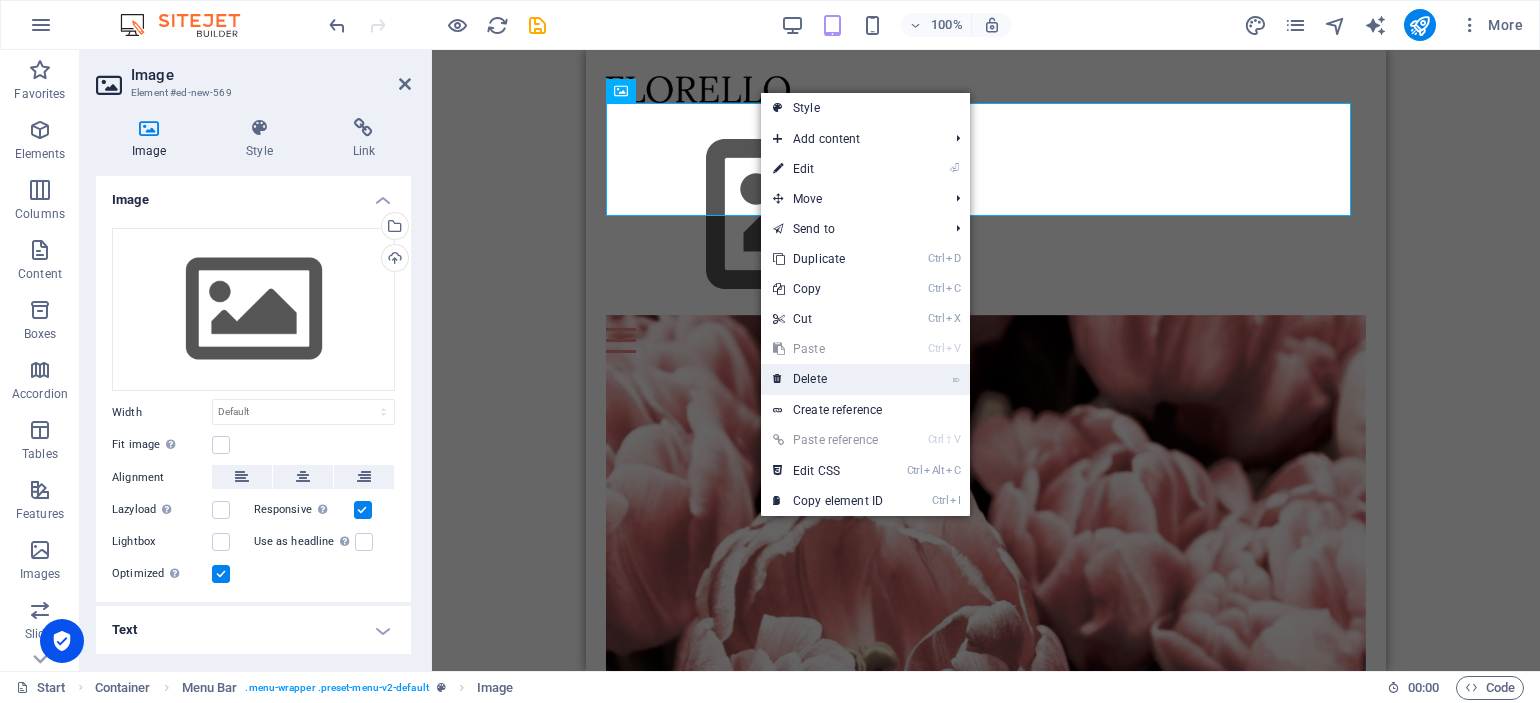 click on "⌦  Delete" at bounding box center [828, 379] 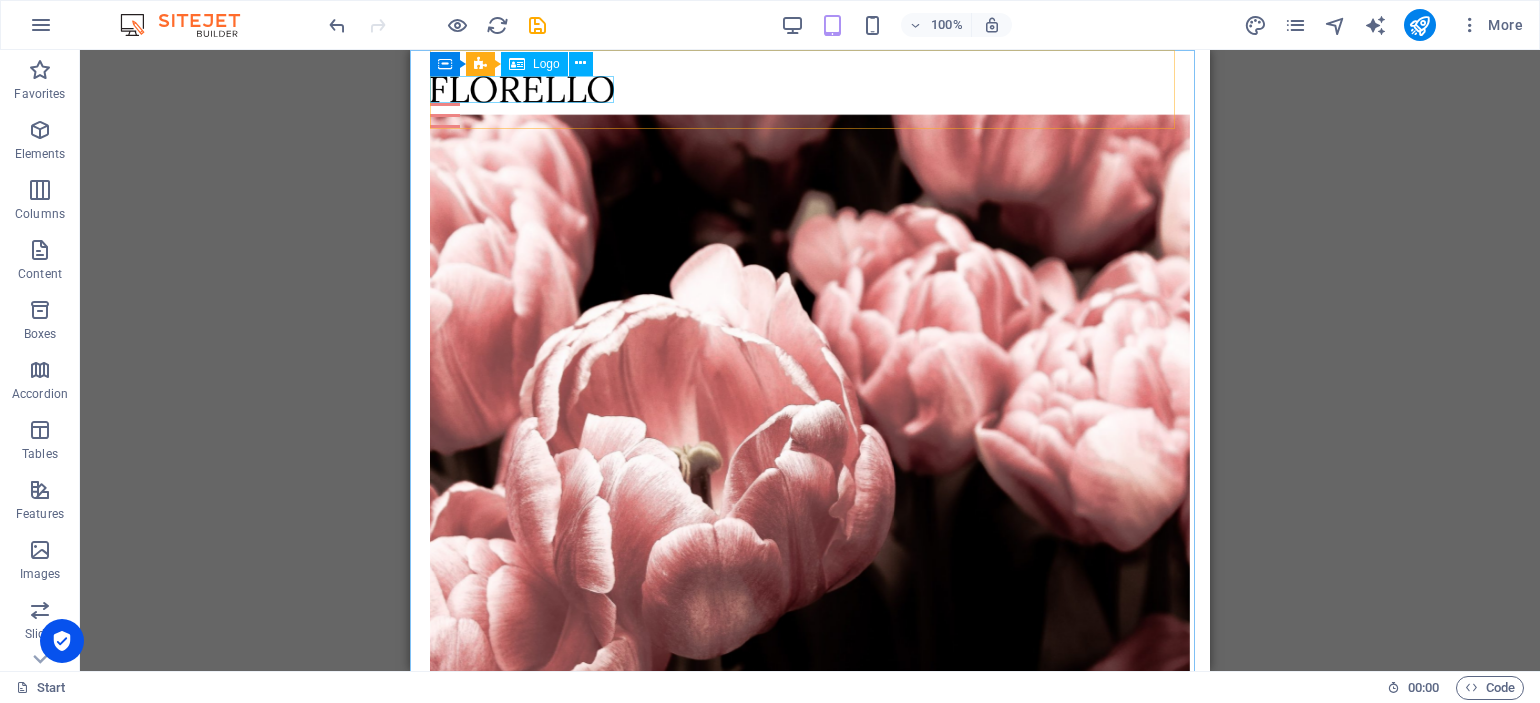 click on "Logo" at bounding box center [534, 64] 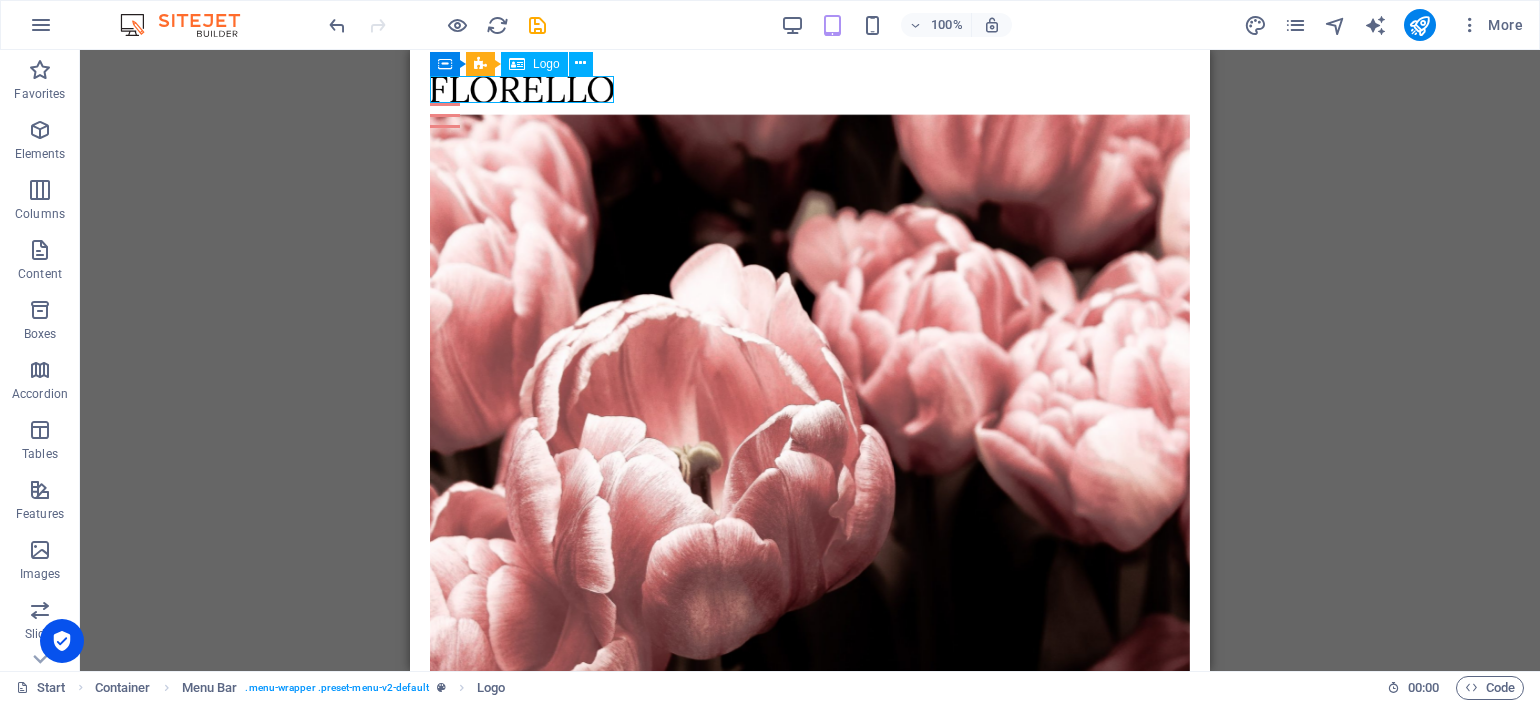 click on "Logo" at bounding box center (534, 64) 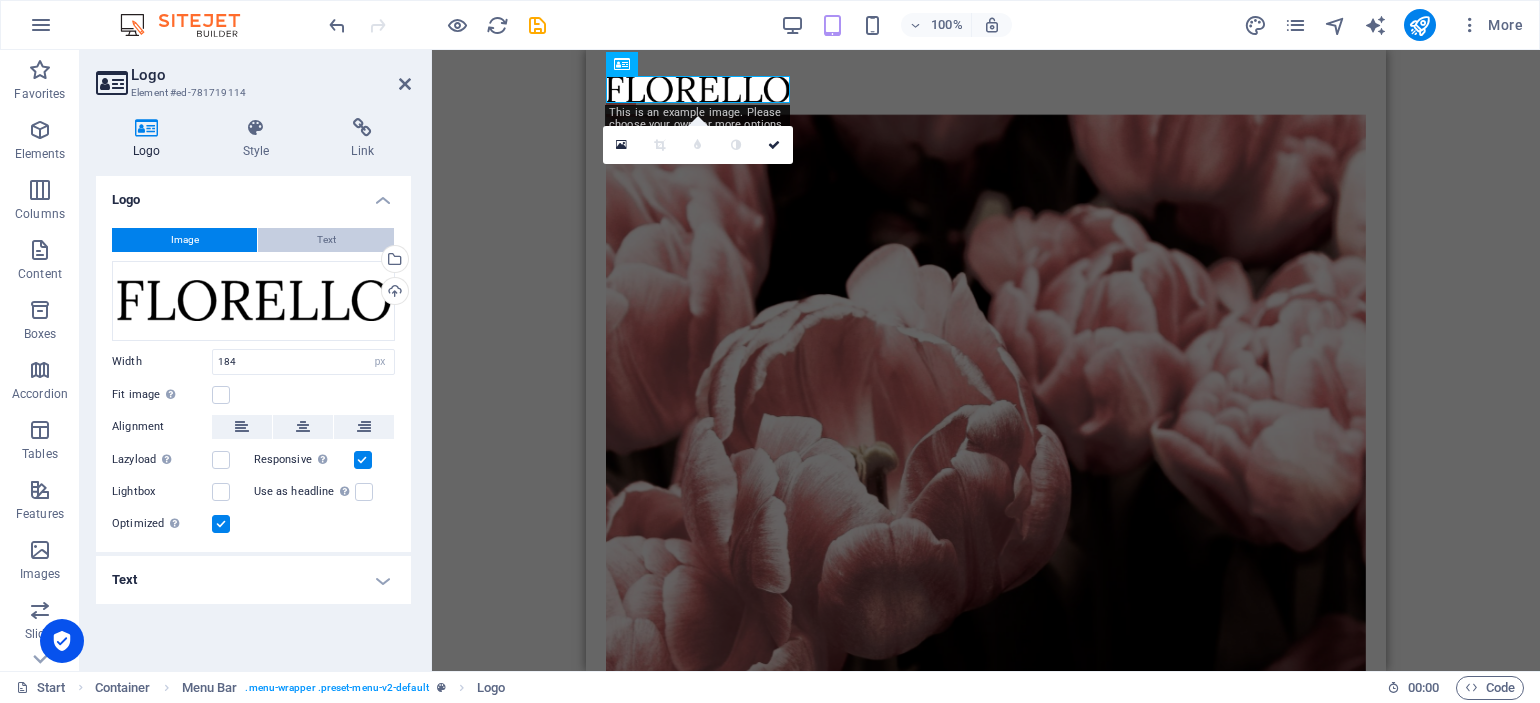 click on "Text" at bounding box center (326, 240) 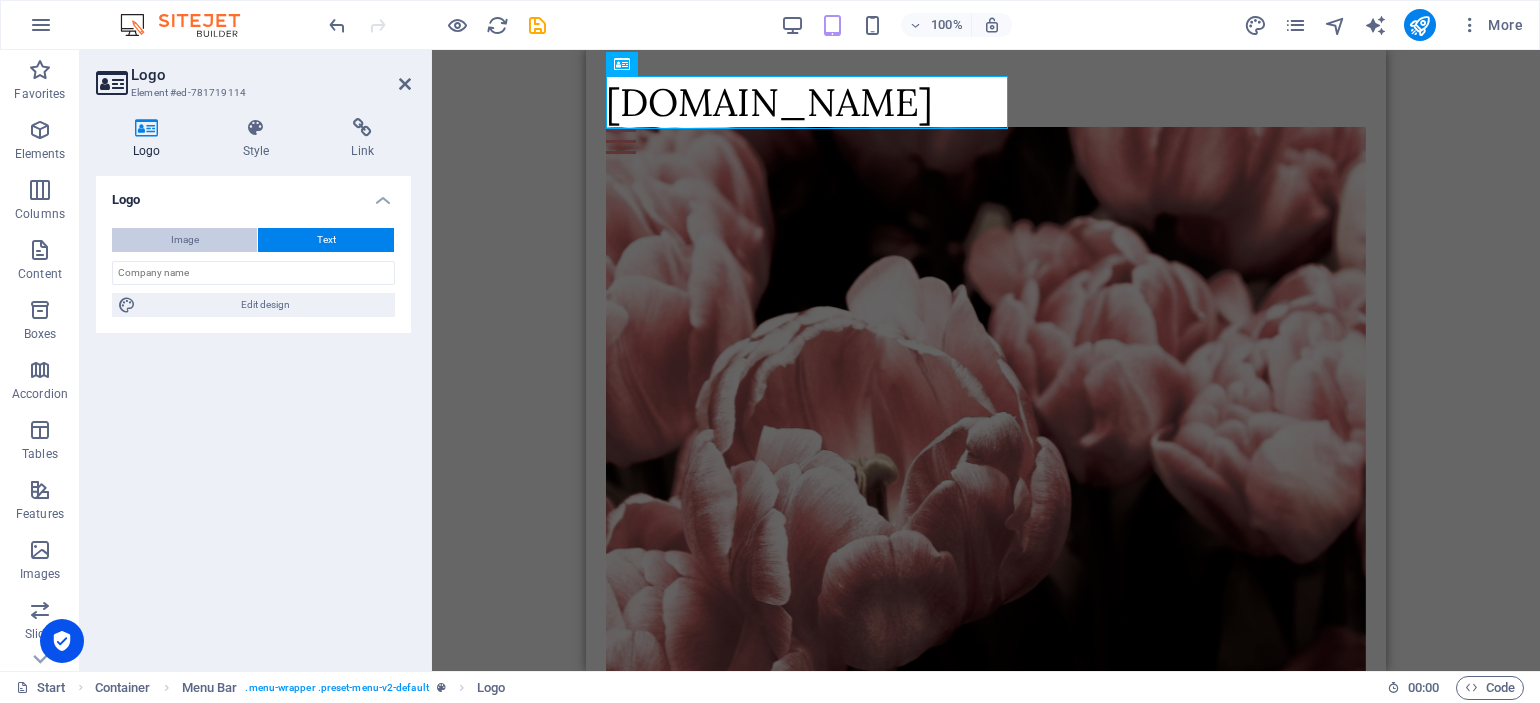 click on "Image" at bounding box center (185, 240) 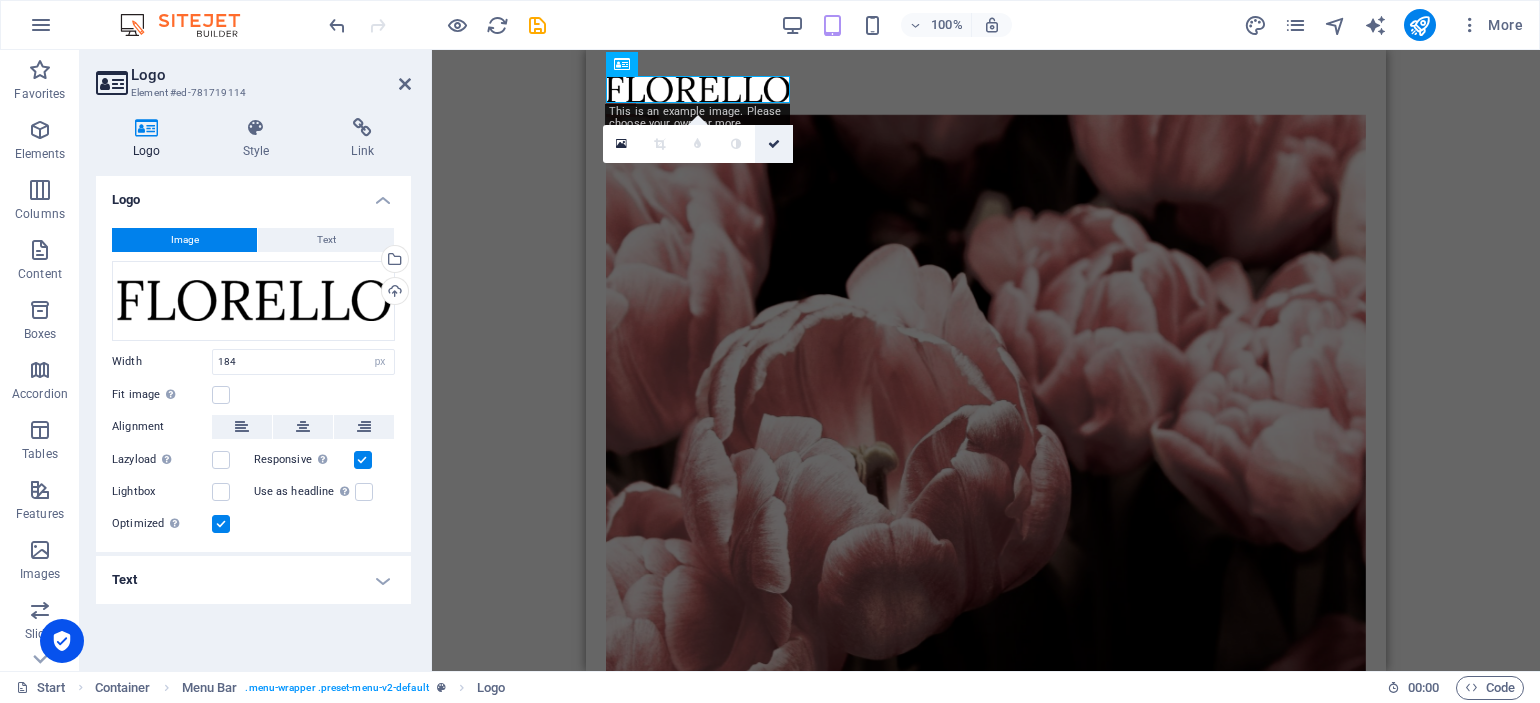 click at bounding box center [774, 144] 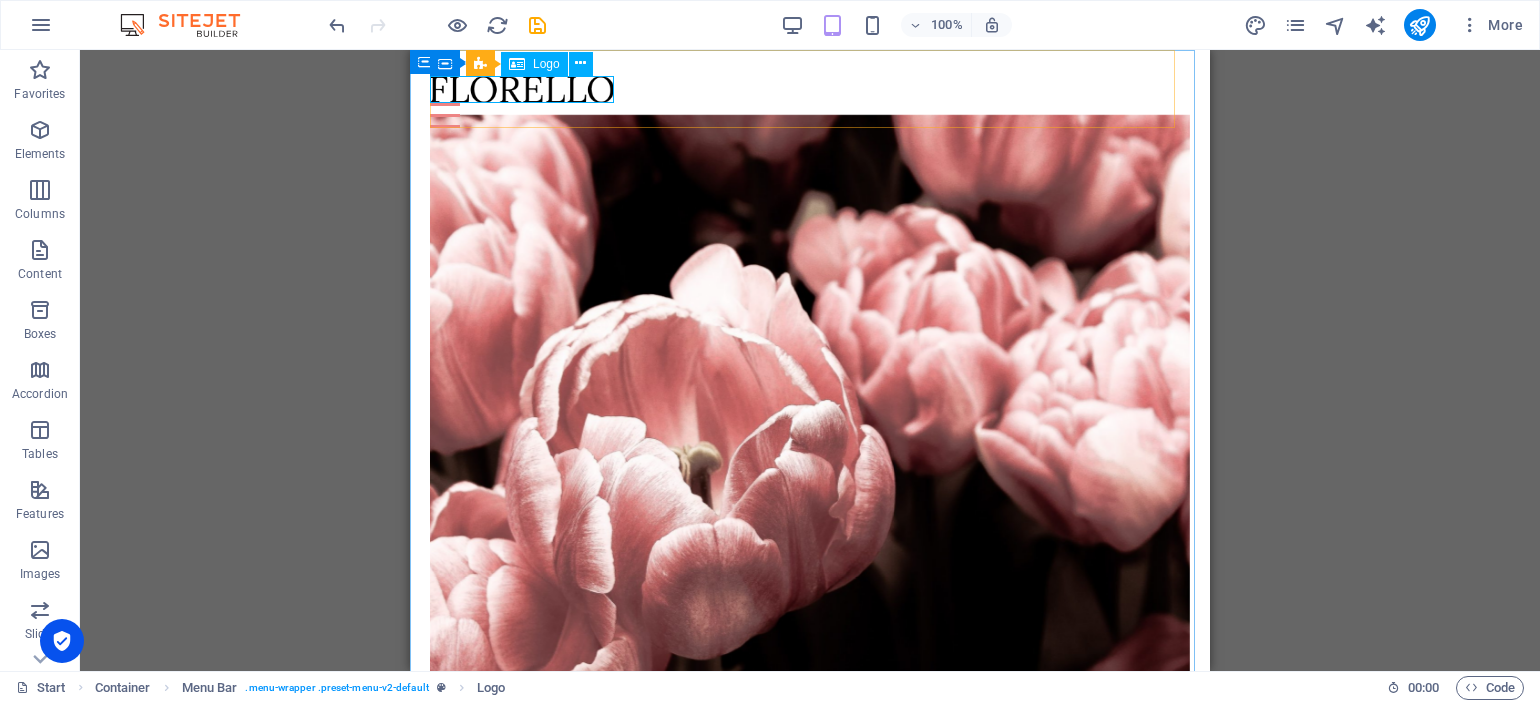 click on "Logo" at bounding box center (546, 64) 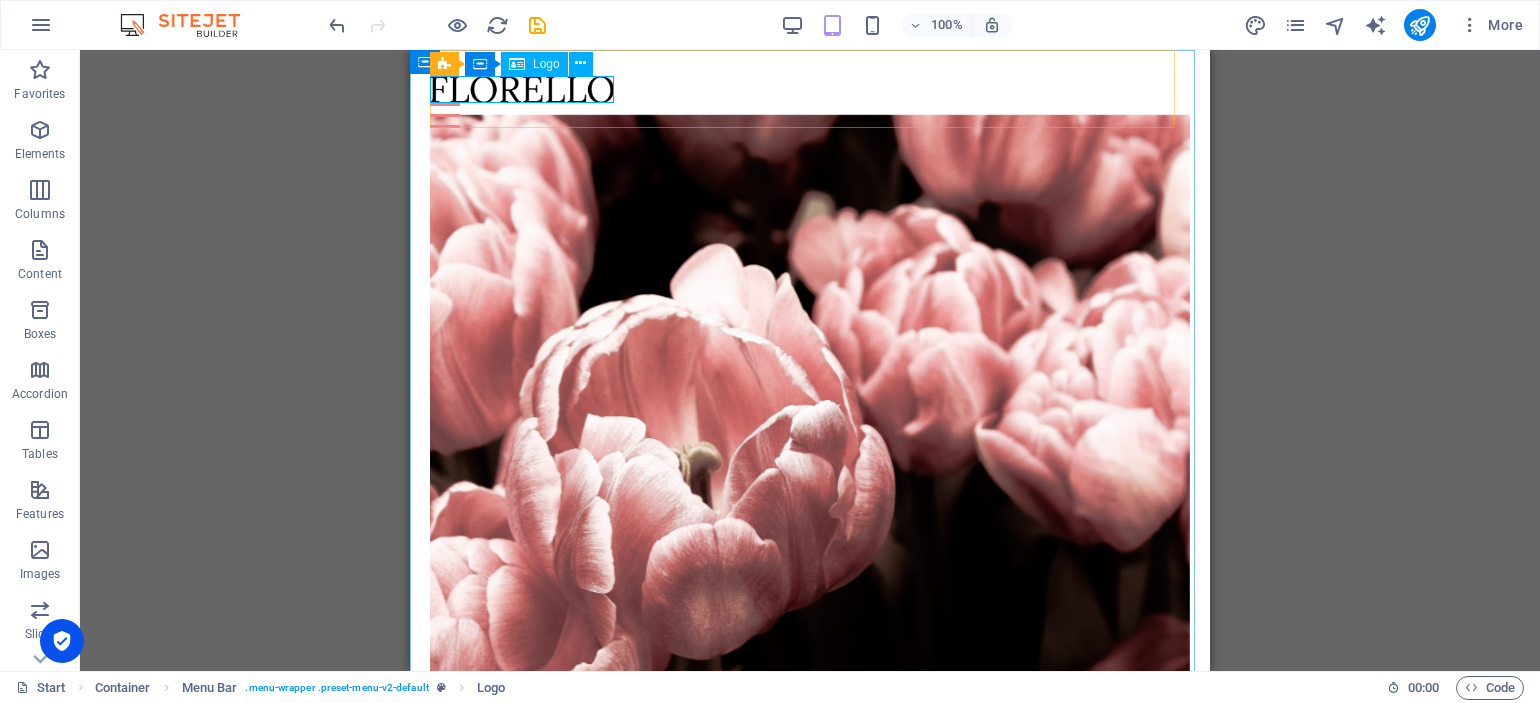 click on "Logo" at bounding box center [546, 64] 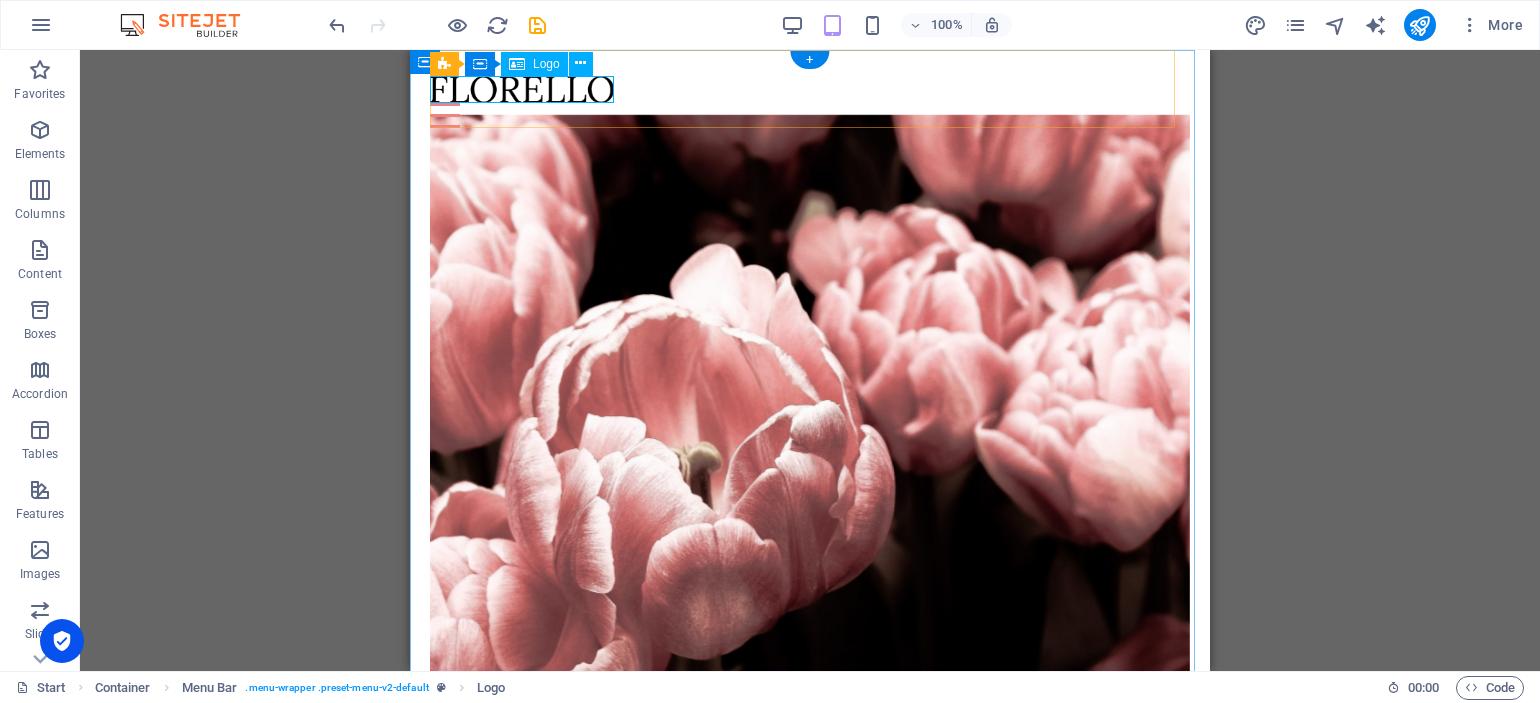 click at bounding box center (810, 89) 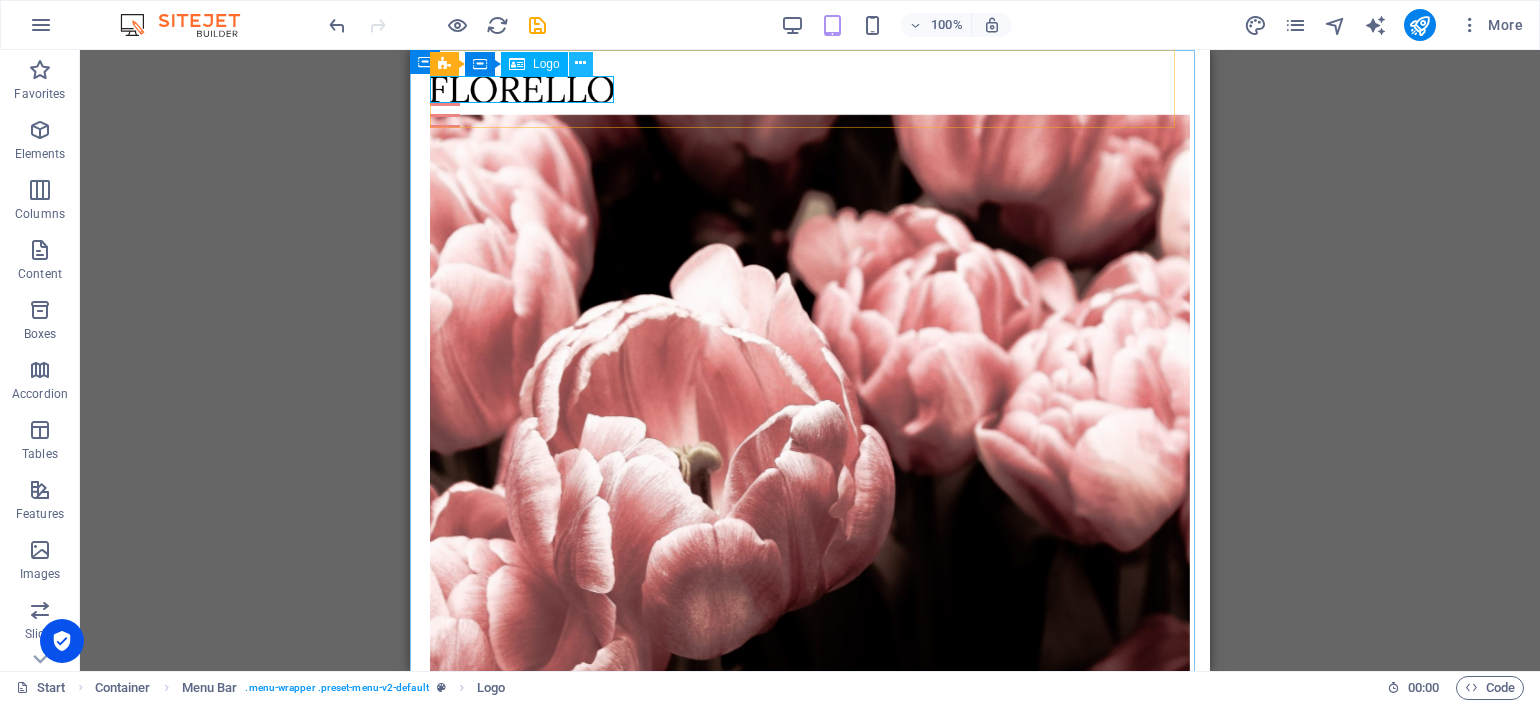 click at bounding box center (580, 63) 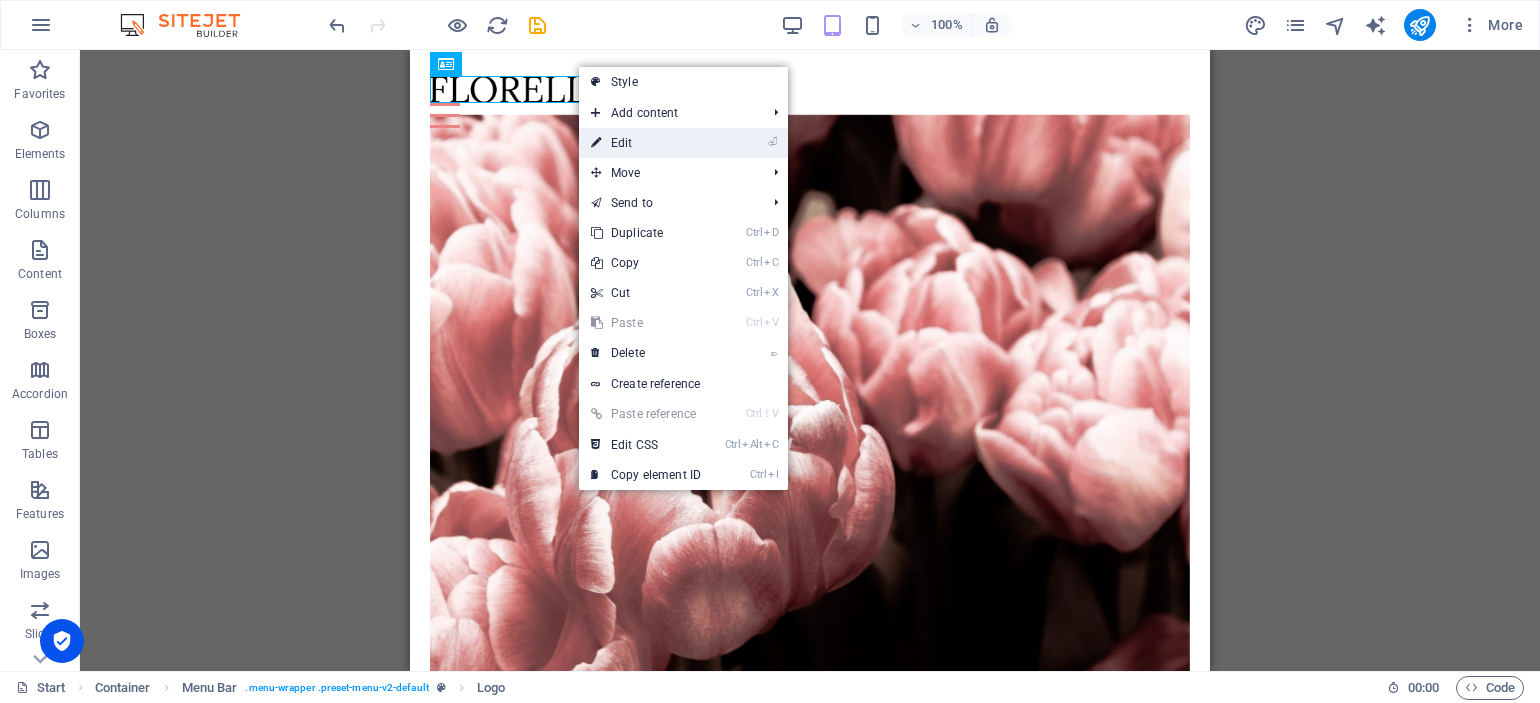 click on "⏎  Edit" at bounding box center [646, 143] 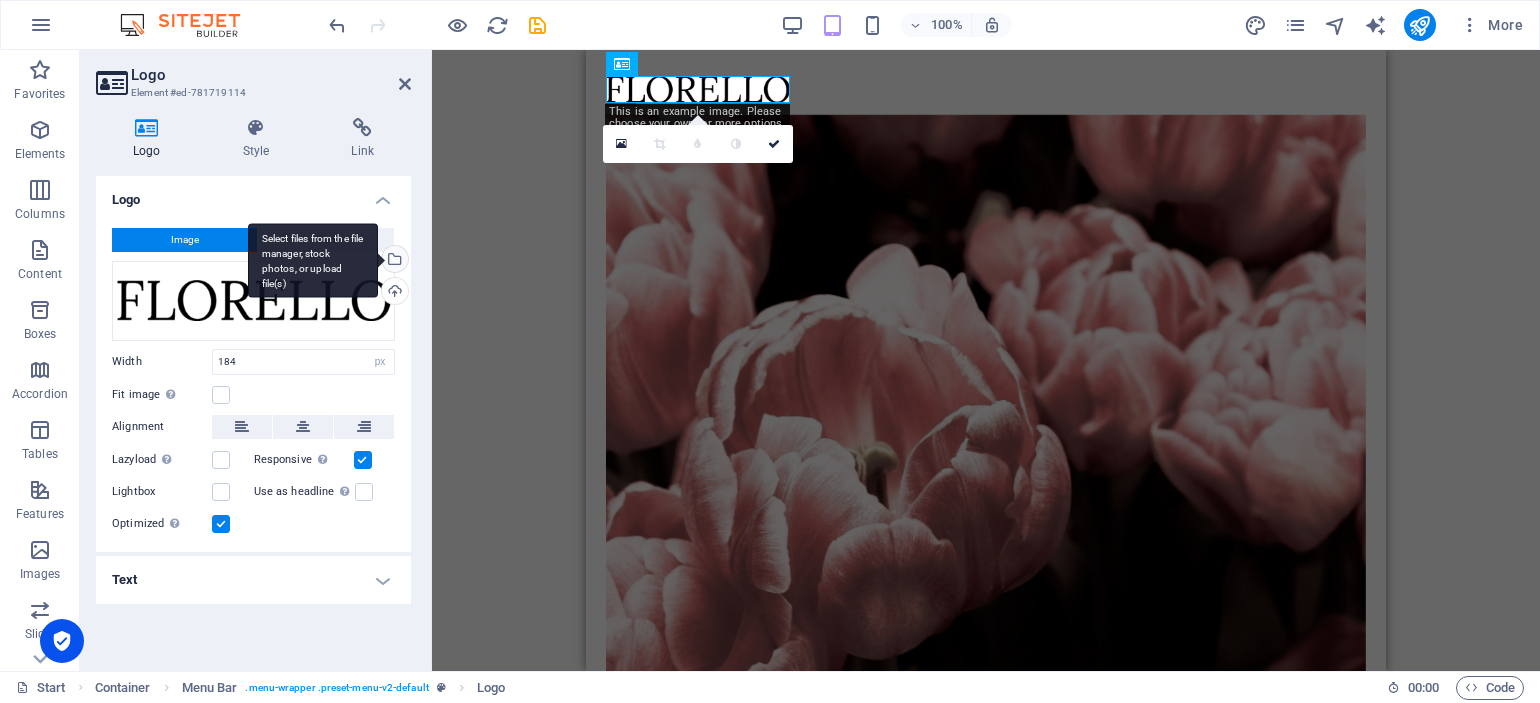 click on "Select files from the file manager, stock photos, or upload file(s)" at bounding box center [393, 261] 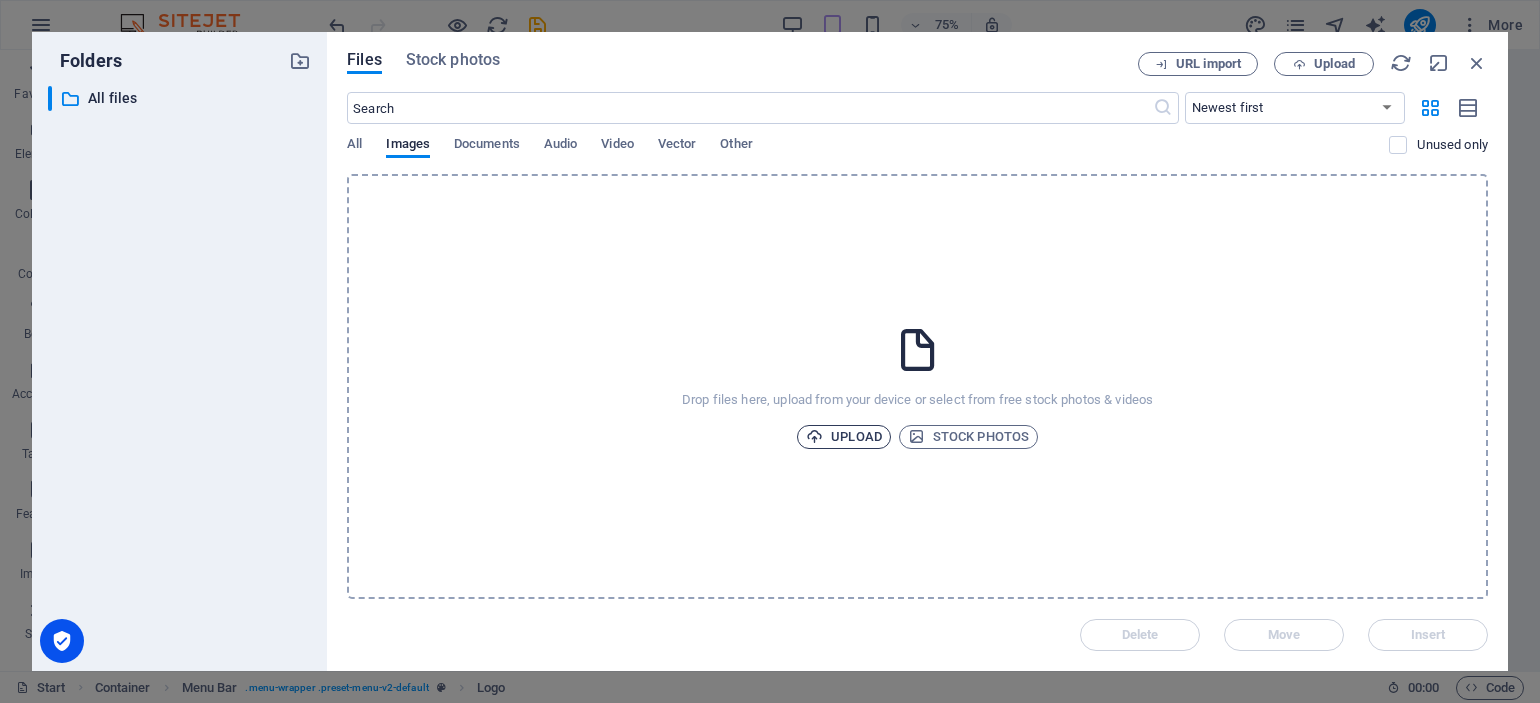 click on "Upload" at bounding box center [844, 437] 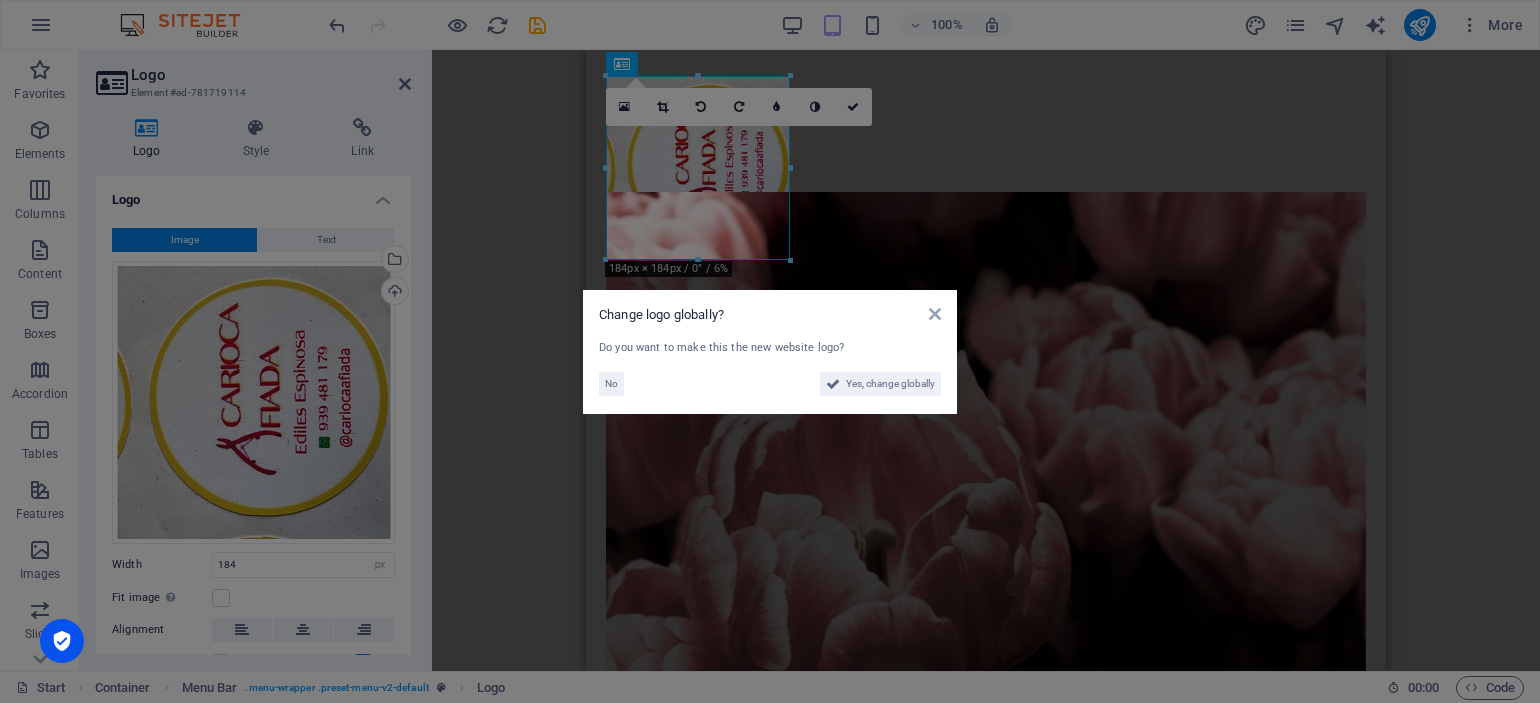 click on "Change logo globally? Do you want to make this the new website logo? No Yes, change globally" at bounding box center (770, 351) 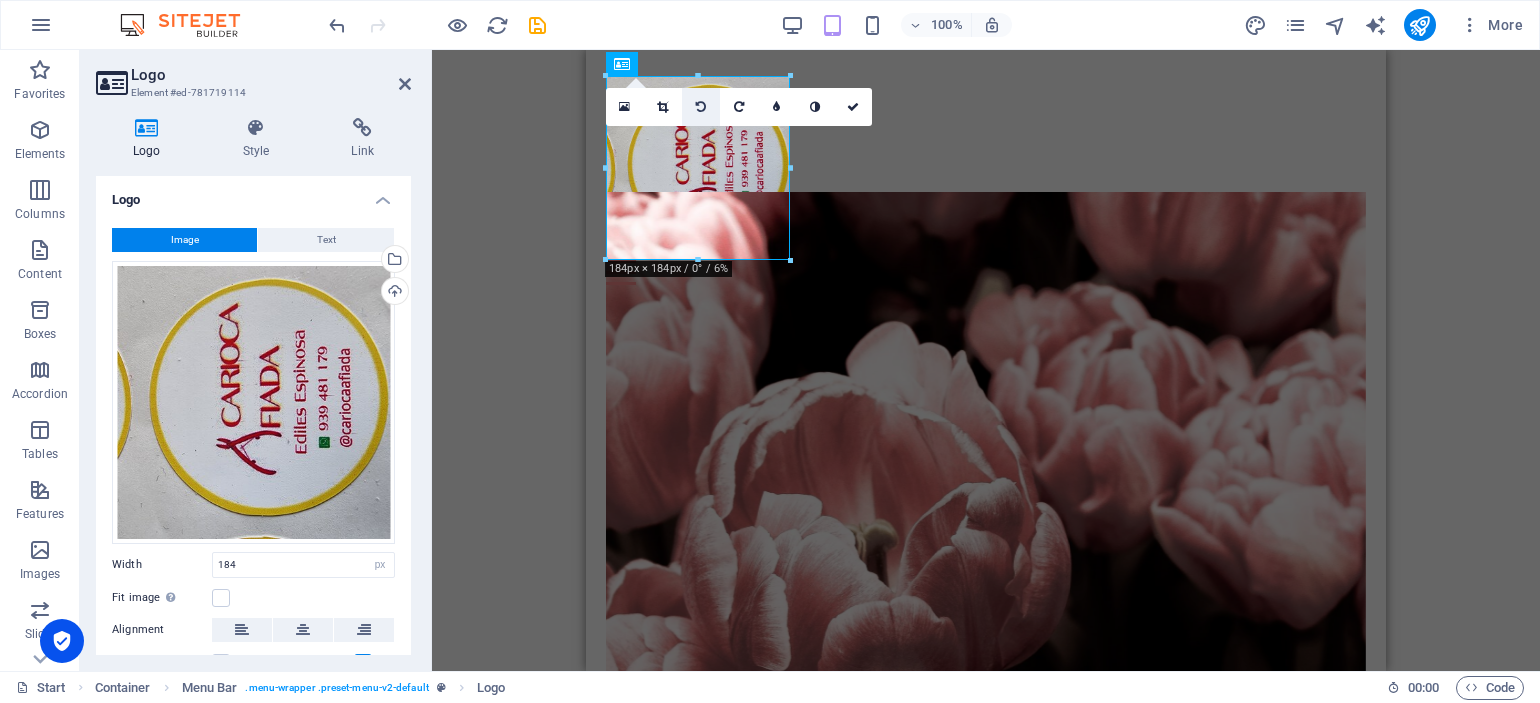 click at bounding box center (701, 107) 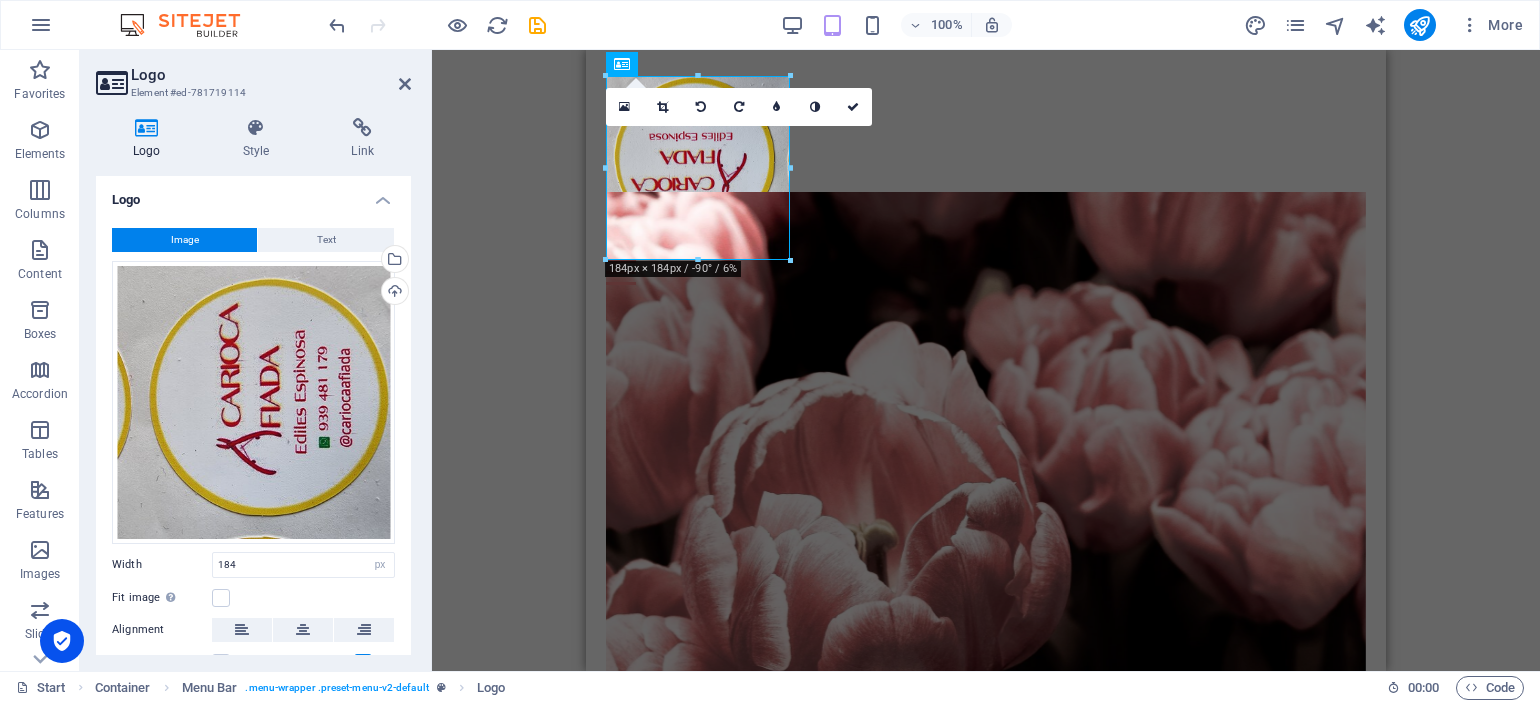 click at bounding box center [701, 107] 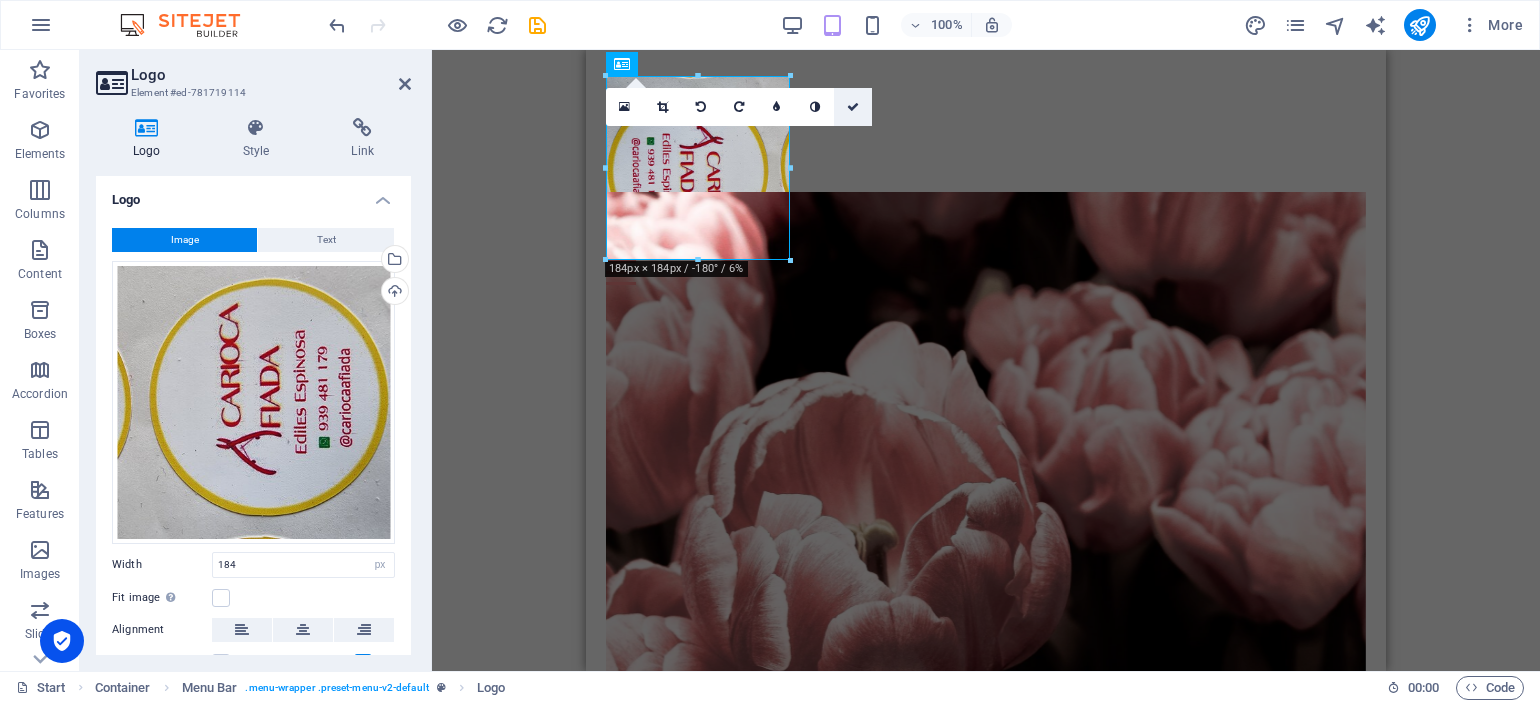 click at bounding box center [853, 107] 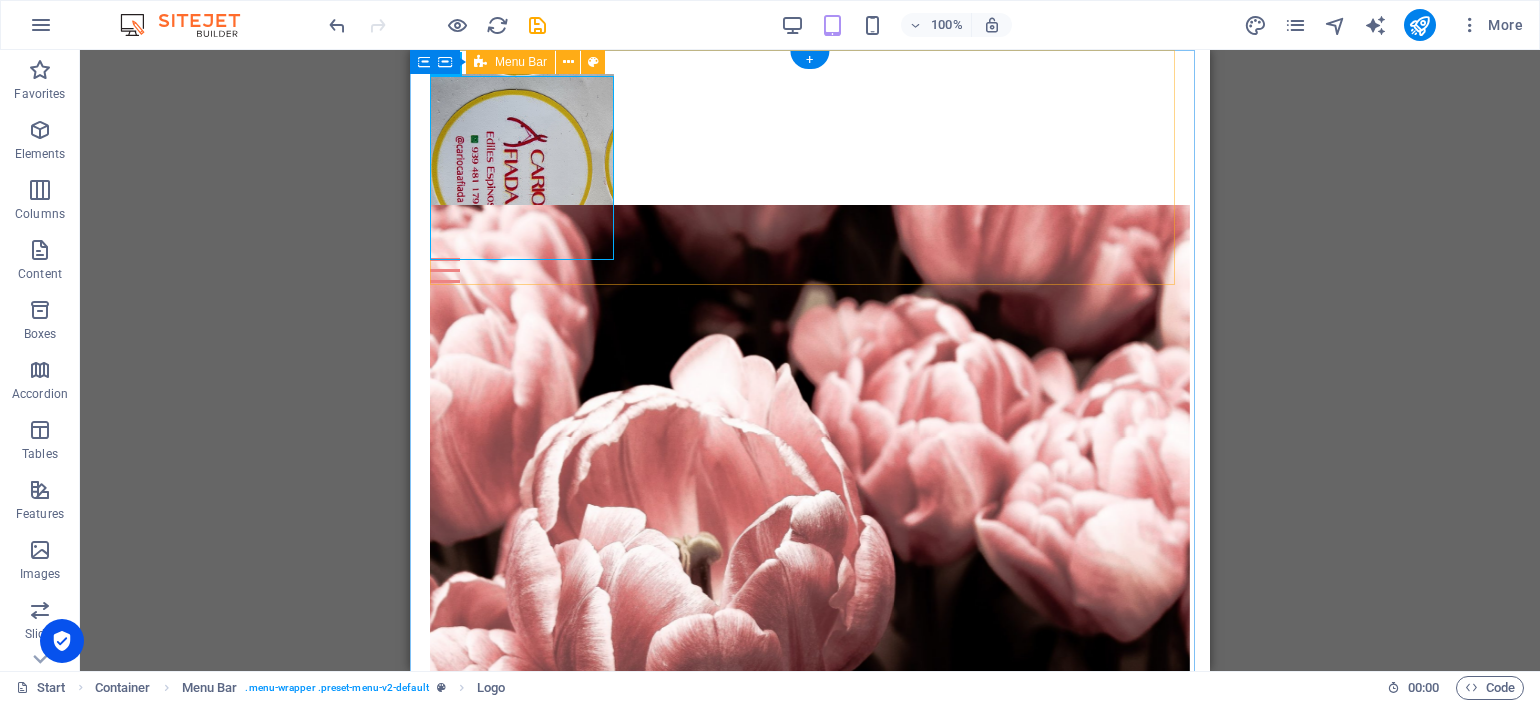 scroll, scrollTop: 0, scrollLeft: 0, axis: both 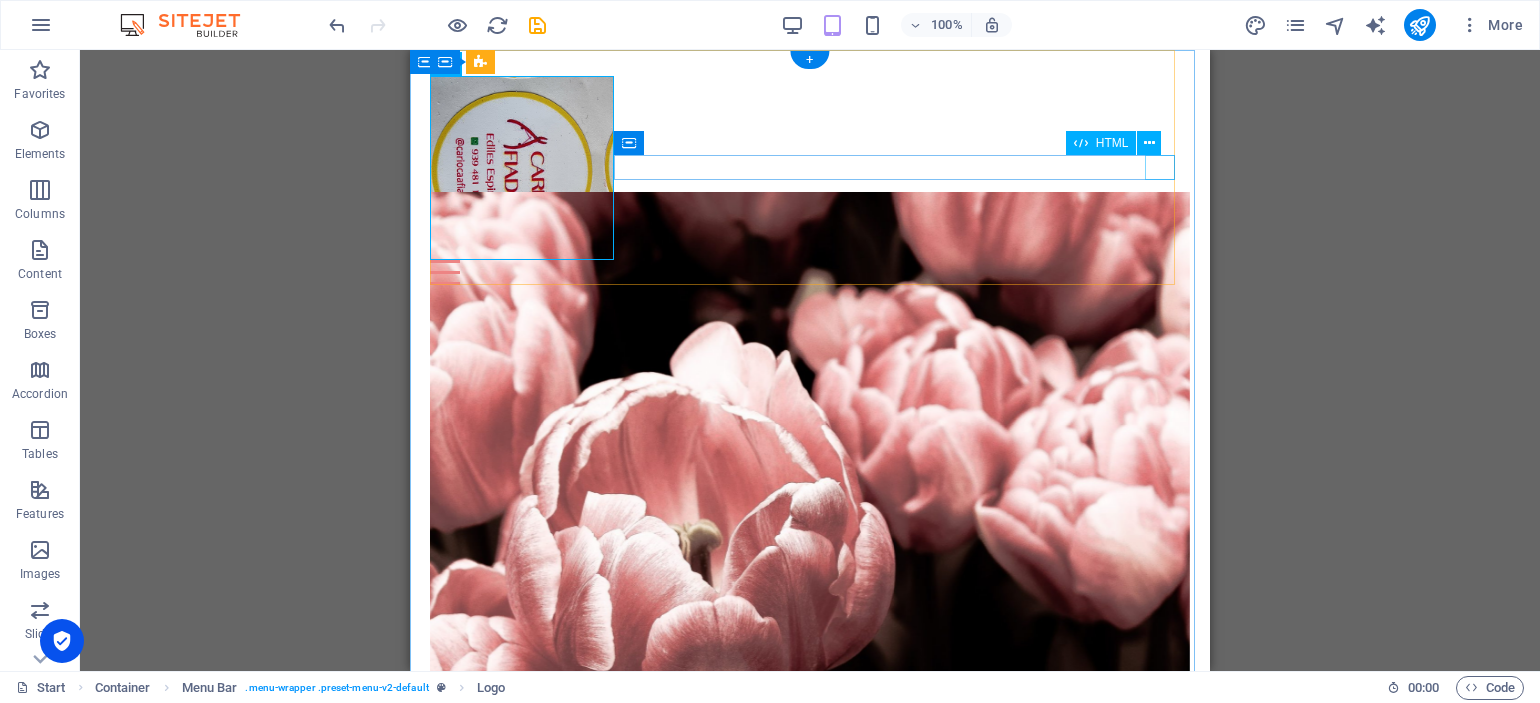 click at bounding box center (810, 272) 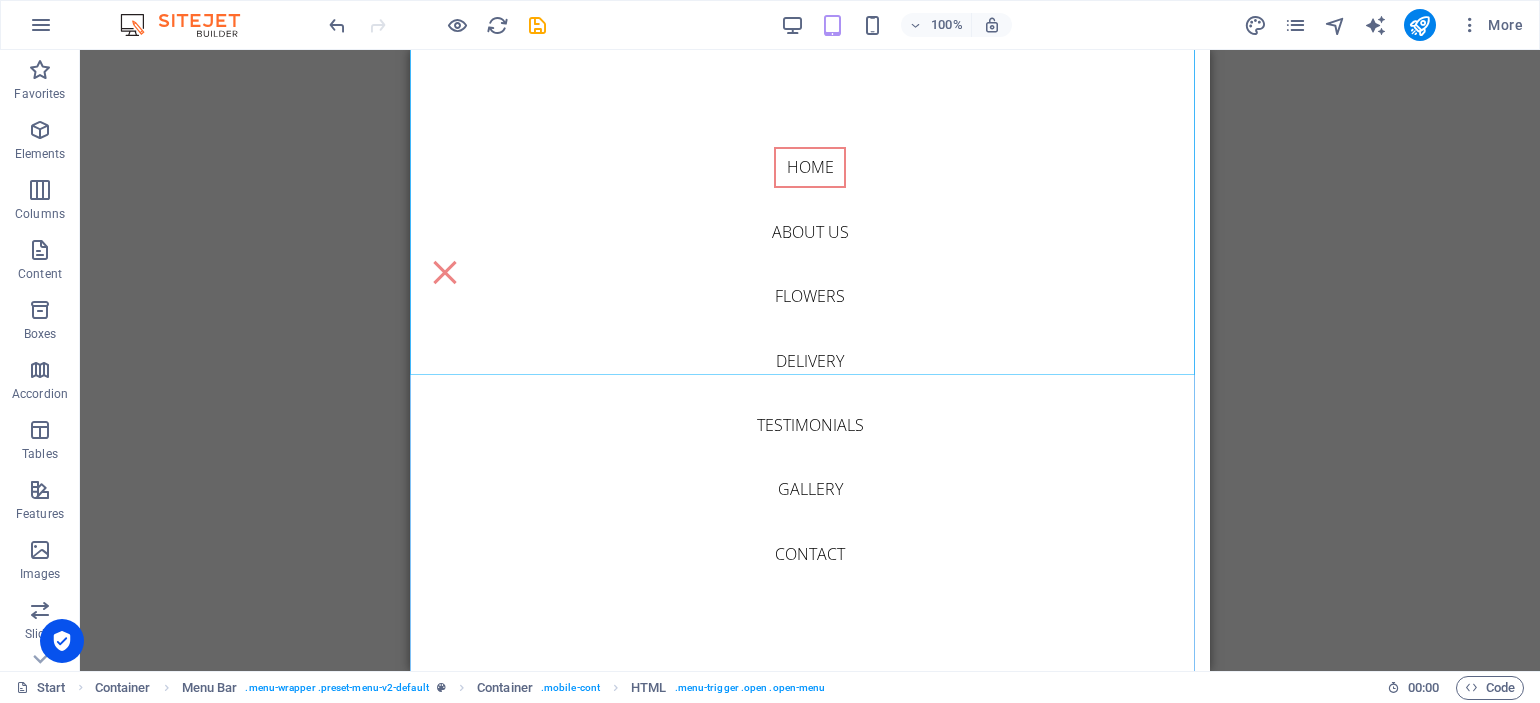 scroll, scrollTop: 0, scrollLeft: 0, axis: both 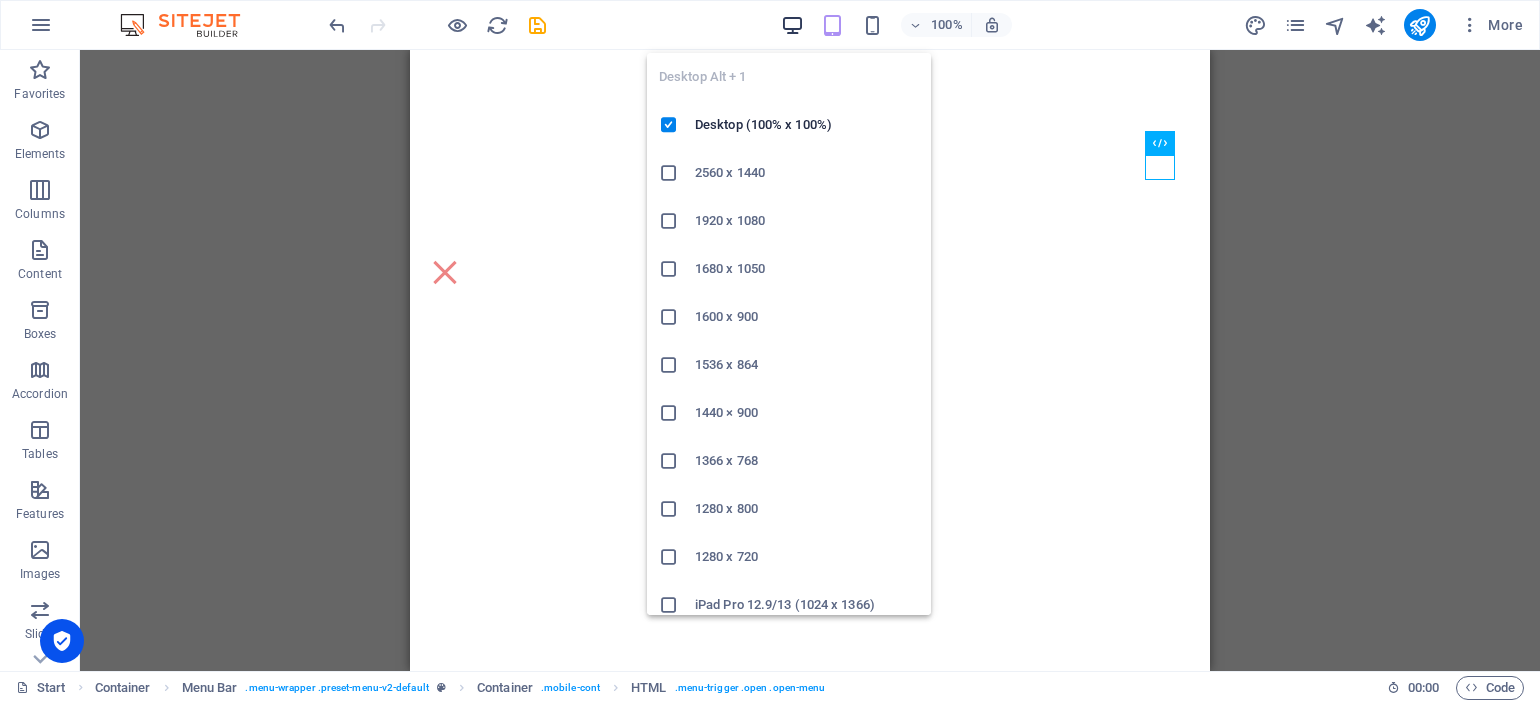 click at bounding box center [792, 25] 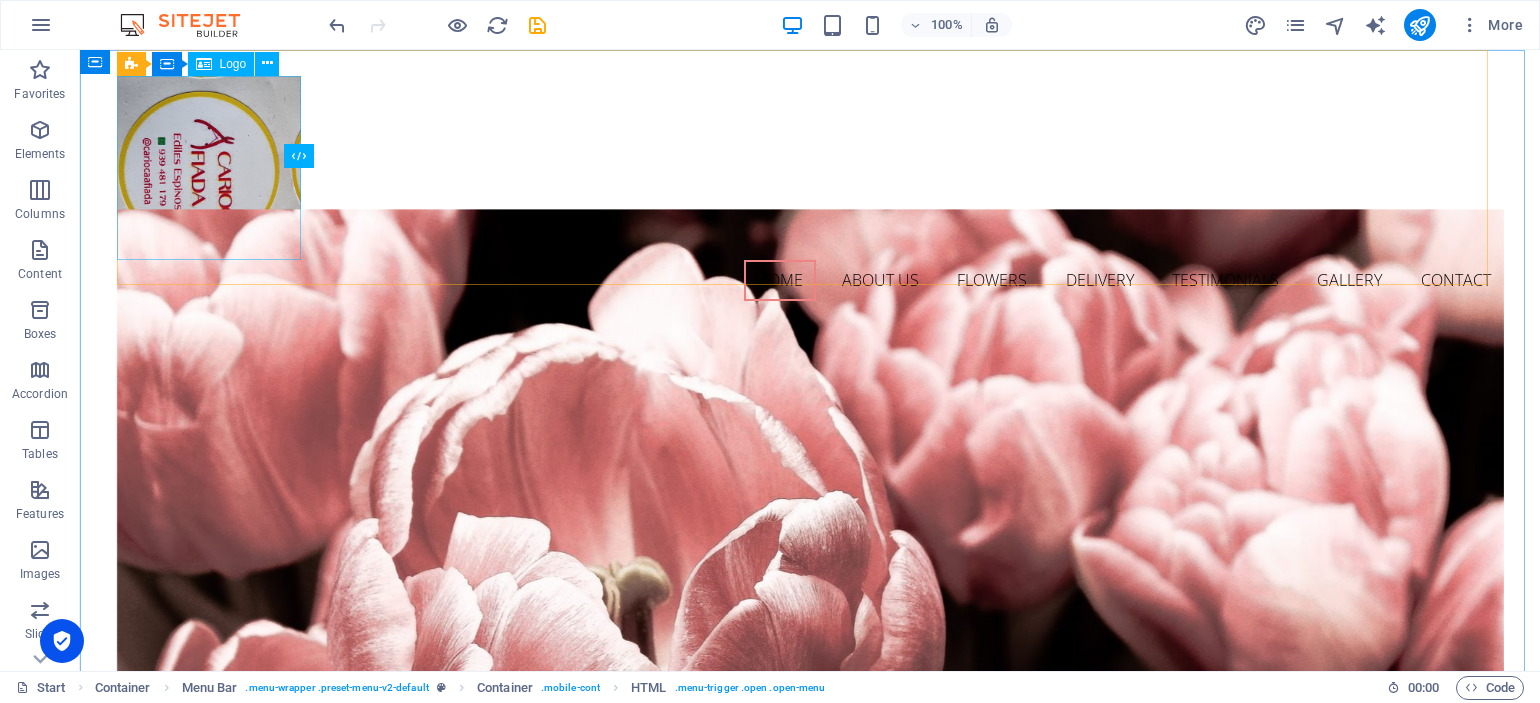click on "Logo" at bounding box center [233, 64] 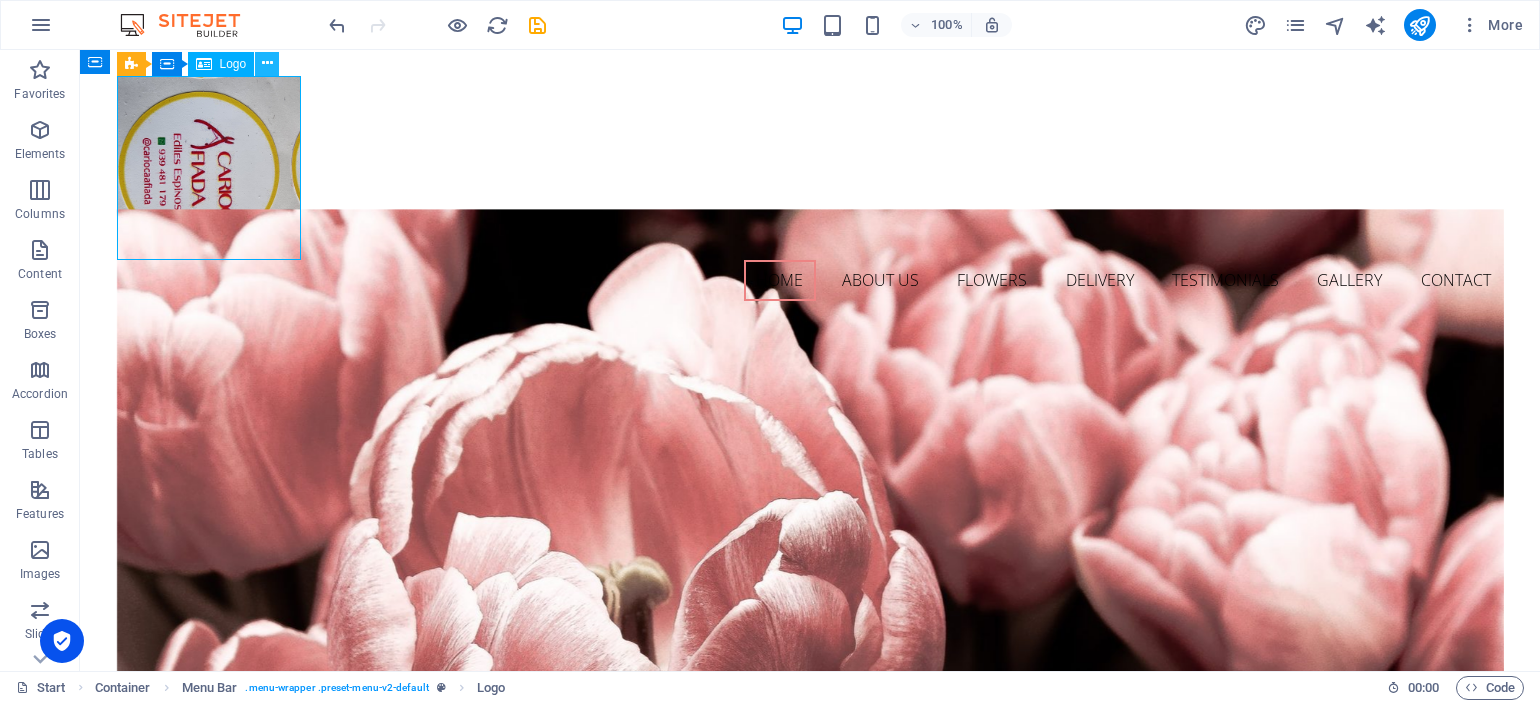 click at bounding box center [267, 63] 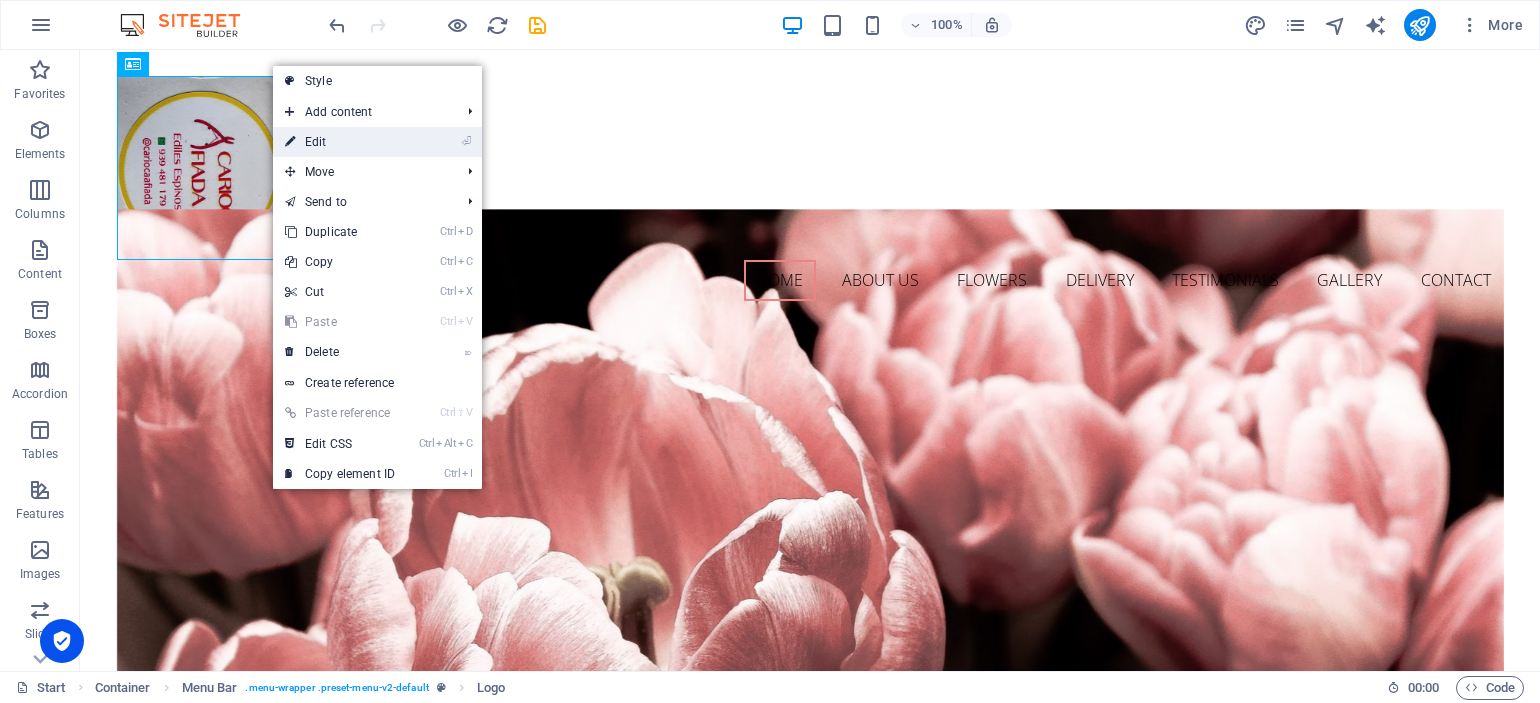 click on "⏎  Edit" at bounding box center (340, 142) 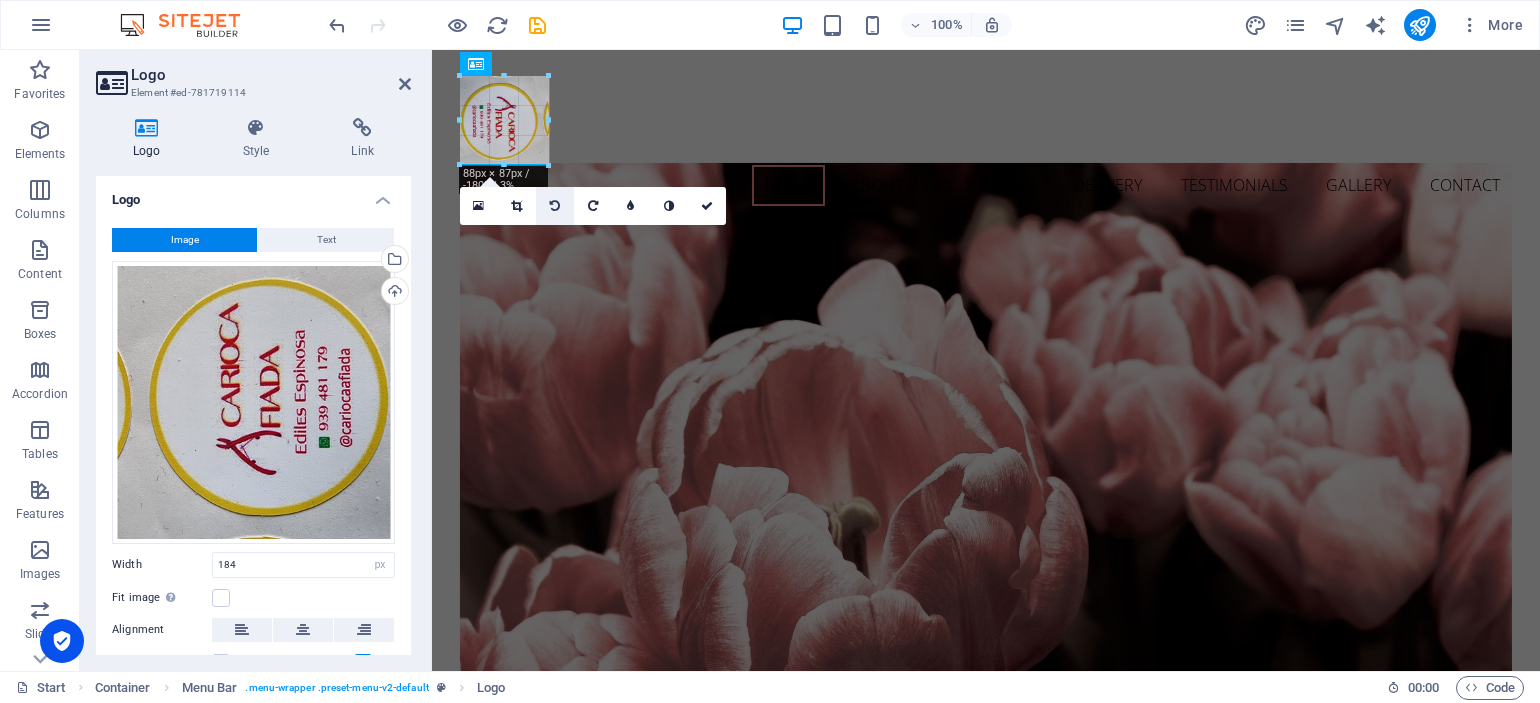 drag, startPoint x: 643, startPoint y: 167, endPoint x: 549, endPoint y: 191, distance: 97.015465 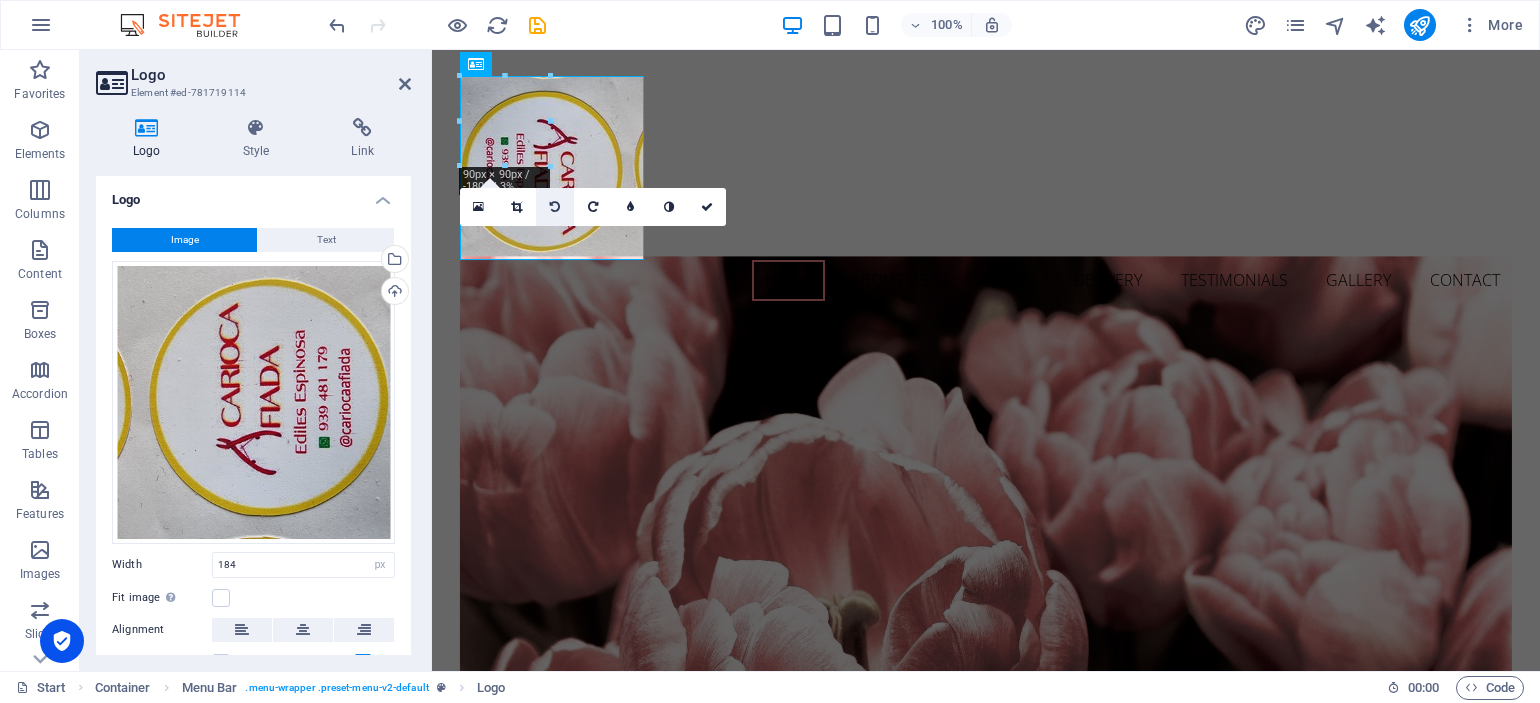 click at bounding box center (555, 207) 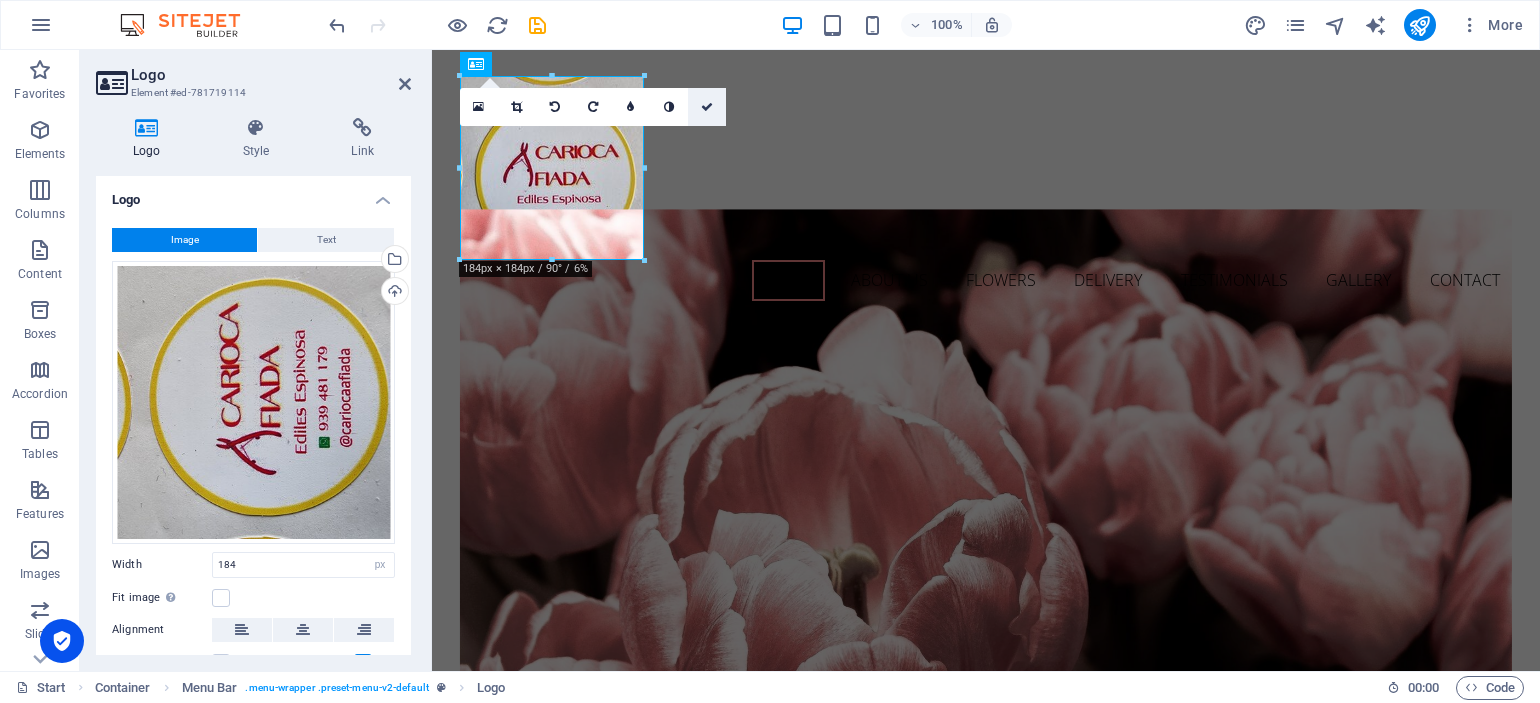 click at bounding box center [707, 107] 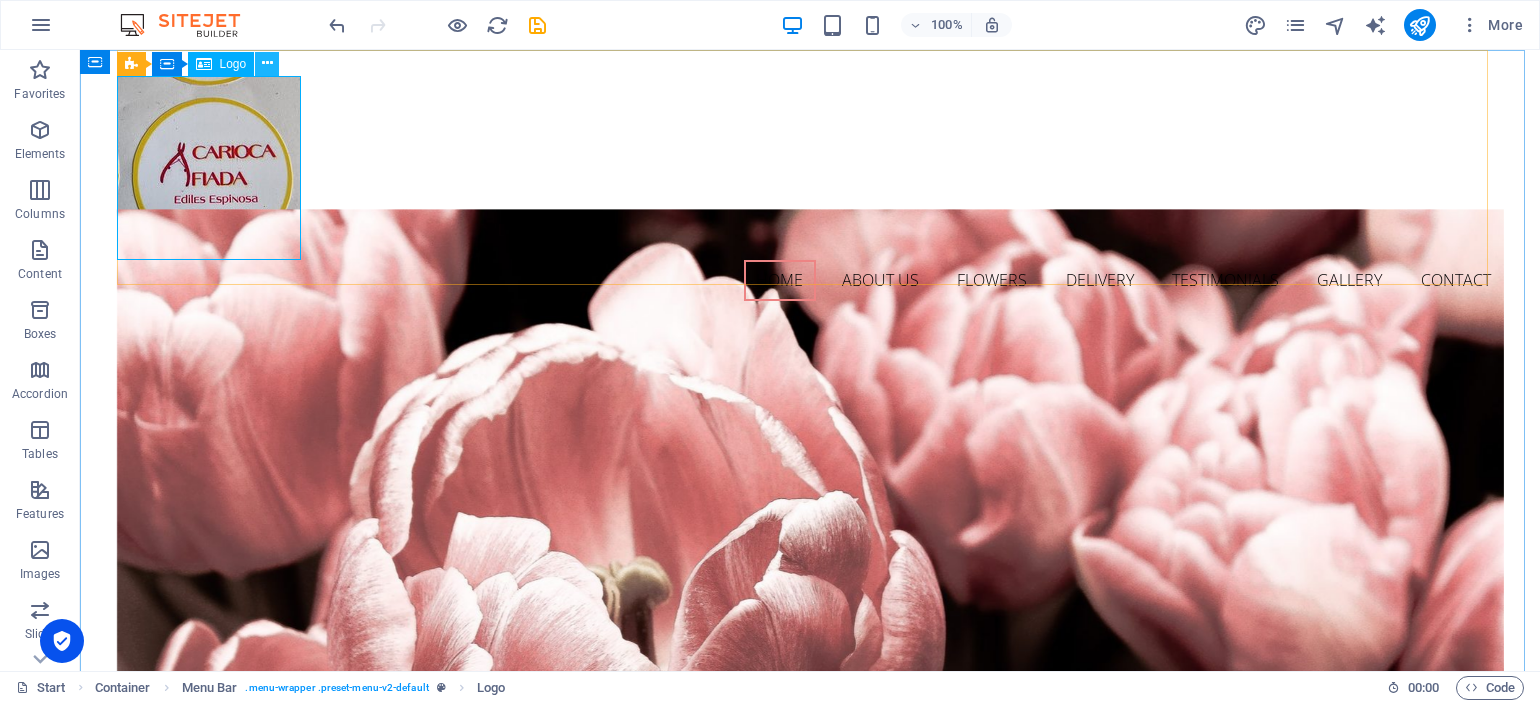 click at bounding box center [267, 63] 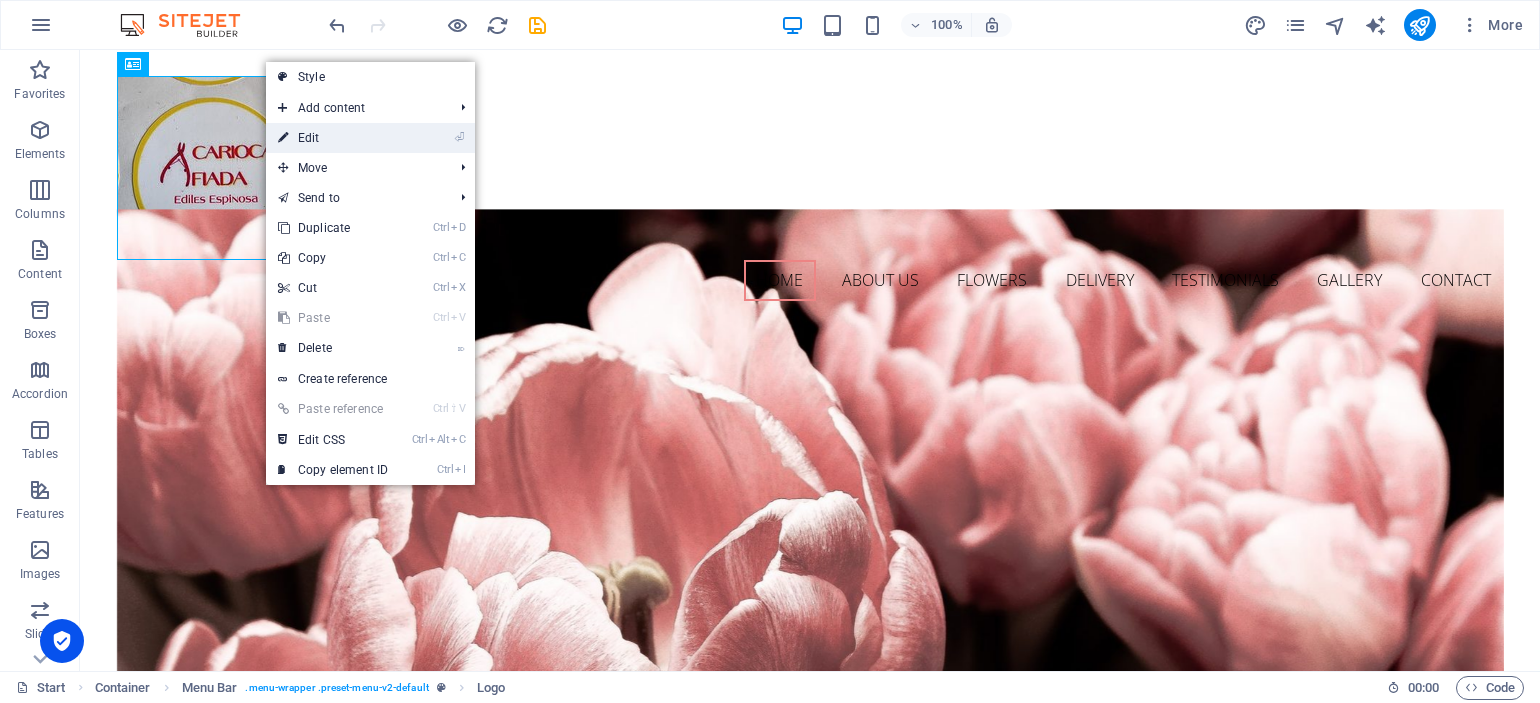 click on "⏎  Edit" at bounding box center (333, 138) 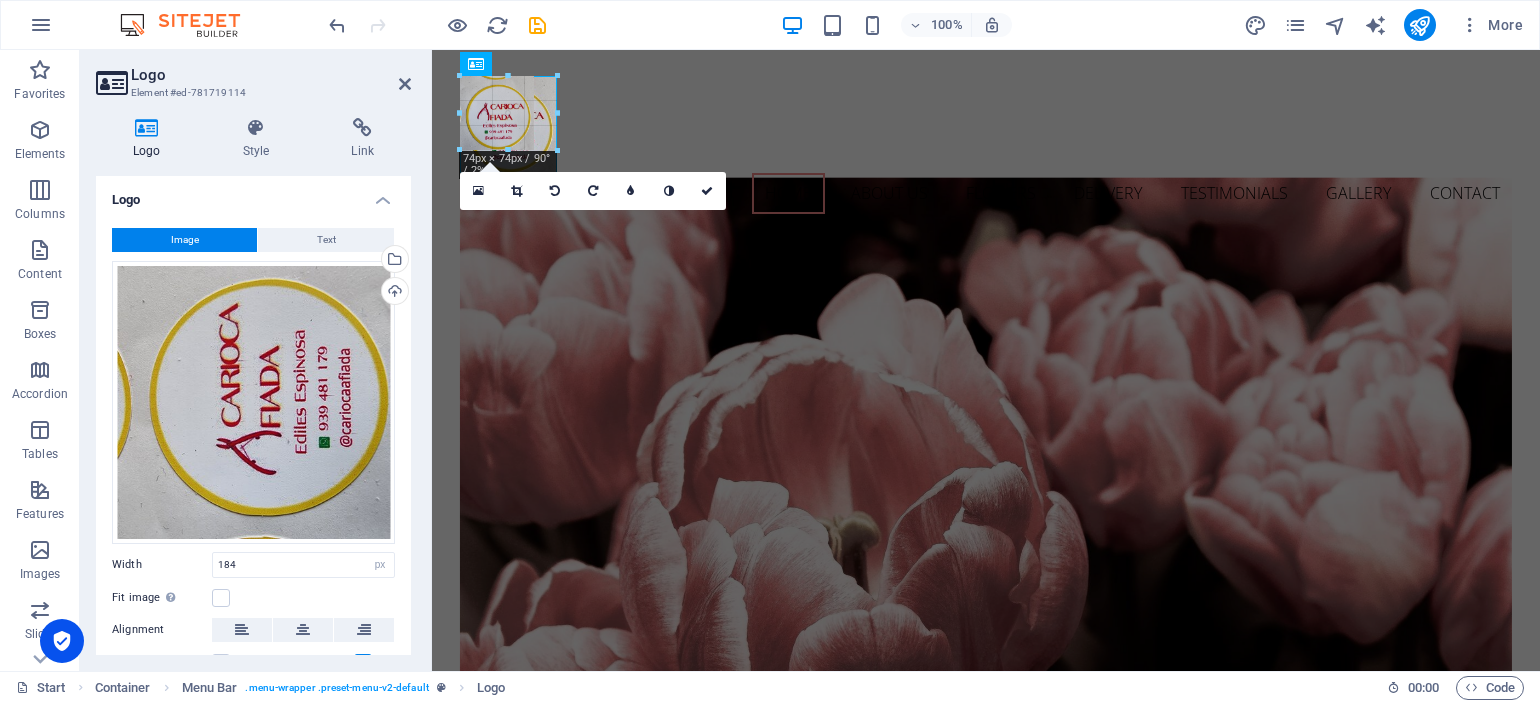 drag, startPoint x: 549, startPoint y: 76, endPoint x: 184, endPoint y: 113, distance: 366.87054 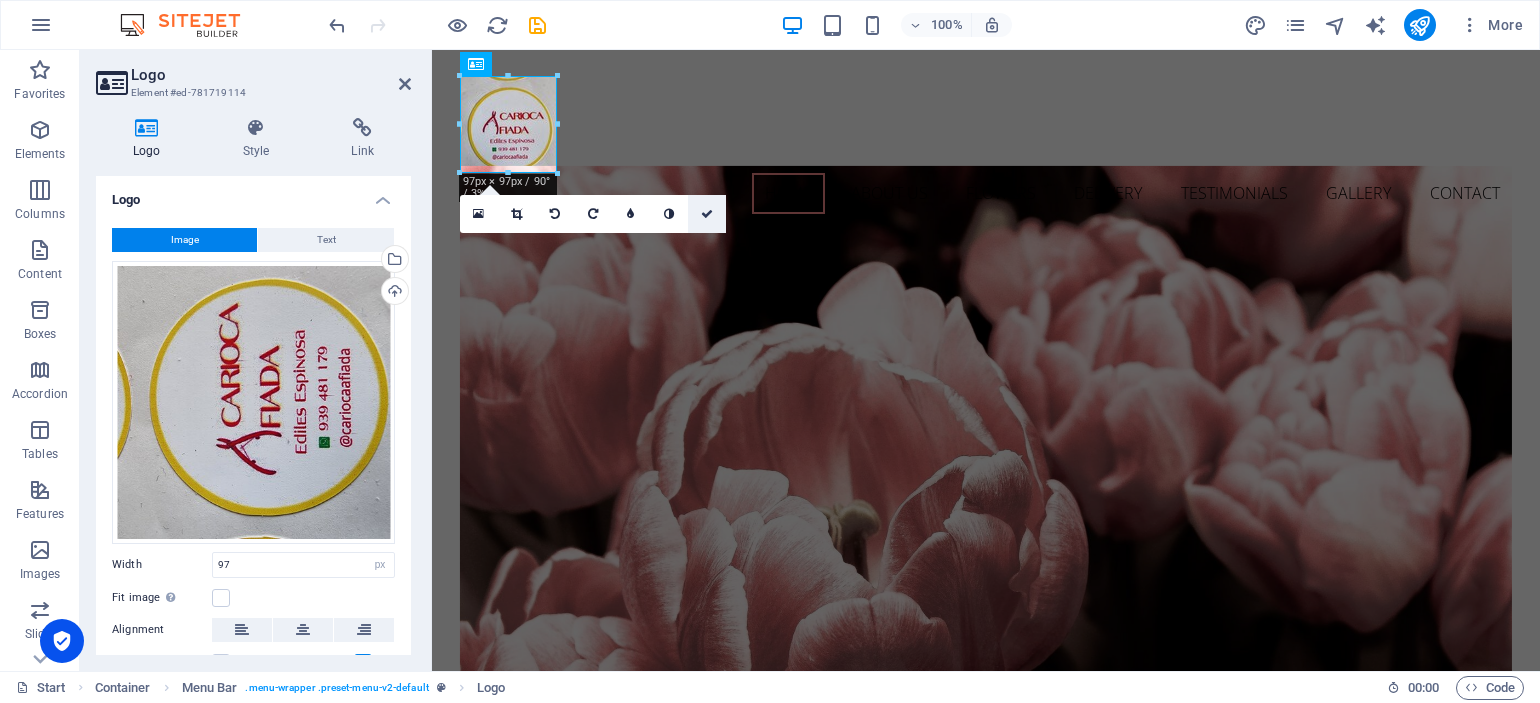 click at bounding box center [707, 214] 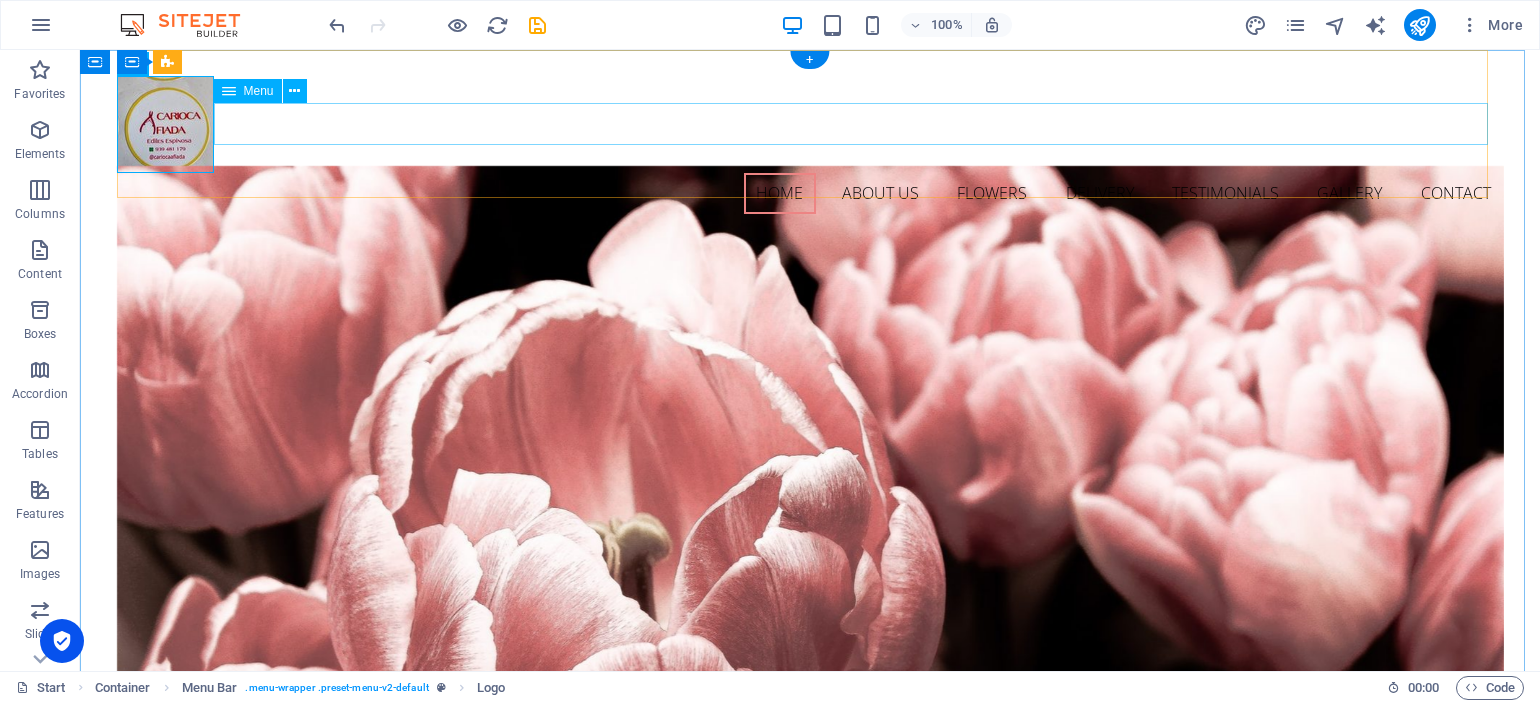 click on "Home About us Flowers Delivery Testimonials Gallery Contact" at bounding box center (810, 194) 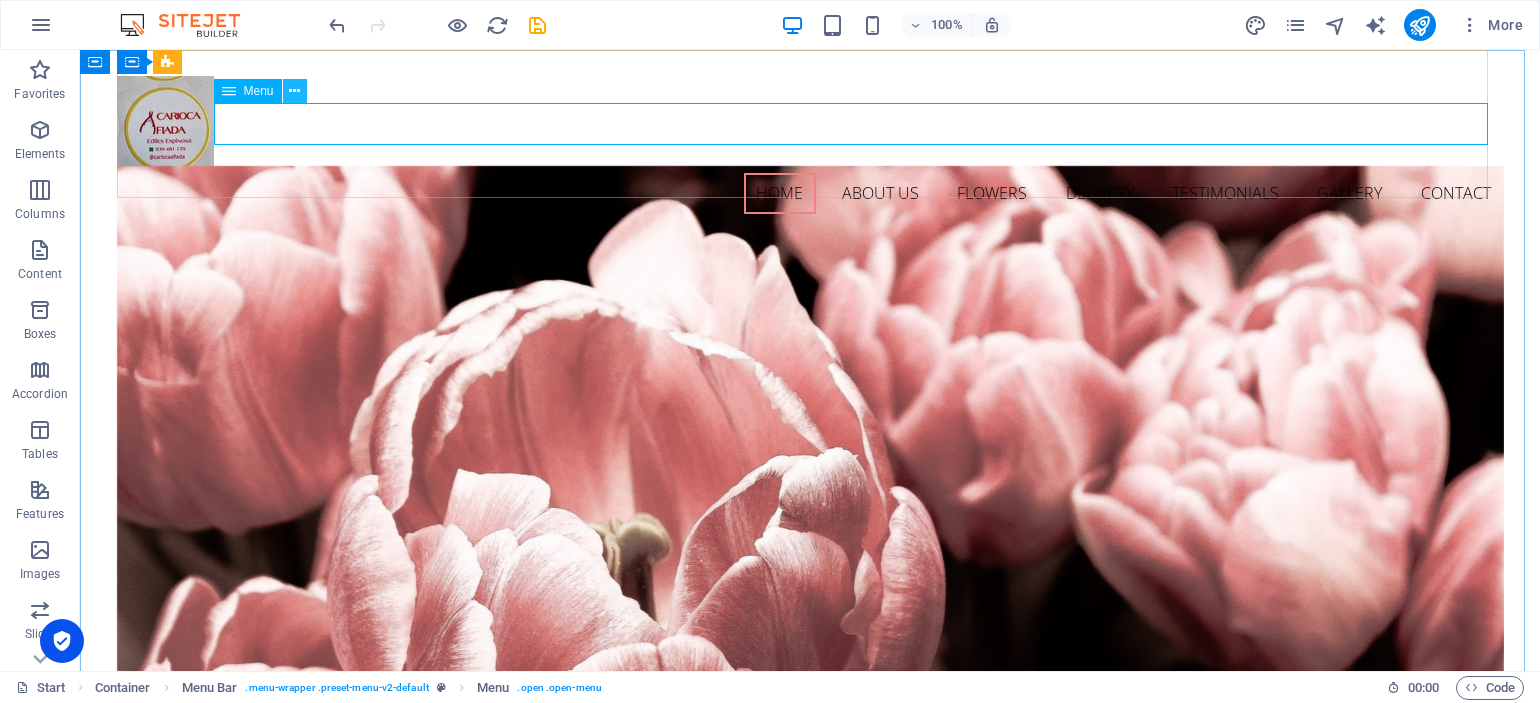 click at bounding box center (294, 91) 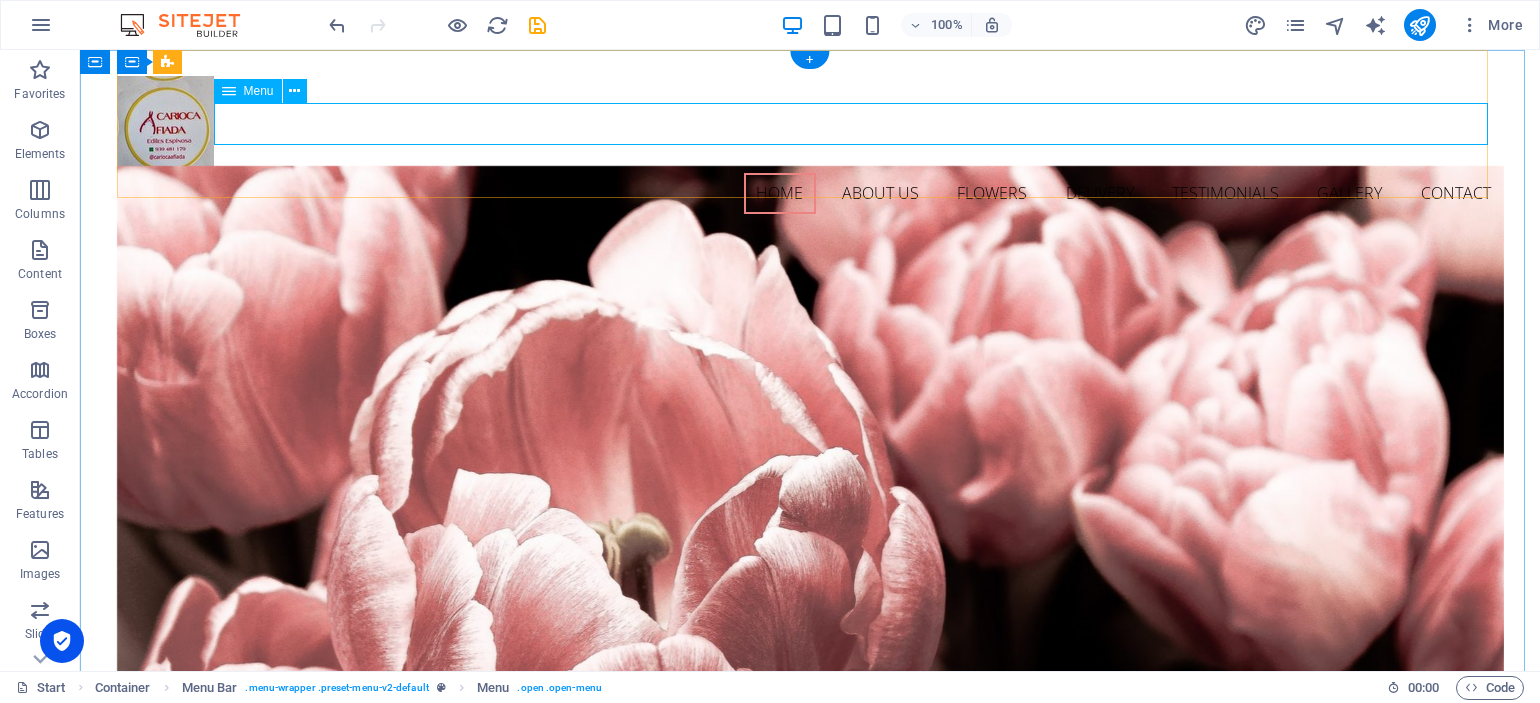 click on "Home About us Flowers Delivery Testimonials Gallery Contact" at bounding box center (810, 194) 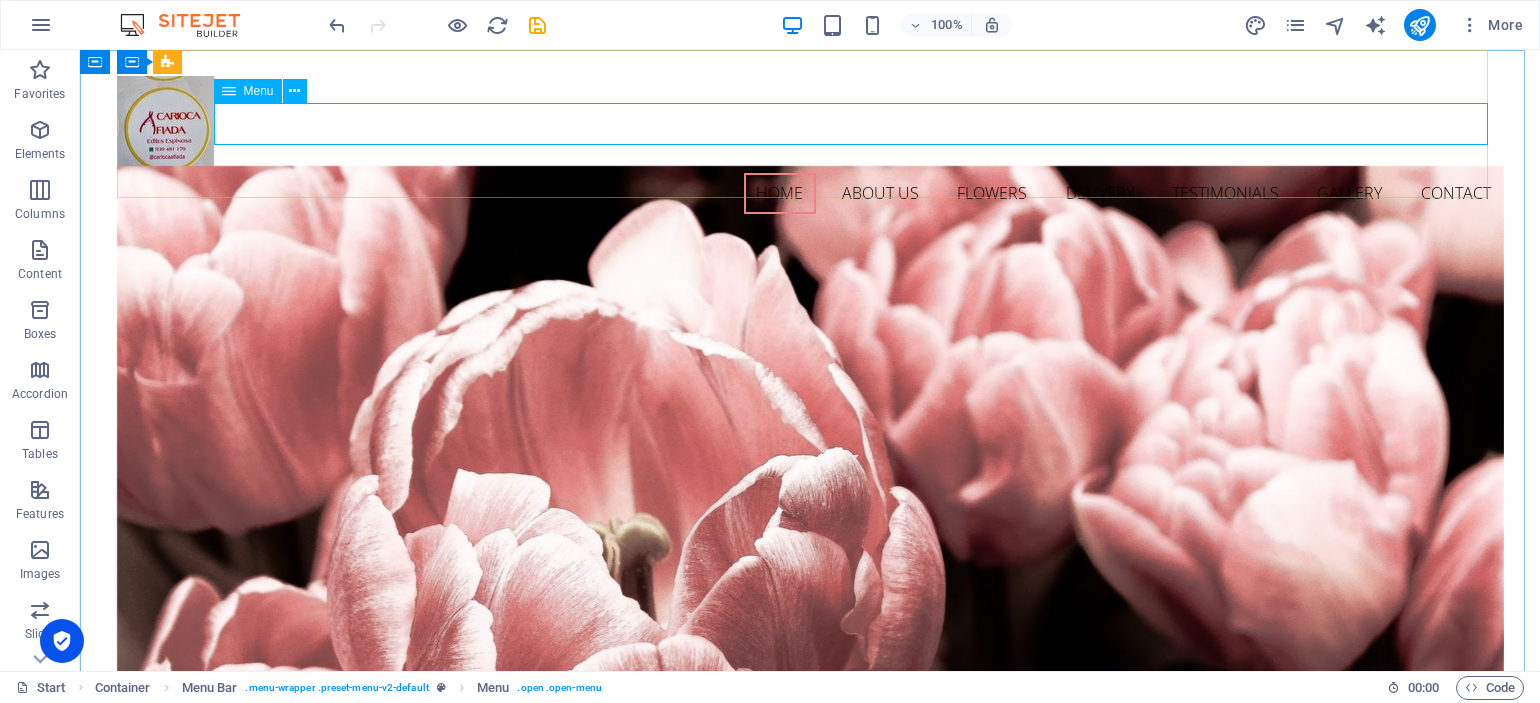 click on "Menu" at bounding box center [248, 91] 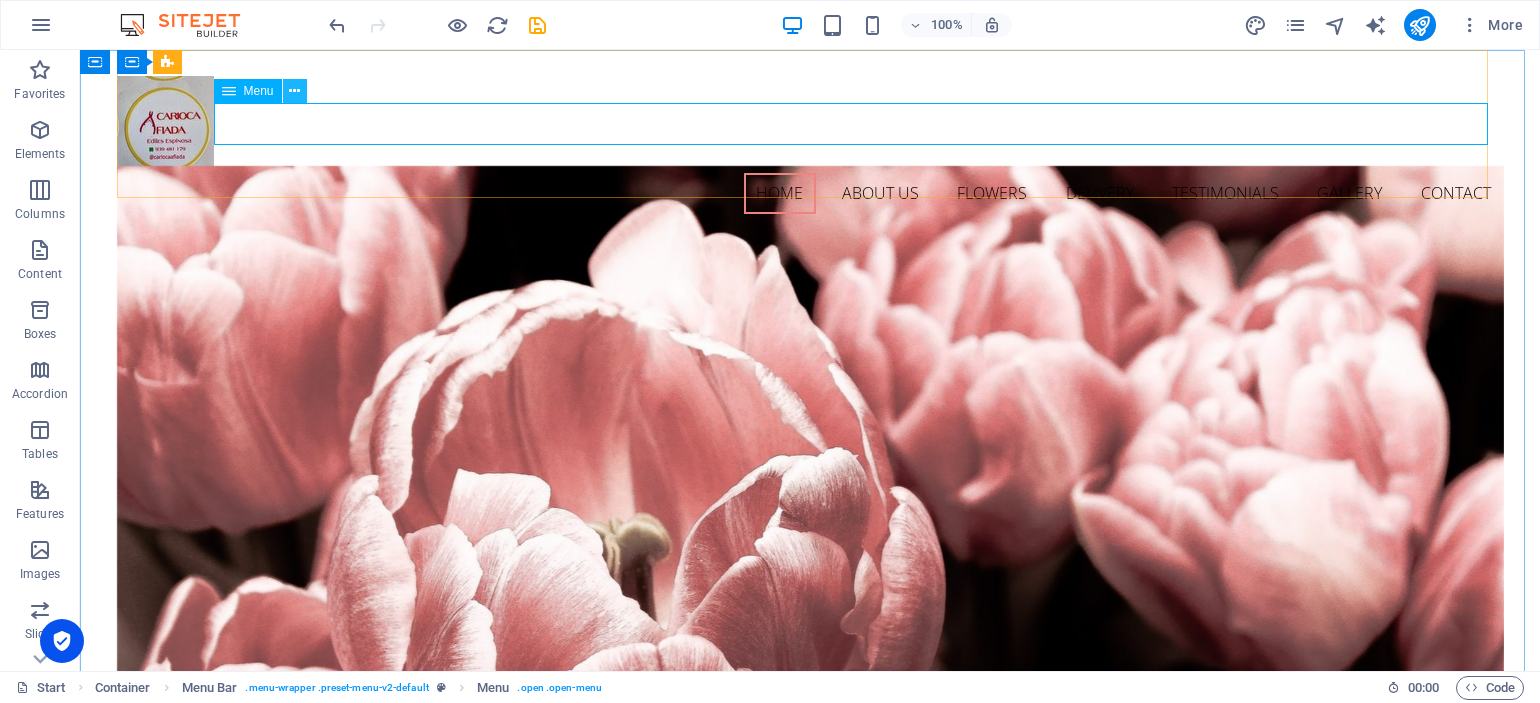 click at bounding box center [294, 91] 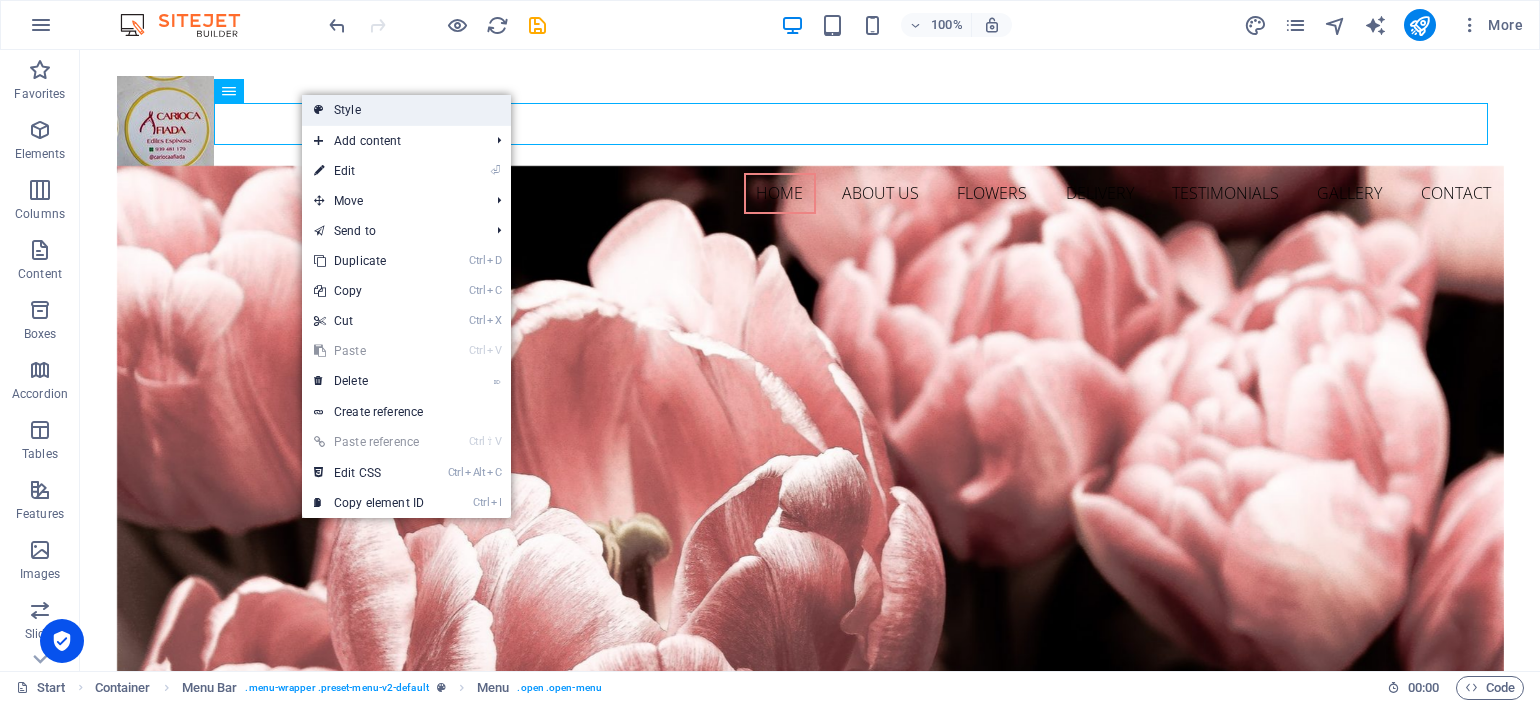 click on "Style" at bounding box center (406, 110) 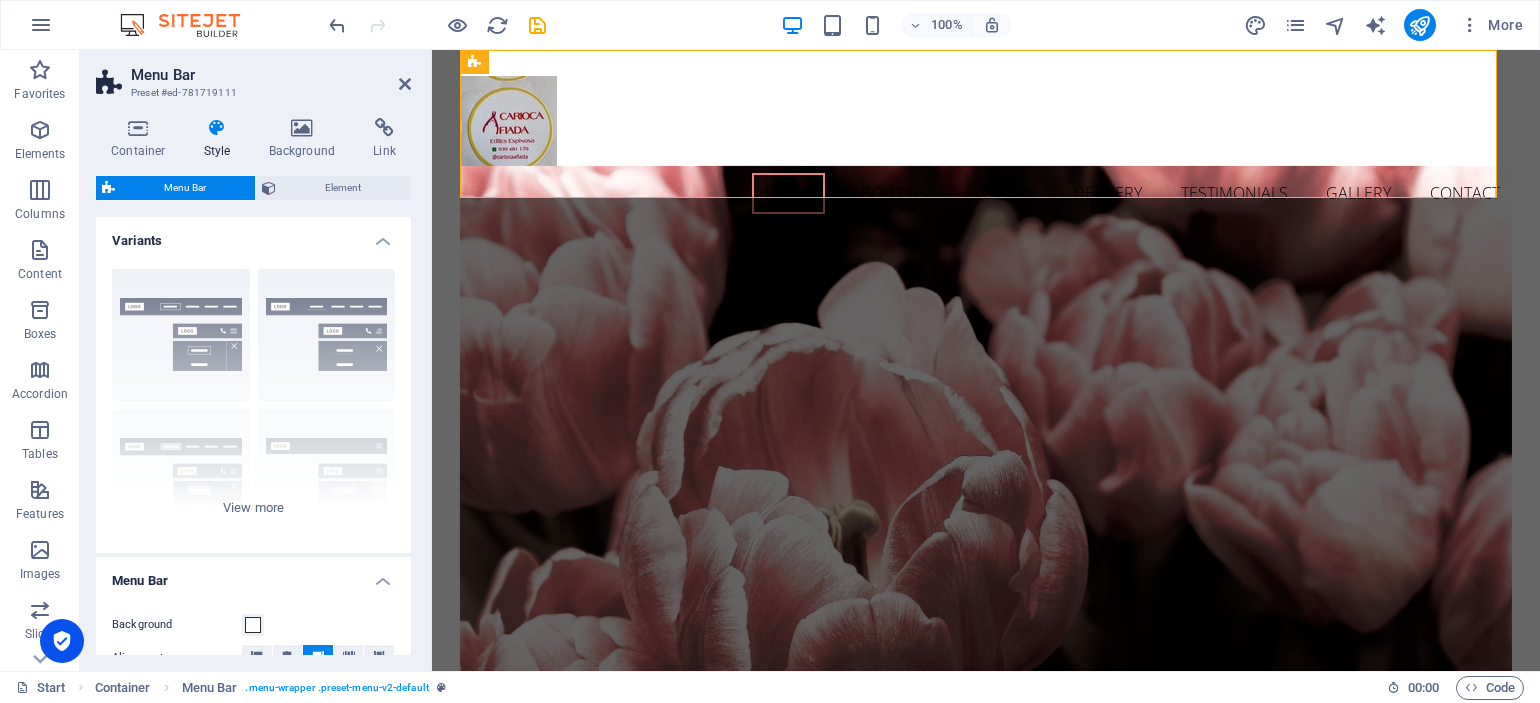 type 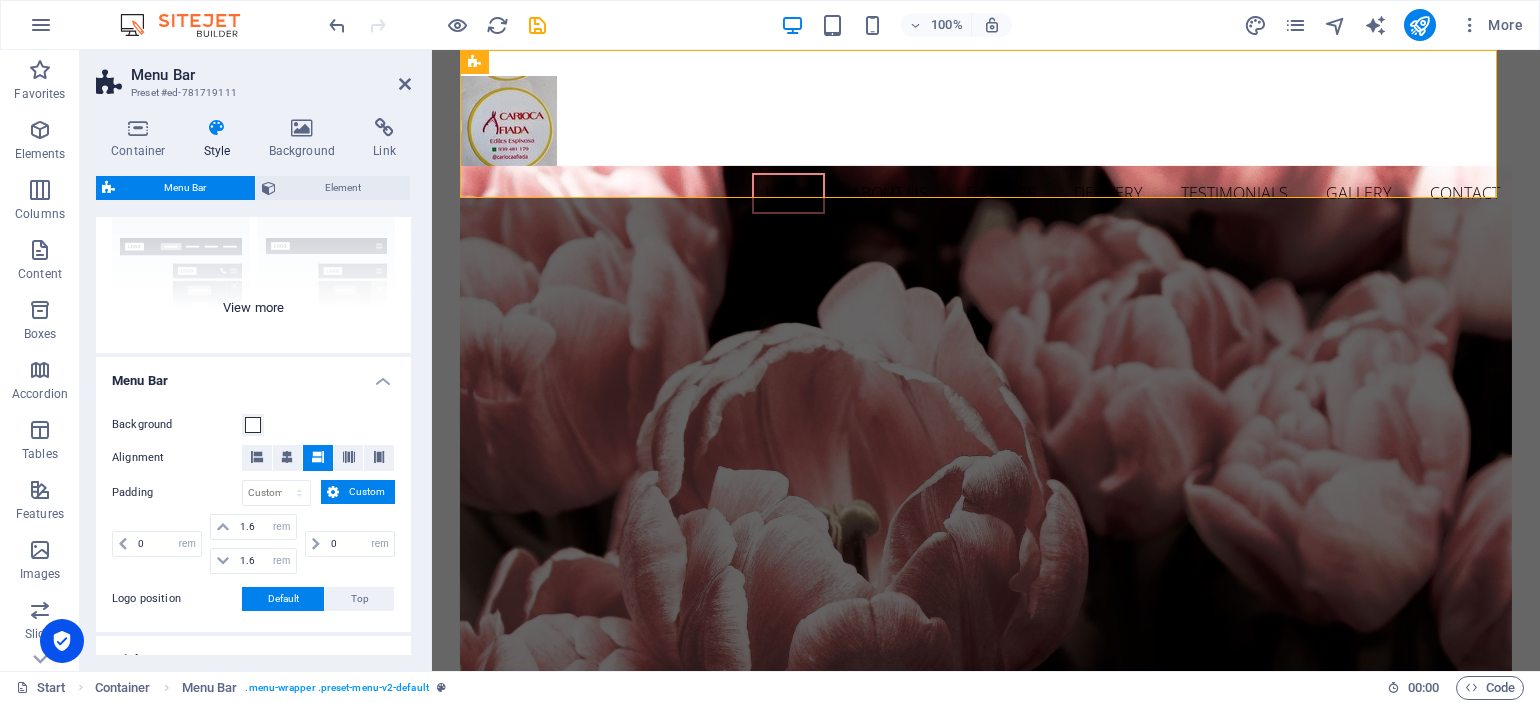 scroll, scrollTop: 300, scrollLeft: 0, axis: vertical 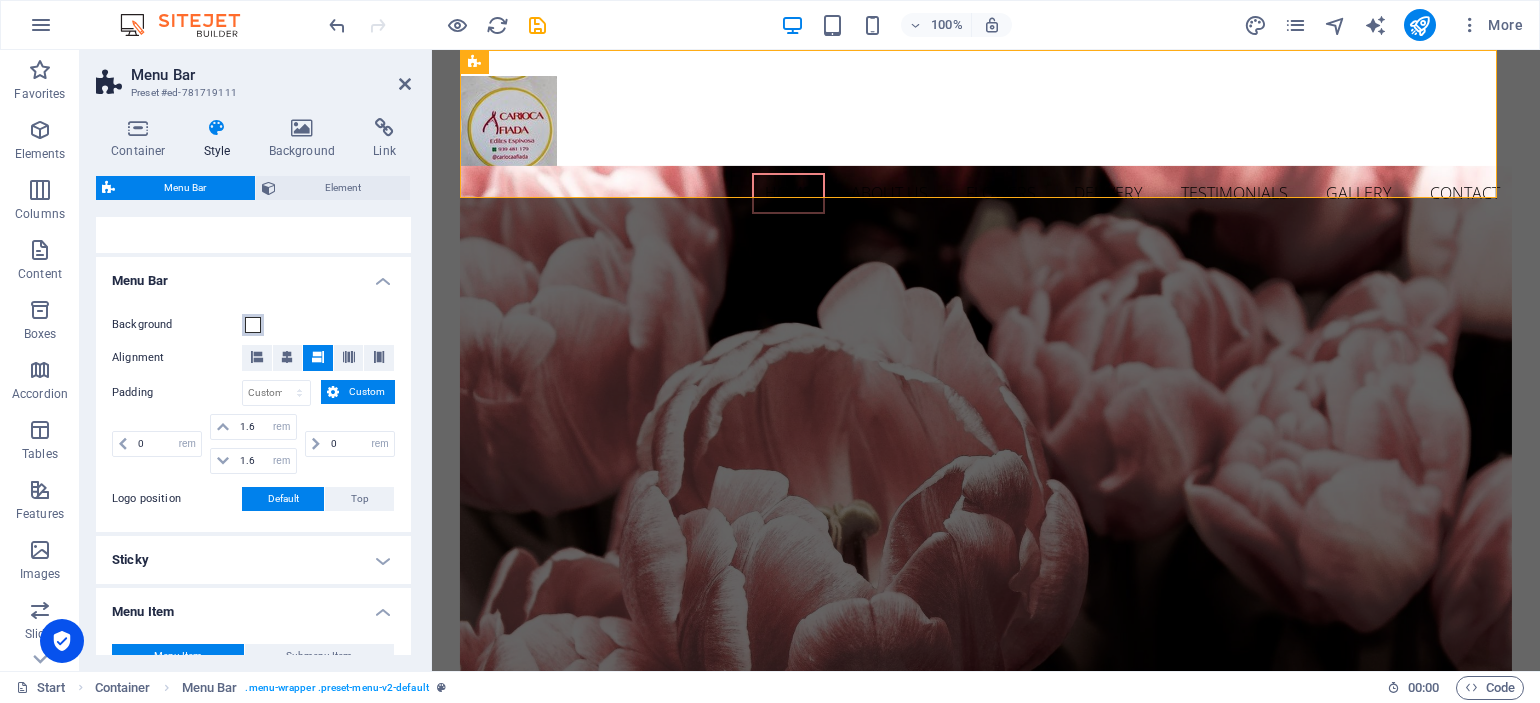 click at bounding box center (253, 325) 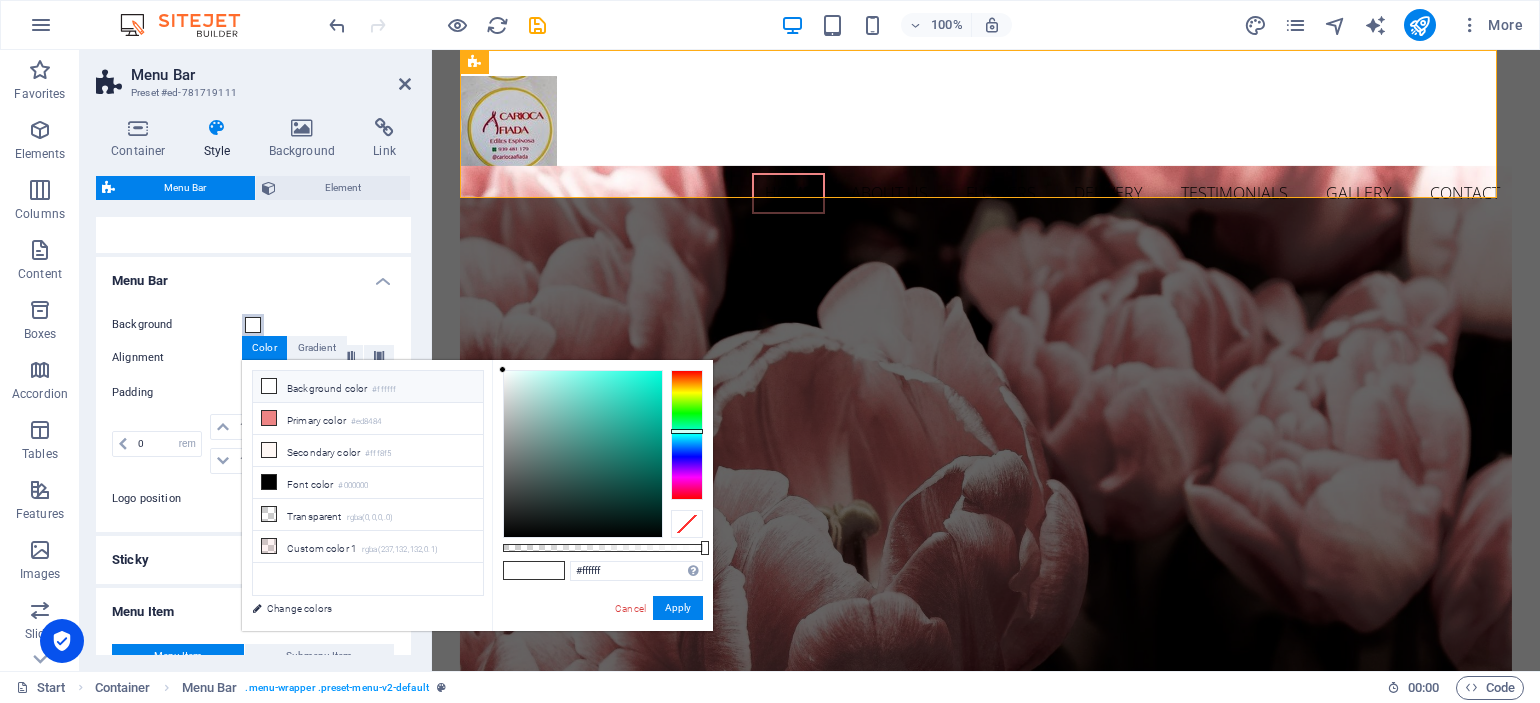 type on "#80bbb3" 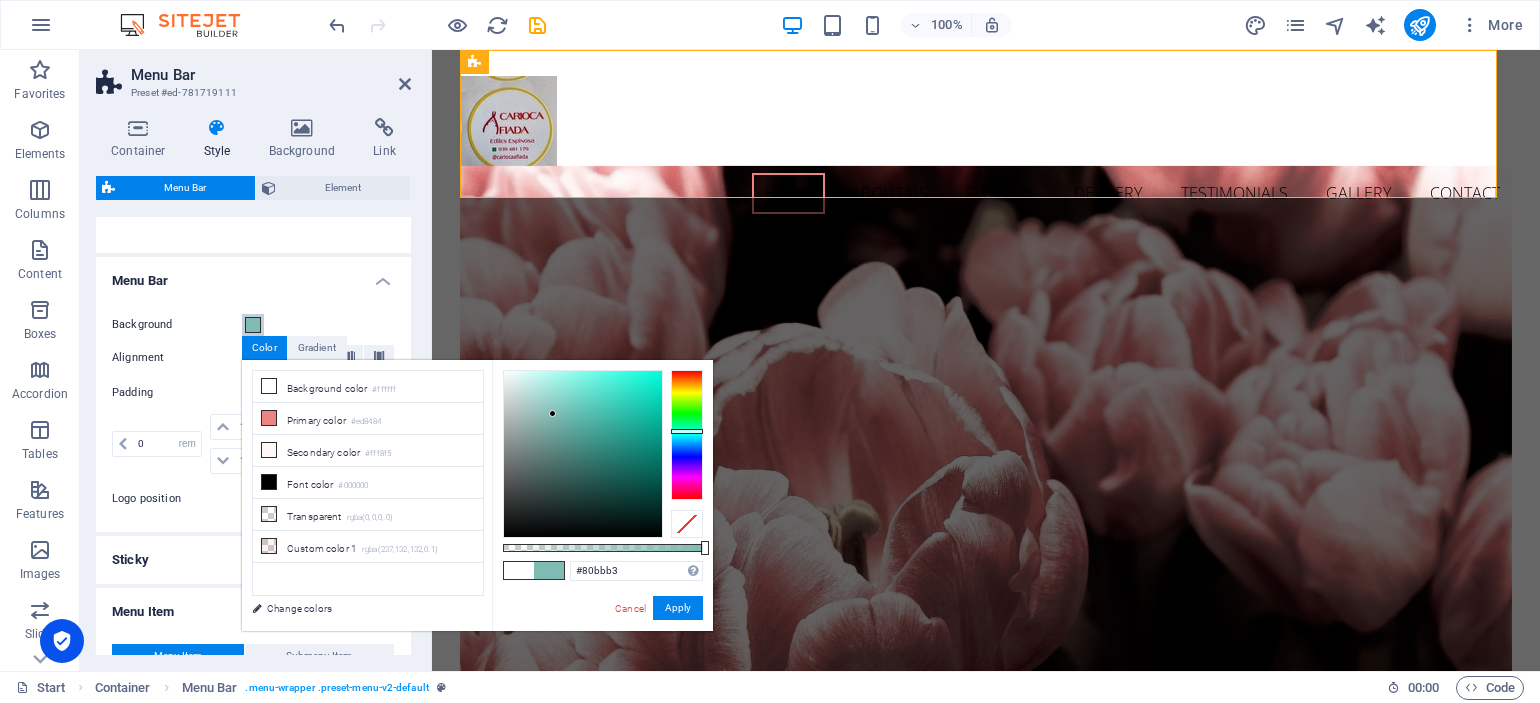 click at bounding box center [583, 454] 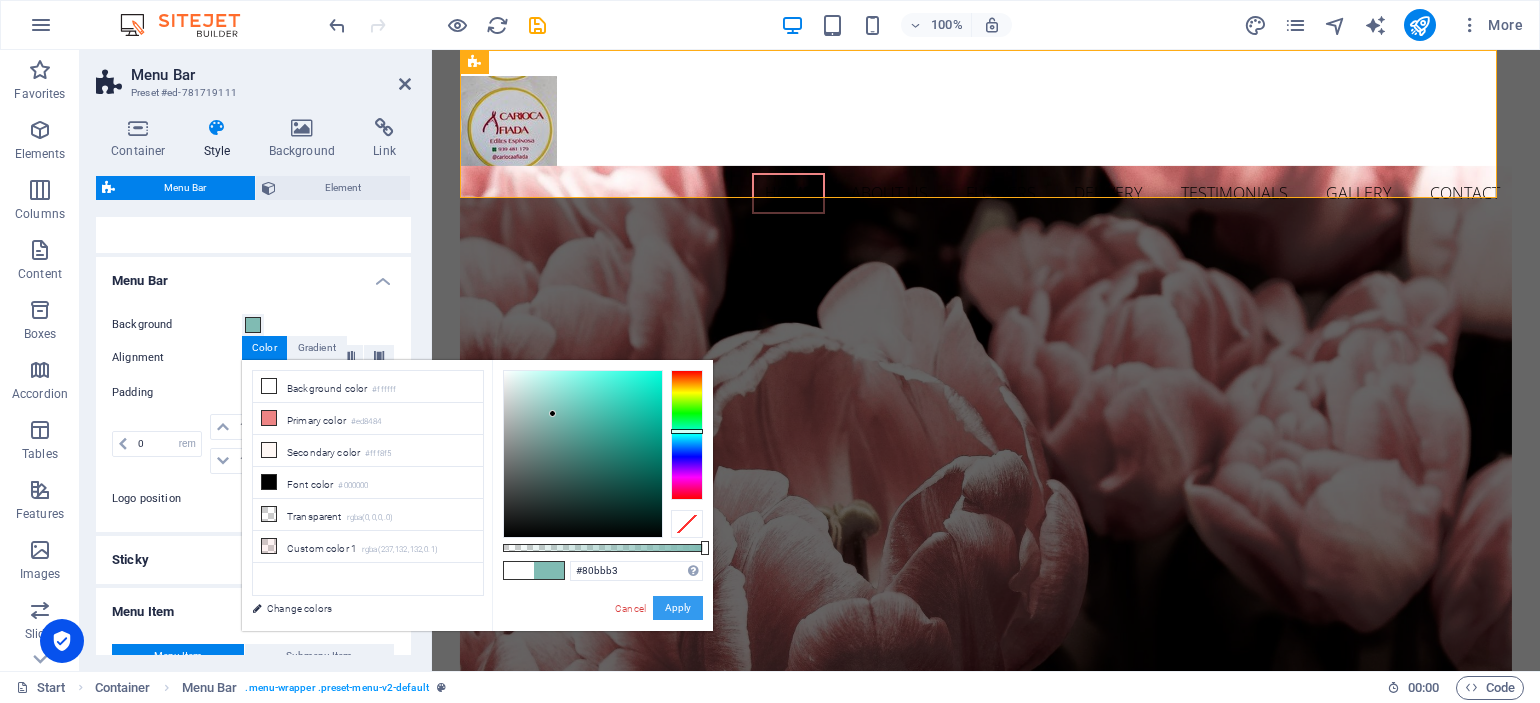 click on "Apply" at bounding box center [678, 608] 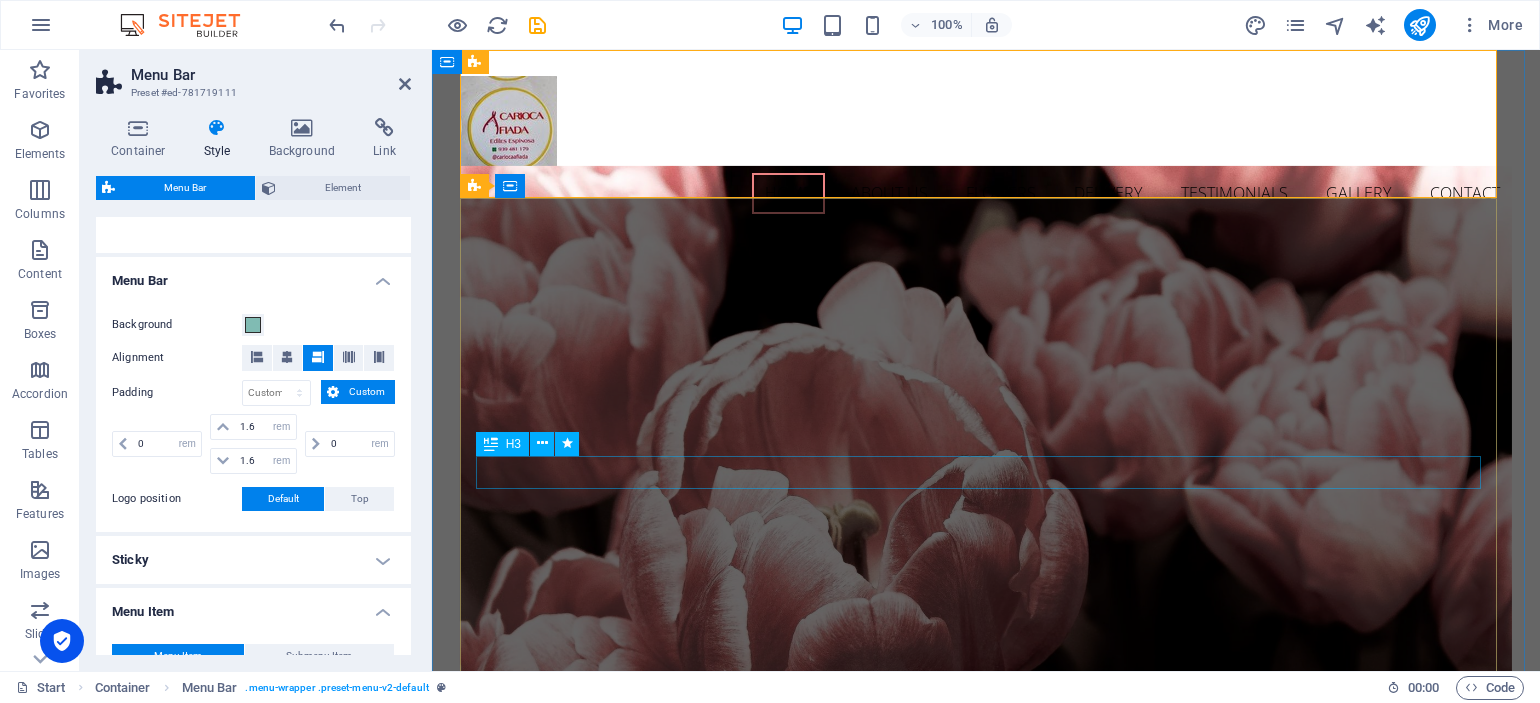 type 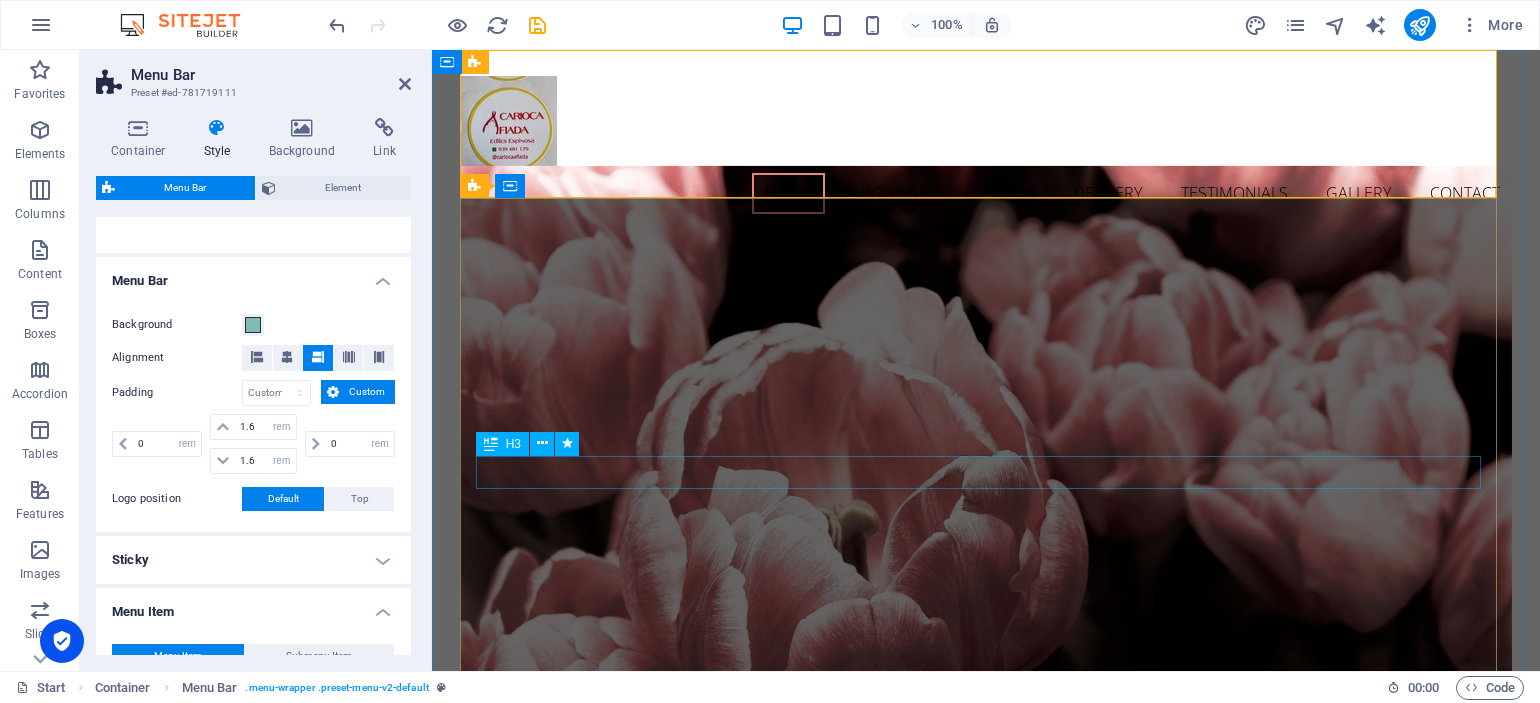 select 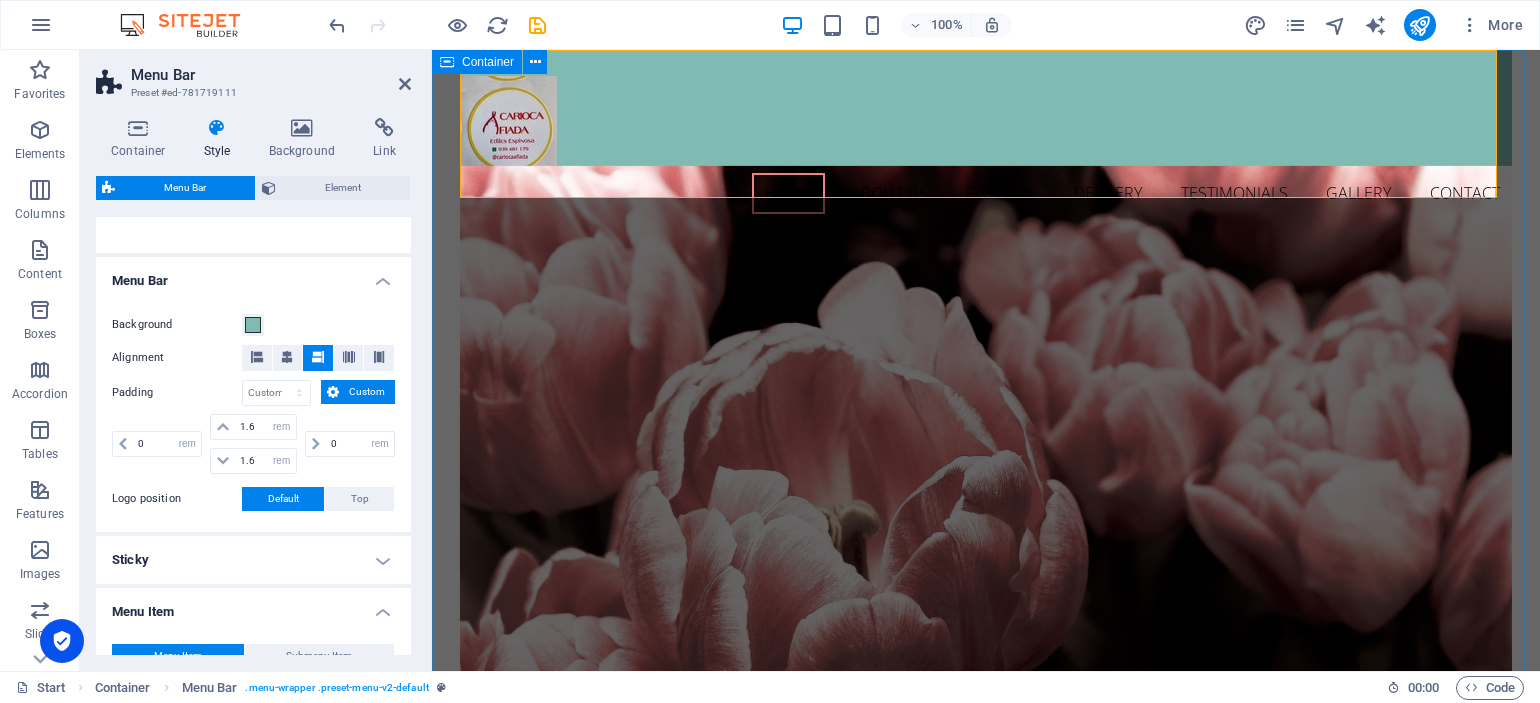 click on "Container" at bounding box center [488, 62] 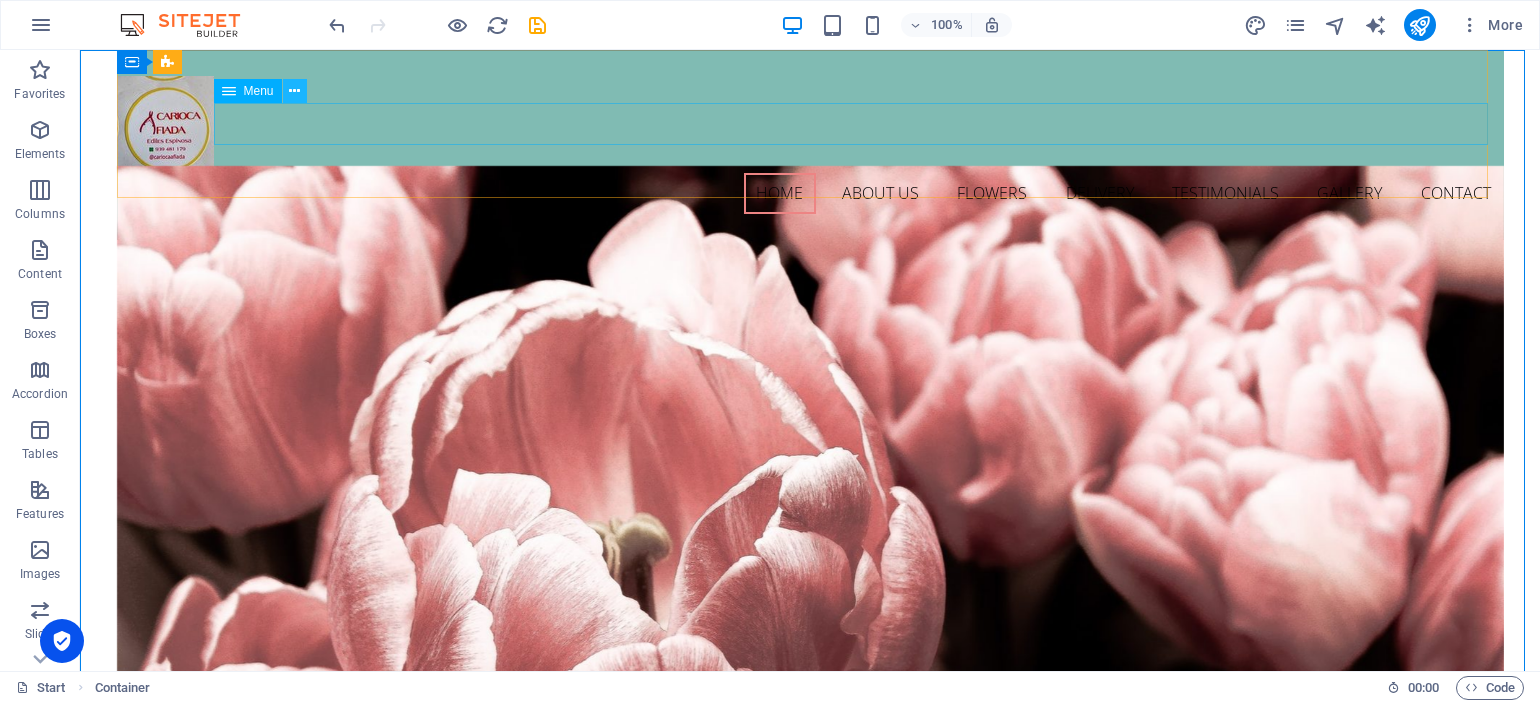 click at bounding box center [294, 91] 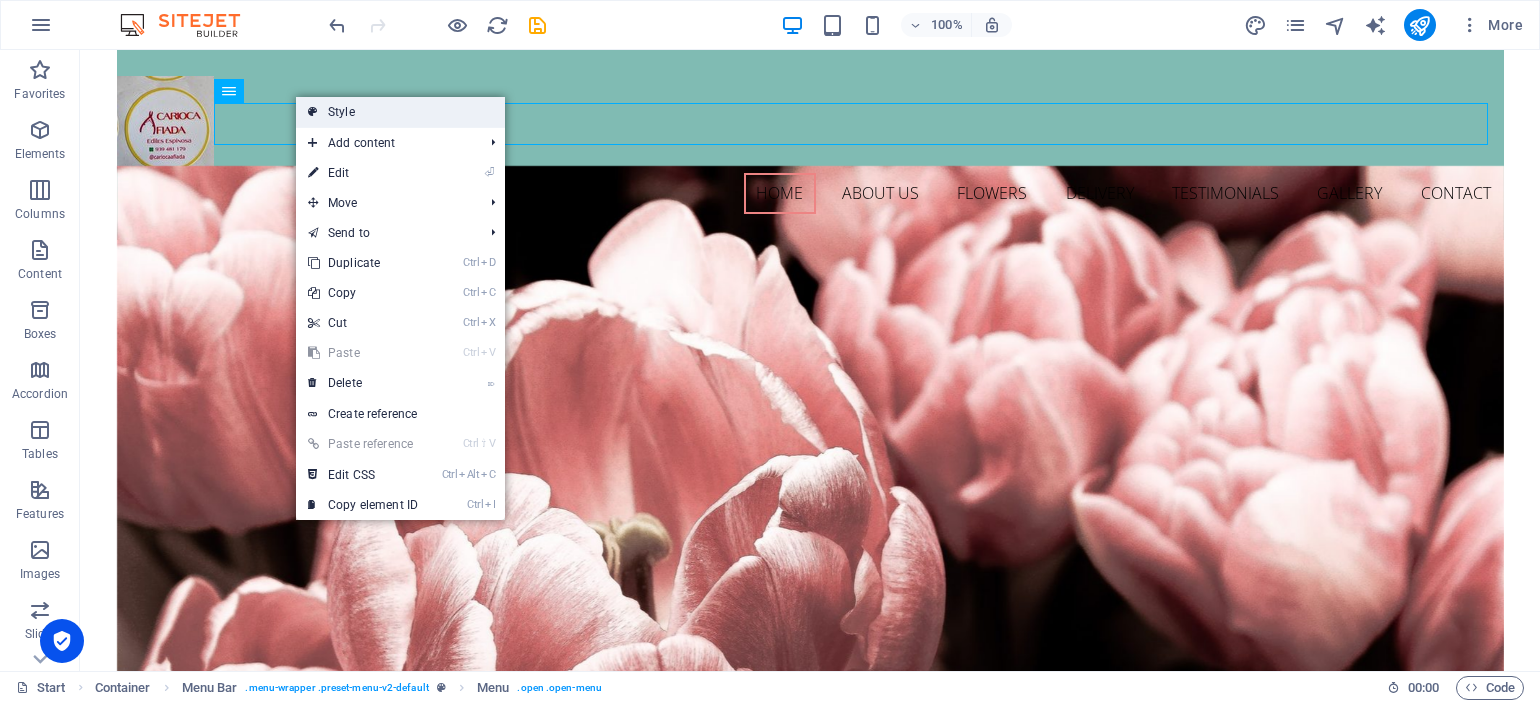 click on "Style" at bounding box center [400, 112] 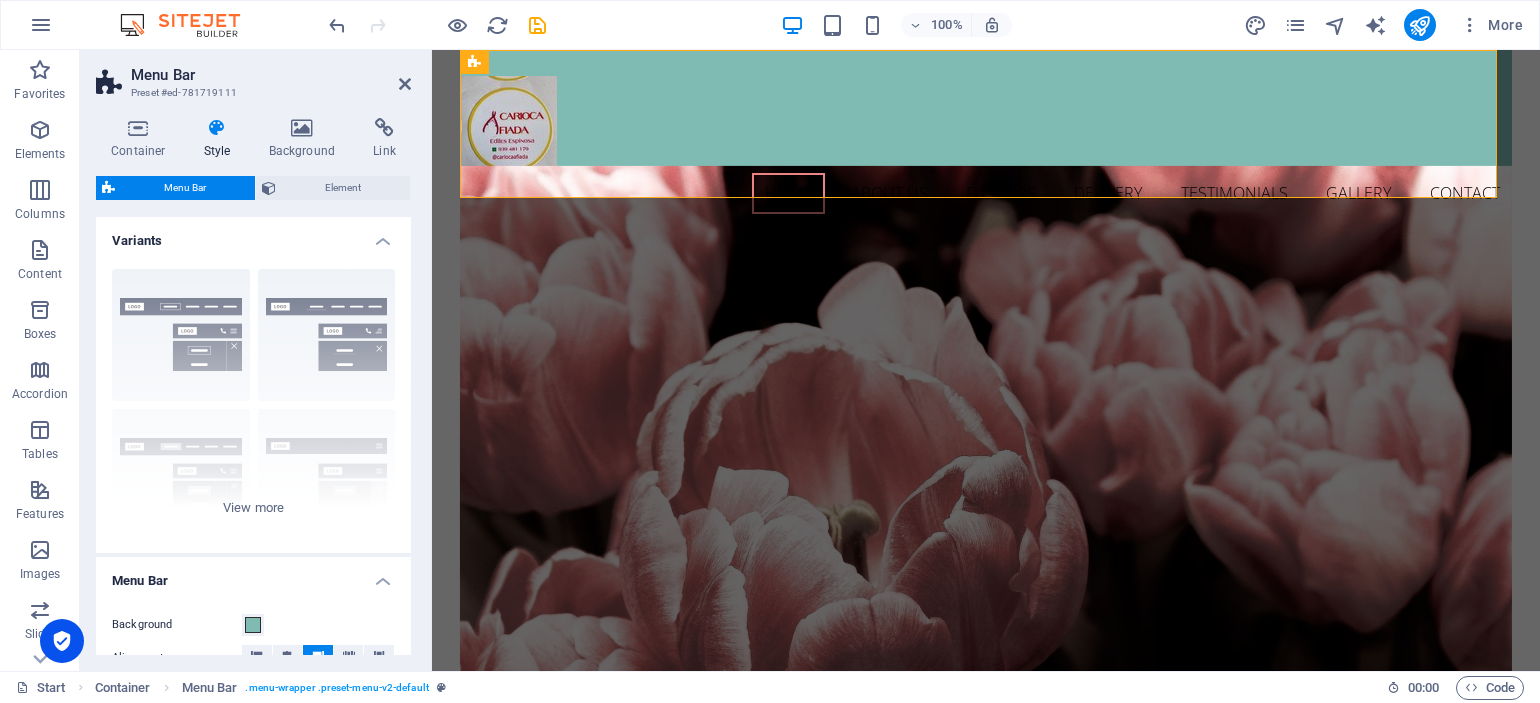 click on "Menu Bar" at bounding box center (185, 188) 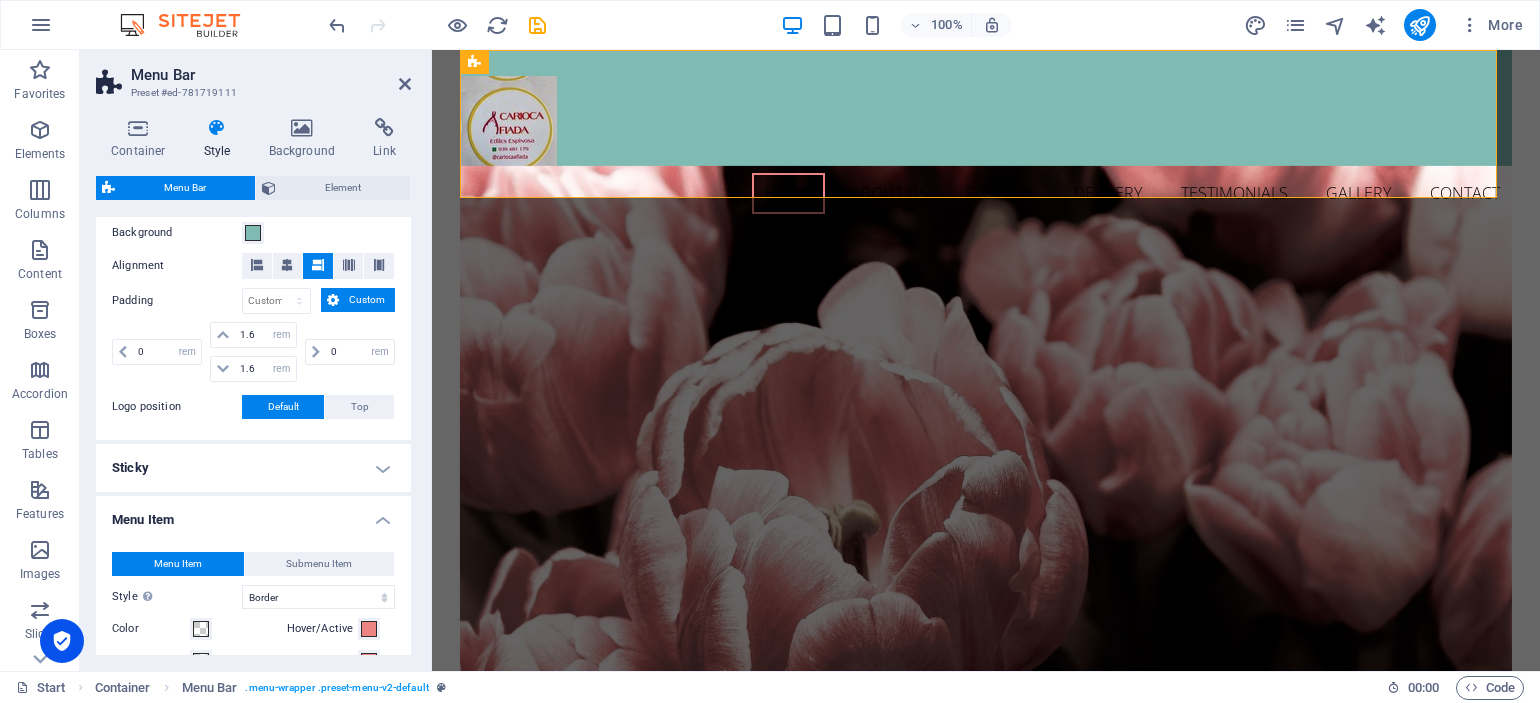 scroll, scrollTop: 400, scrollLeft: 0, axis: vertical 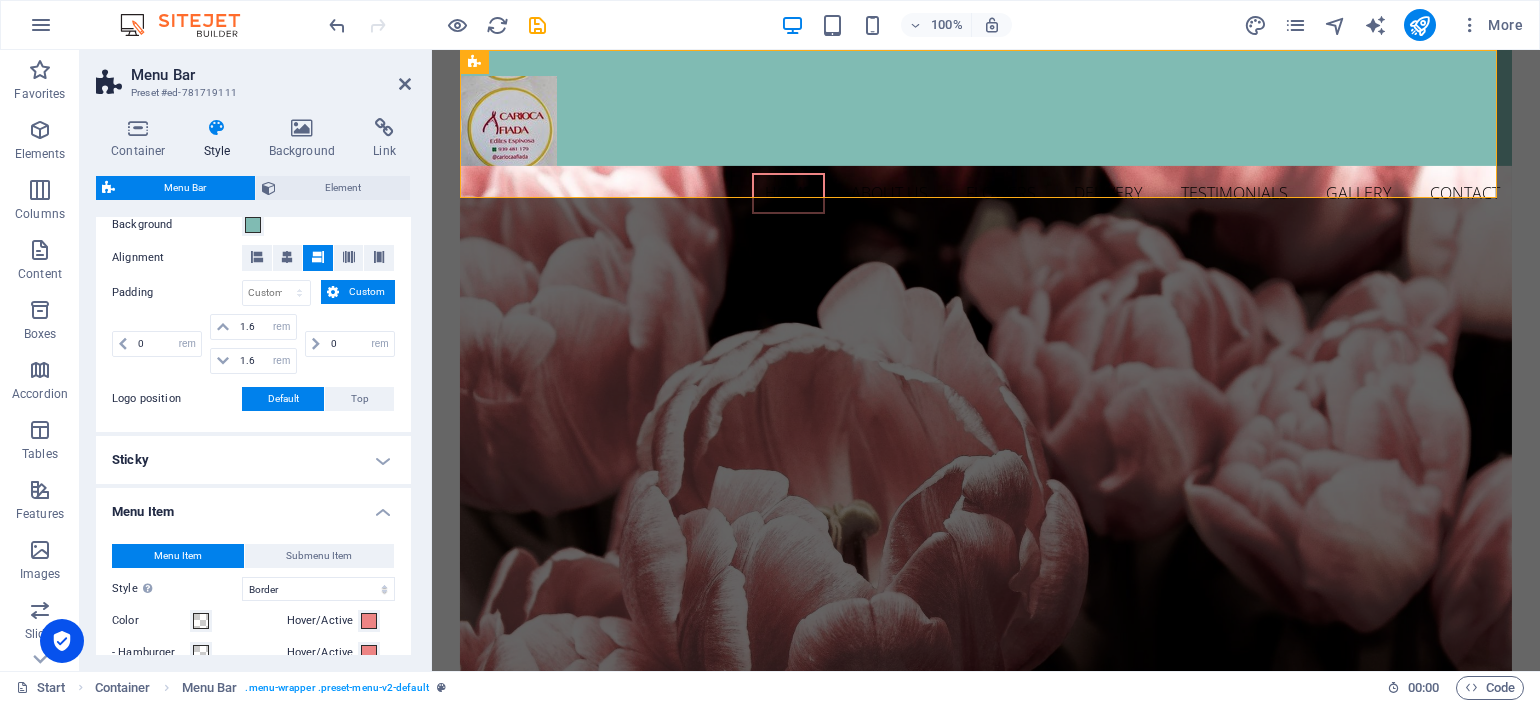 click at bounding box center (318, 257) 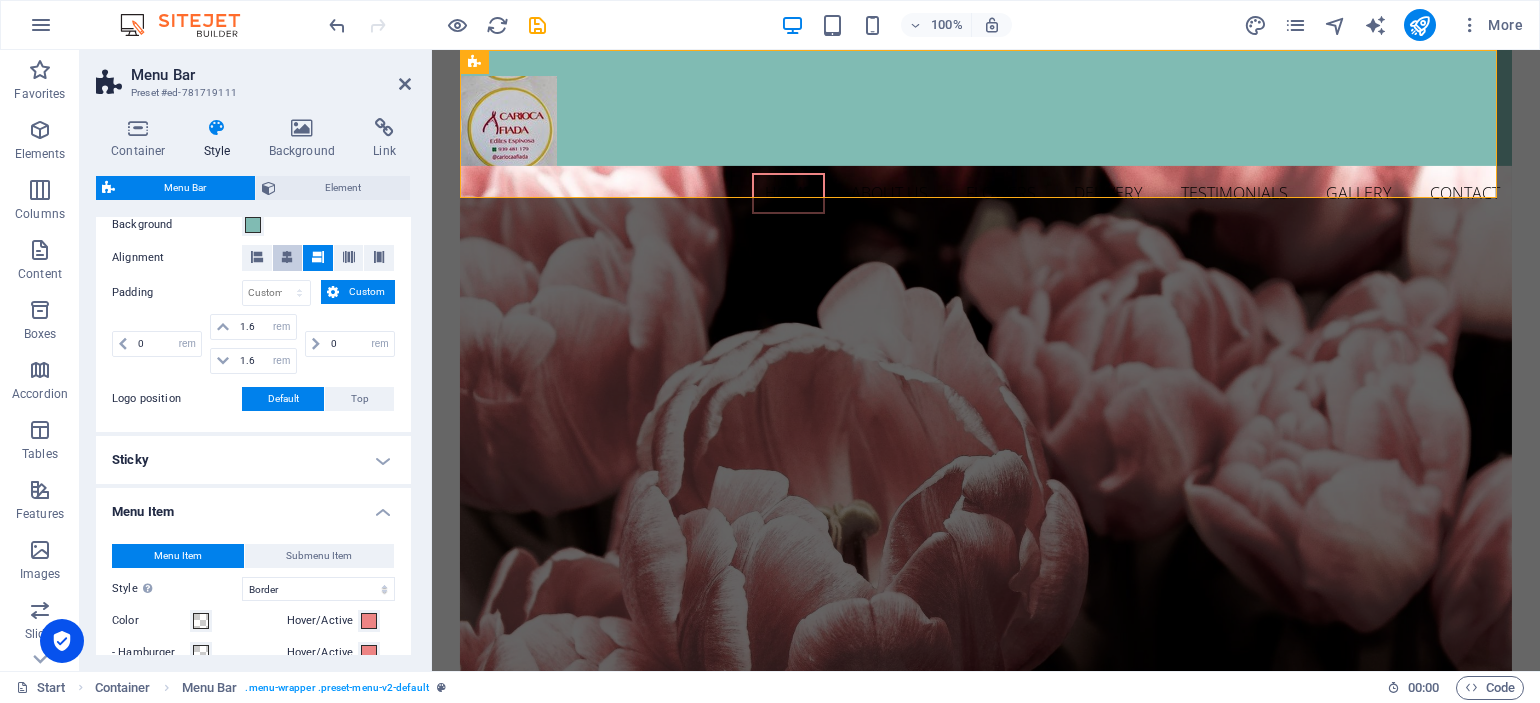 click at bounding box center [287, 257] 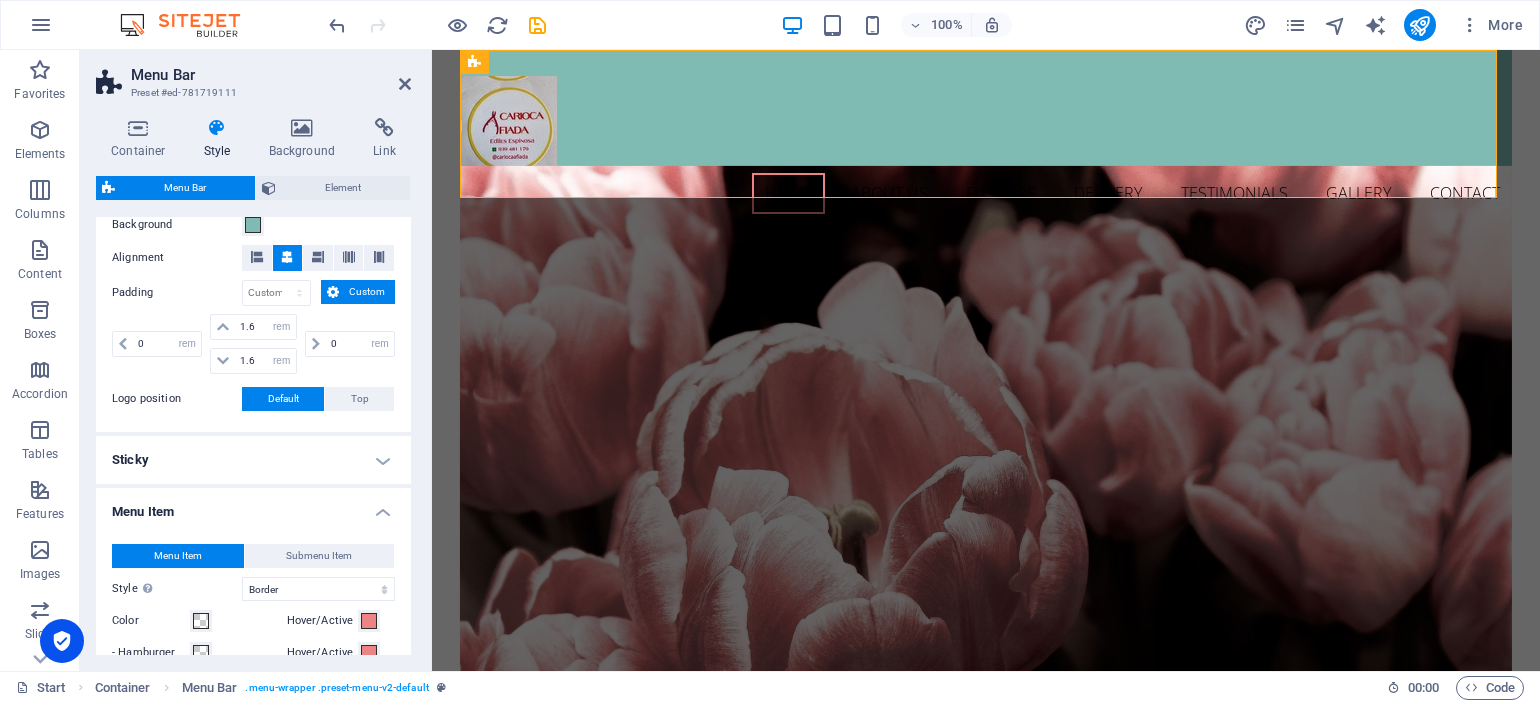 type 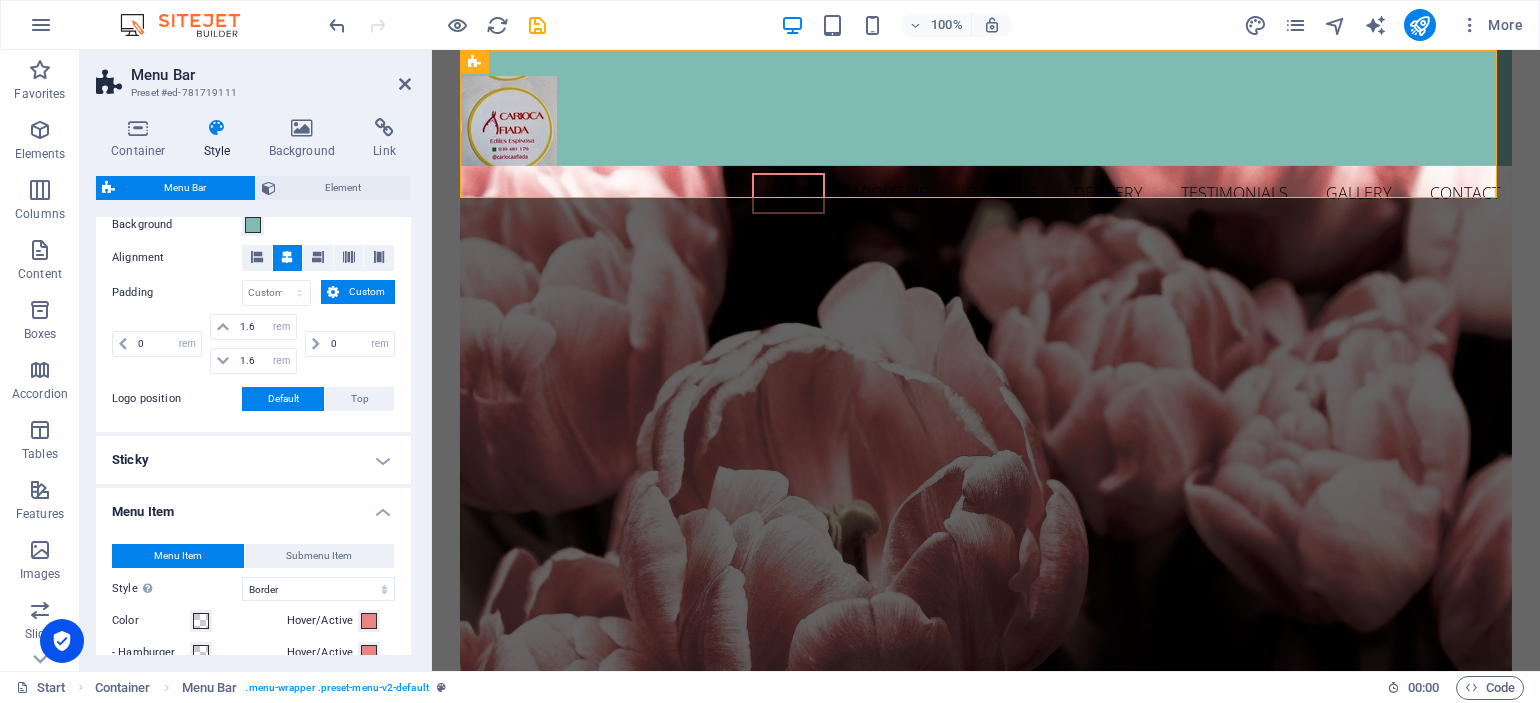 select 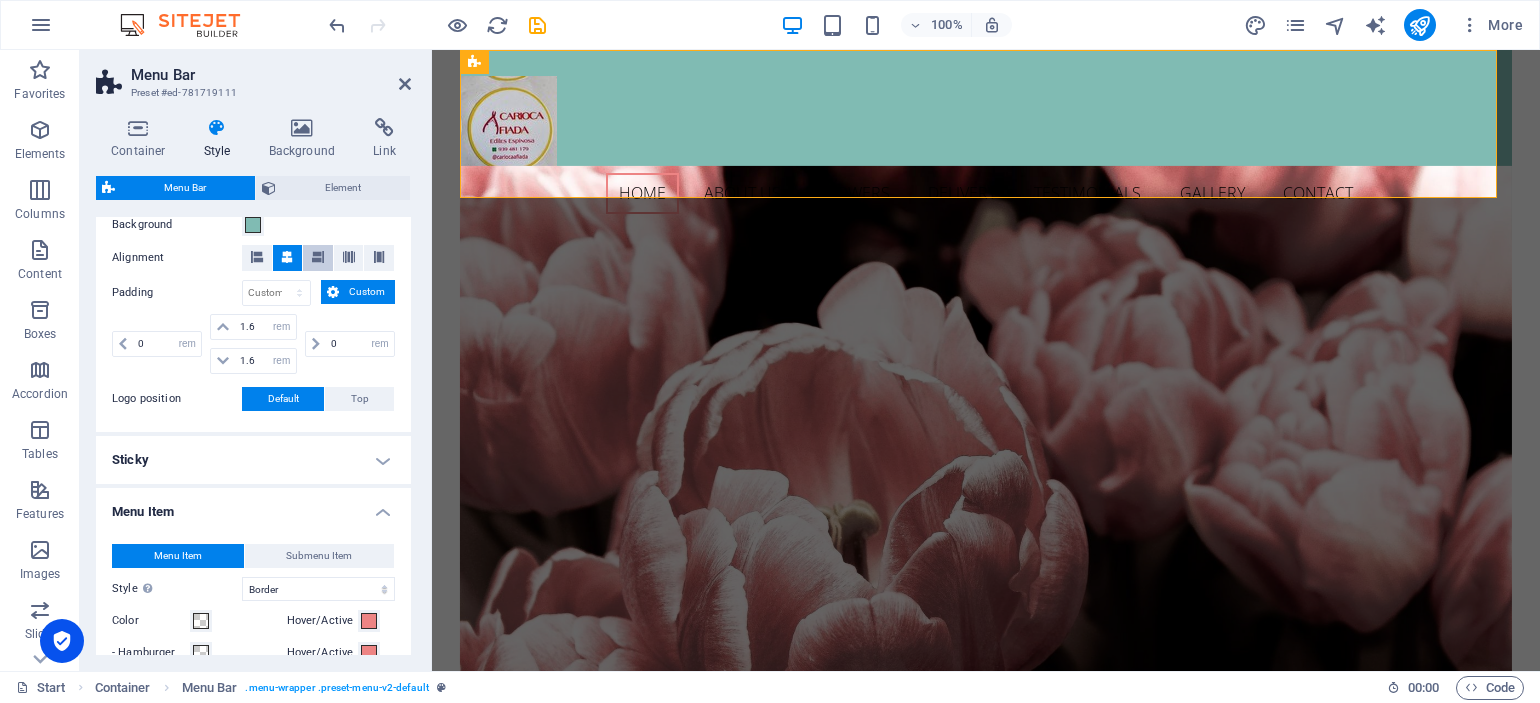 click at bounding box center [318, 257] 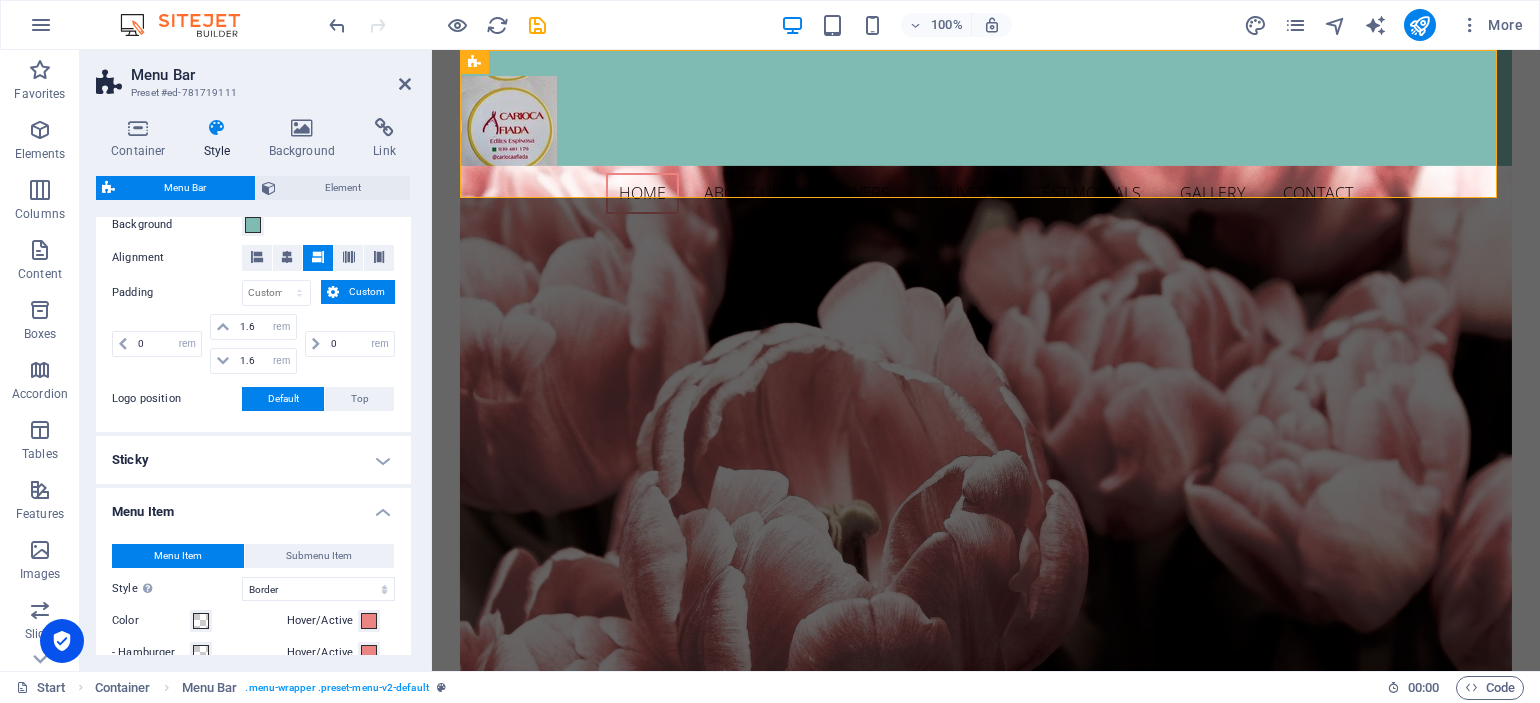 type 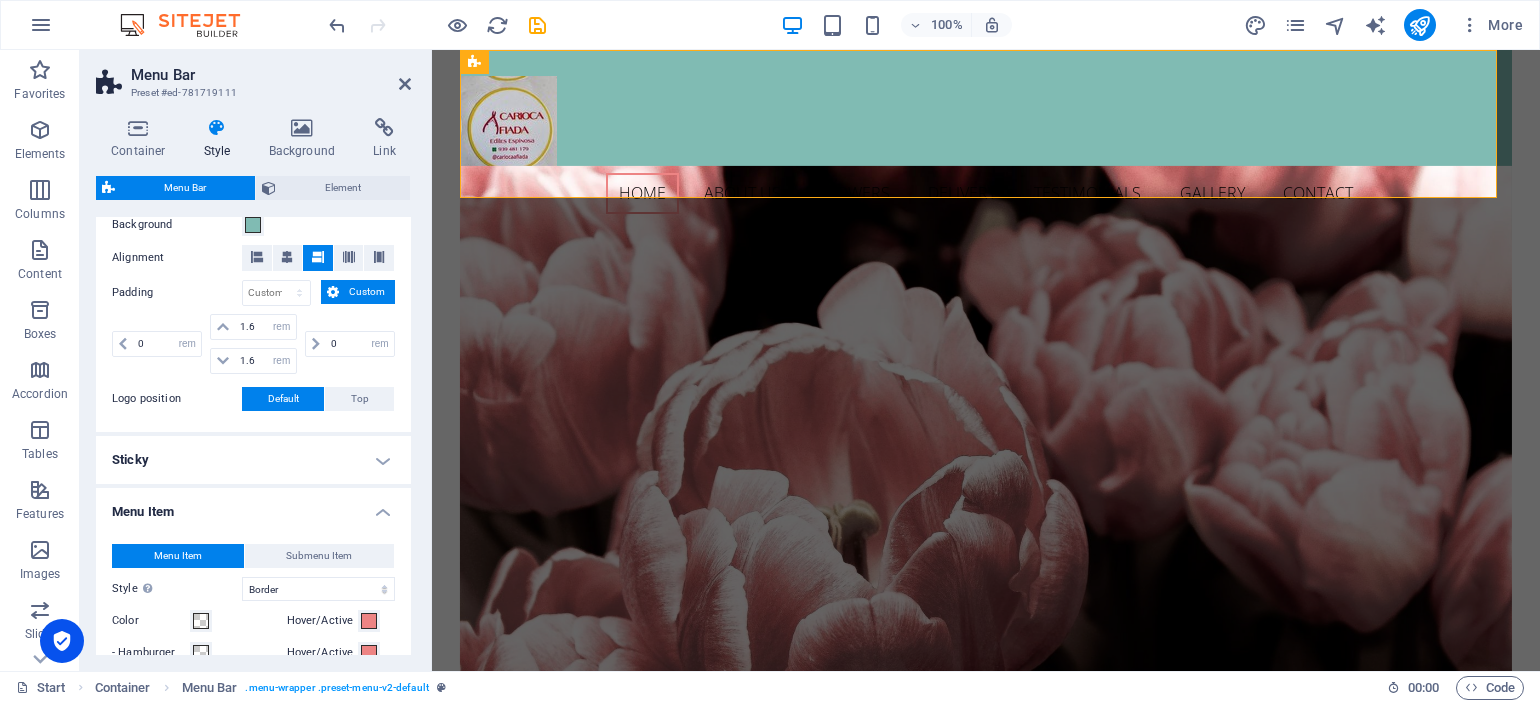 select 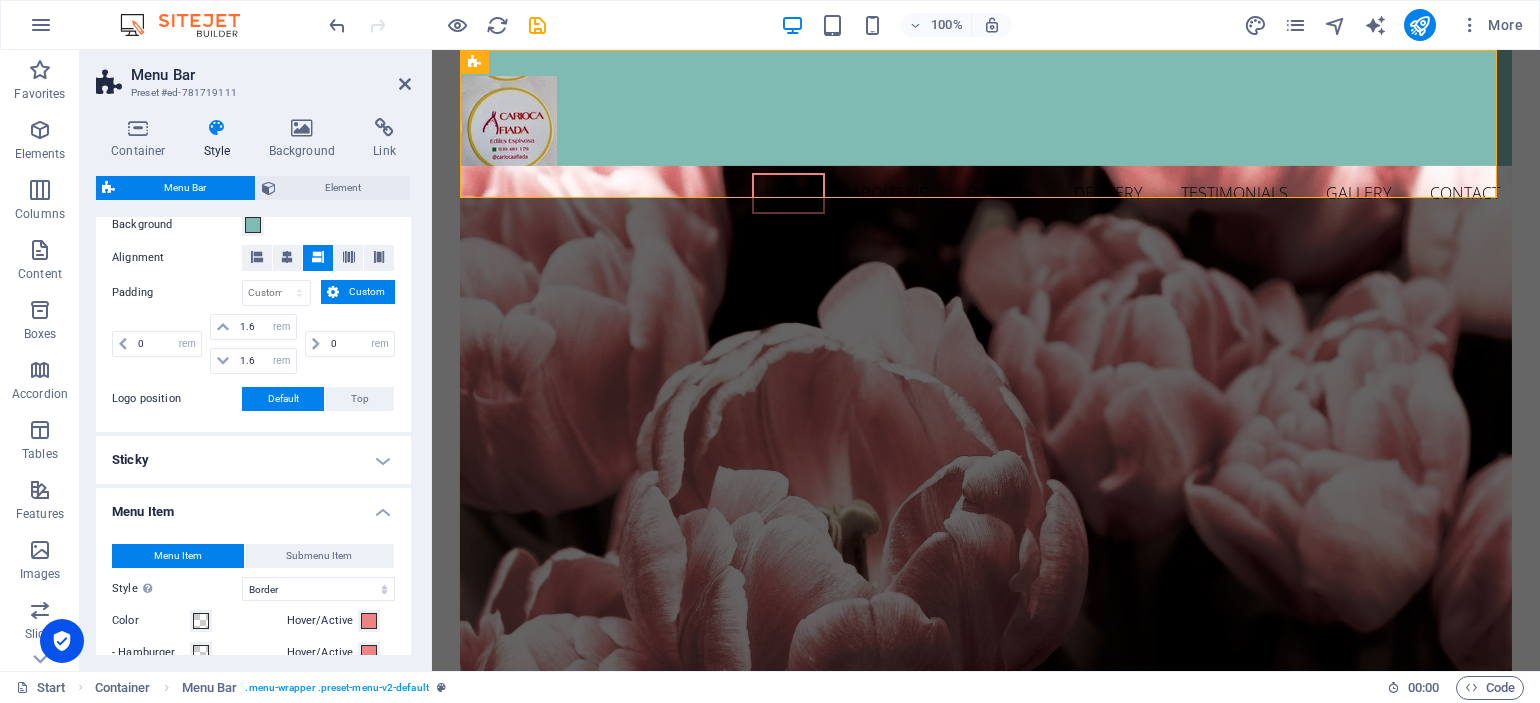 click at bounding box center (217, 128) 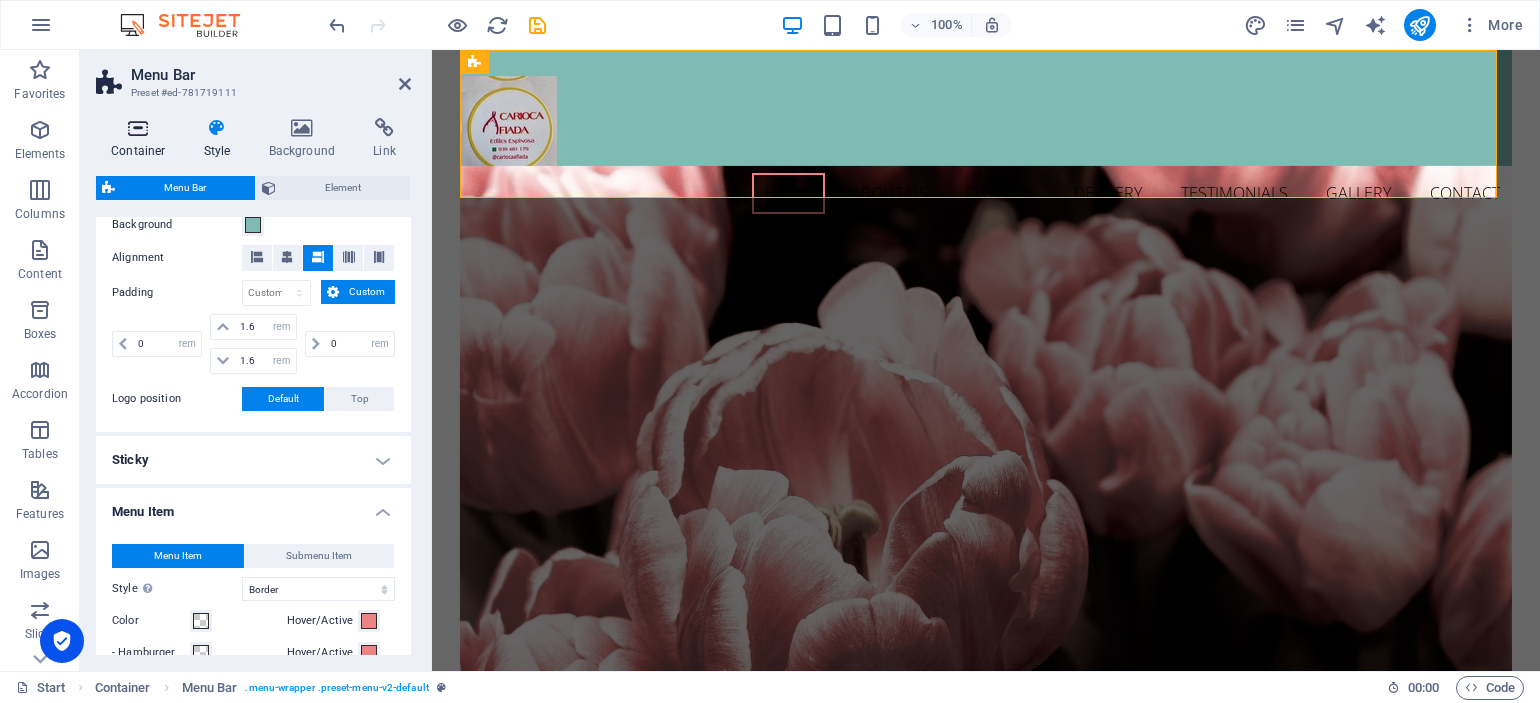 click at bounding box center (138, 128) 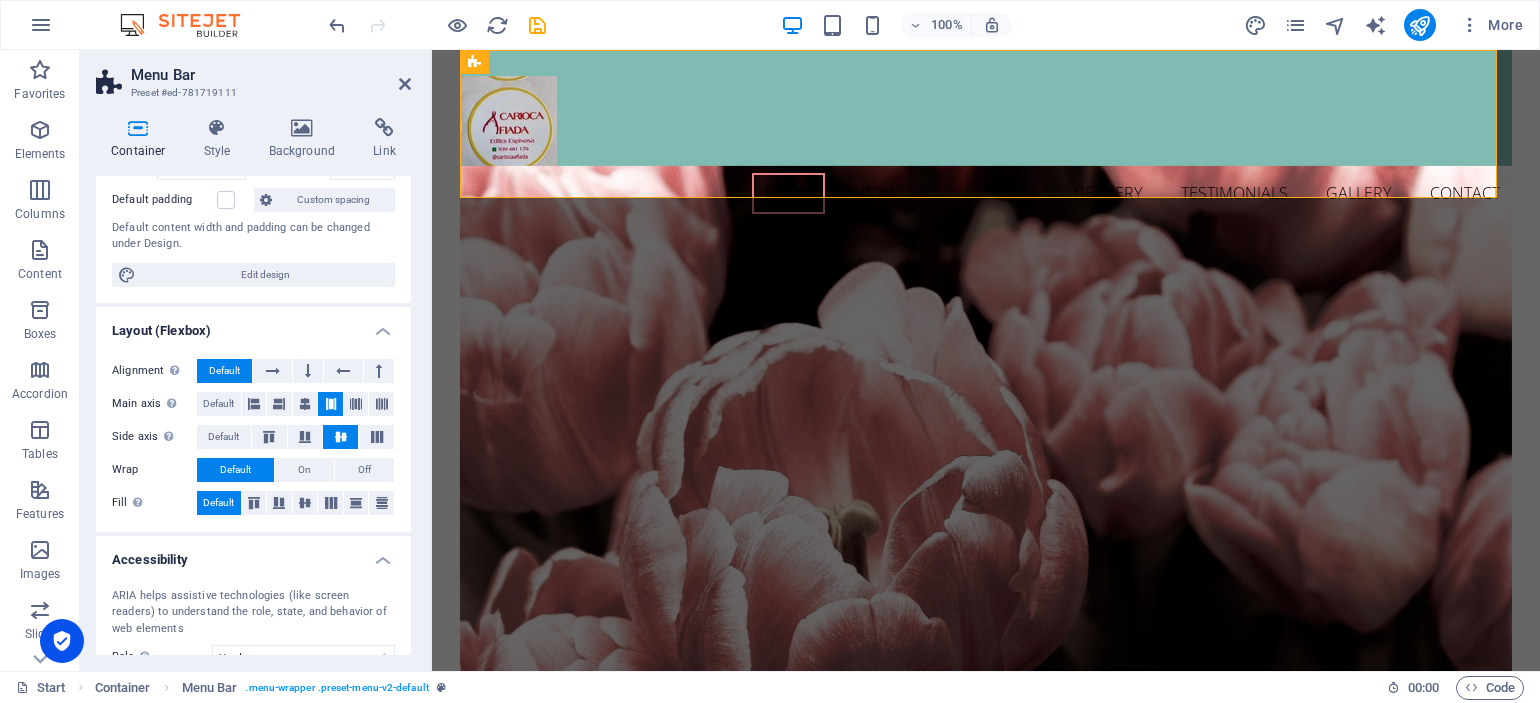 scroll, scrollTop: 200, scrollLeft: 0, axis: vertical 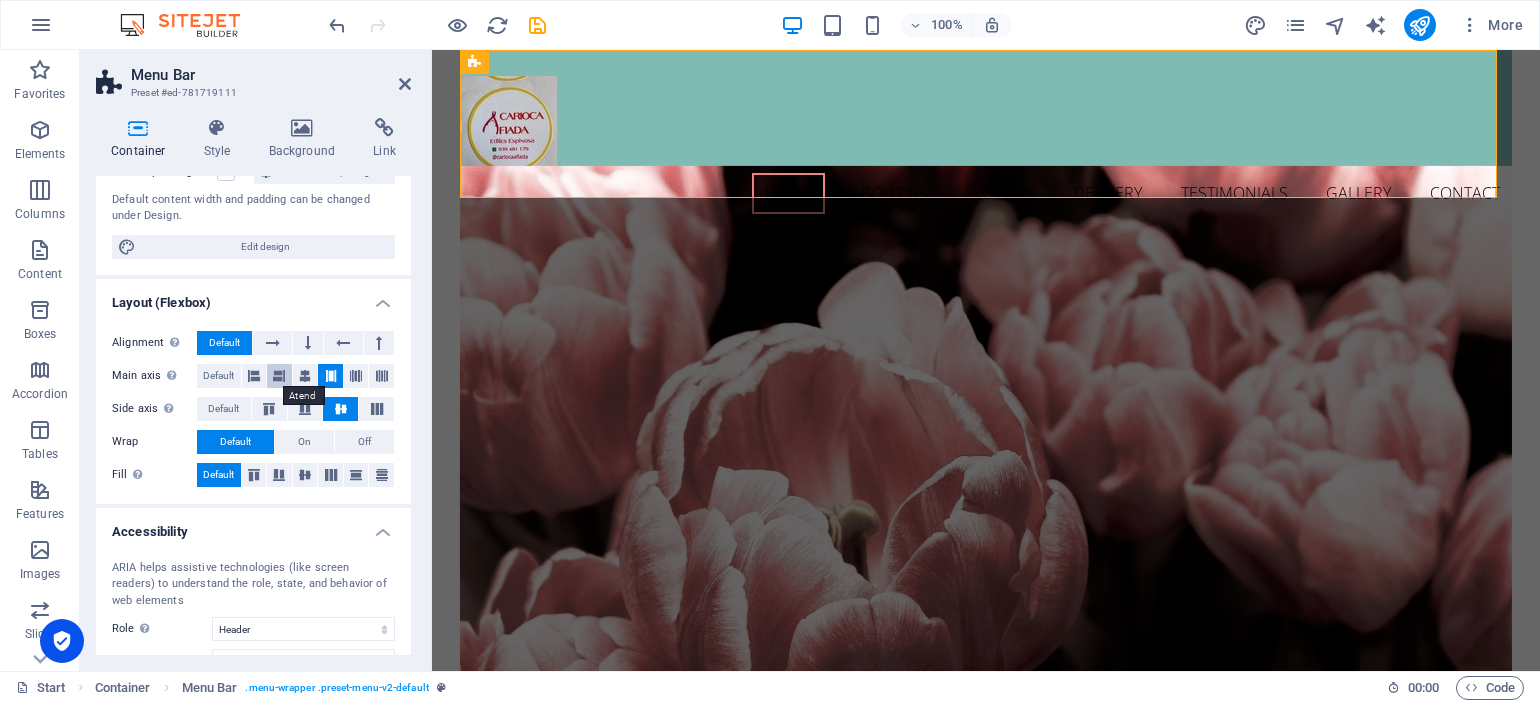 click at bounding box center [279, 376] 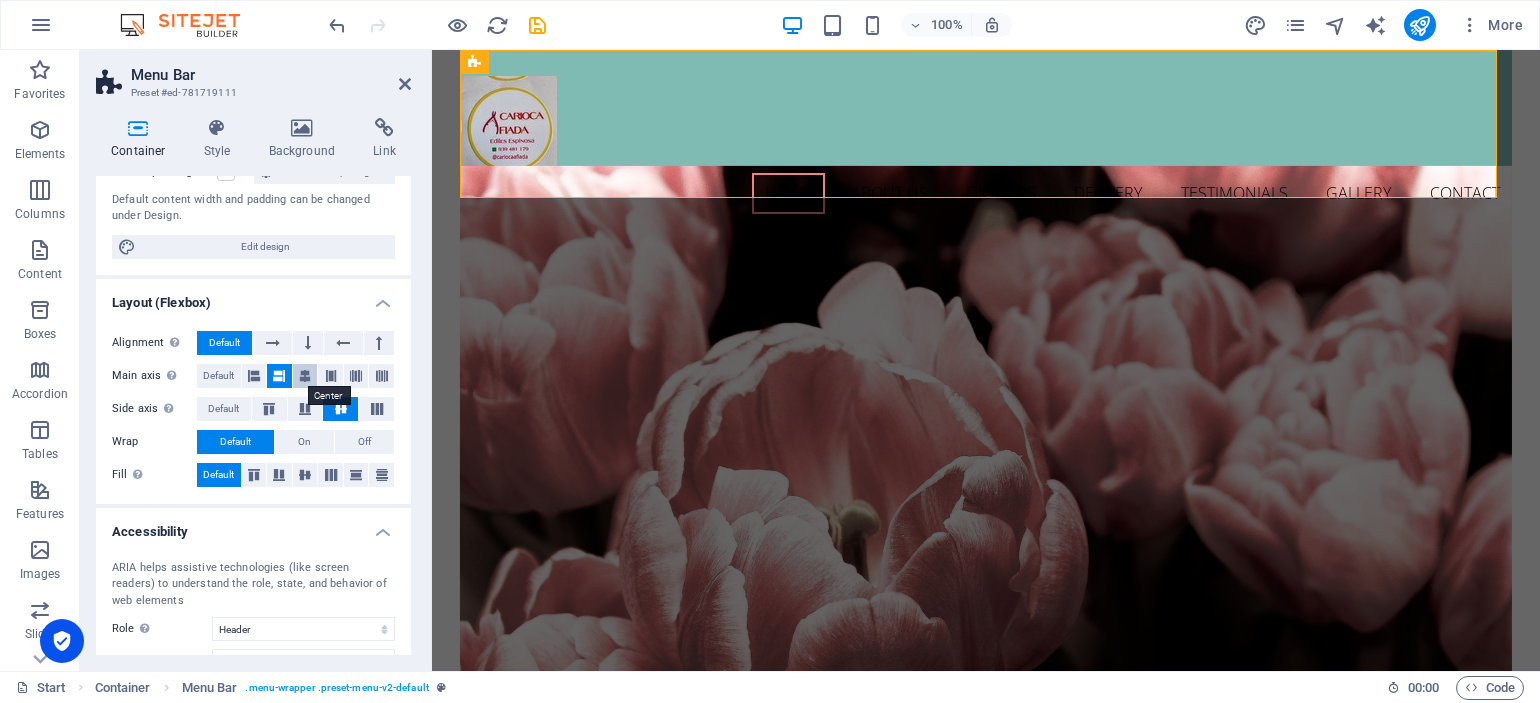 click at bounding box center (305, 376) 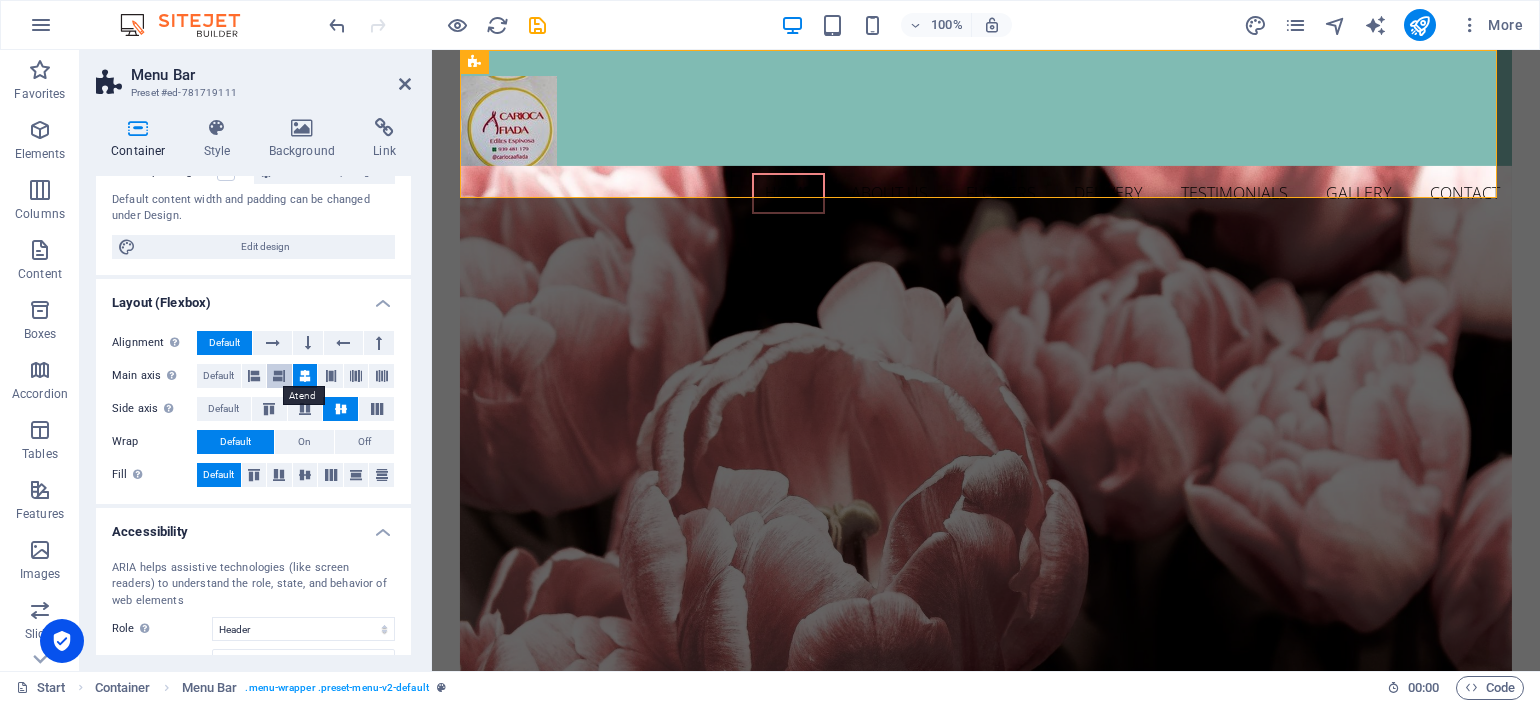 click at bounding box center [279, 376] 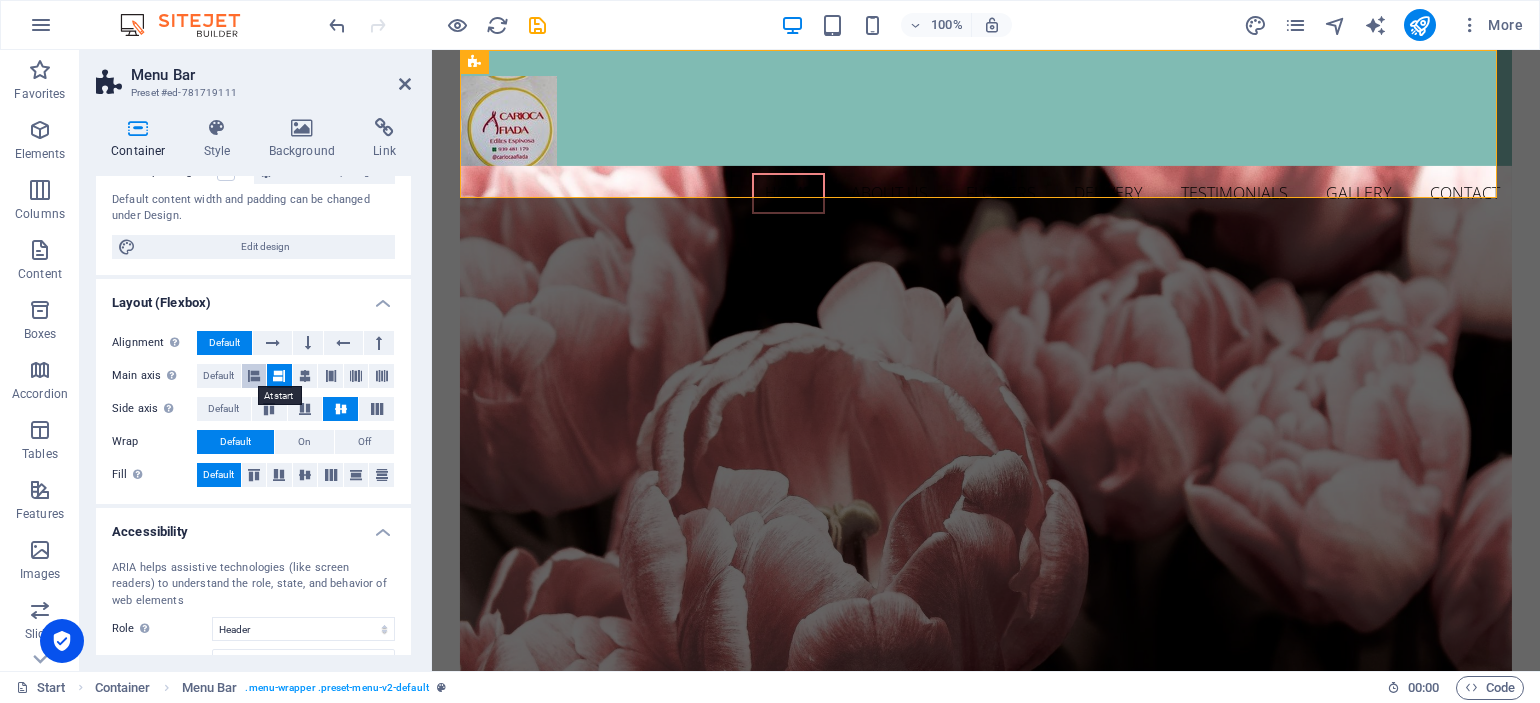 click at bounding box center (254, 376) 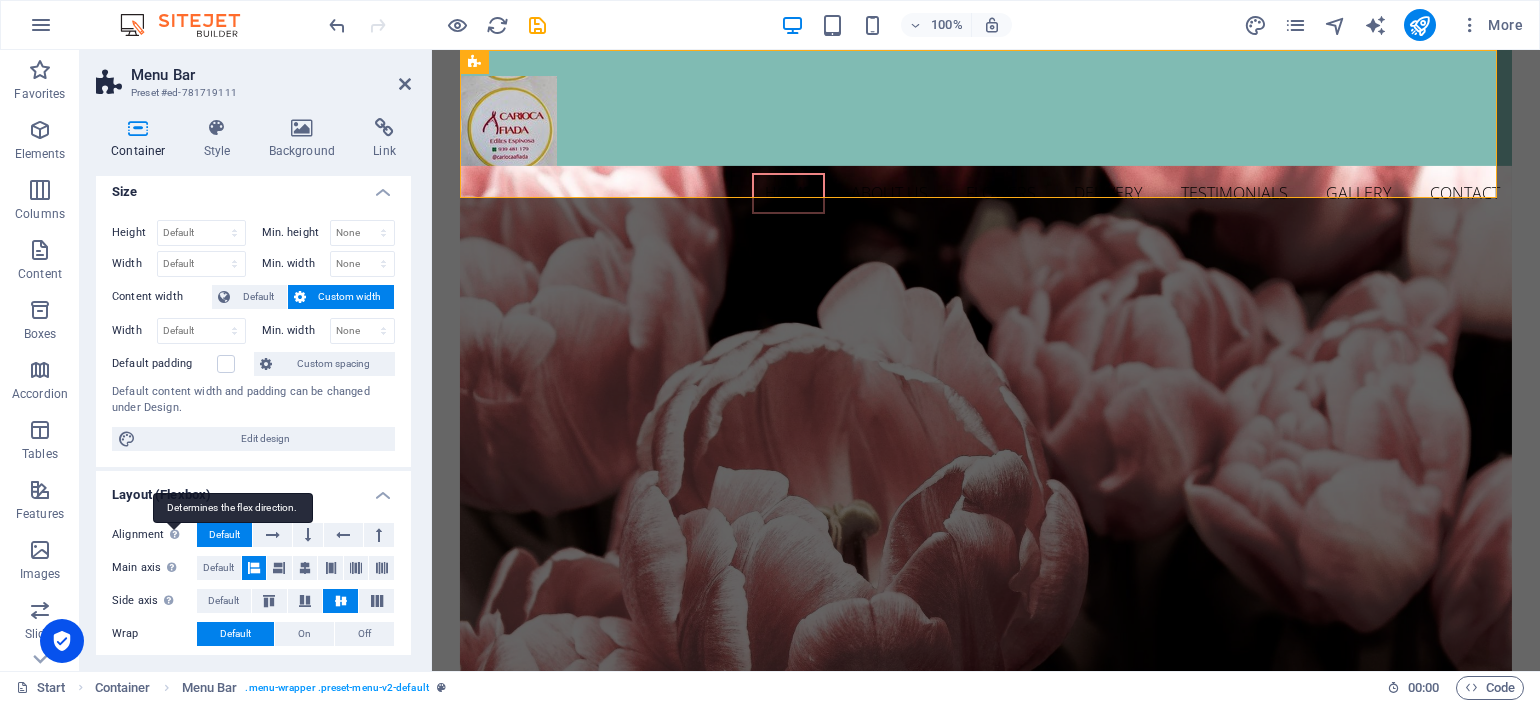 scroll, scrollTop: 0, scrollLeft: 0, axis: both 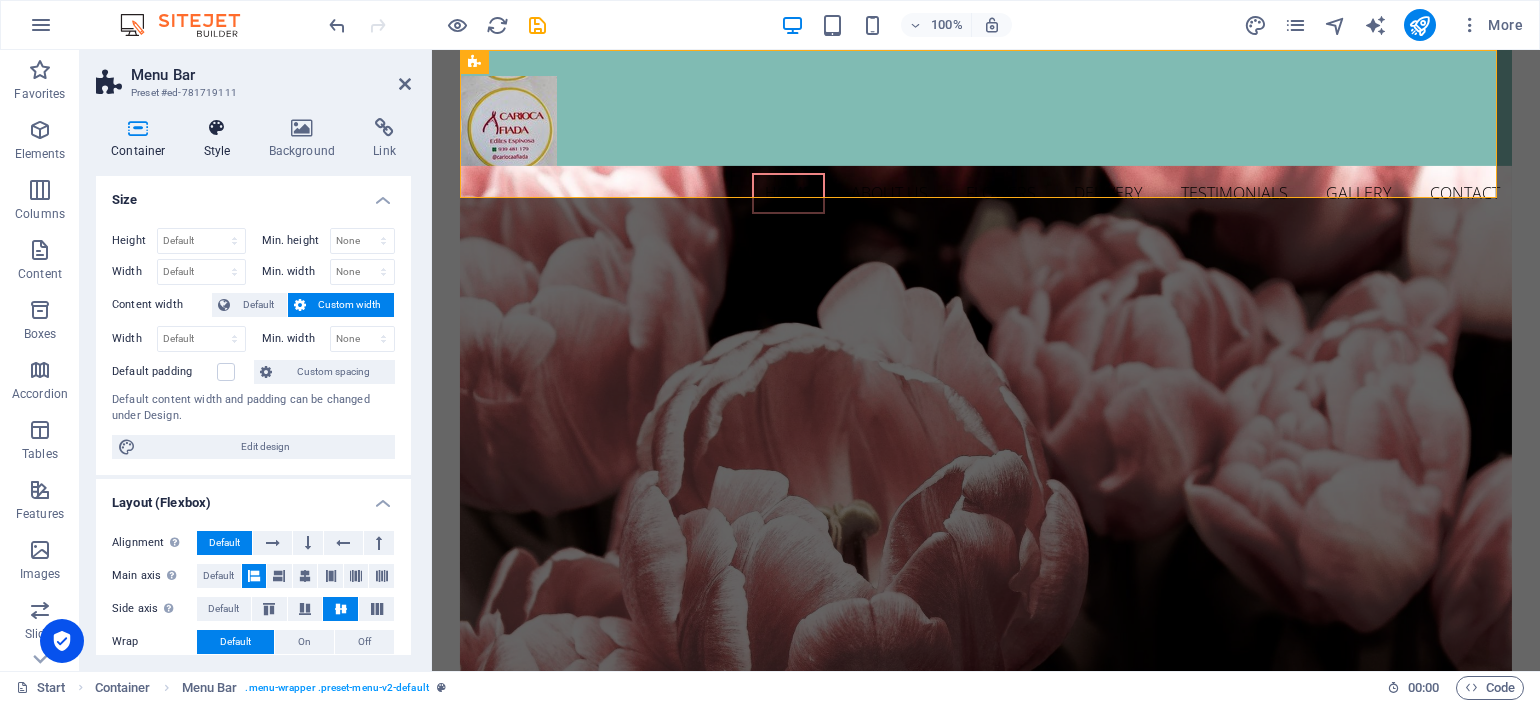 click at bounding box center (217, 128) 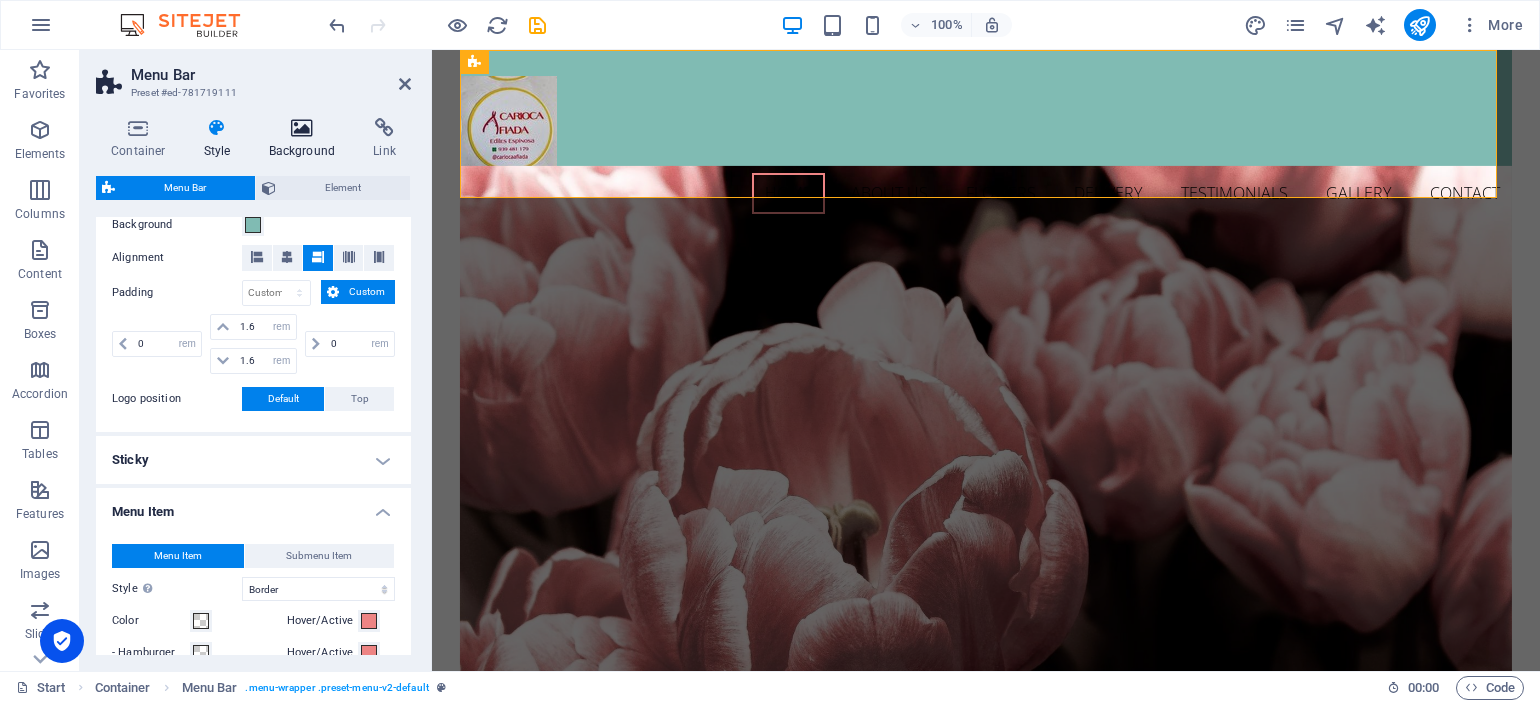 click at bounding box center (302, 128) 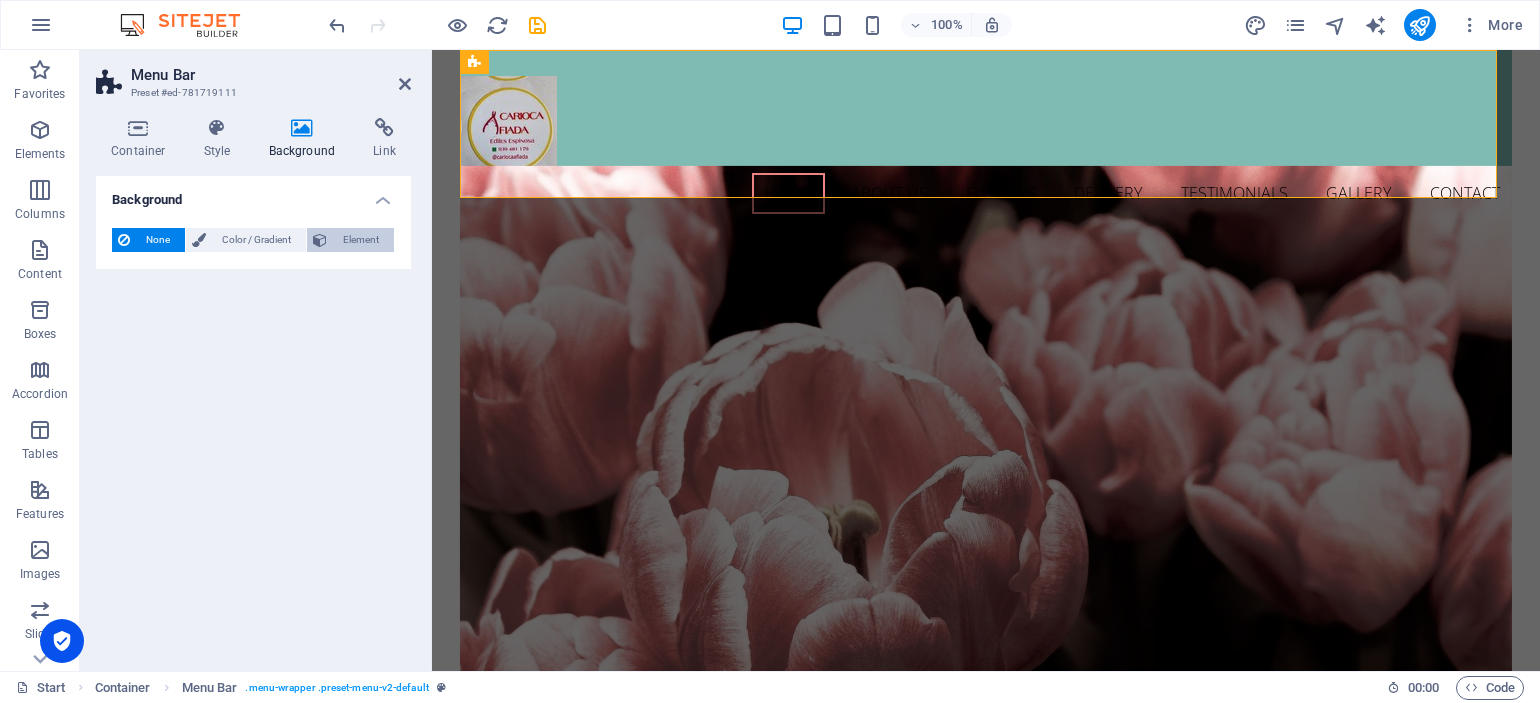 click on "Element" at bounding box center (360, 240) 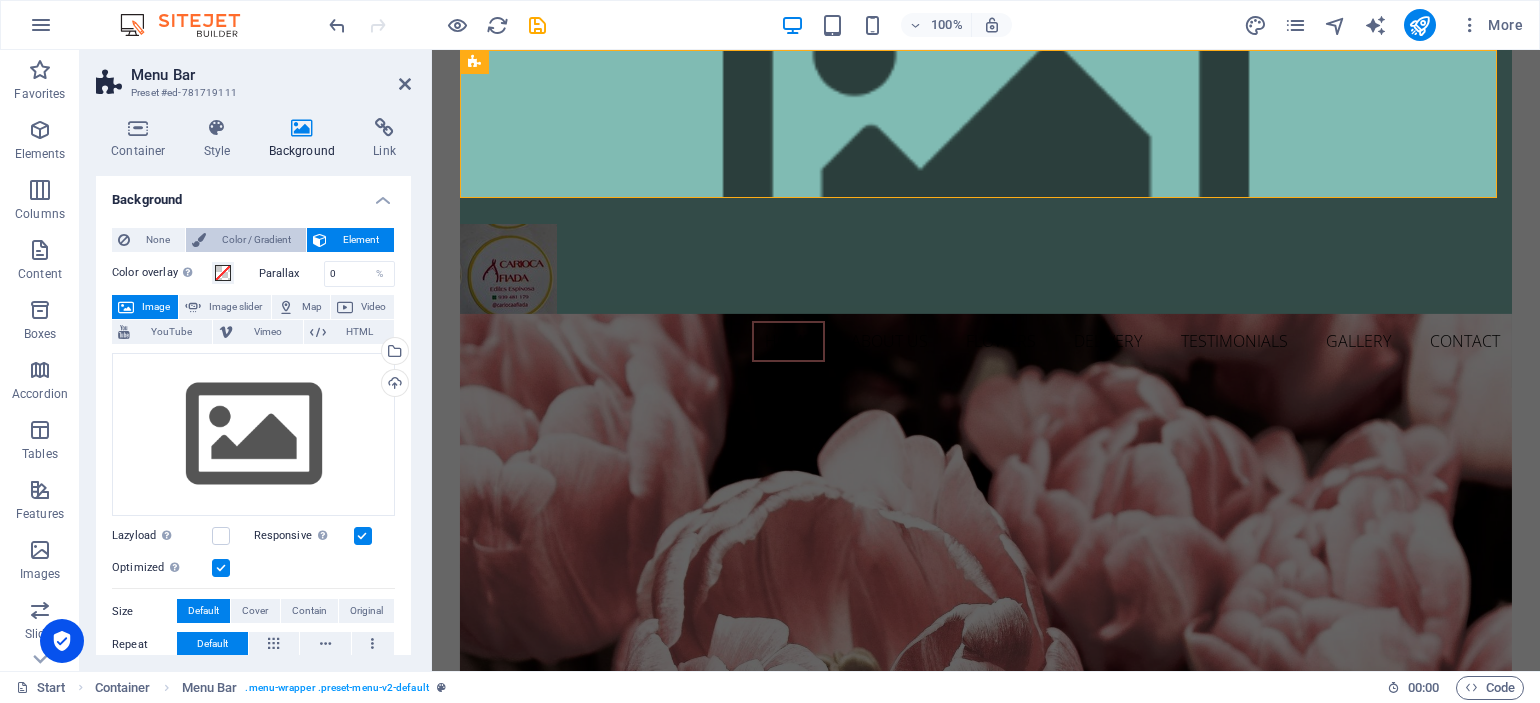 click on "Color / Gradient" at bounding box center [256, 240] 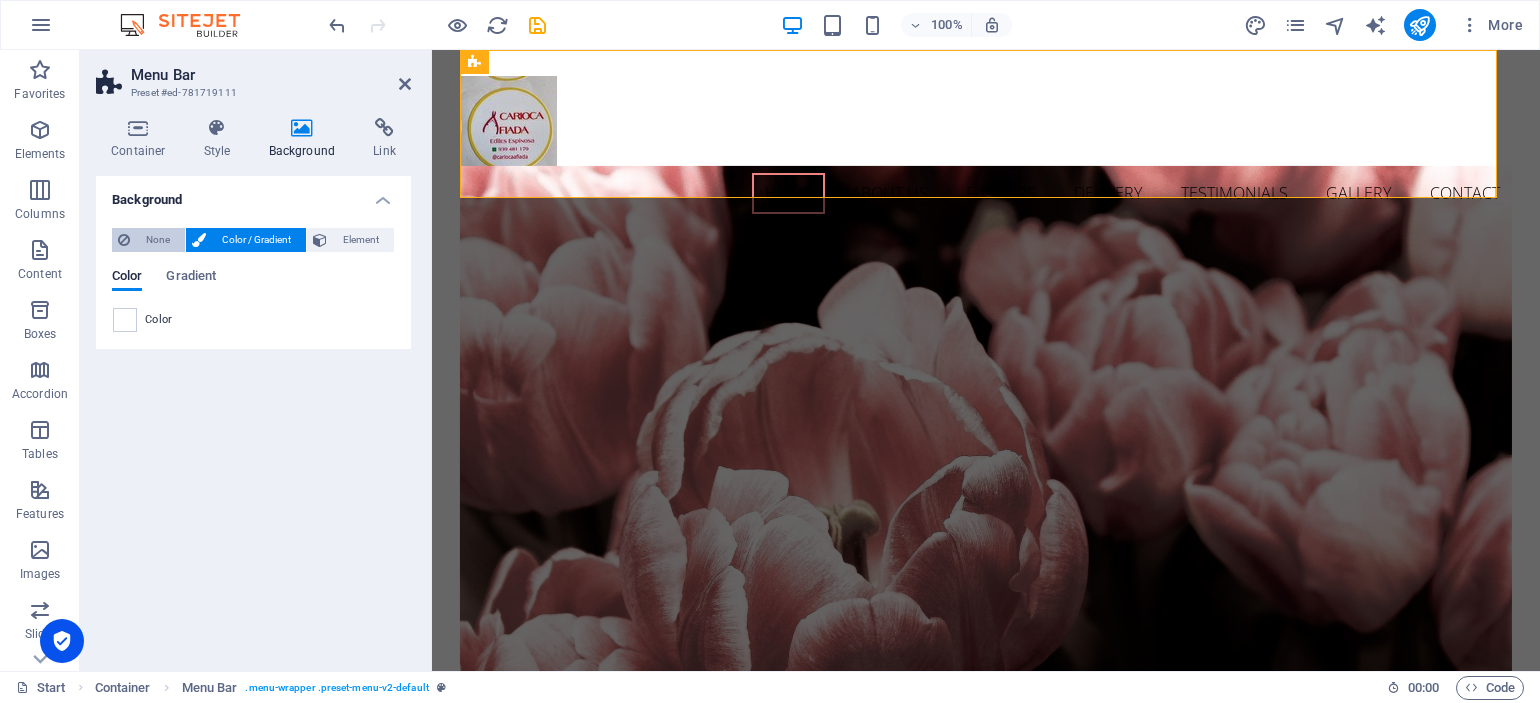 click on "None" at bounding box center (157, 240) 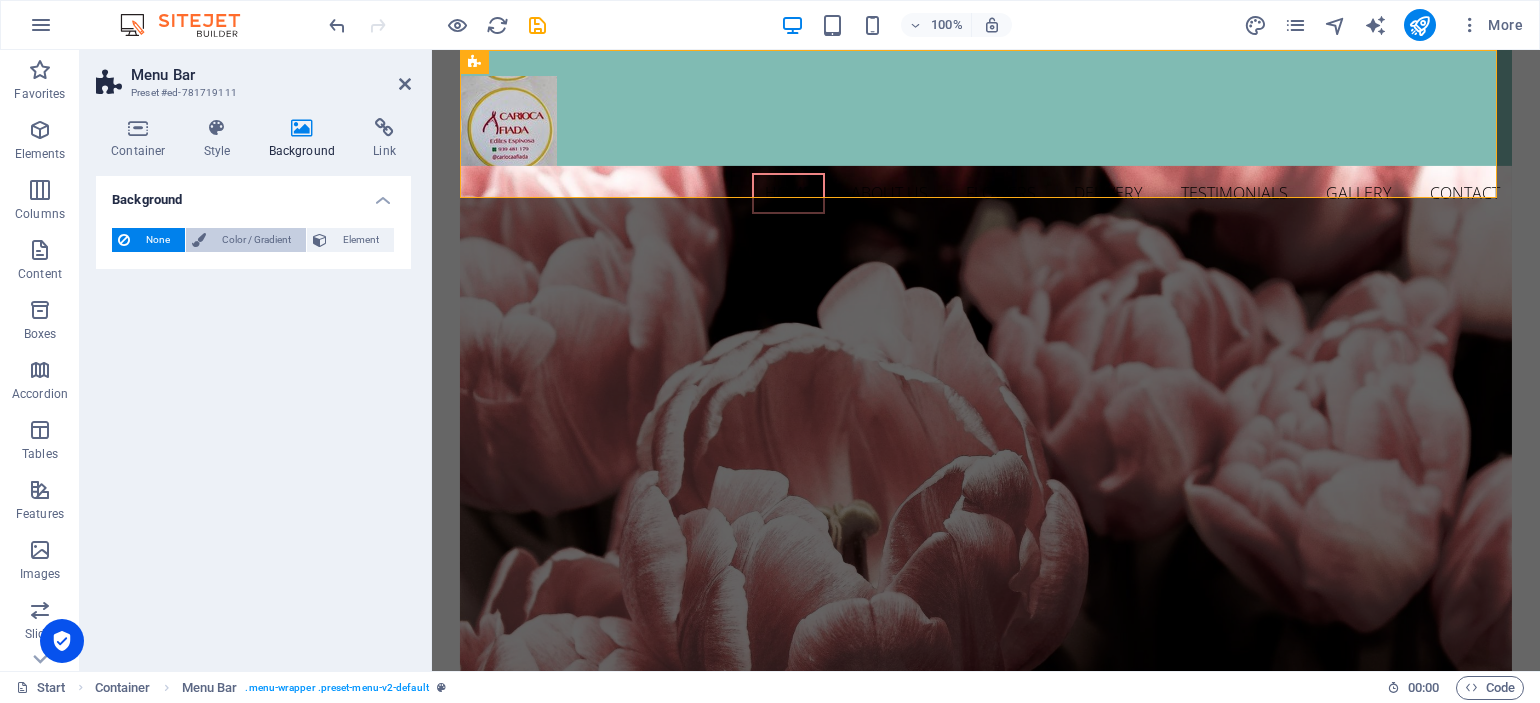 click on "Color / Gradient" at bounding box center (256, 240) 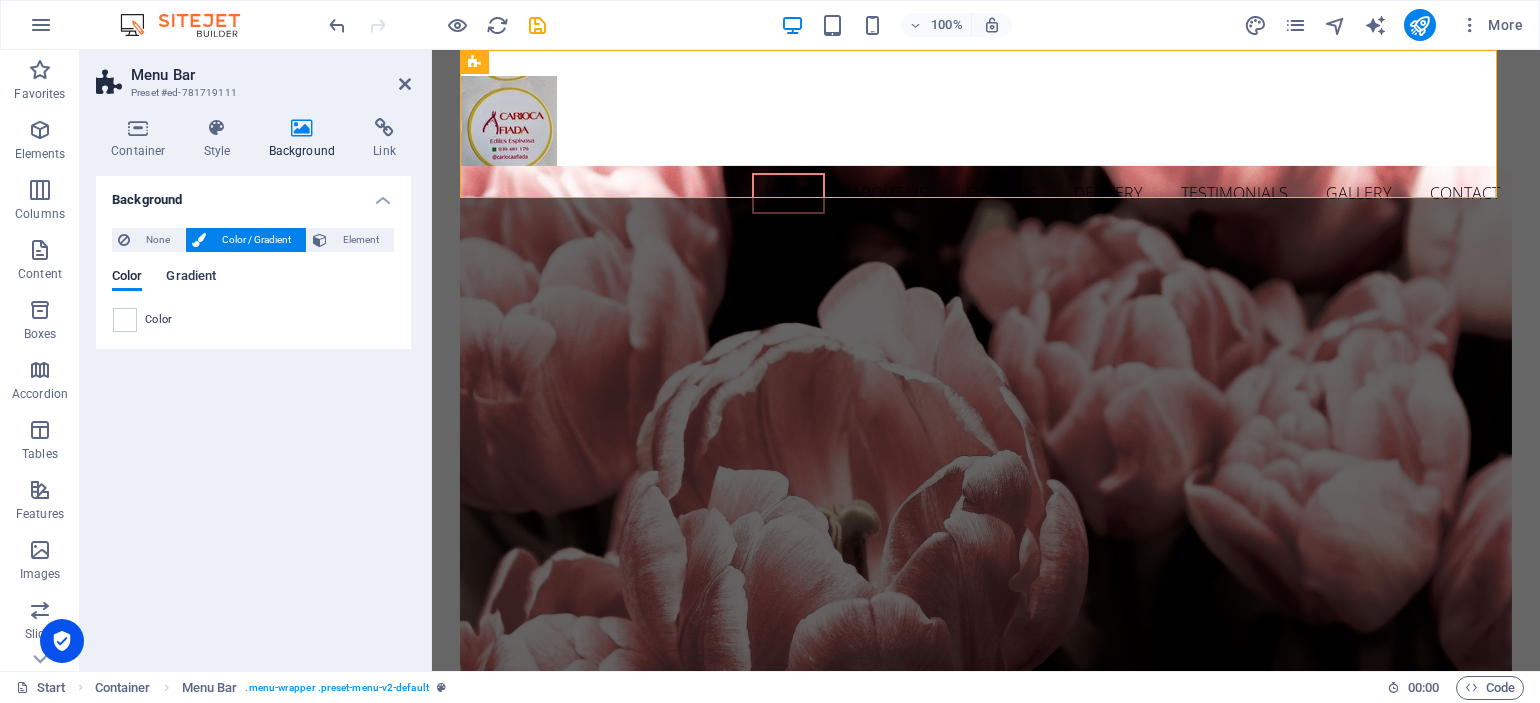 click on "Gradient" at bounding box center [191, 278] 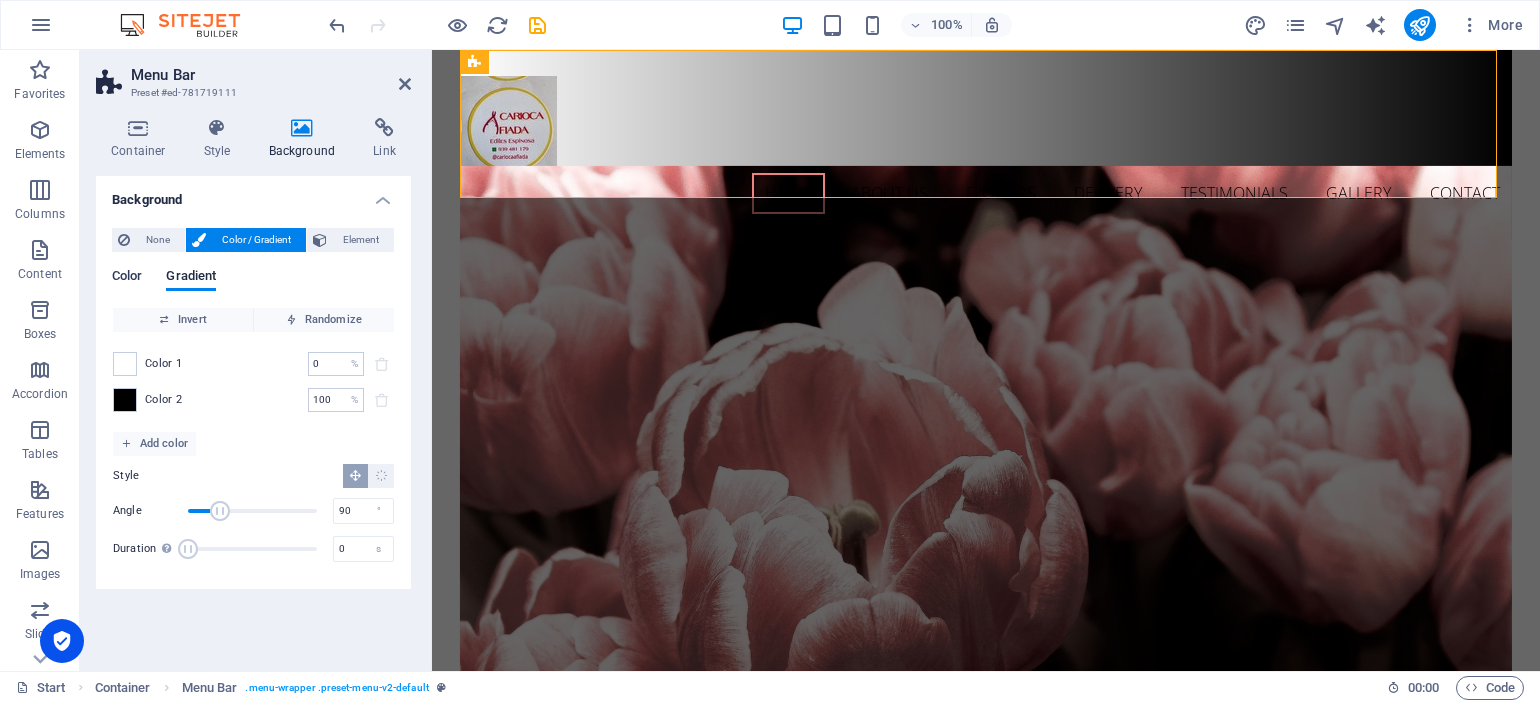 click on "Color" at bounding box center [127, 278] 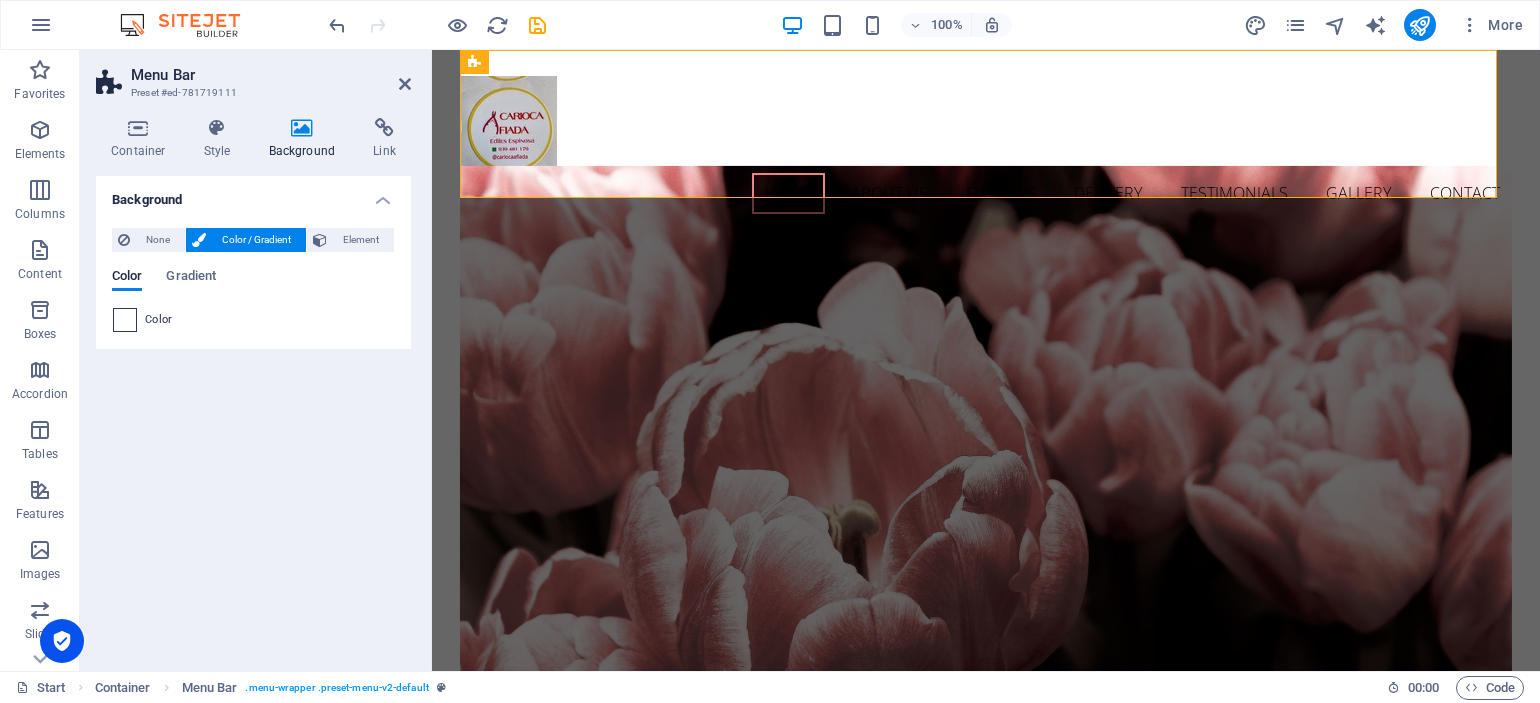 click at bounding box center (125, 320) 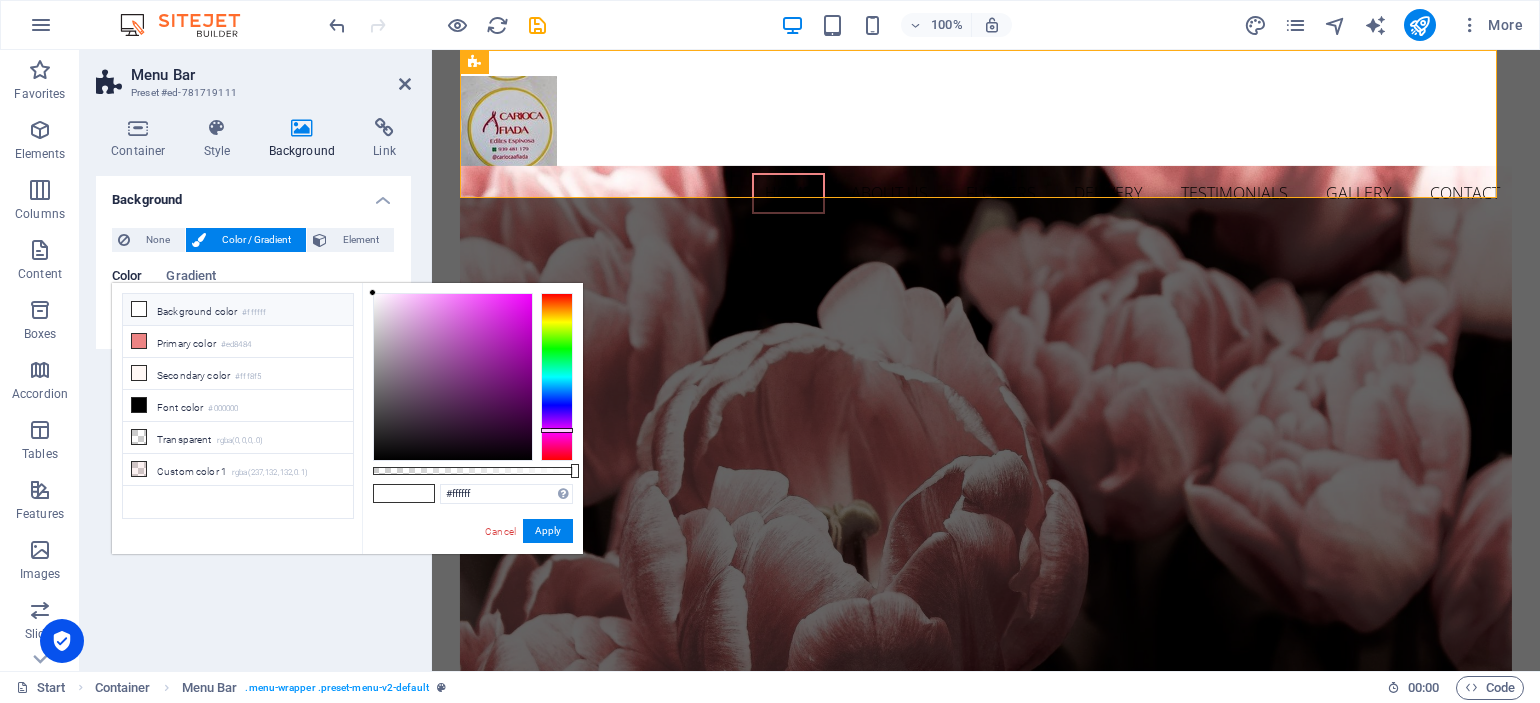 click at bounding box center [557, 377] 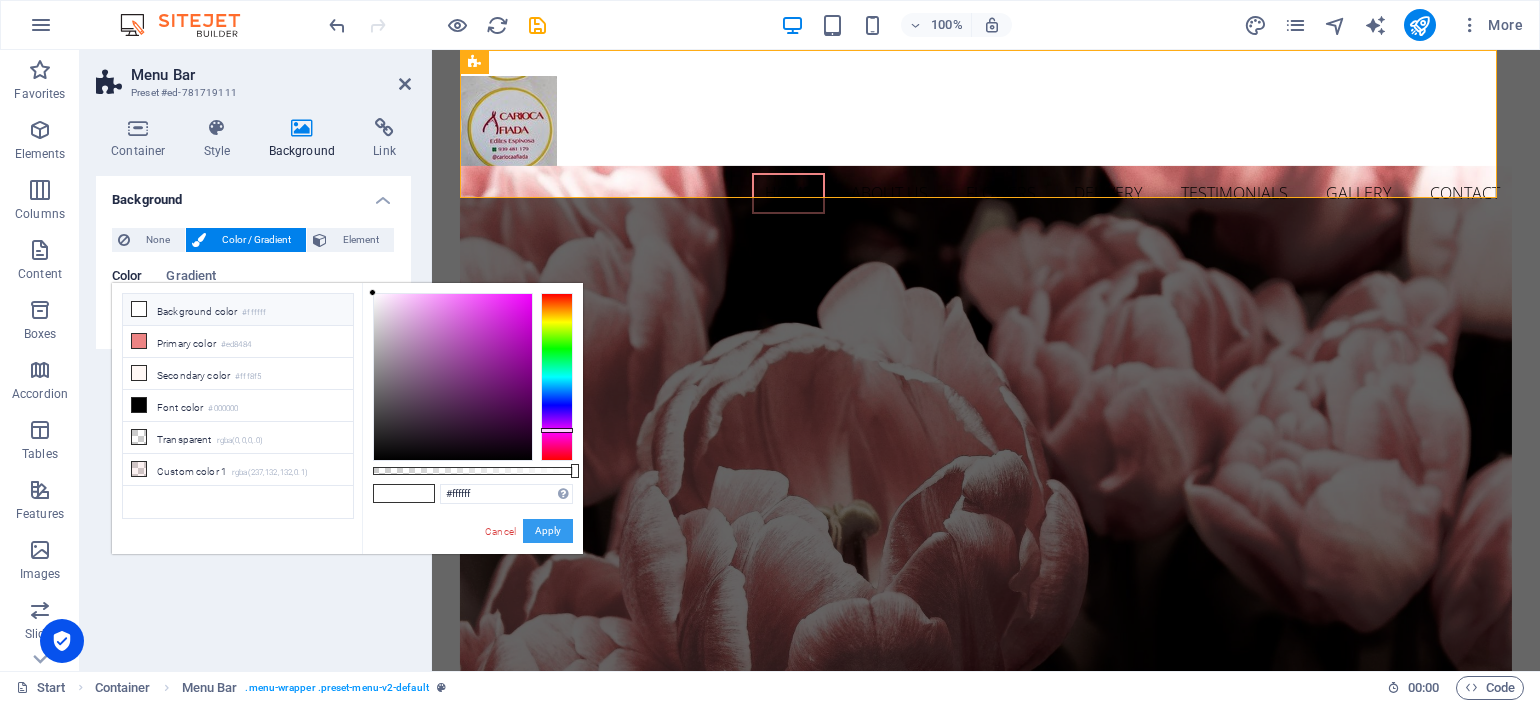 drag, startPoint x: 552, startPoint y: 529, endPoint x: 106, endPoint y: 467, distance: 450.2888 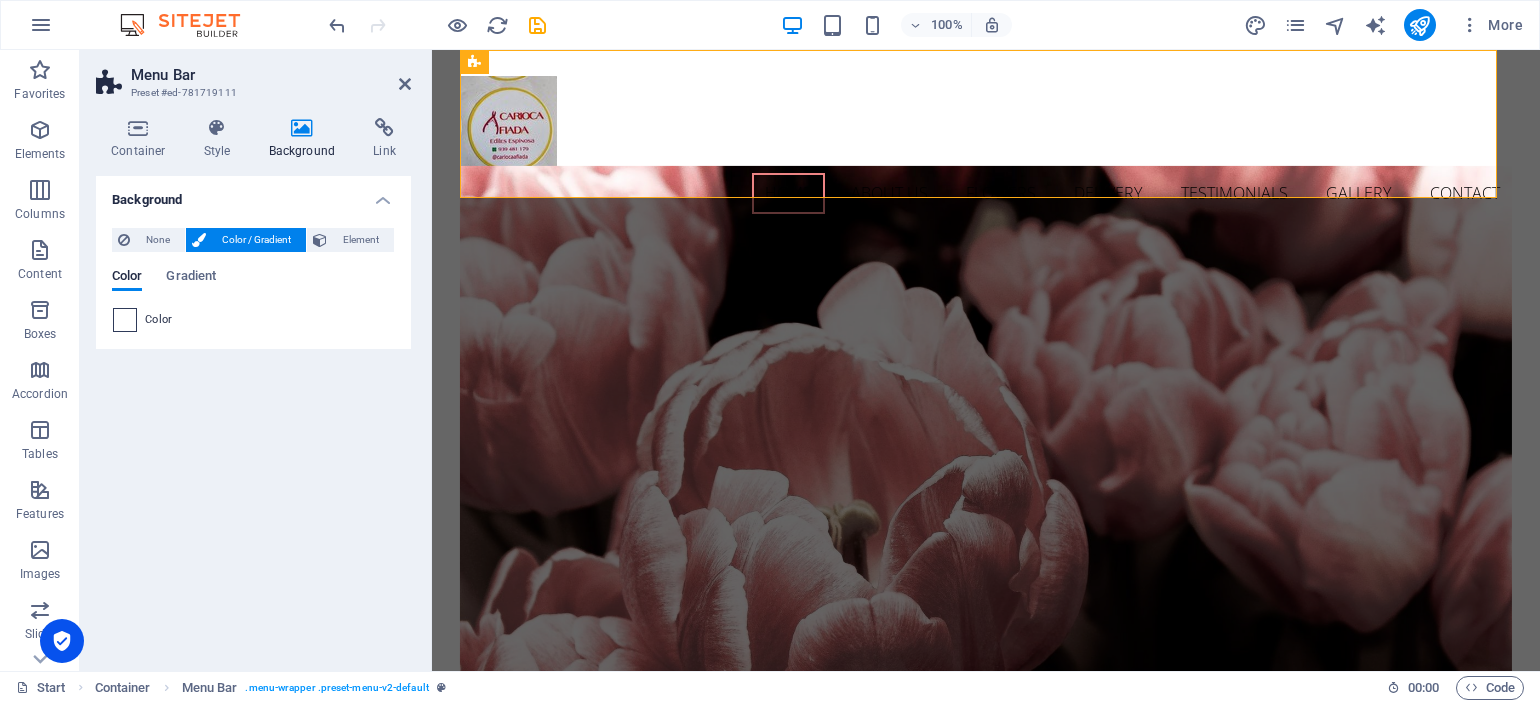 click at bounding box center [125, 320] 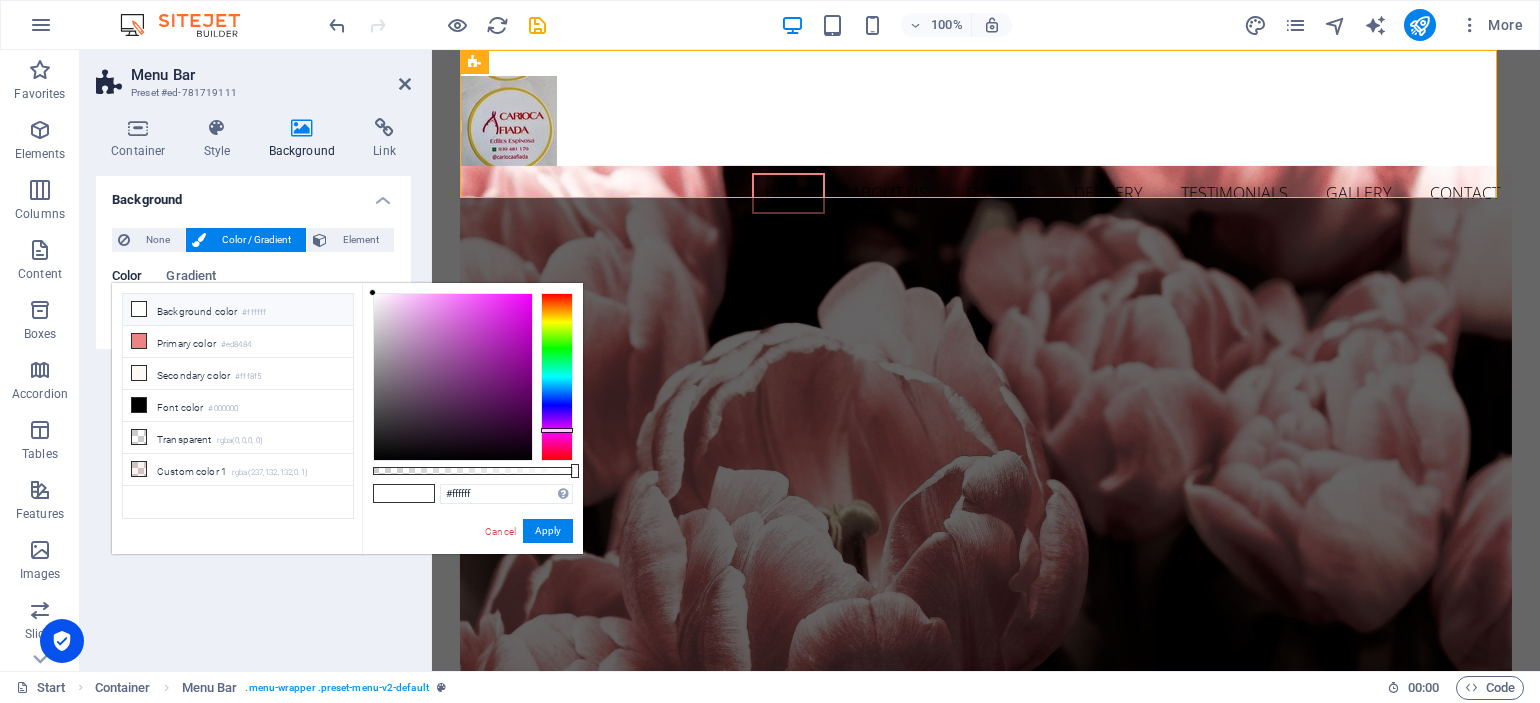 click at bounding box center [139, 309] 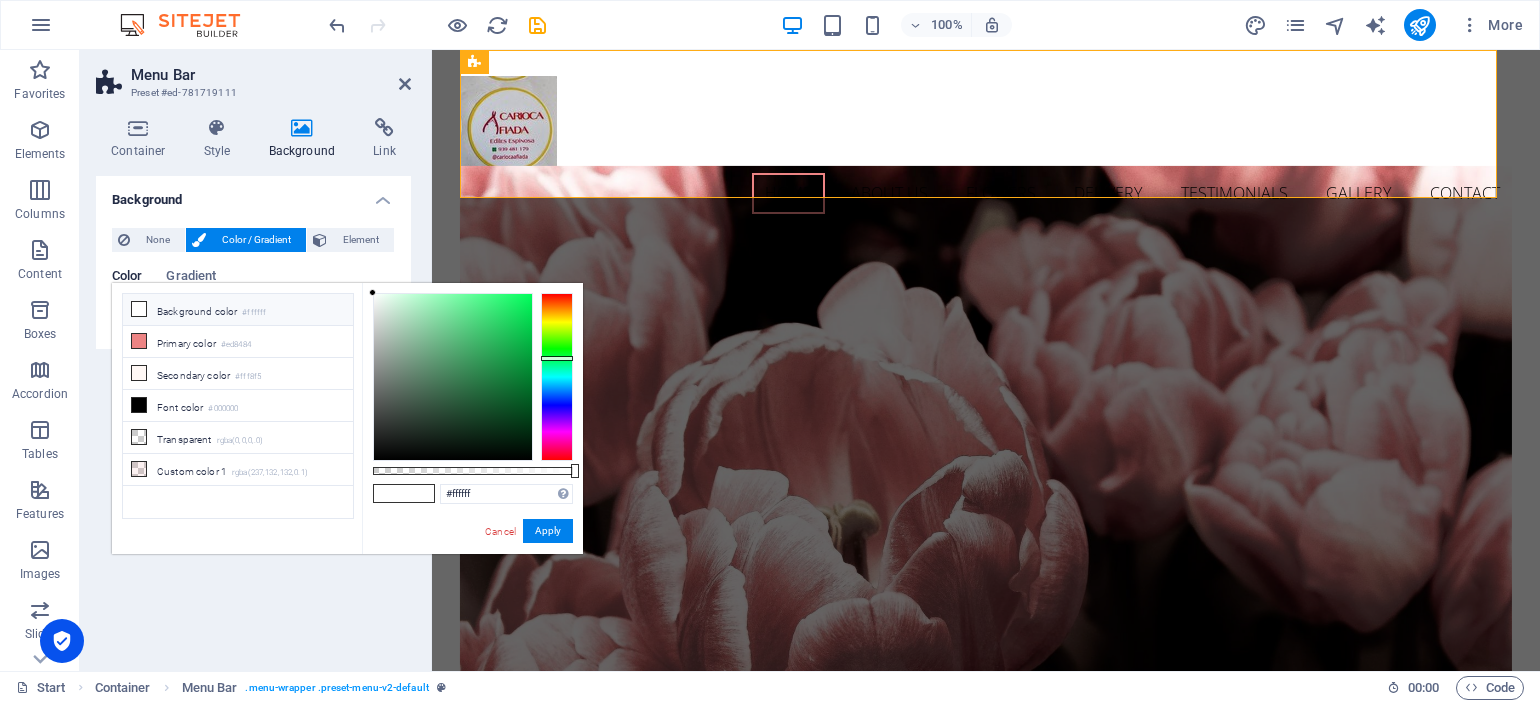 drag, startPoint x: 558, startPoint y: 428, endPoint x: 565, endPoint y: 350, distance: 78.31347 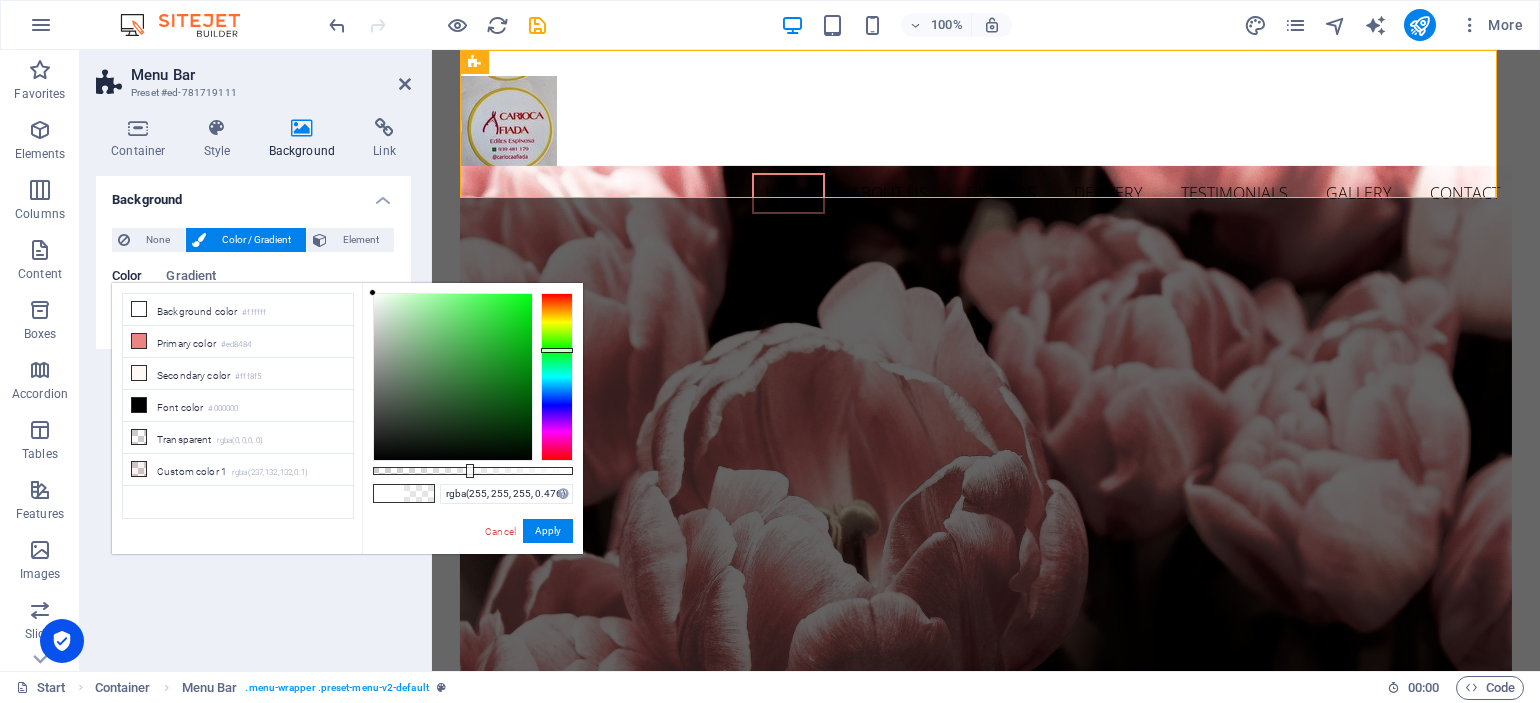 drag, startPoint x: 574, startPoint y: 471, endPoint x: 468, endPoint y: 469, distance: 106.01887 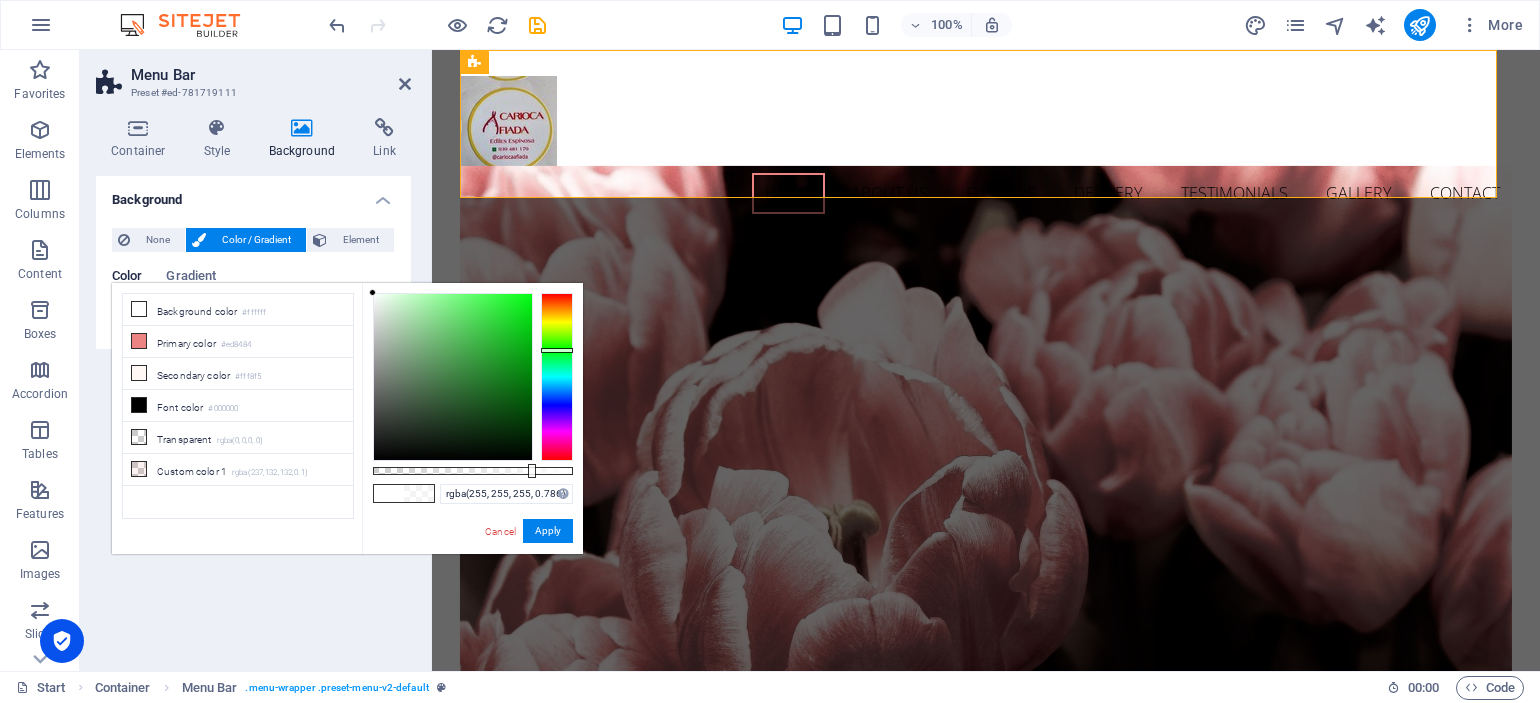 drag, startPoint x: 468, startPoint y: 469, endPoint x: 530, endPoint y: 475, distance: 62.289646 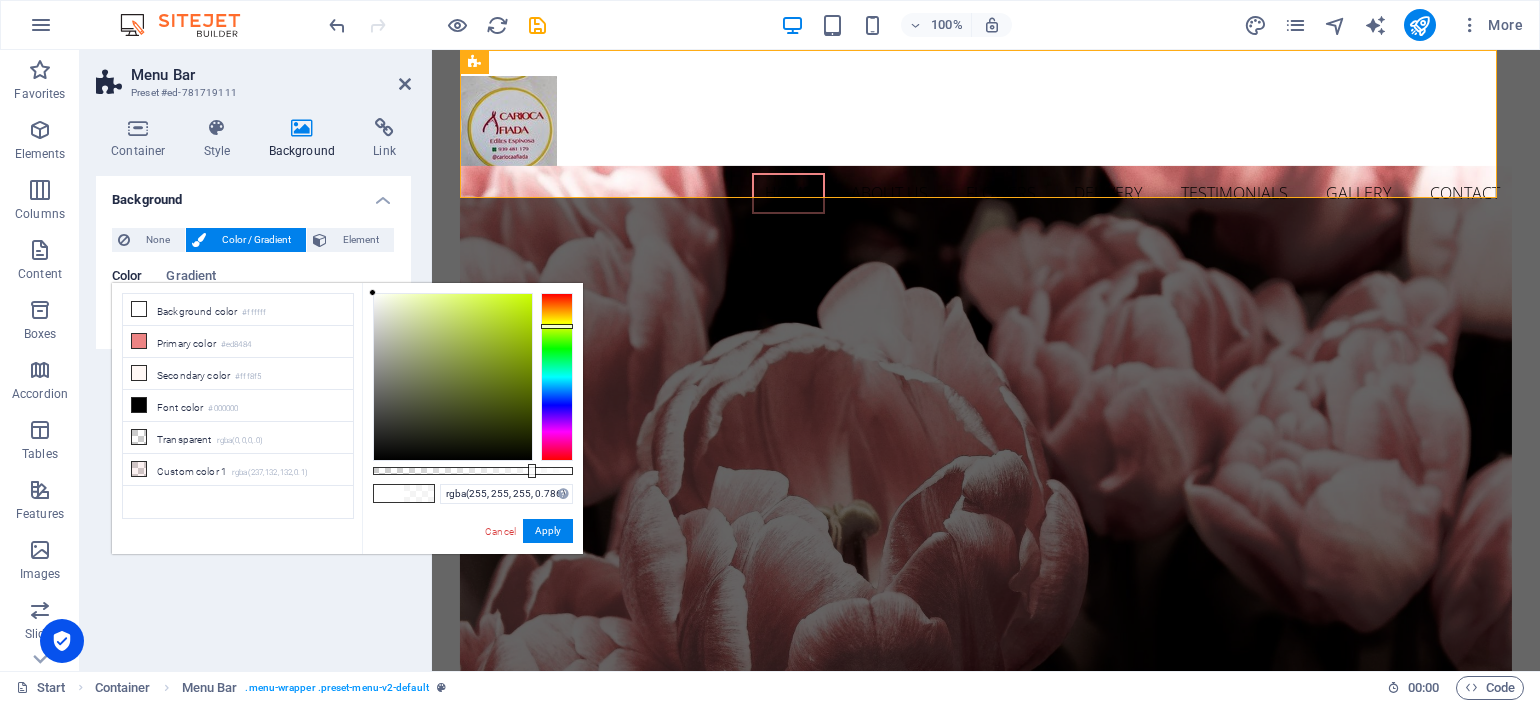 drag, startPoint x: 554, startPoint y: 350, endPoint x: 560, endPoint y: 326, distance: 24.738634 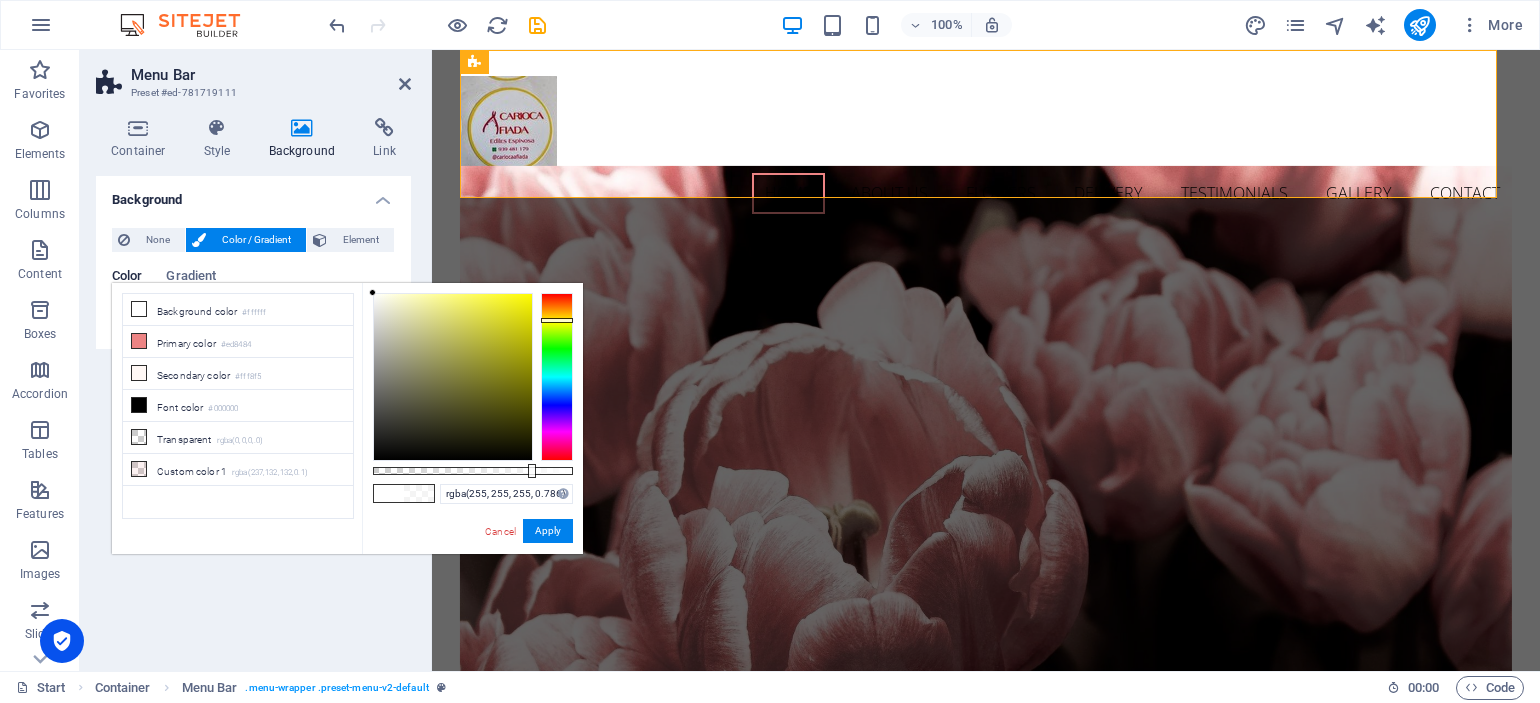 click at bounding box center [557, 320] 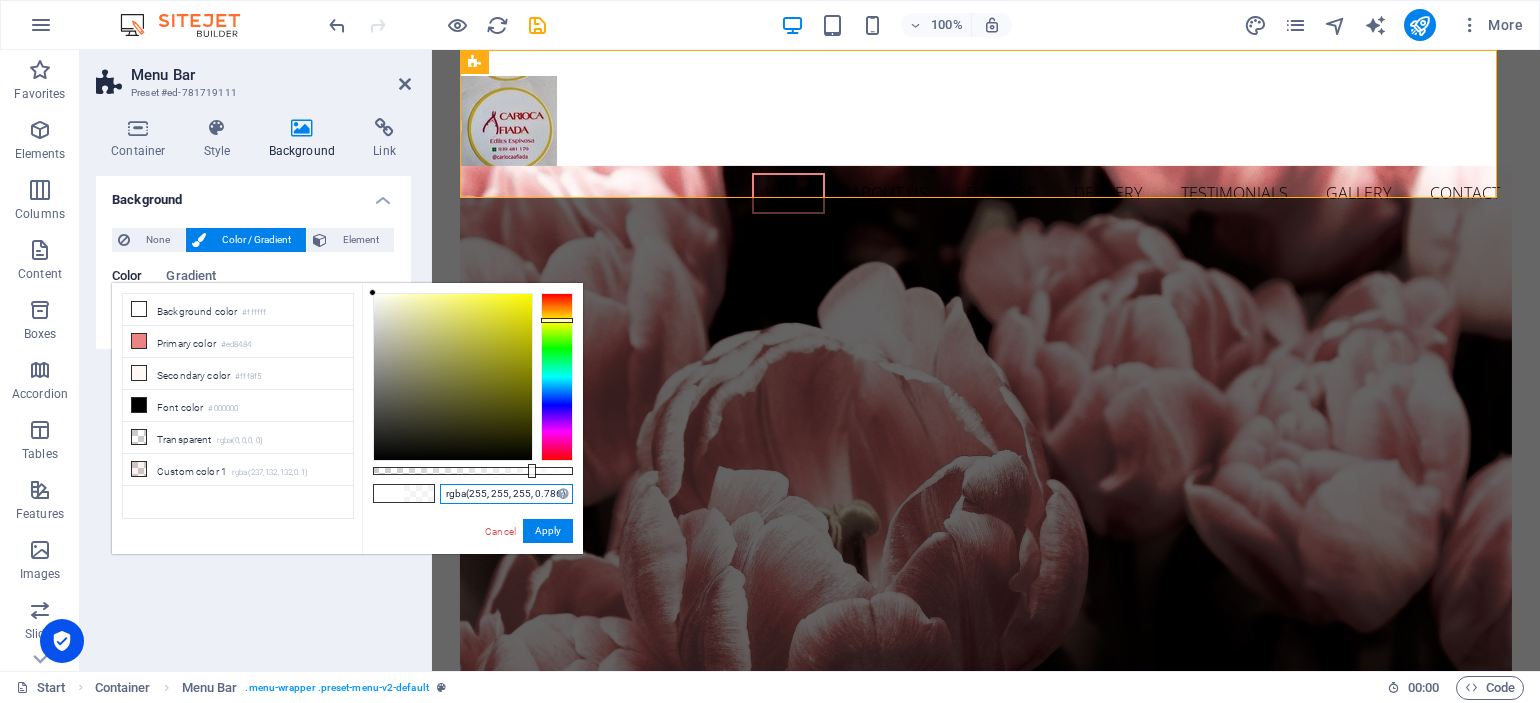 click on "rgba(255, 255, 255, 0.786)" at bounding box center [506, 494] 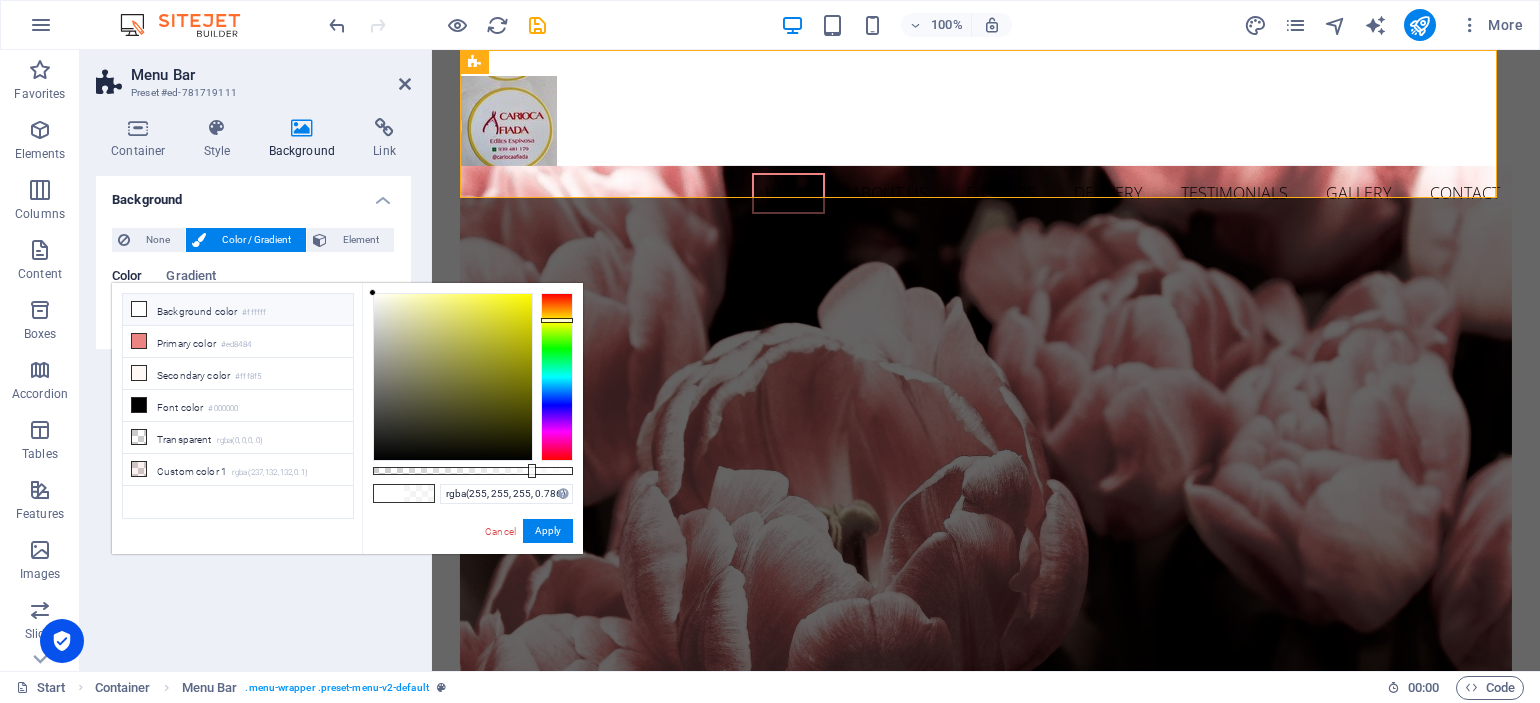 click on "Background color
#ffffff" at bounding box center [238, 310] 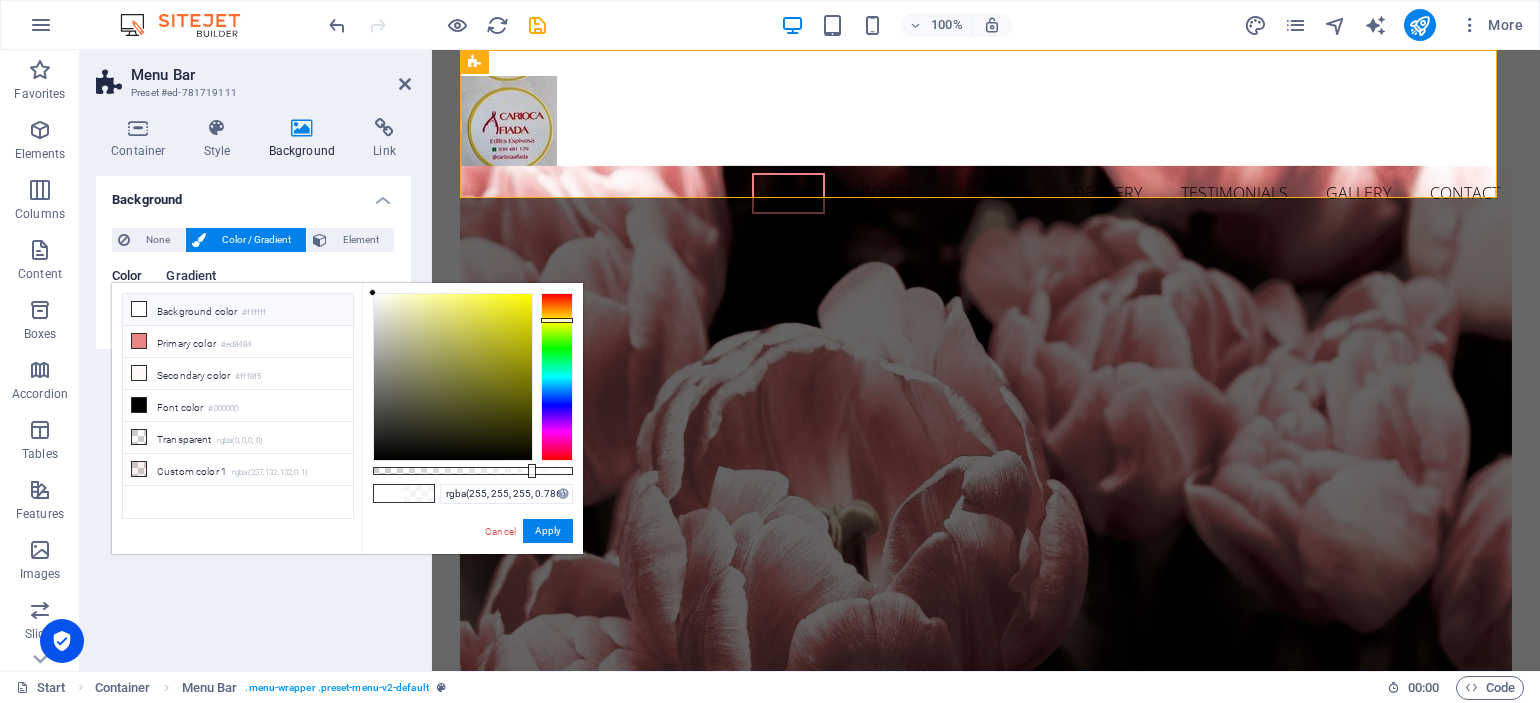 click on "Gradient" at bounding box center (191, 278) 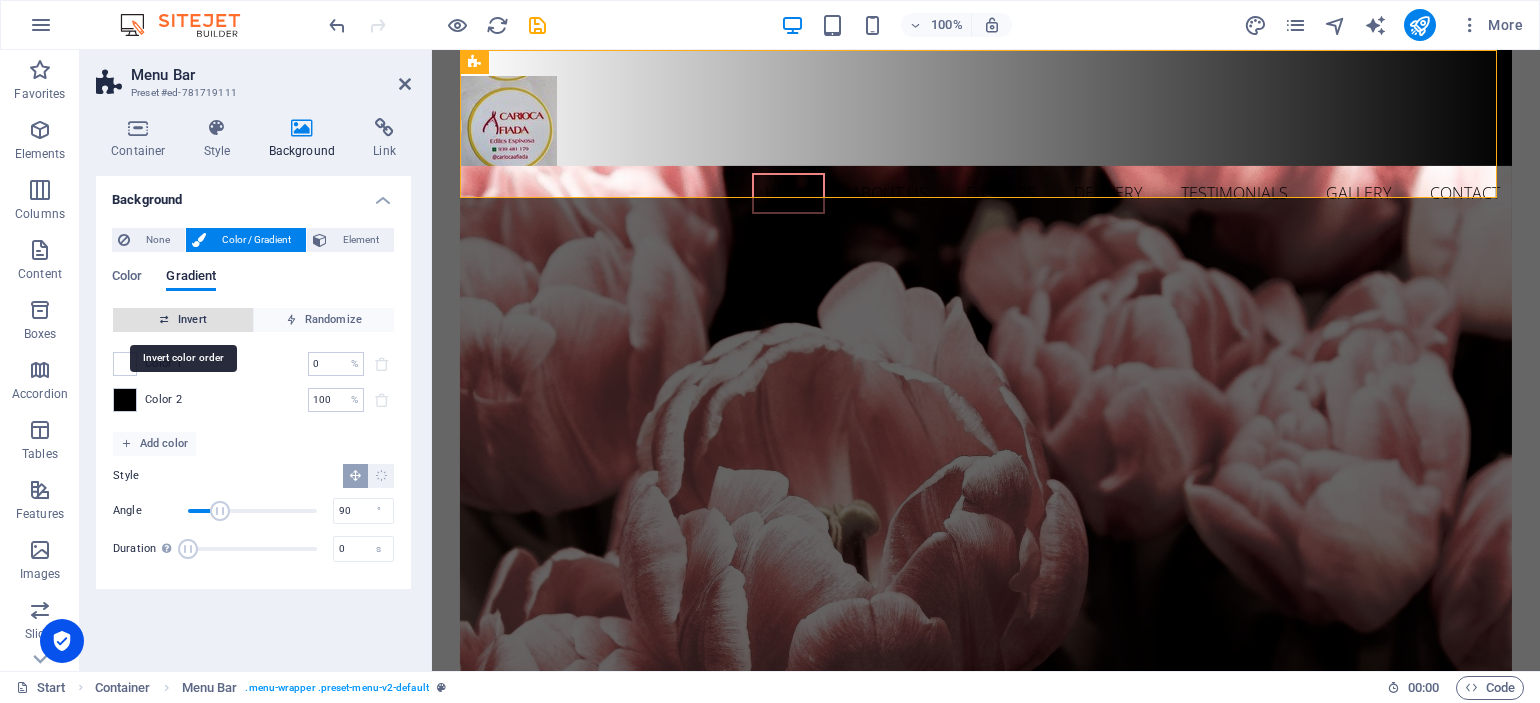 click on "Invert" at bounding box center (183, 320) 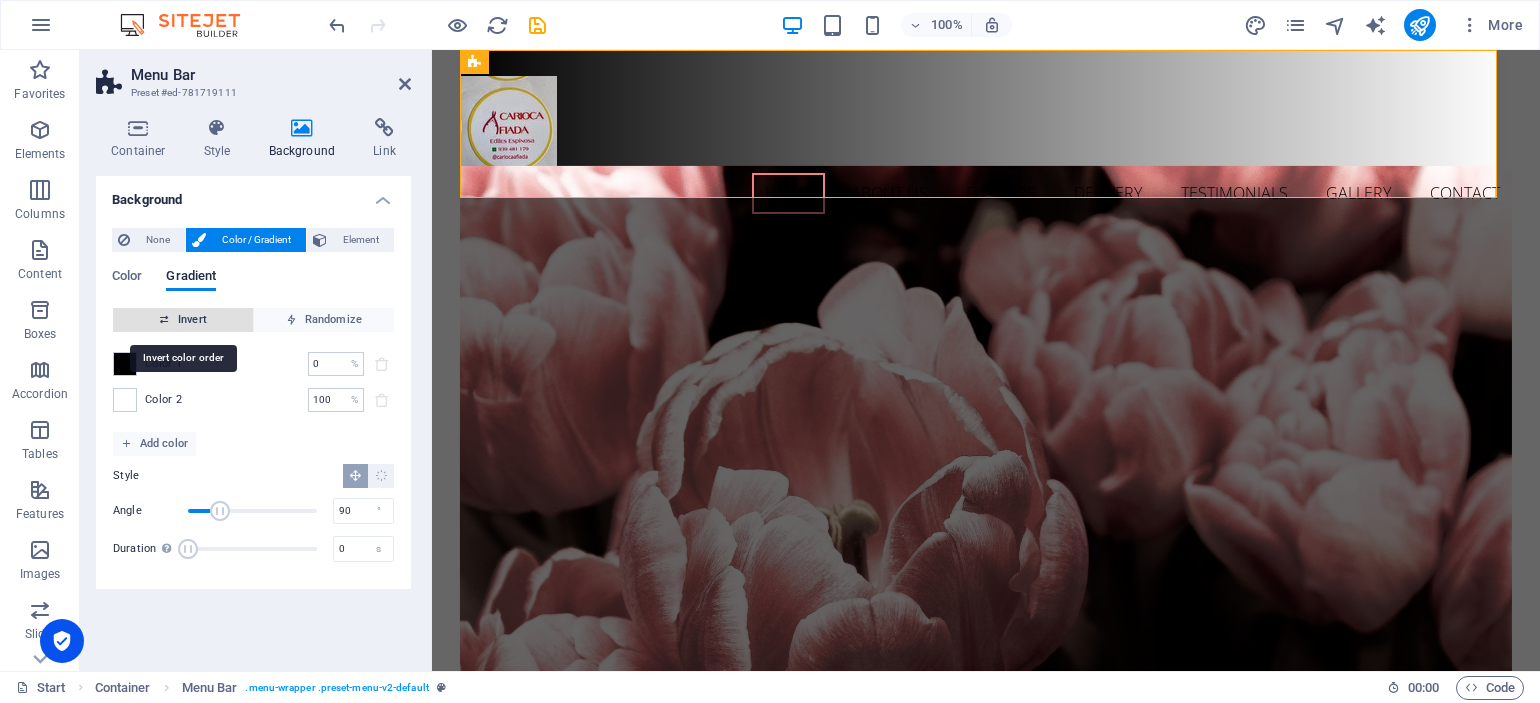 click on "Invert" at bounding box center [183, 320] 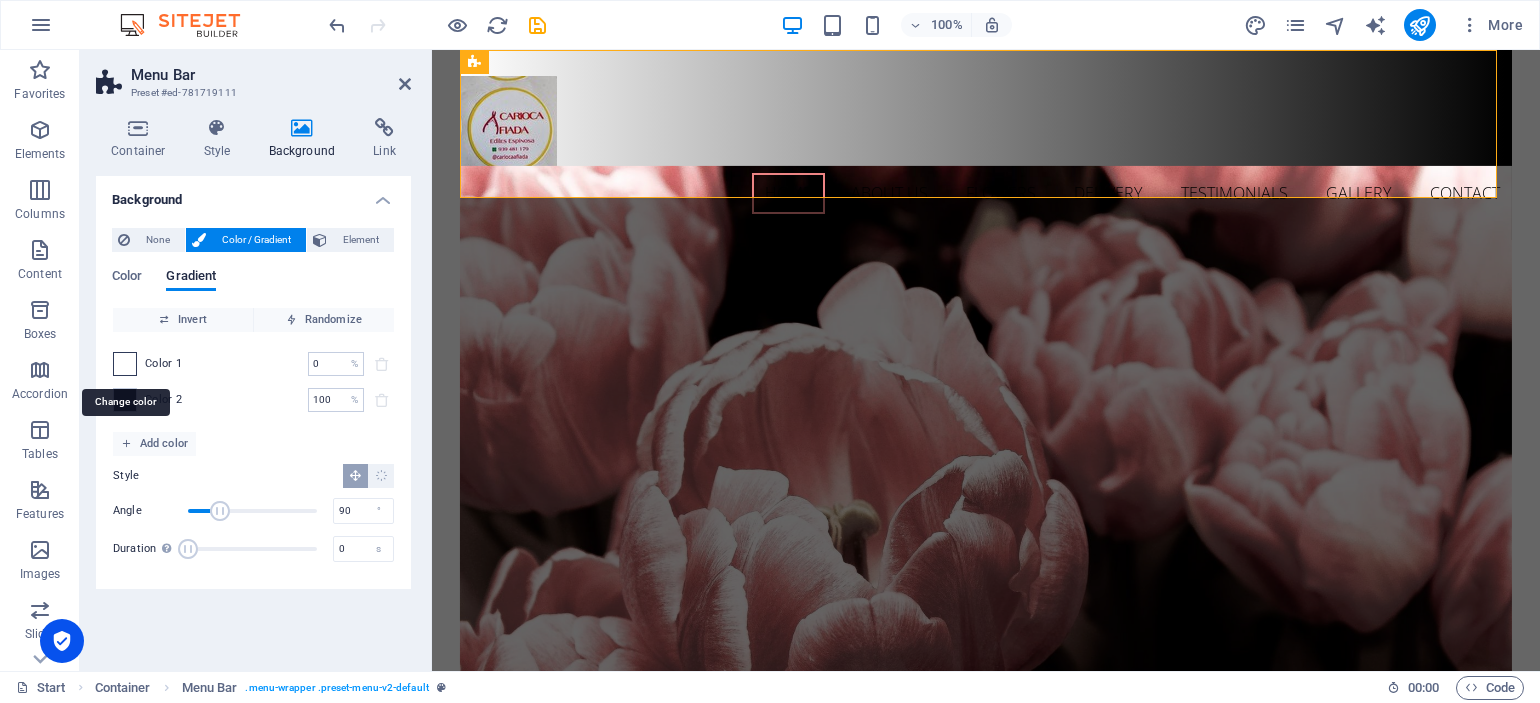 click at bounding box center [125, 364] 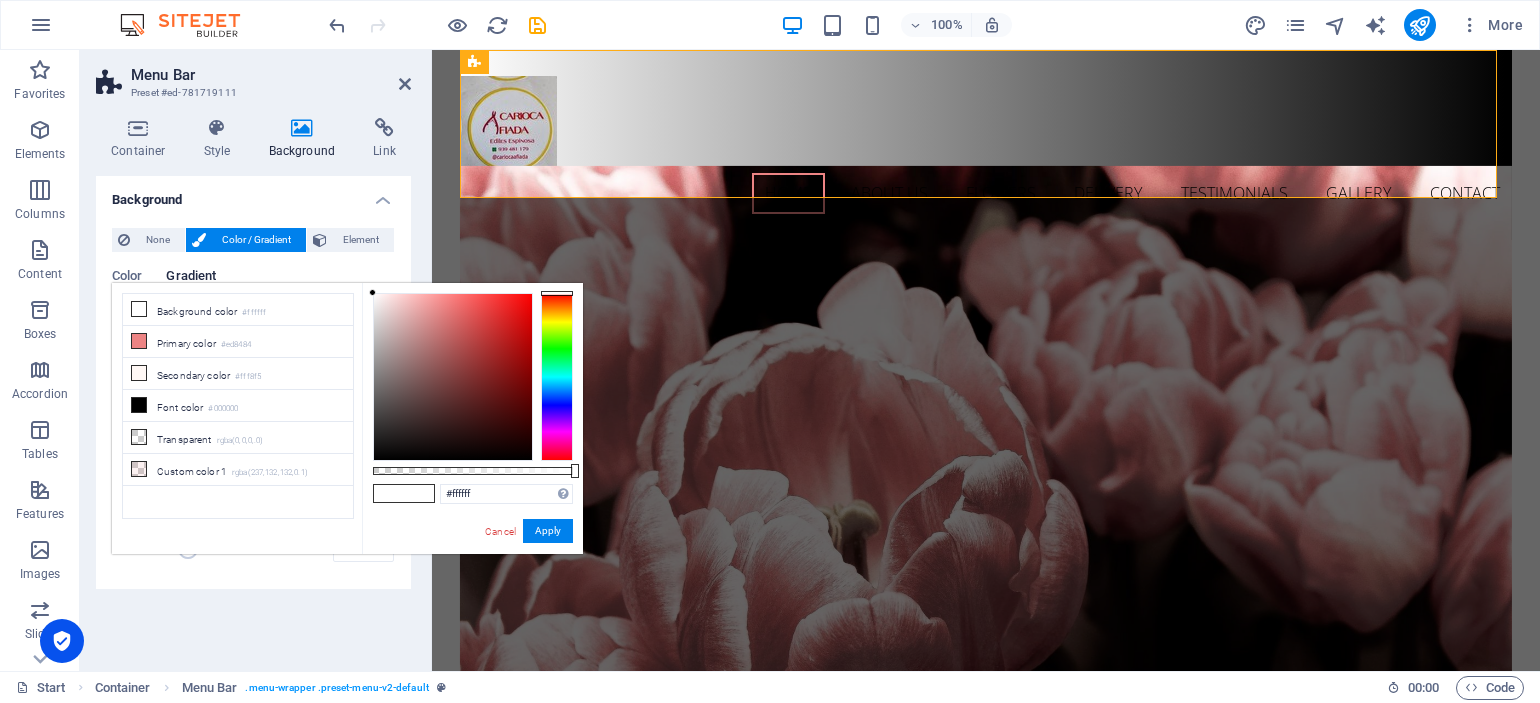 click at bounding box center [557, 377] 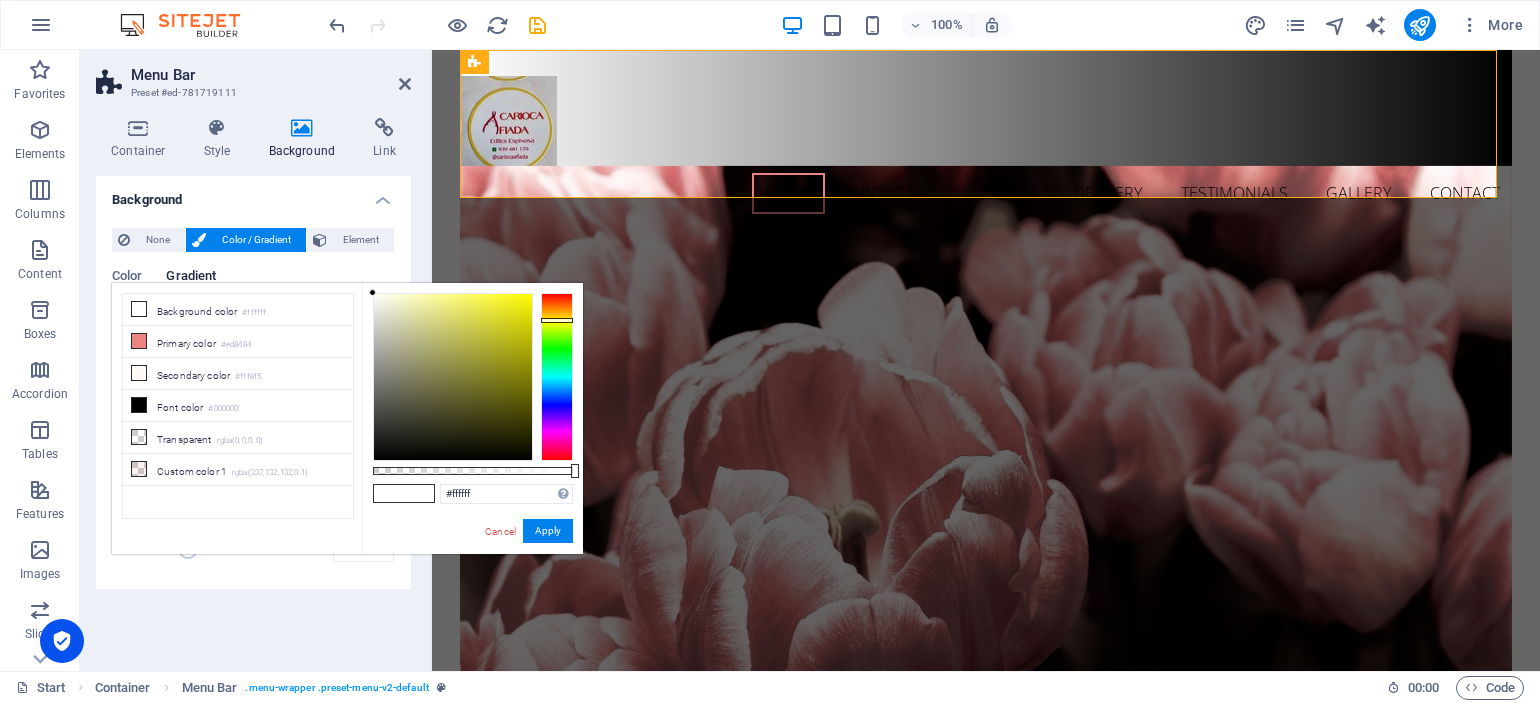 click at bounding box center (557, 320) 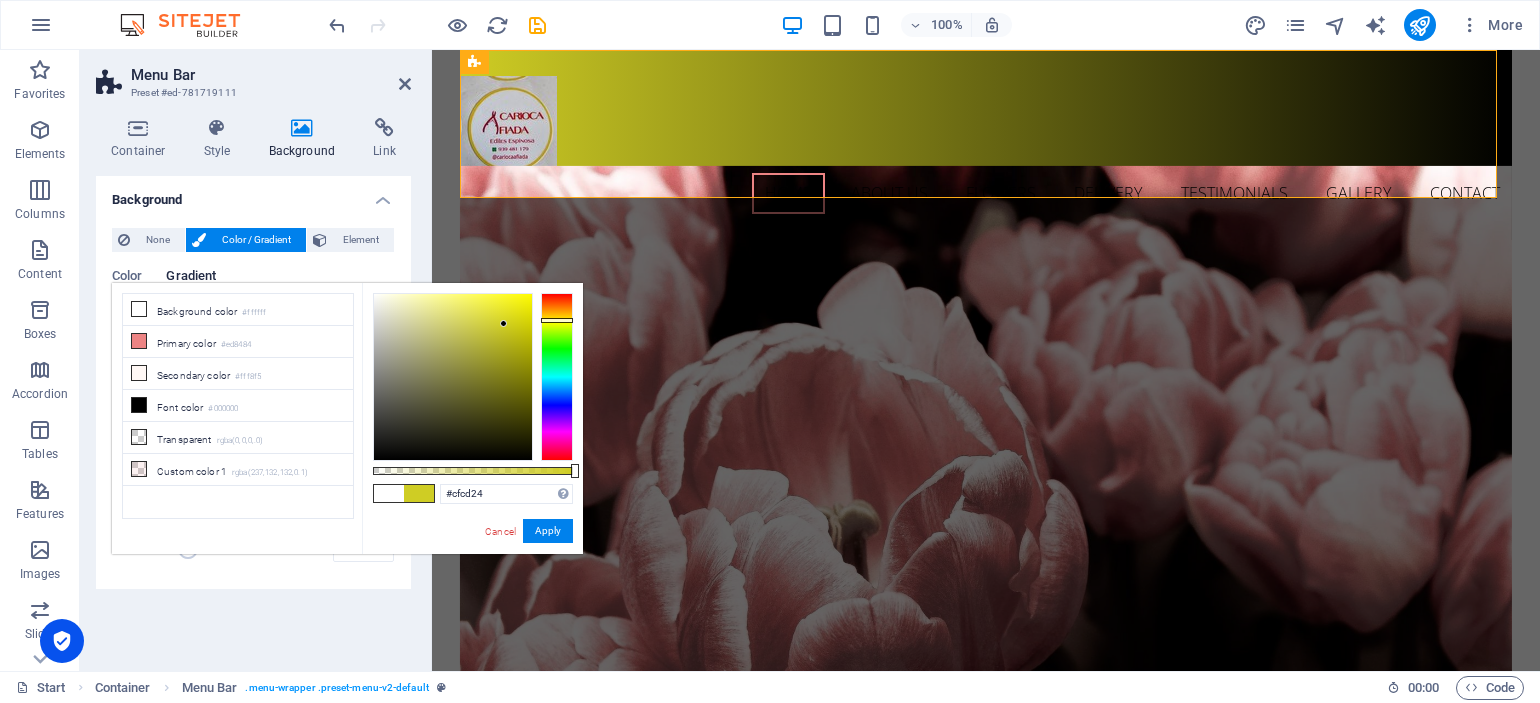 click at bounding box center [453, 377] 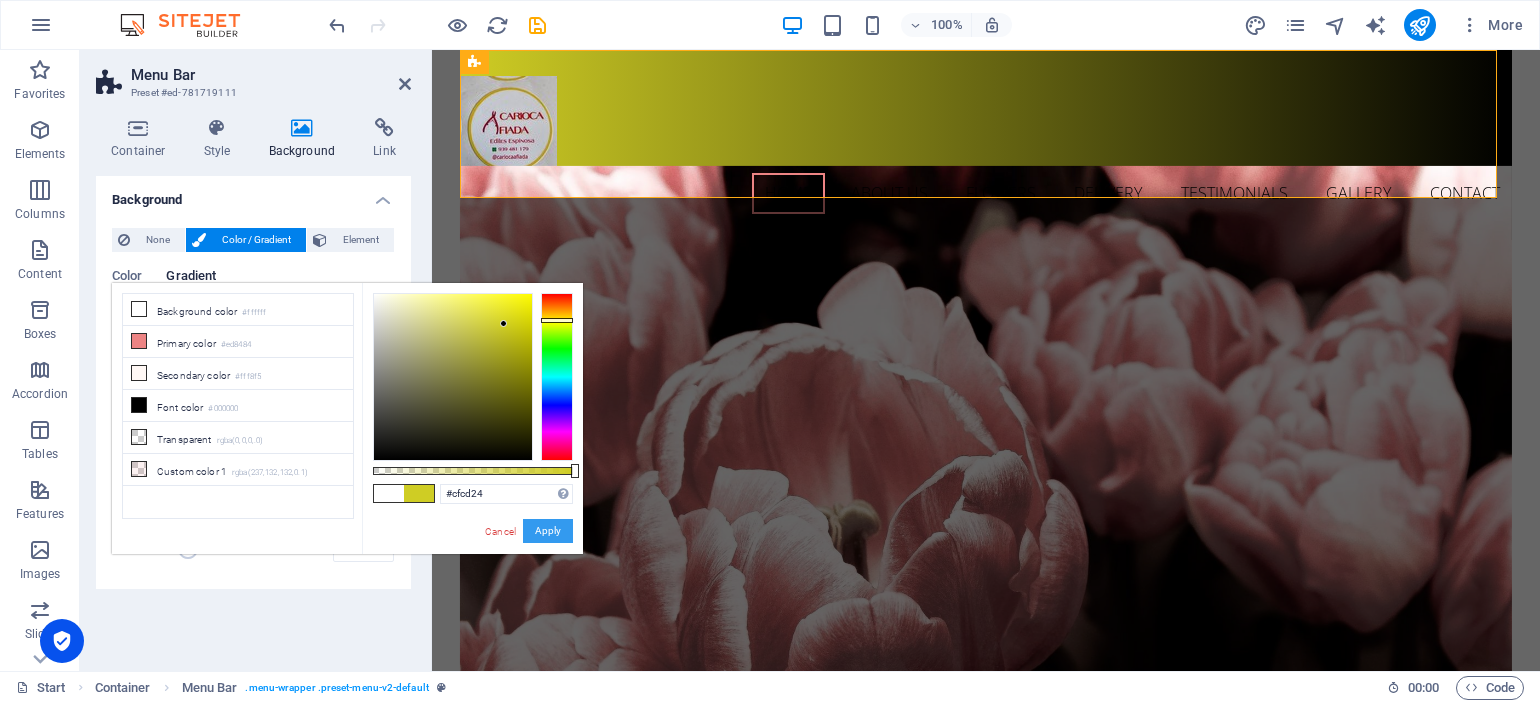 click on "Apply" at bounding box center [548, 531] 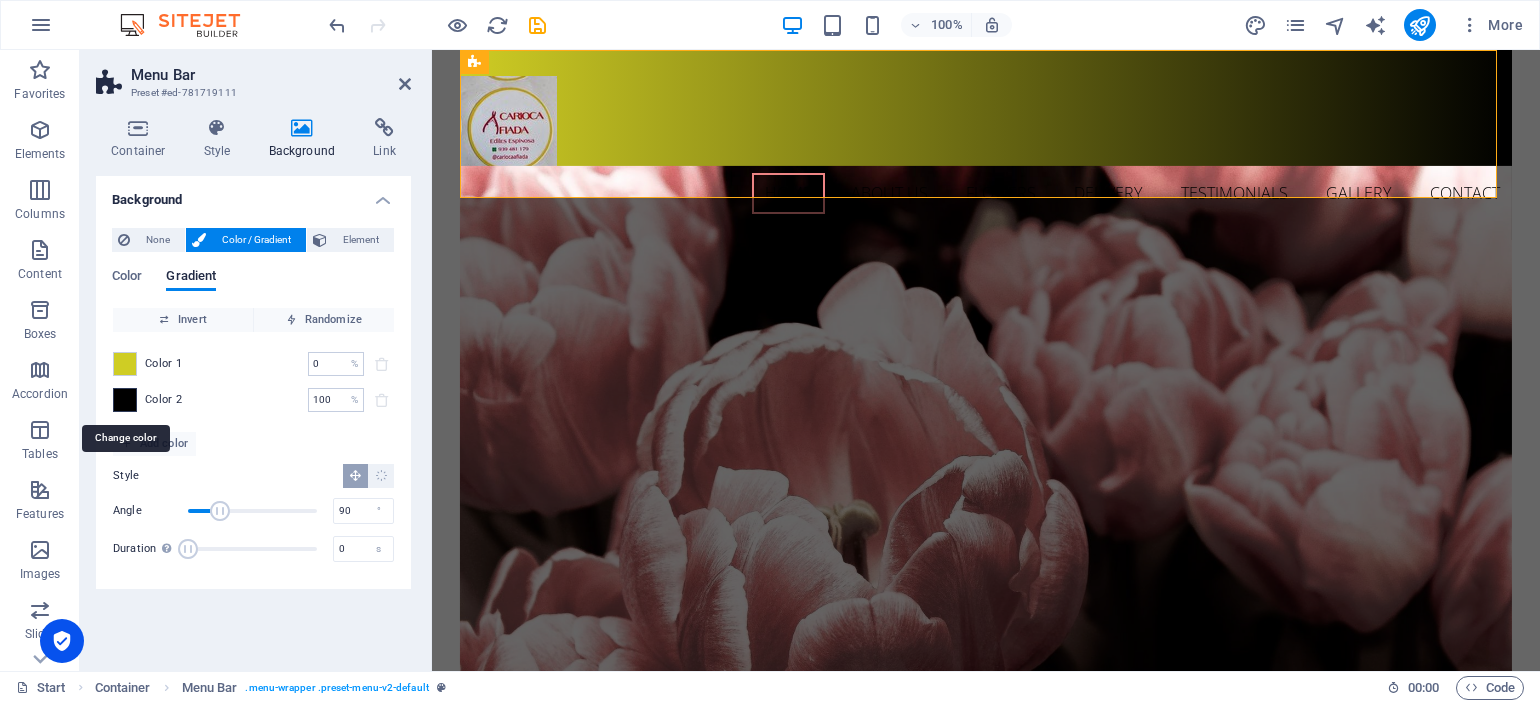 click at bounding box center [125, 400] 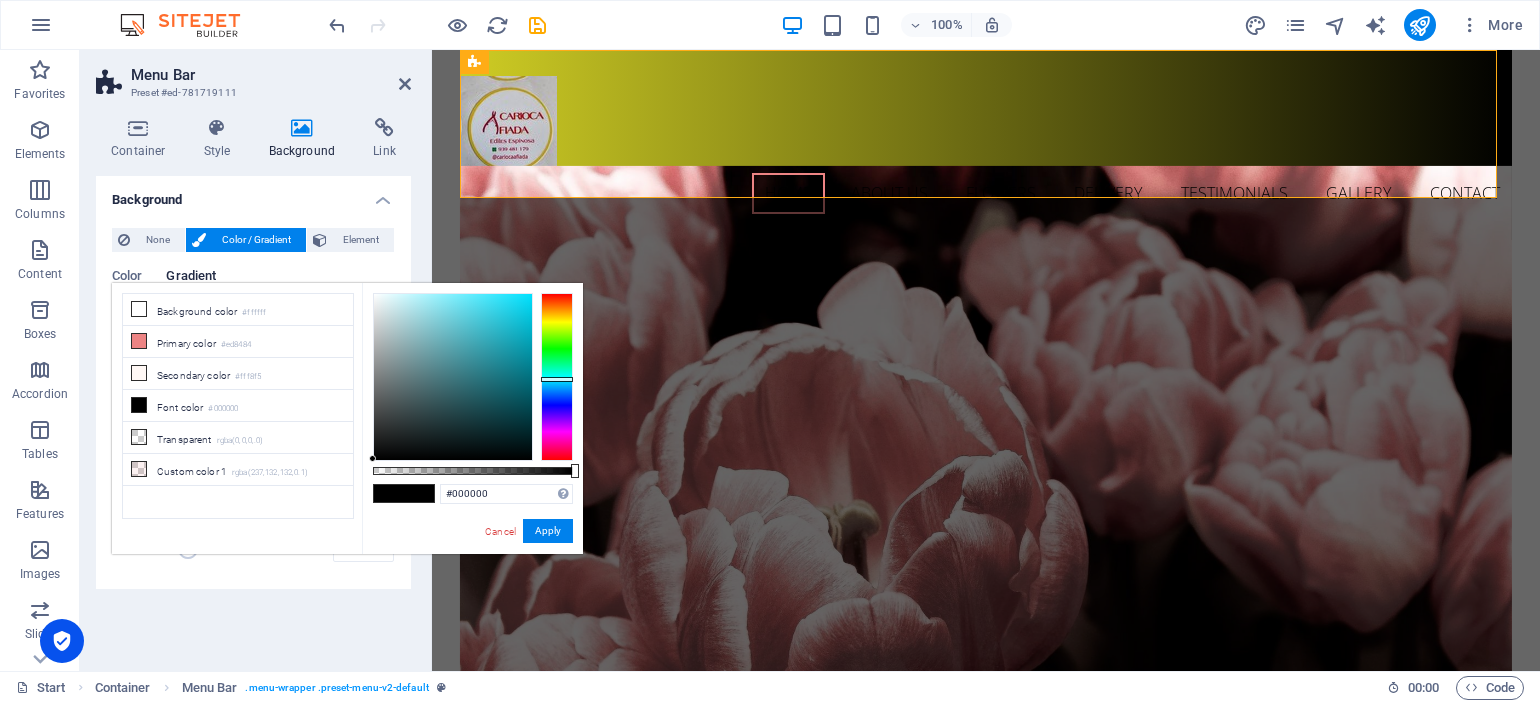 drag, startPoint x: 561, startPoint y: 291, endPoint x: 558, endPoint y: 366, distance: 75.059975 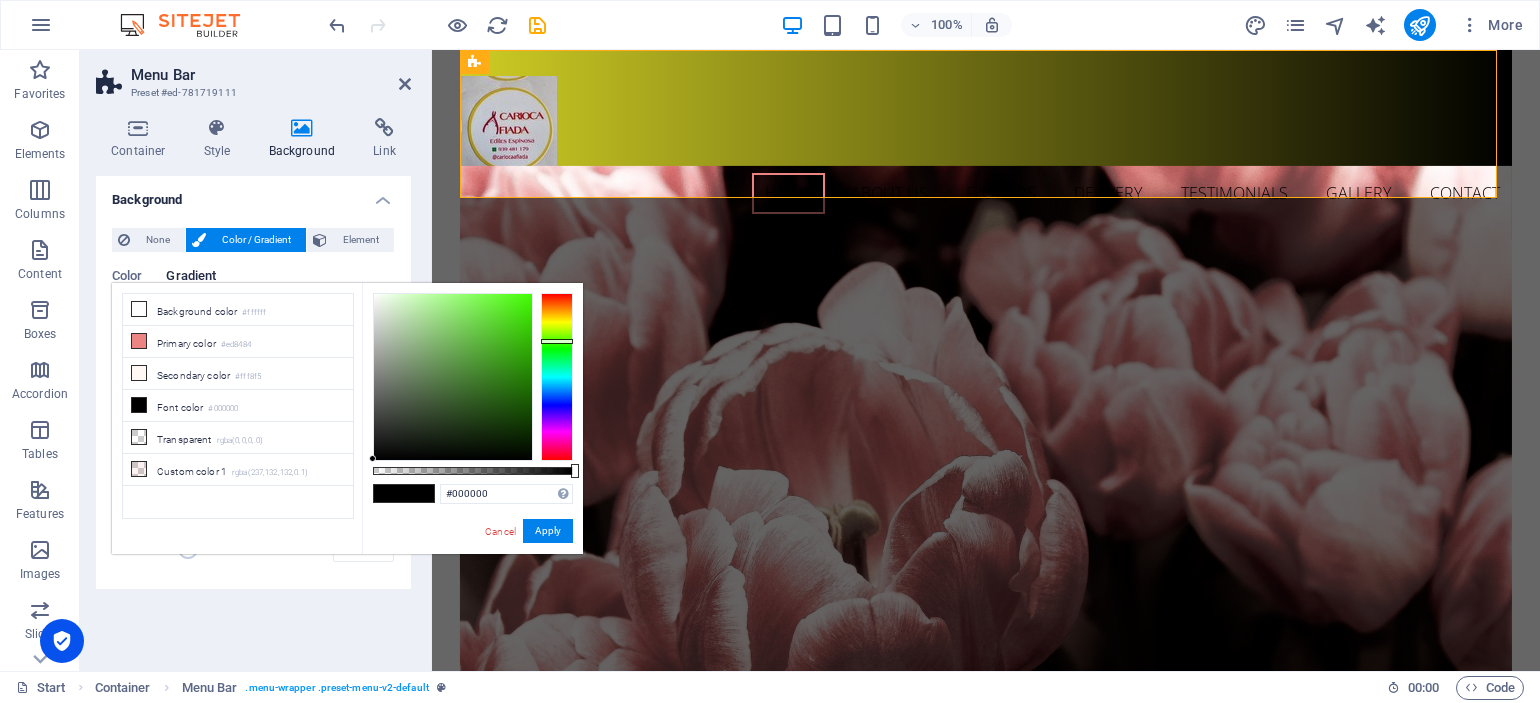 click at bounding box center [557, 377] 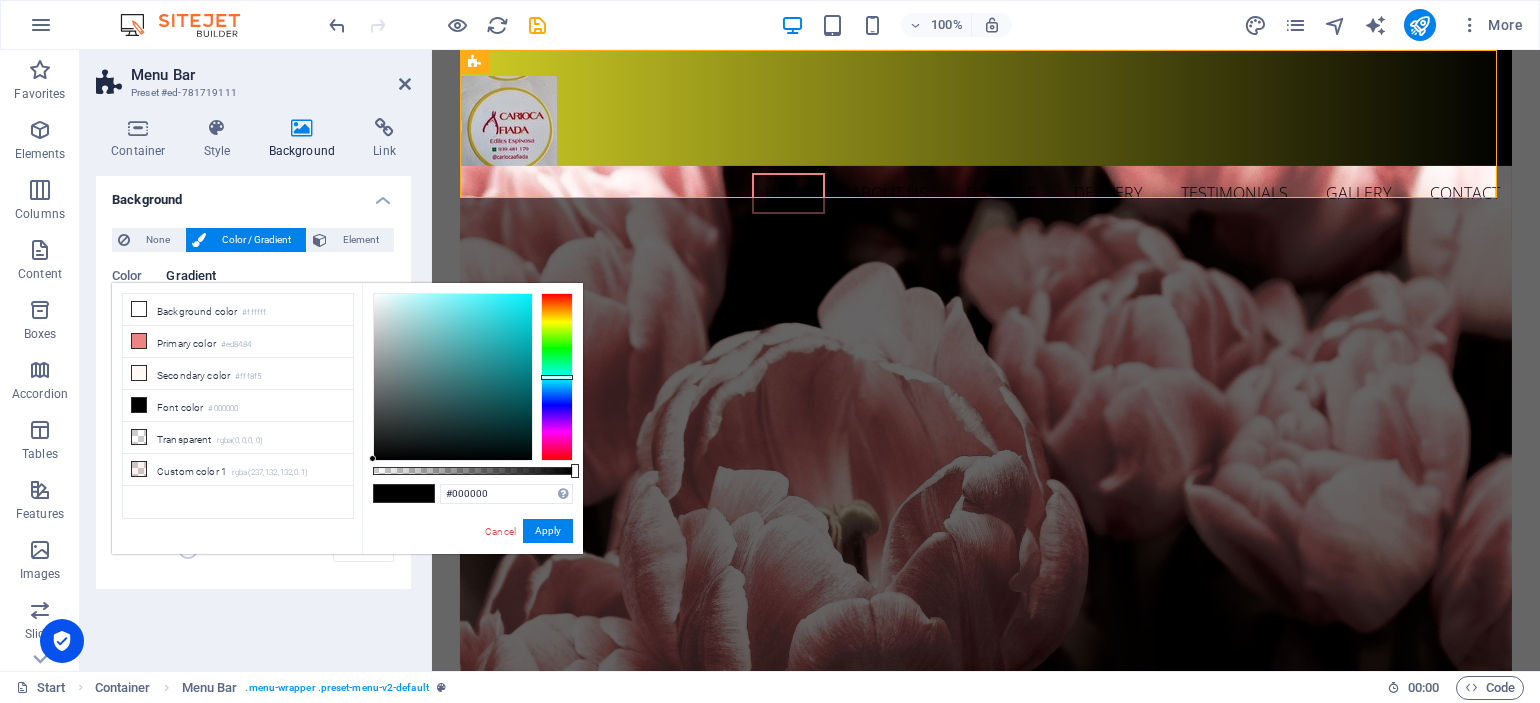 click at bounding box center [557, 377] 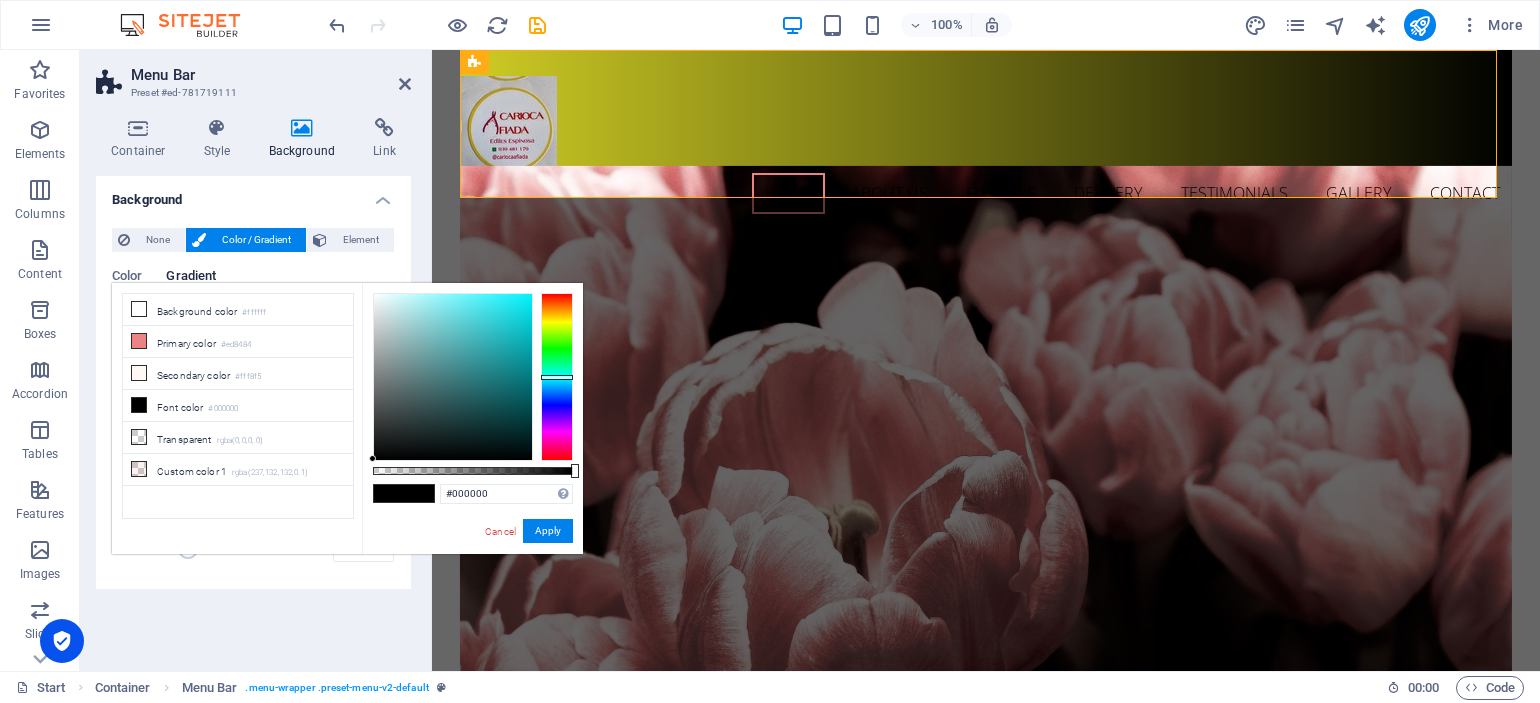 click at bounding box center [557, 377] 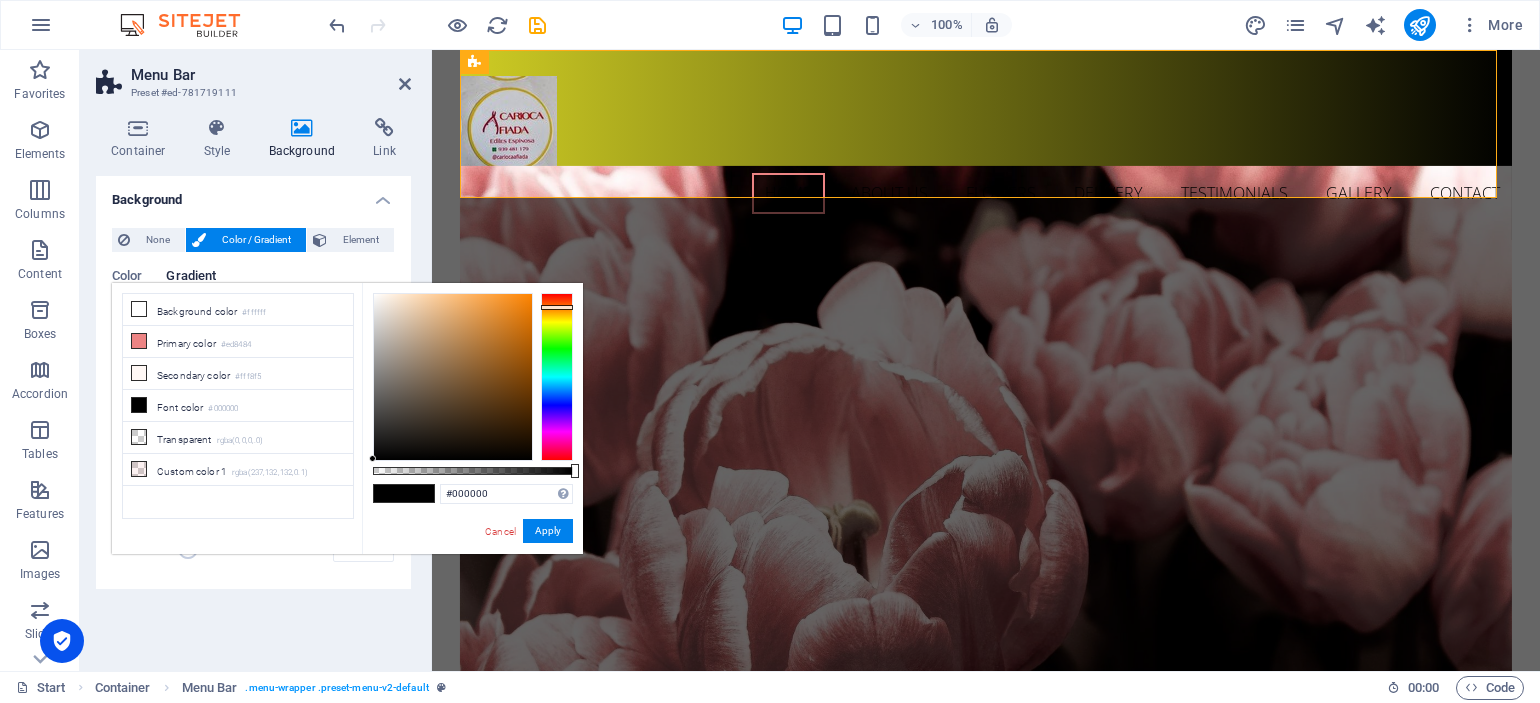 click at bounding box center [557, 377] 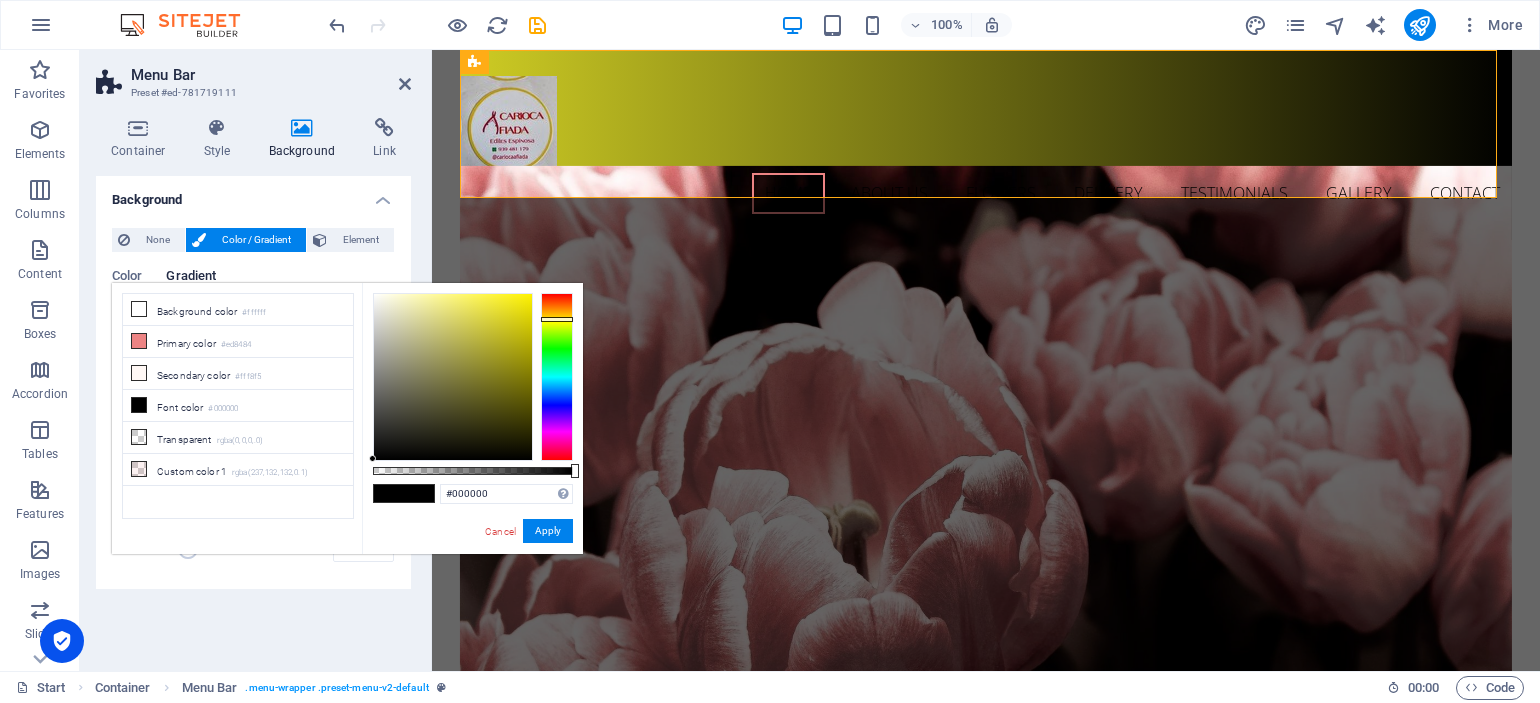 click at bounding box center (557, 377) 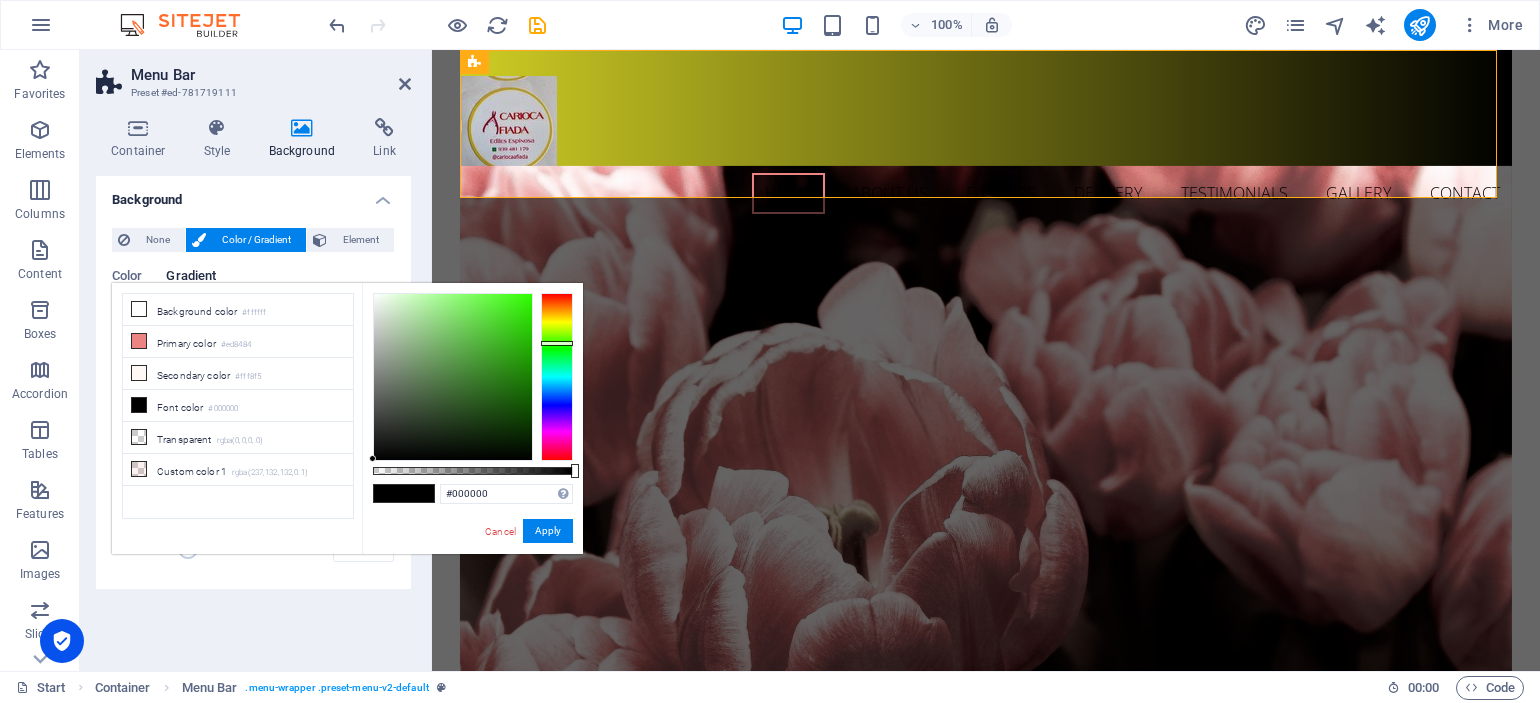 click at bounding box center [557, 377] 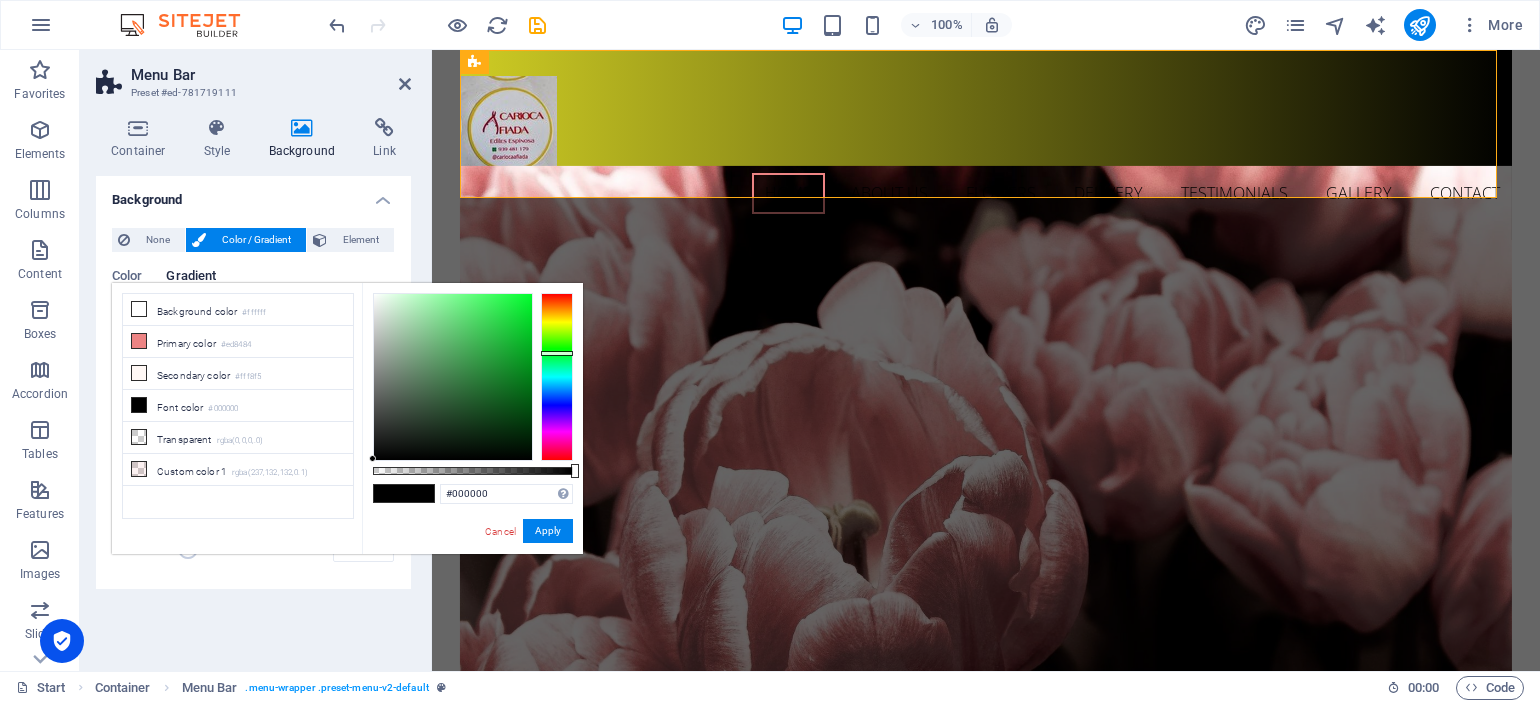 click at bounding box center [557, 377] 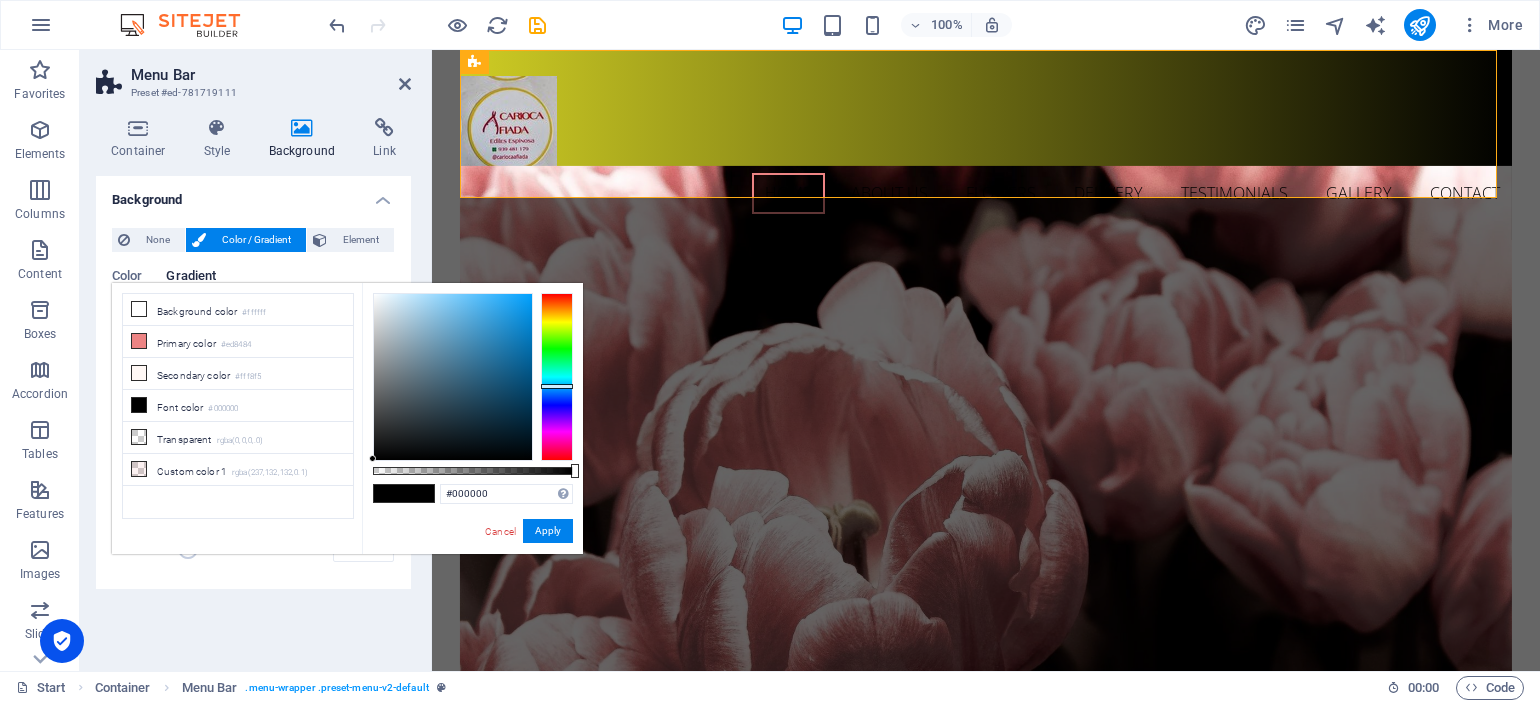 click at bounding box center (557, 377) 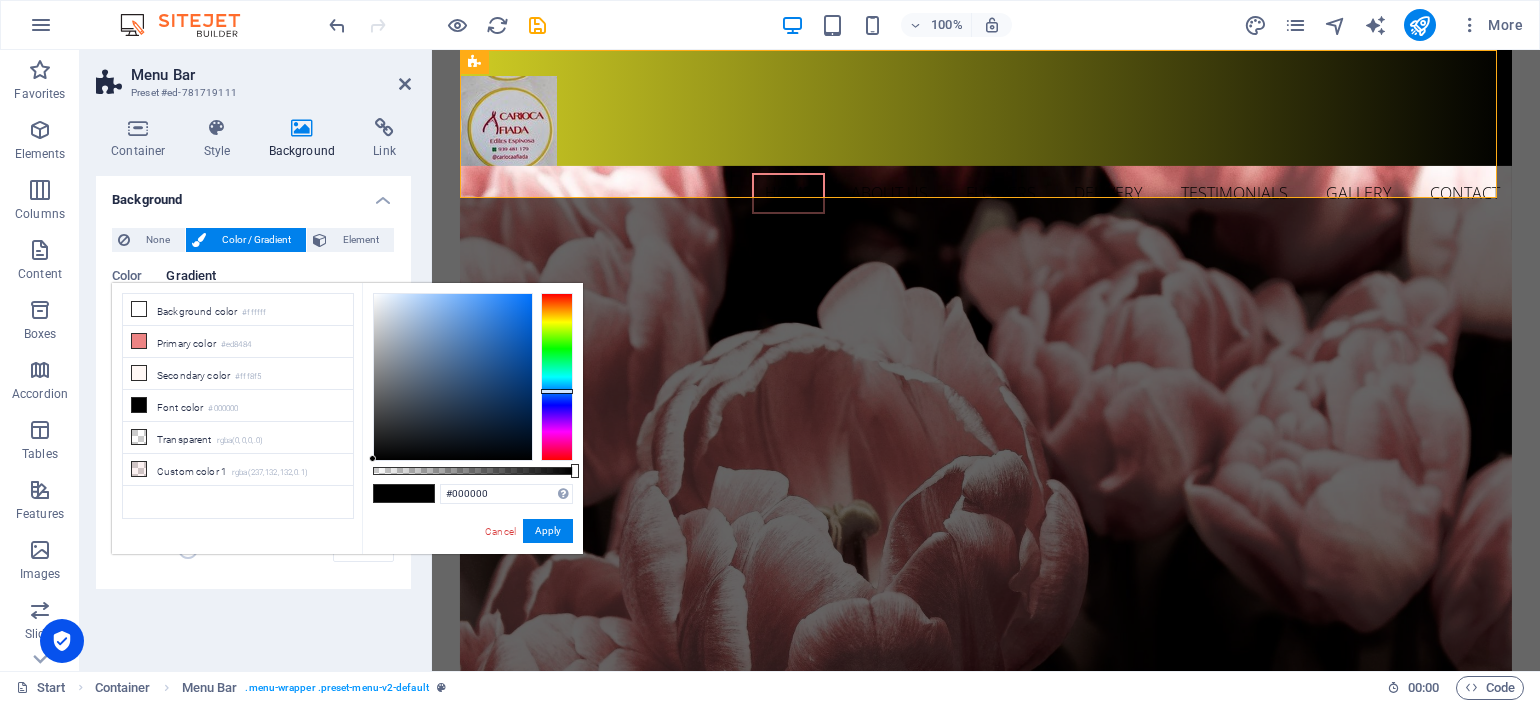 click at bounding box center (557, 391) 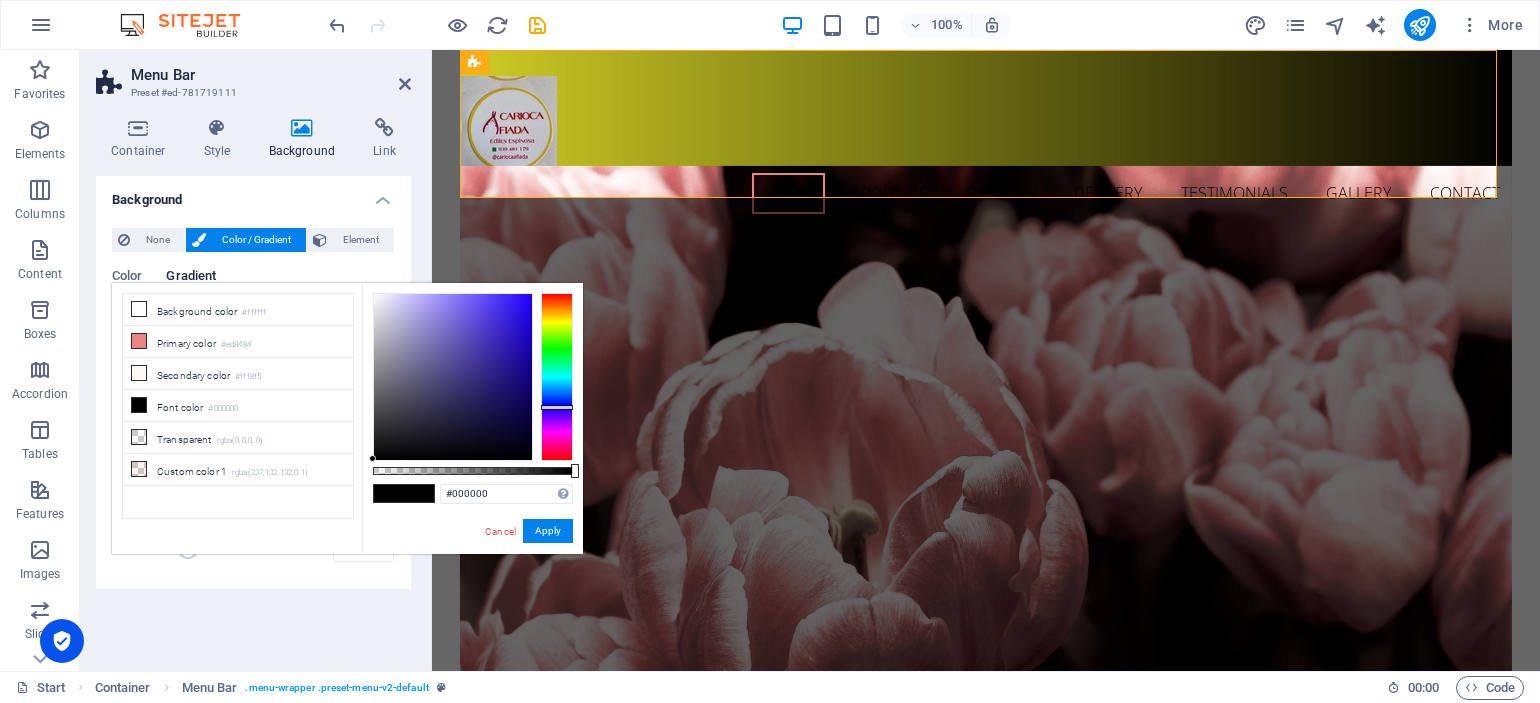 click at bounding box center [557, 377] 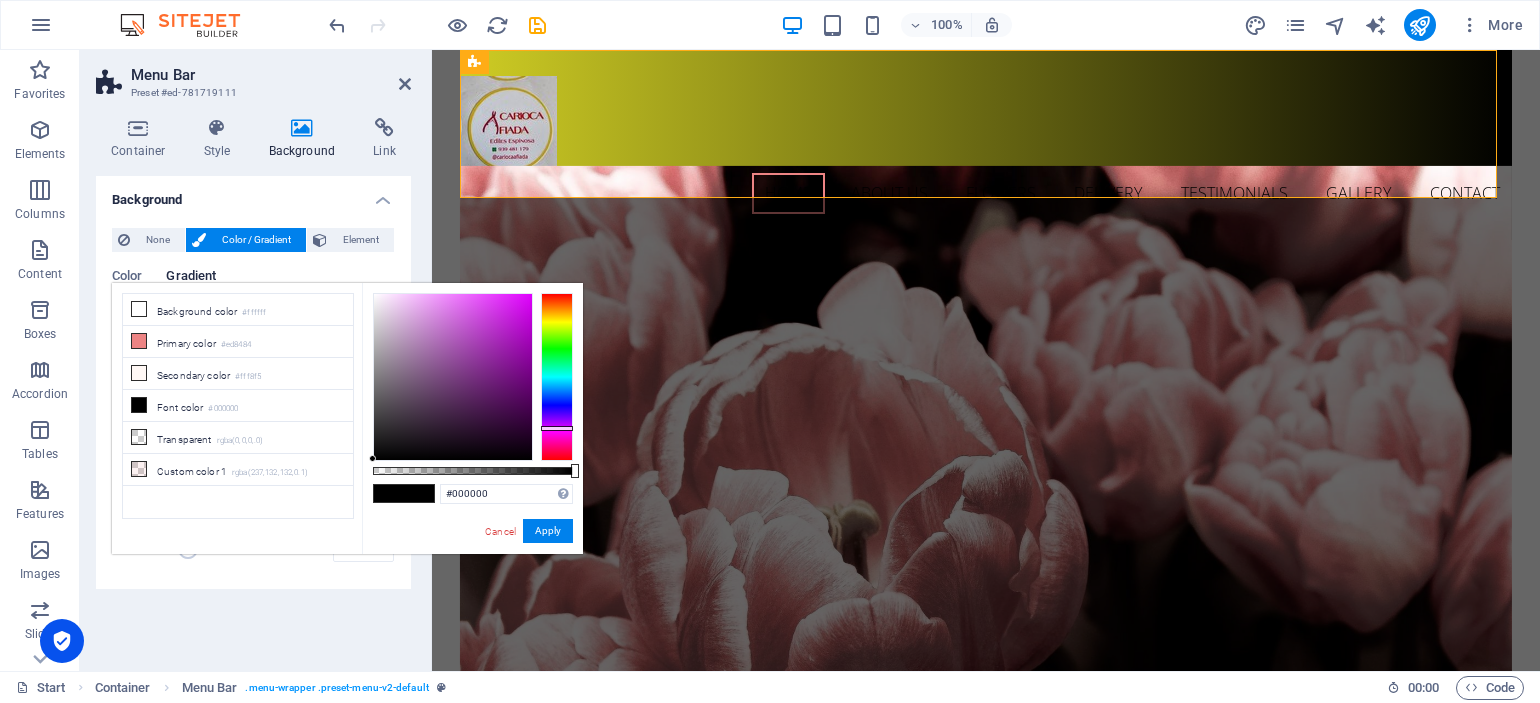 click at bounding box center [557, 377] 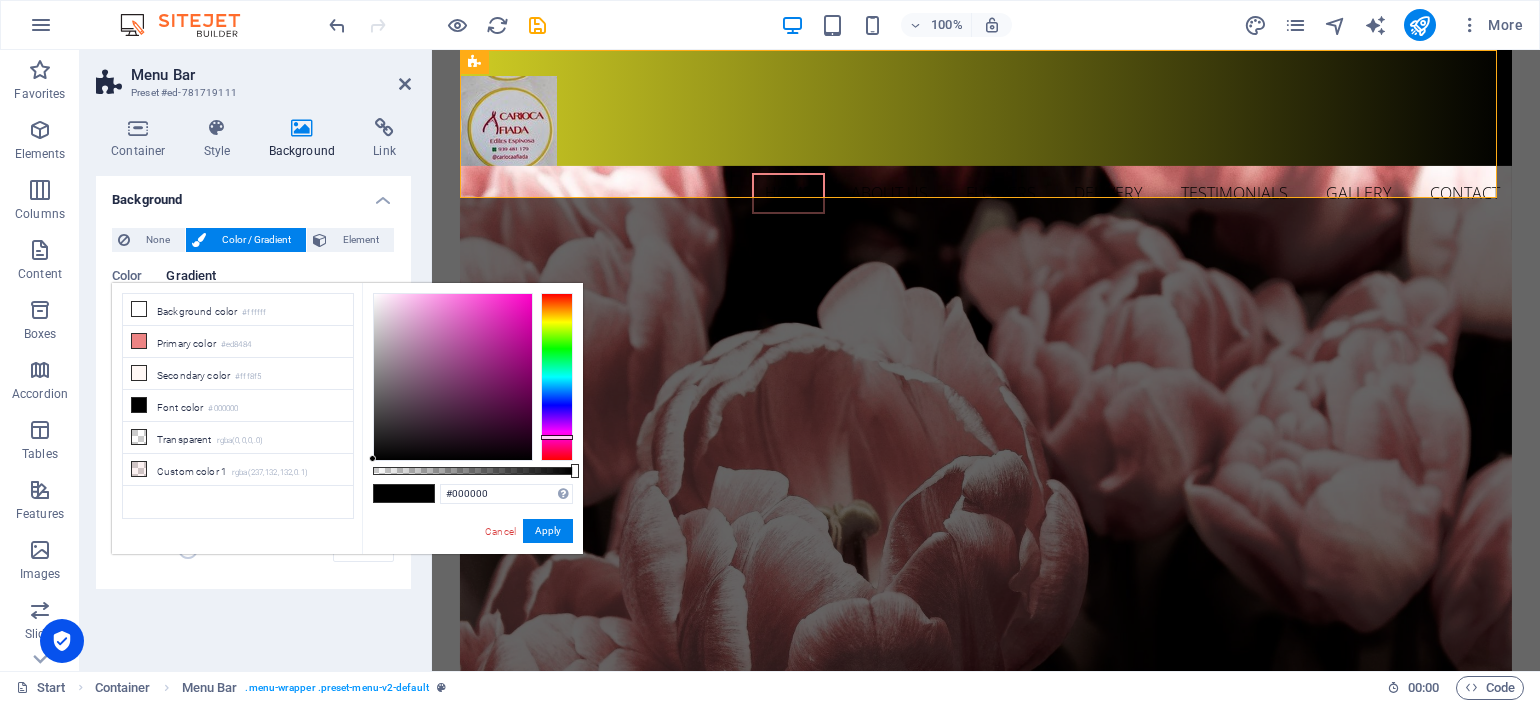 click at bounding box center [557, 437] 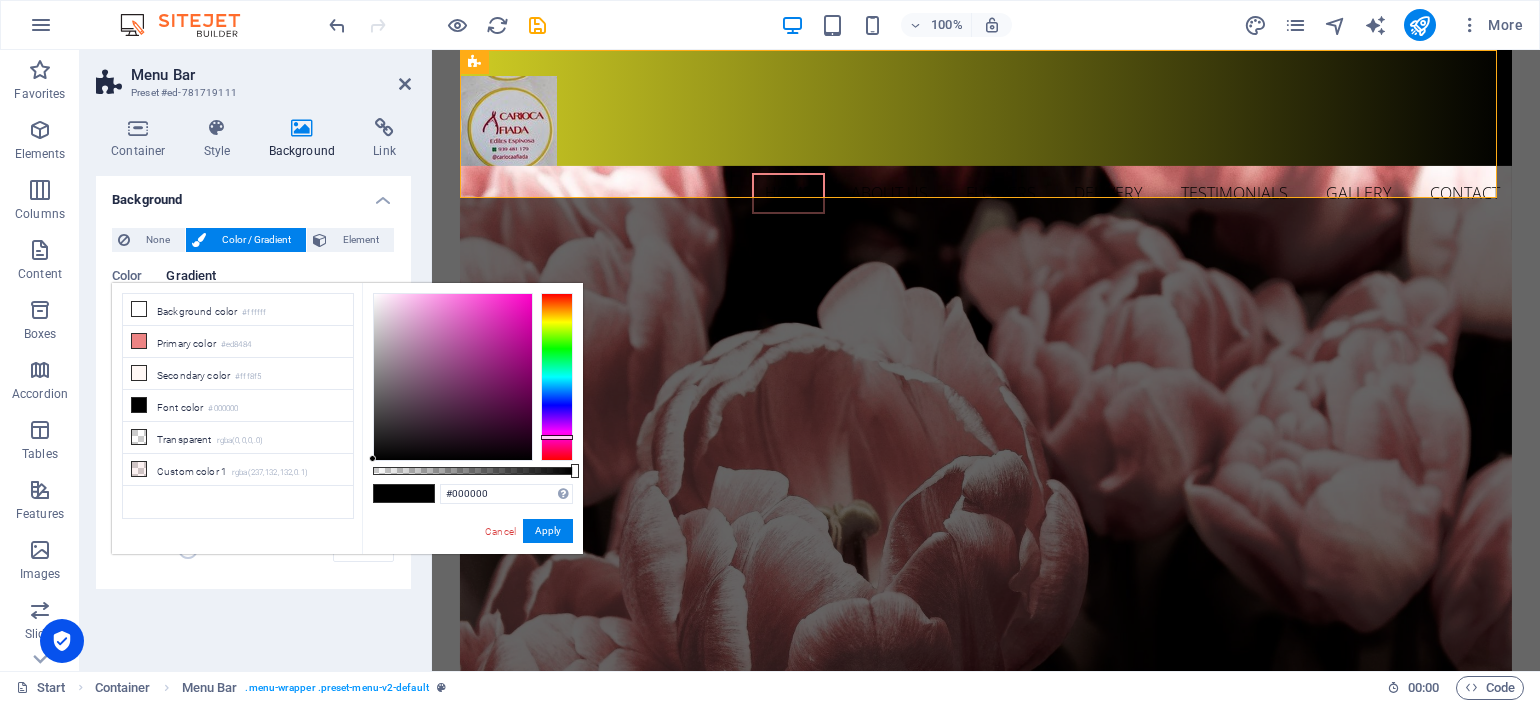 click at bounding box center (557, 437) 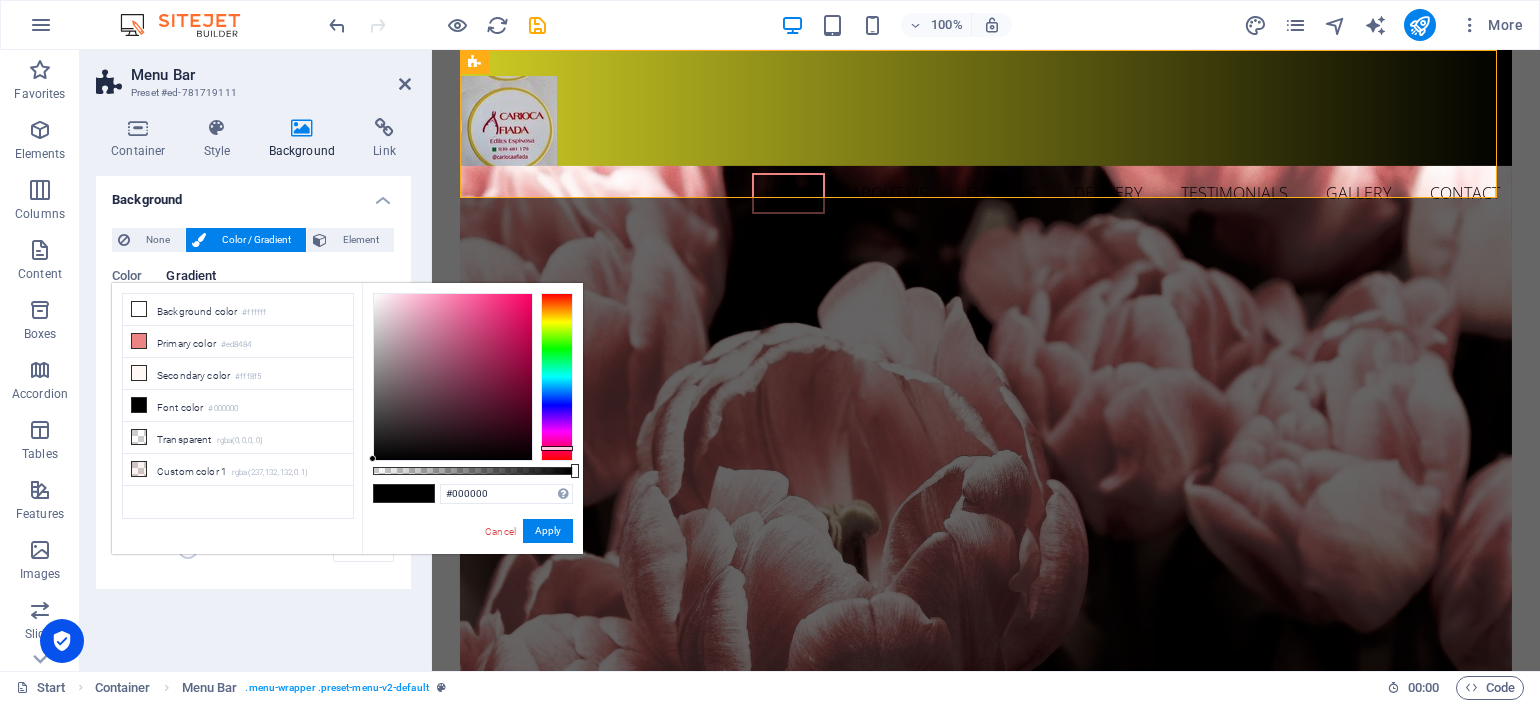 click at bounding box center (557, 448) 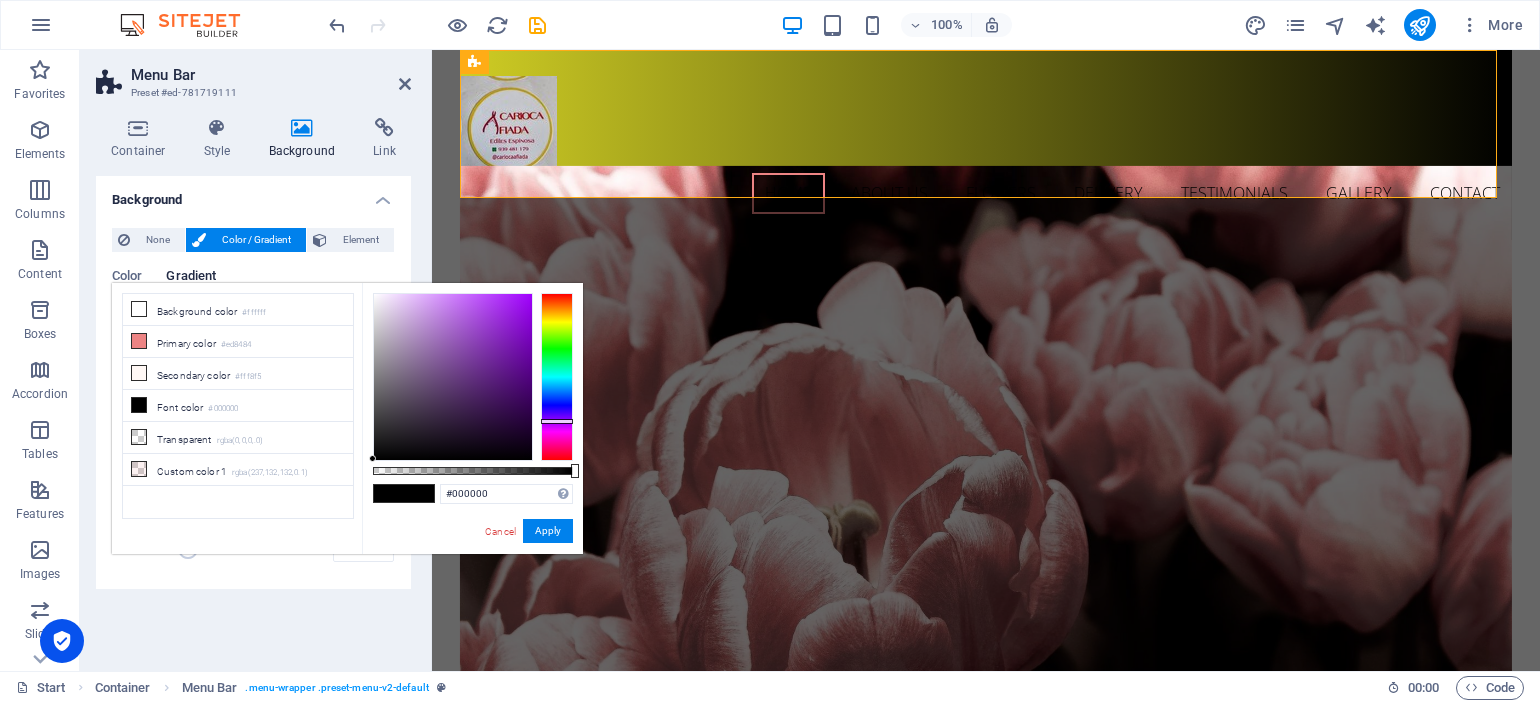 drag, startPoint x: 556, startPoint y: 421, endPoint x: 556, endPoint y: 406, distance: 15 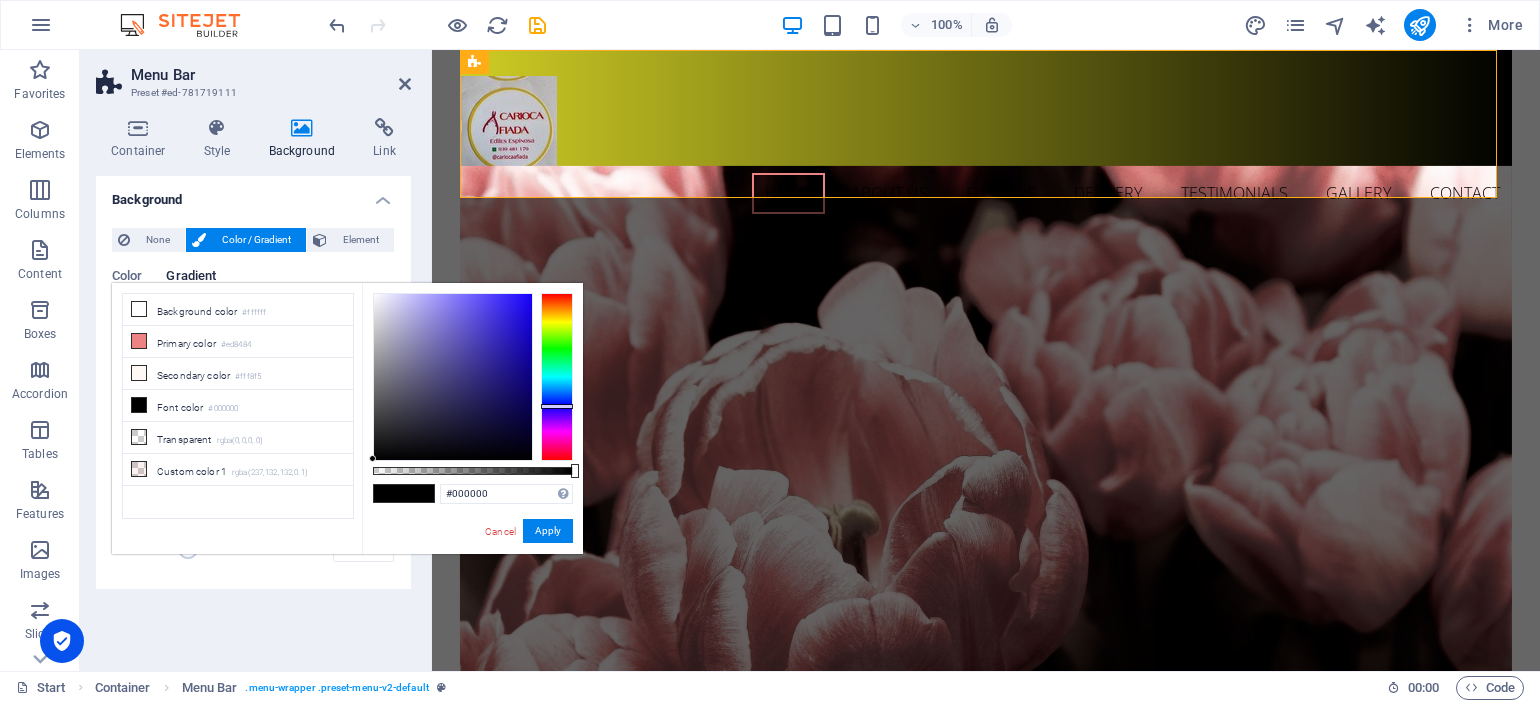 click at bounding box center [557, 377] 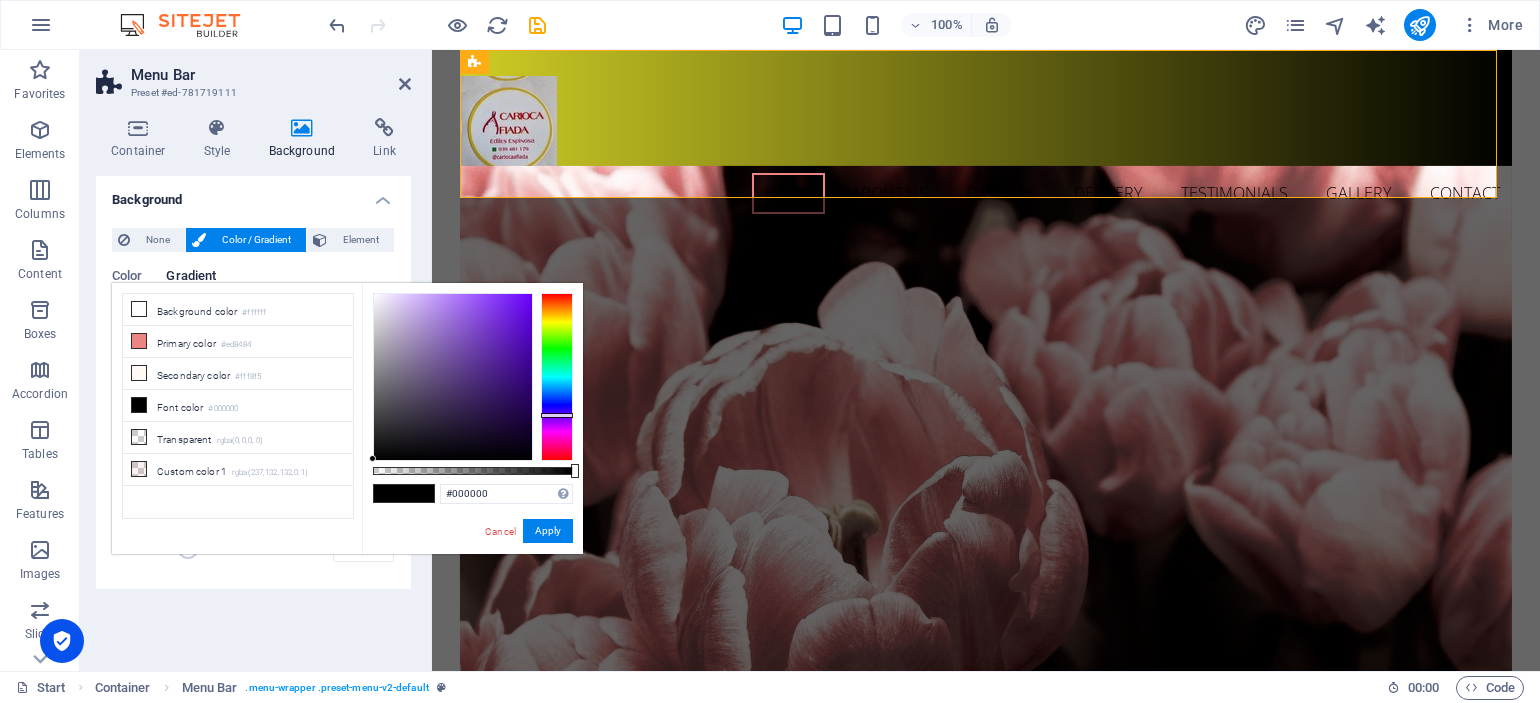 drag, startPoint x: 556, startPoint y: 401, endPoint x: 556, endPoint y: 420, distance: 19 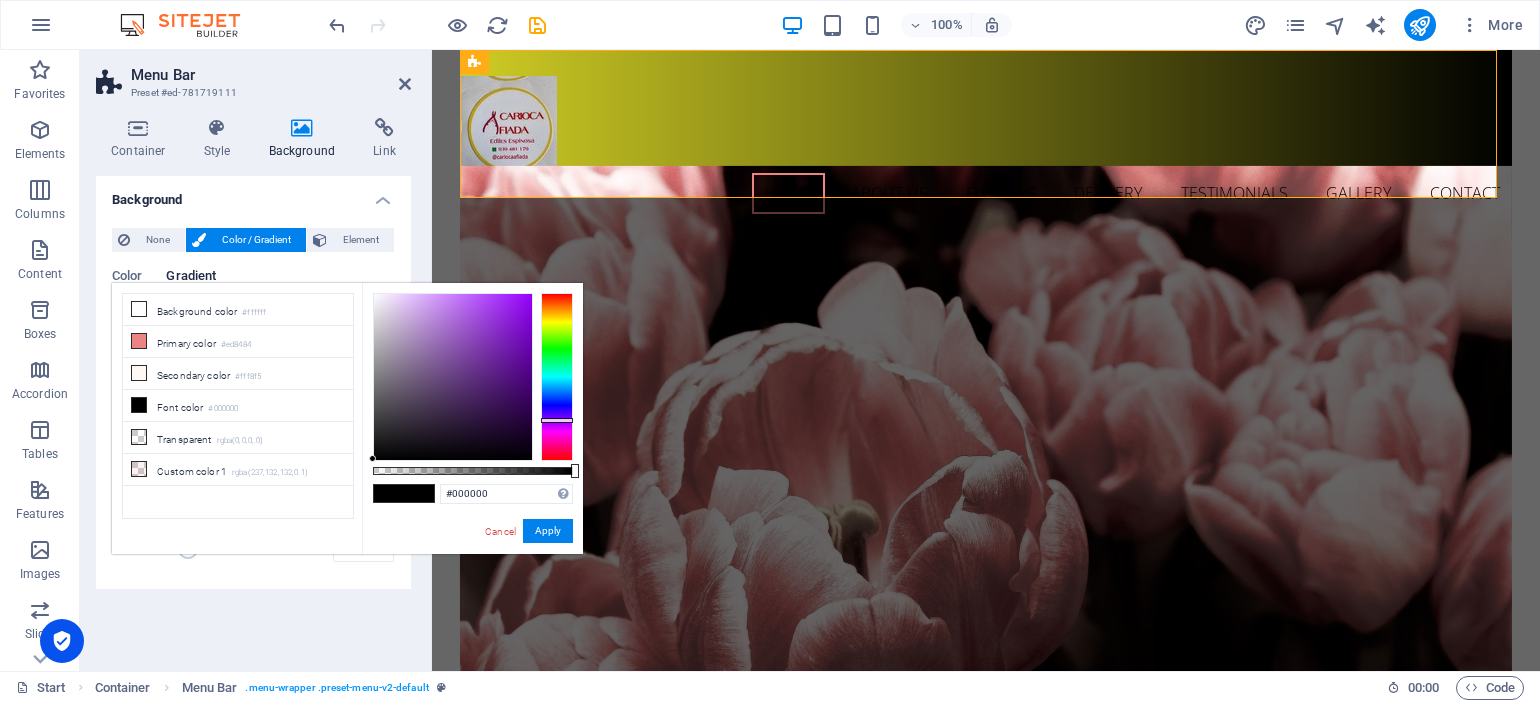 click at bounding box center [557, 420] 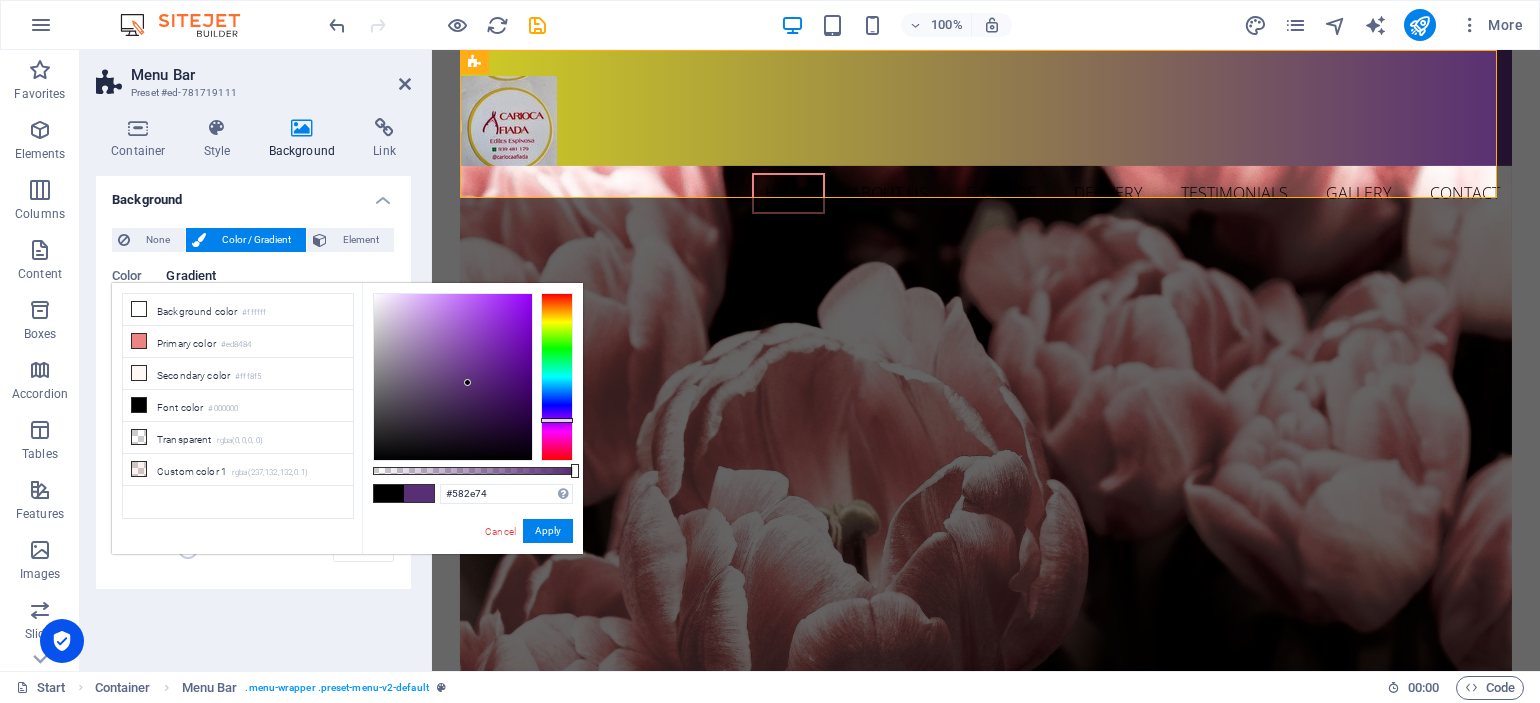 click at bounding box center (453, 377) 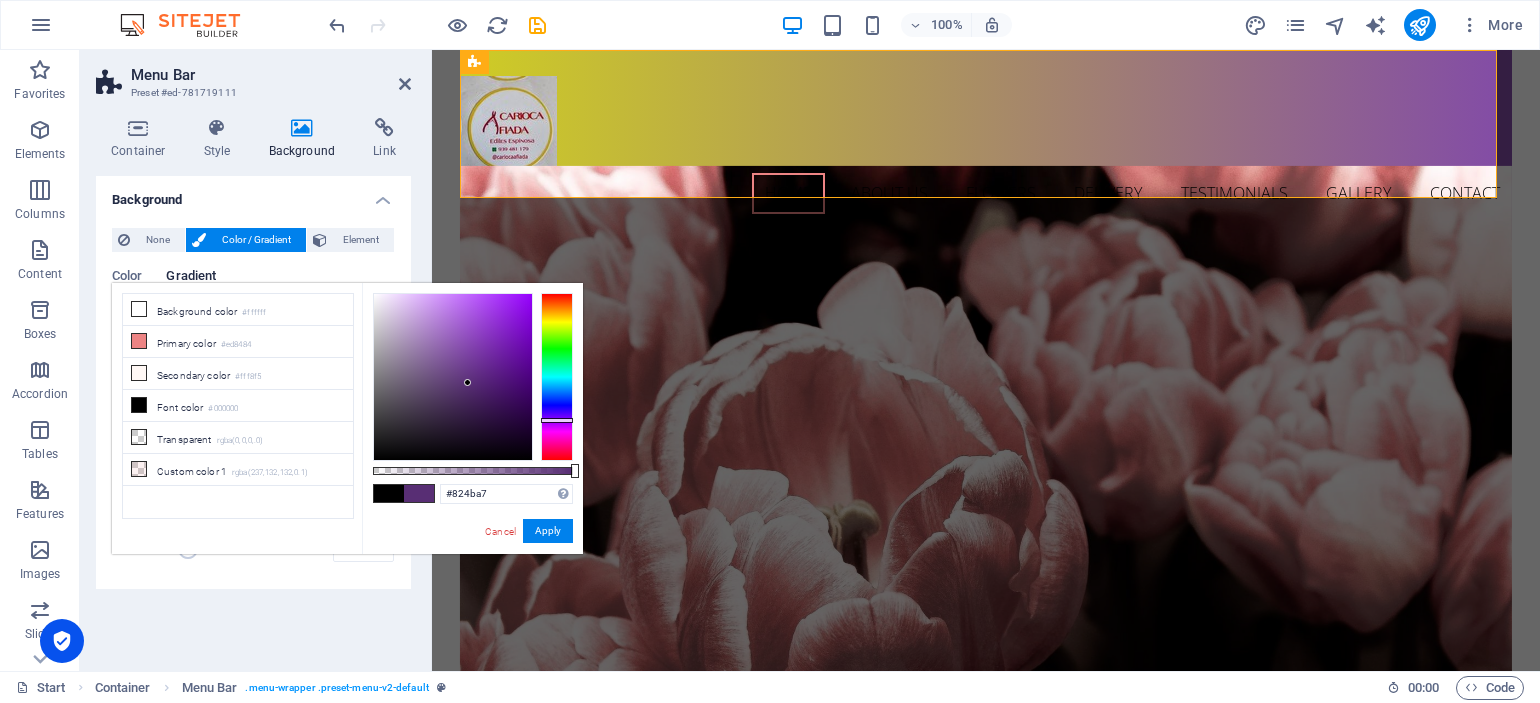 click at bounding box center [453, 377] 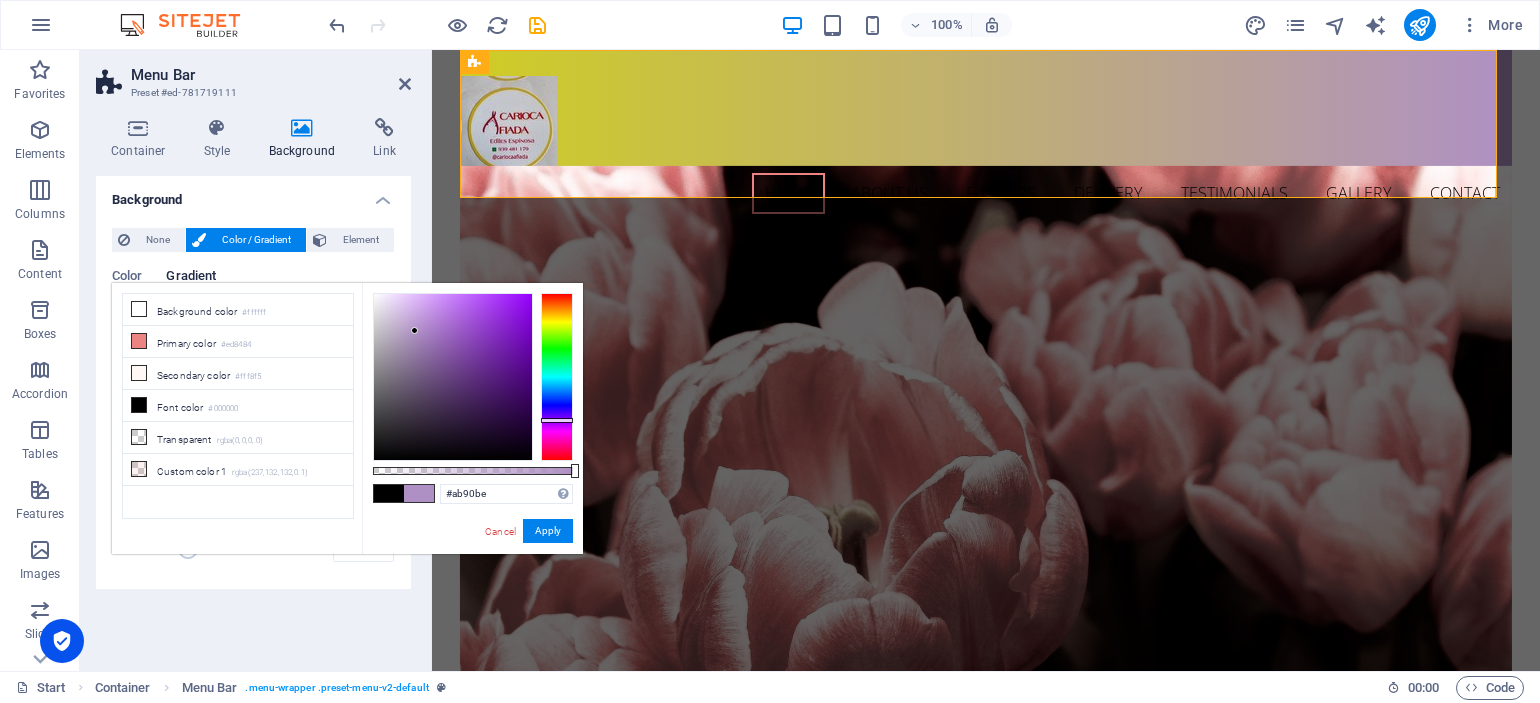 drag, startPoint x: 415, startPoint y: 331, endPoint x: 396, endPoint y: 369, distance: 42.48529 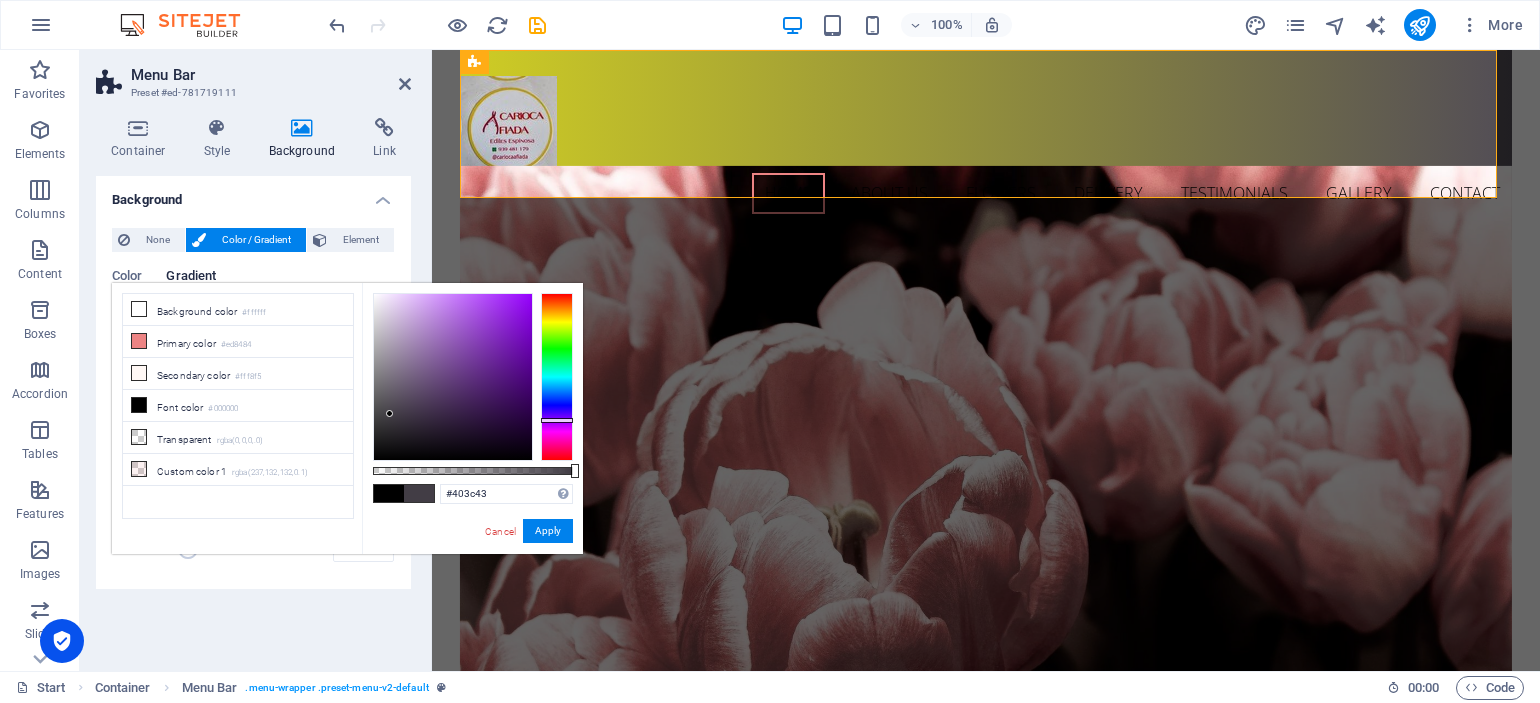 click at bounding box center [453, 377] 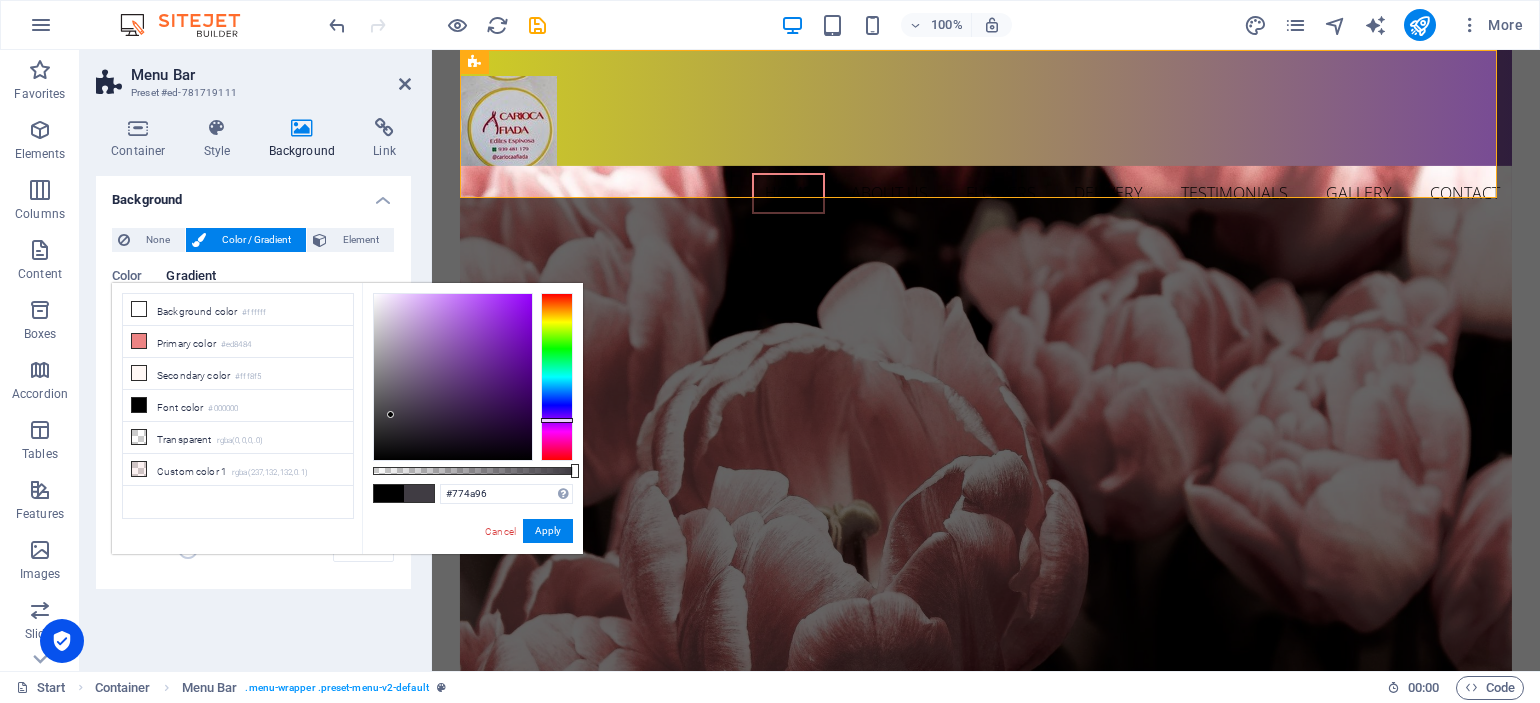 click at bounding box center [453, 377] 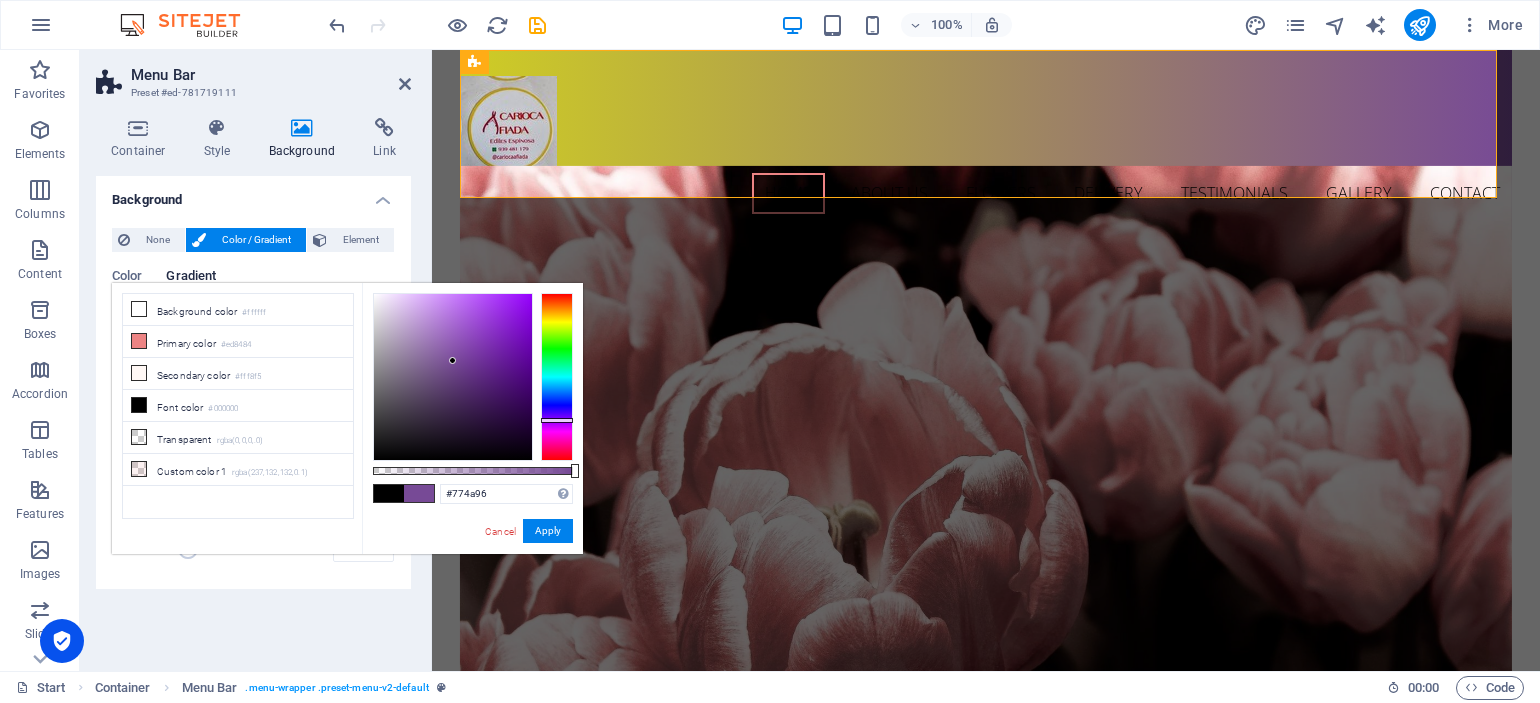 type on "#8e4bbc" 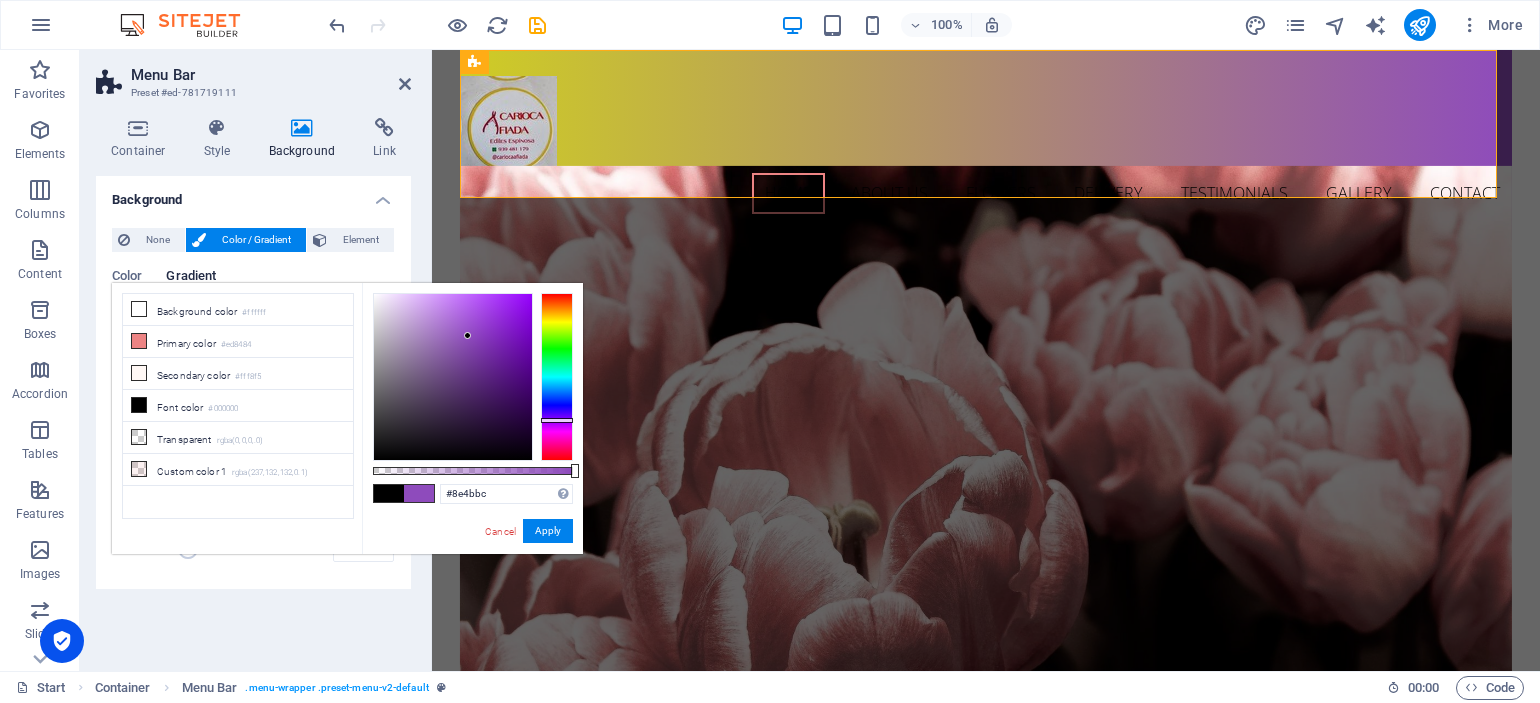 click at bounding box center (453, 377) 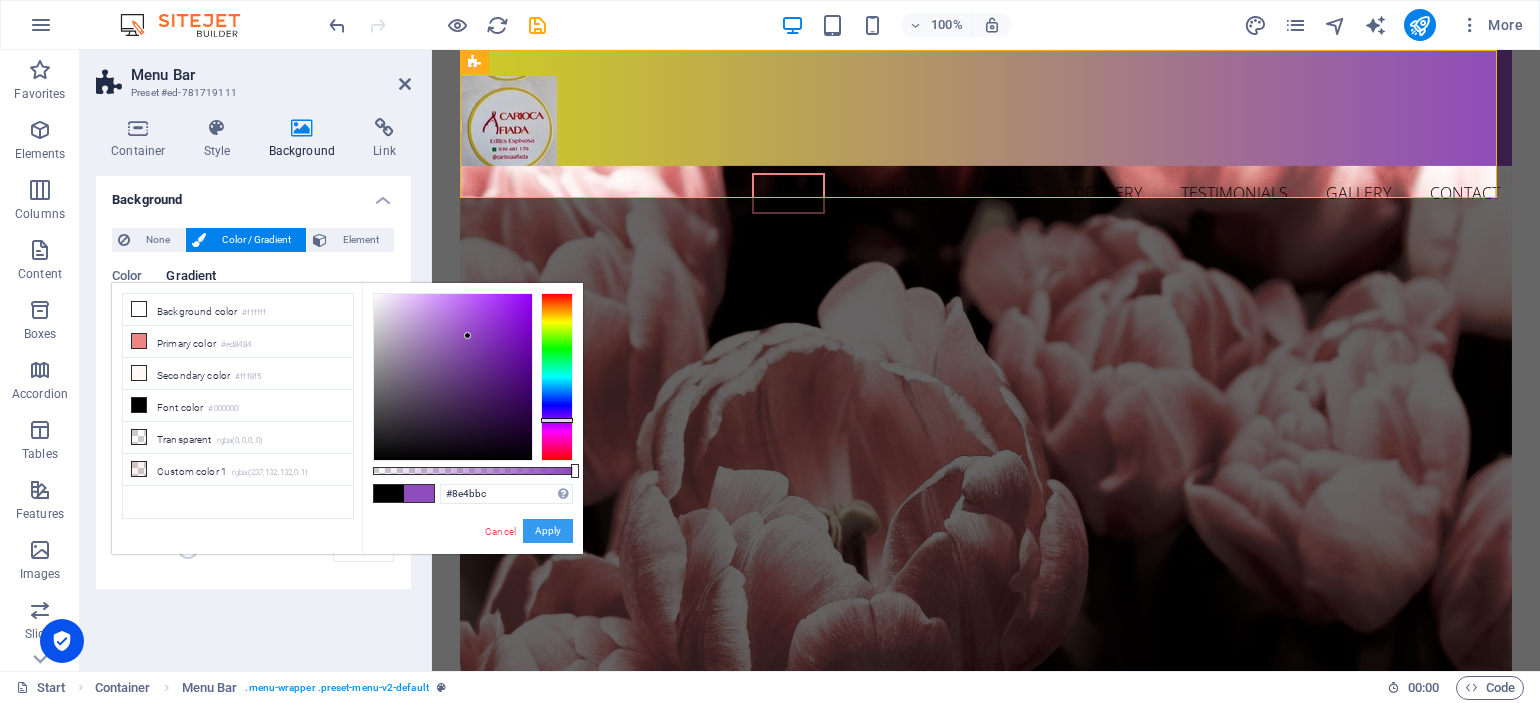 click on "Apply" at bounding box center [548, 531] 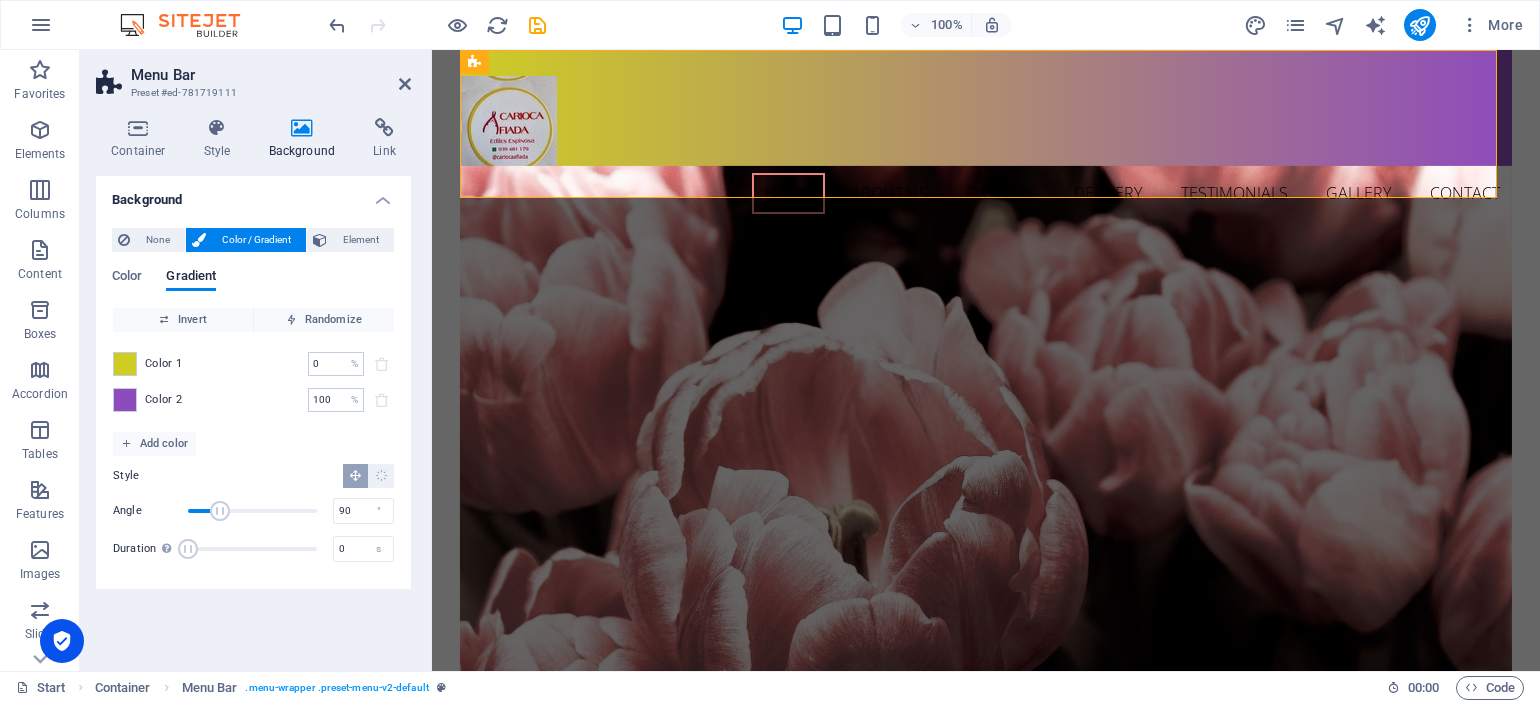 click on "Menu Bar" at bounding box center [271, 75] 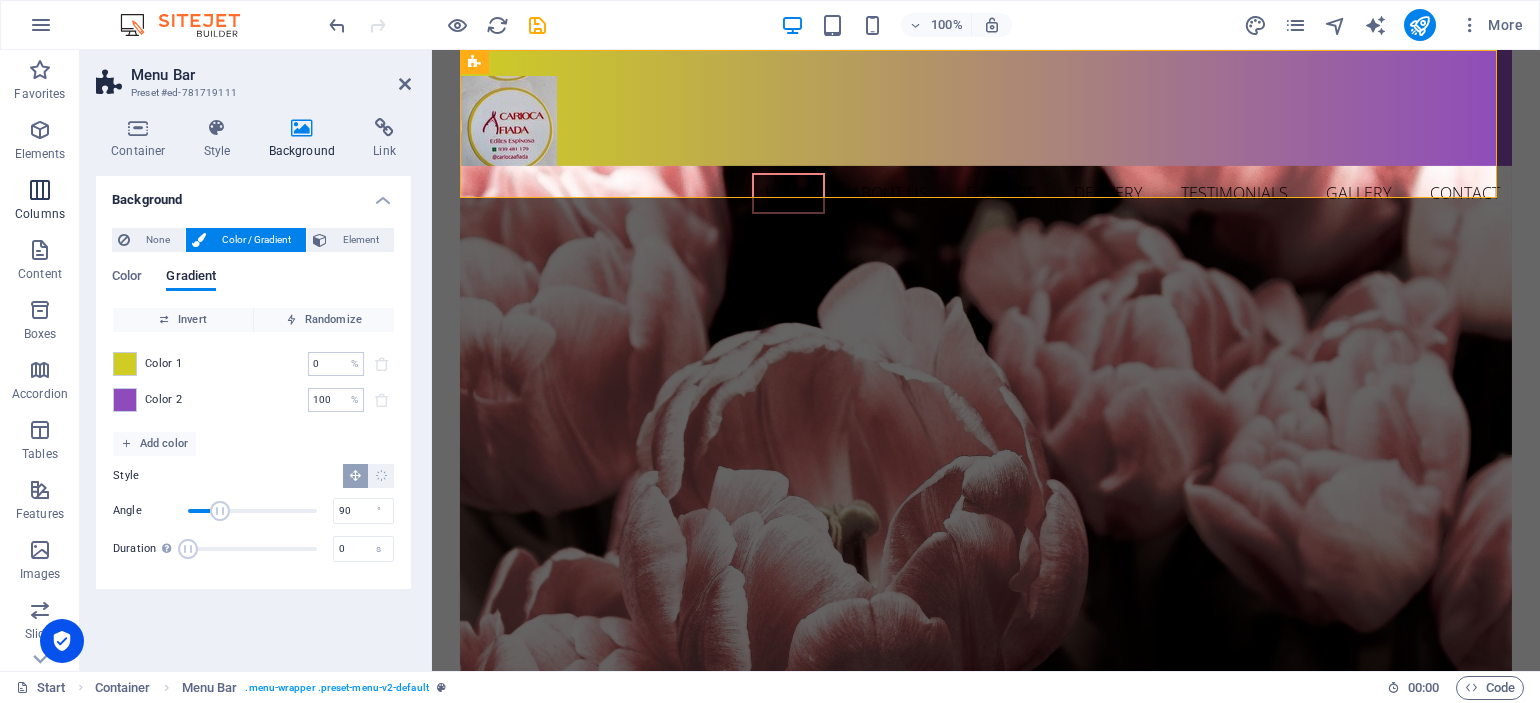 click at bounding box center (40, 190) 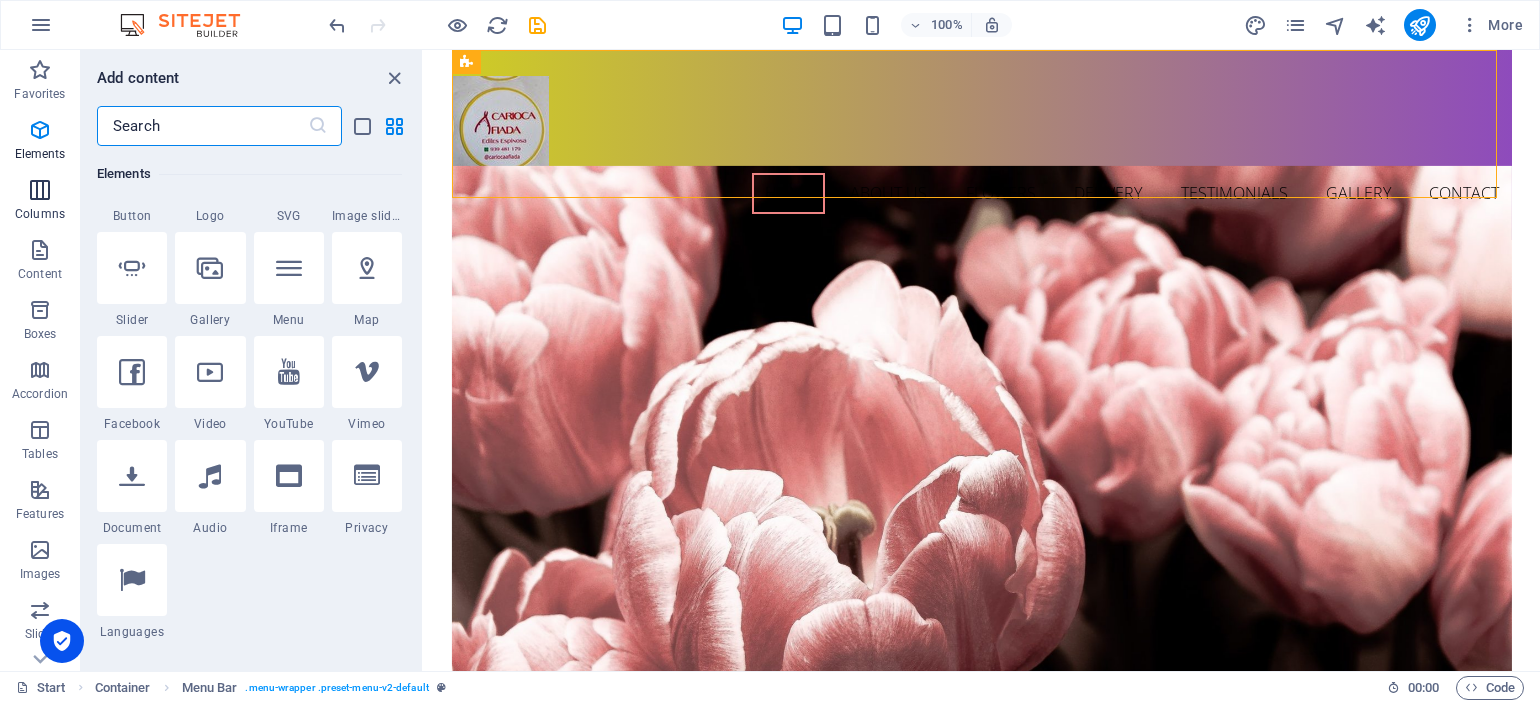 scroll, scrollTop: 990, scrollLeft: 0, axis: vertical 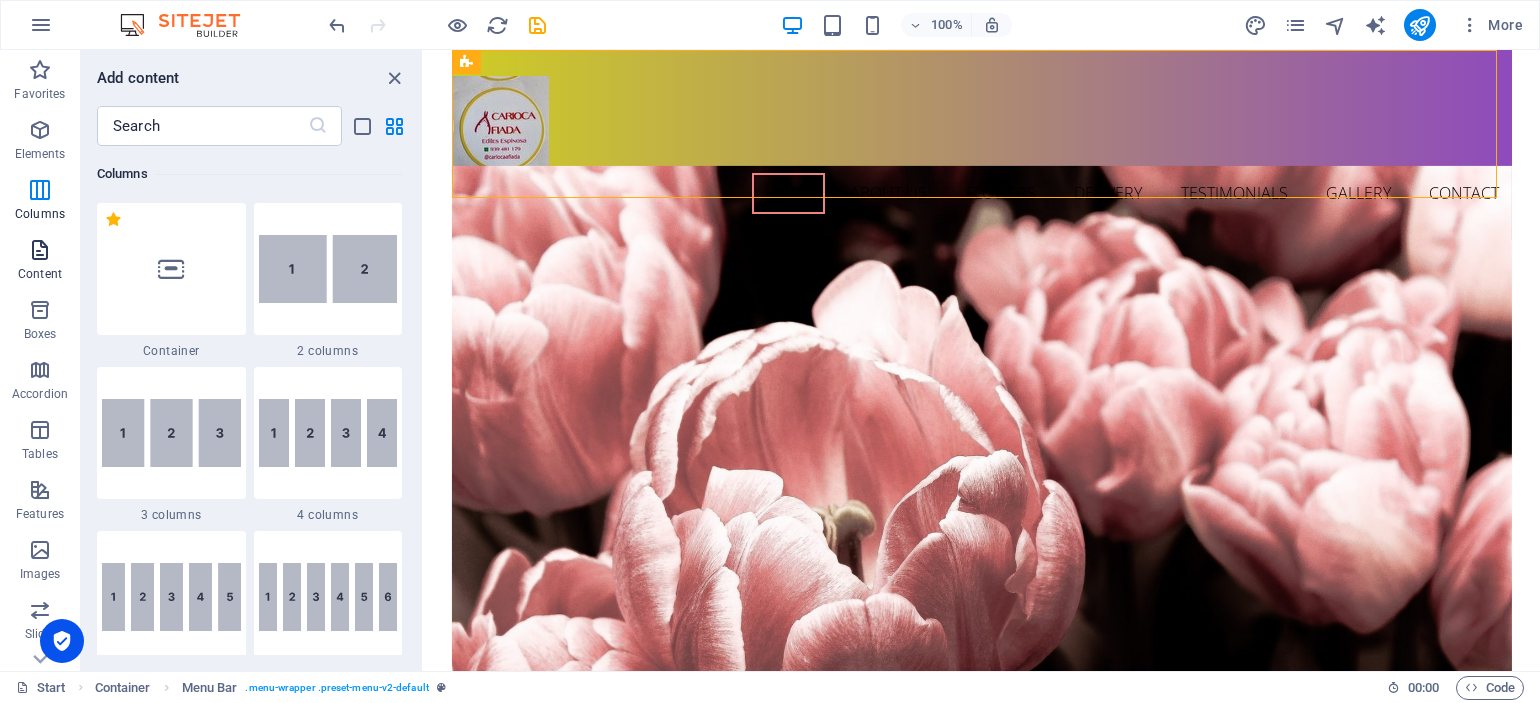 click at bounding box center [40, 250] 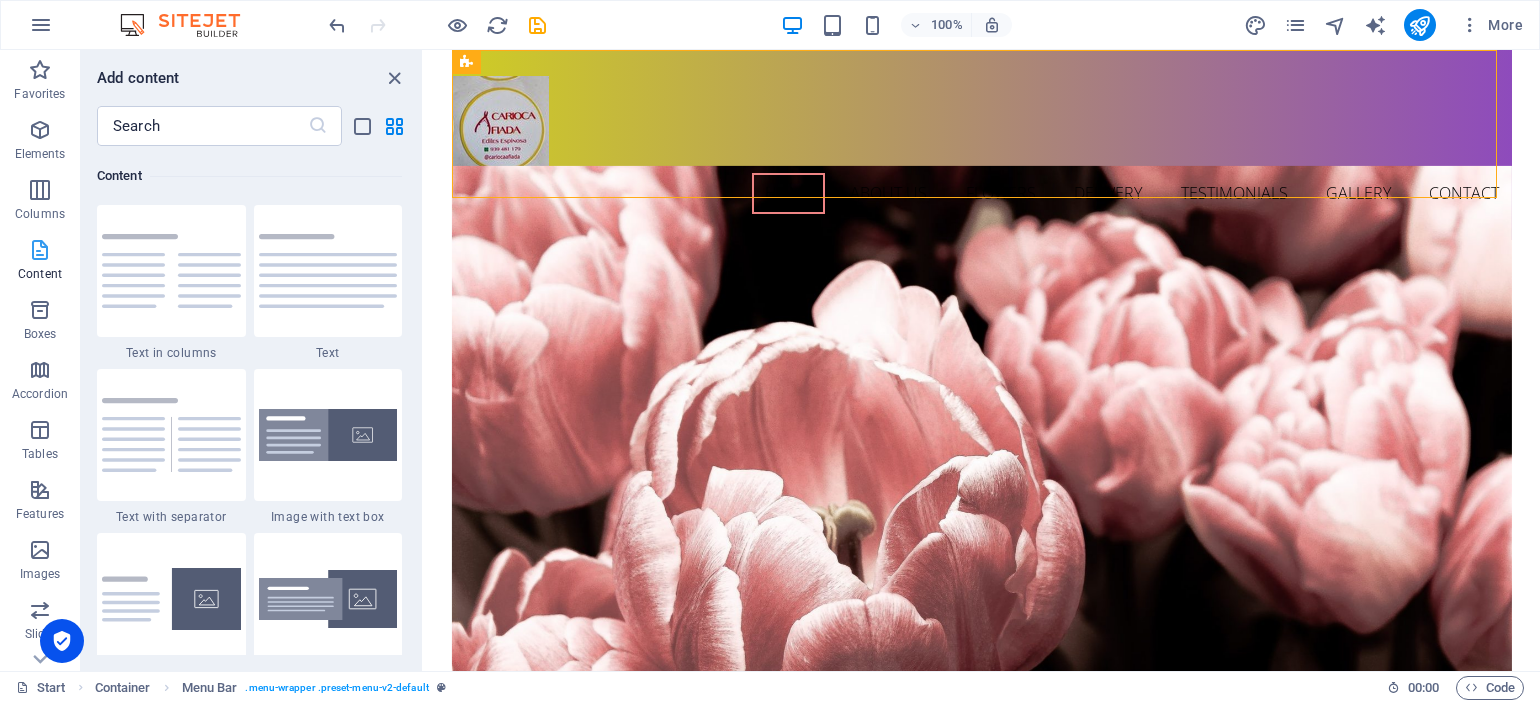 scroll, scrollTop: 3499, scrollLeft: 0, axis: vertical 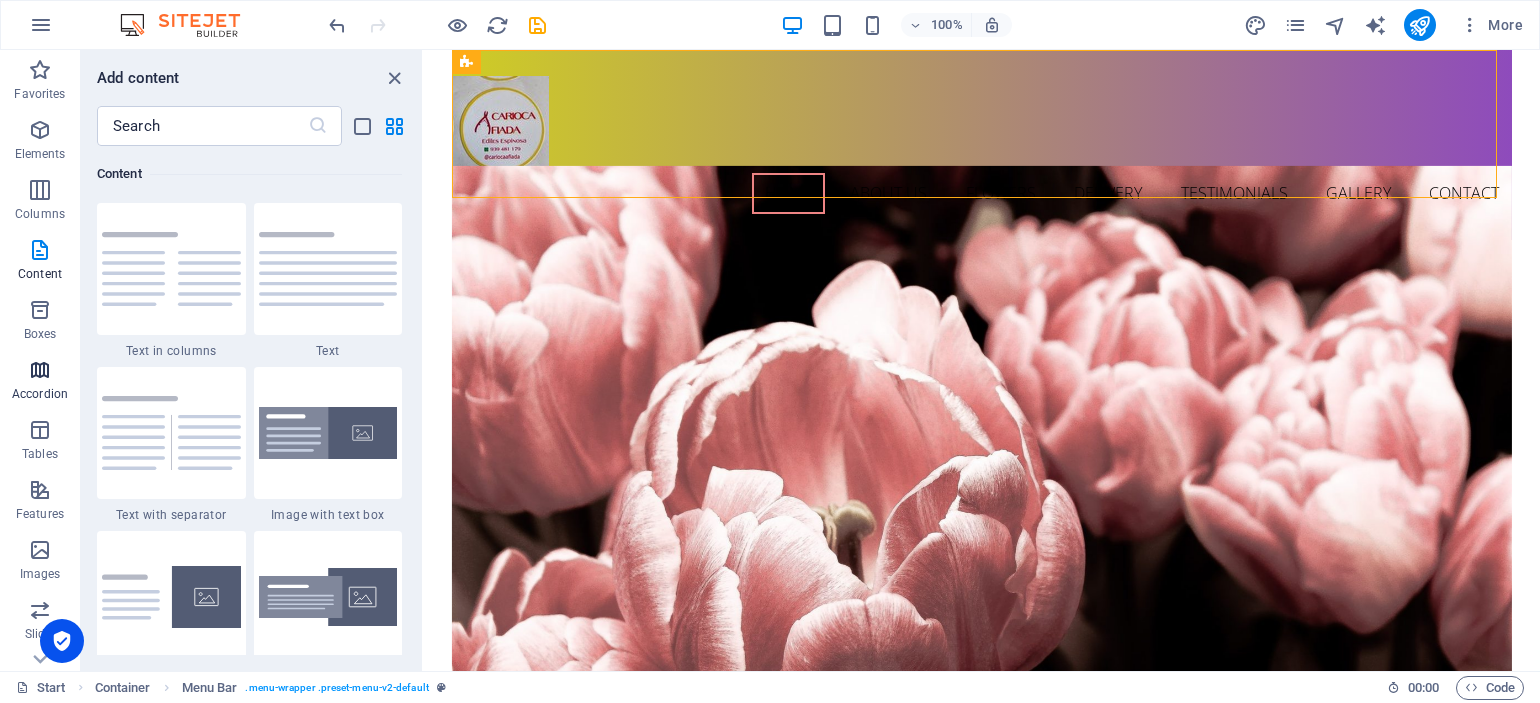 click at bounding box center [40, 370] 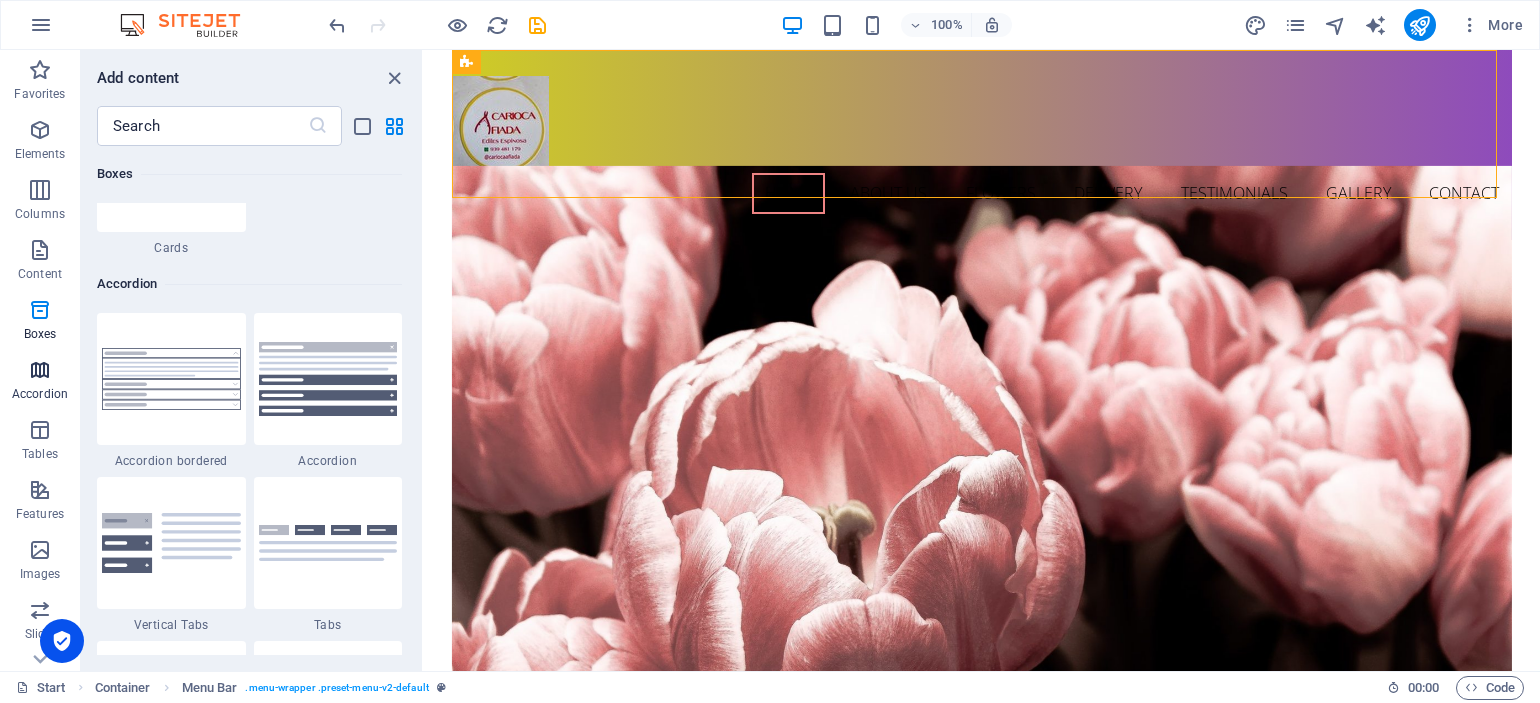 scroll, scrollTop: 6221, scrollLeft: 0, axis: vertical 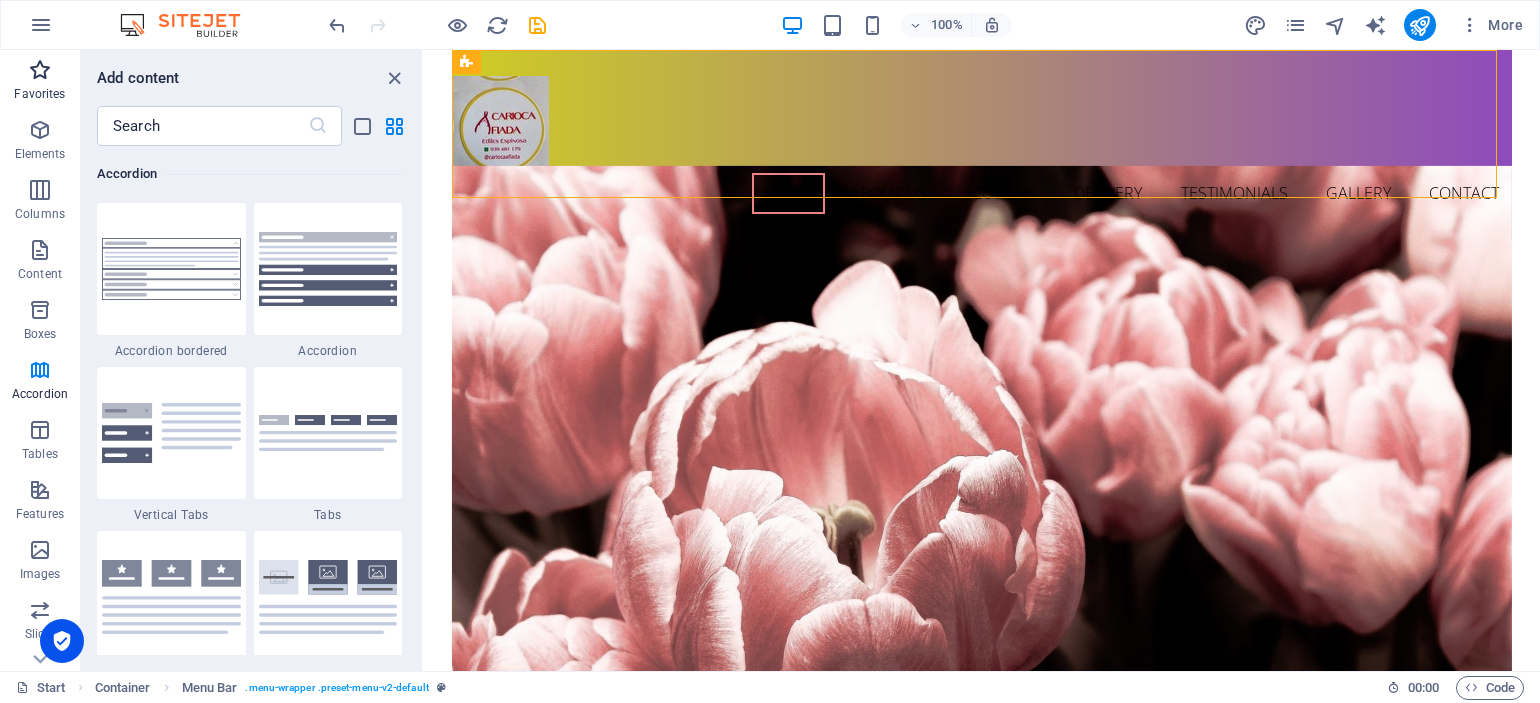 click at bounding box center [40, 70] 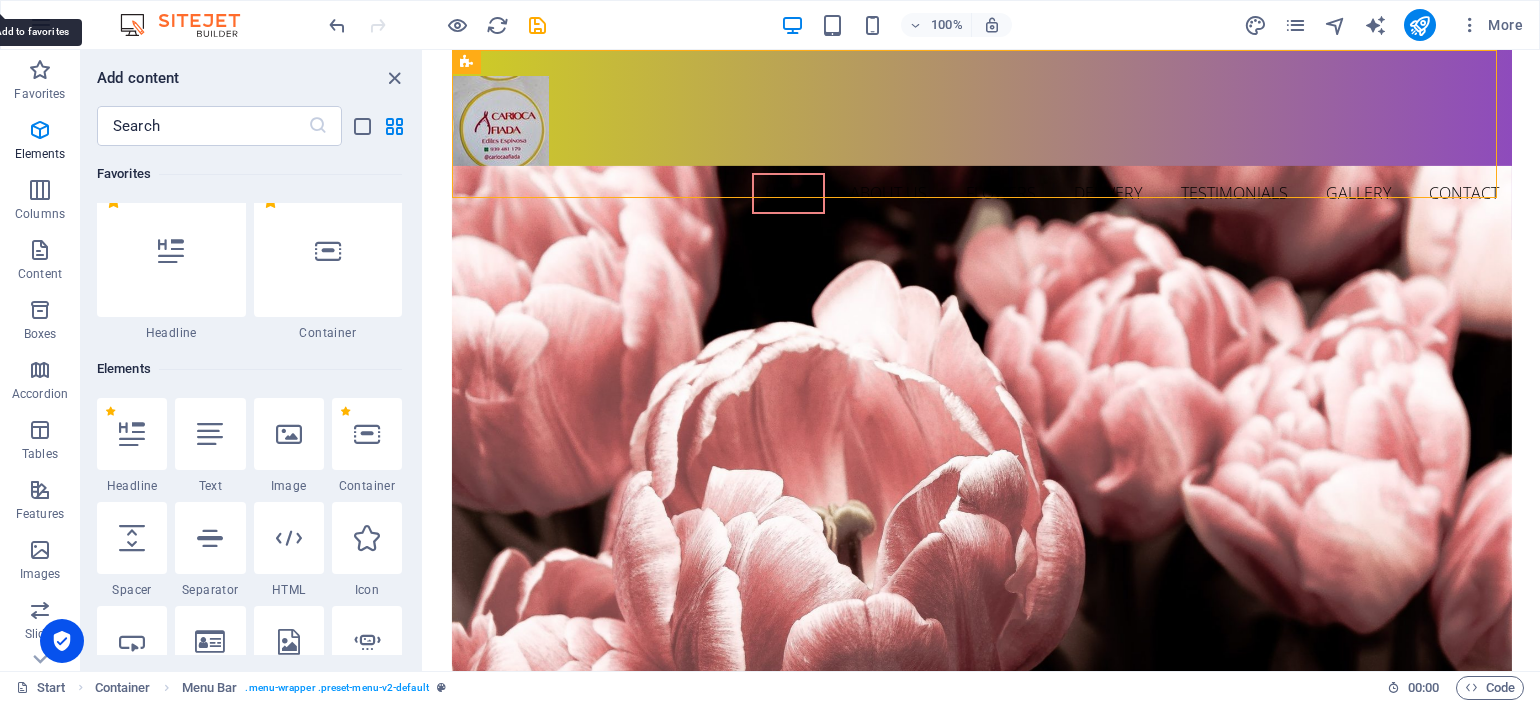 scroll, scrollTop: 0, scrollLeft: 0, axis: both 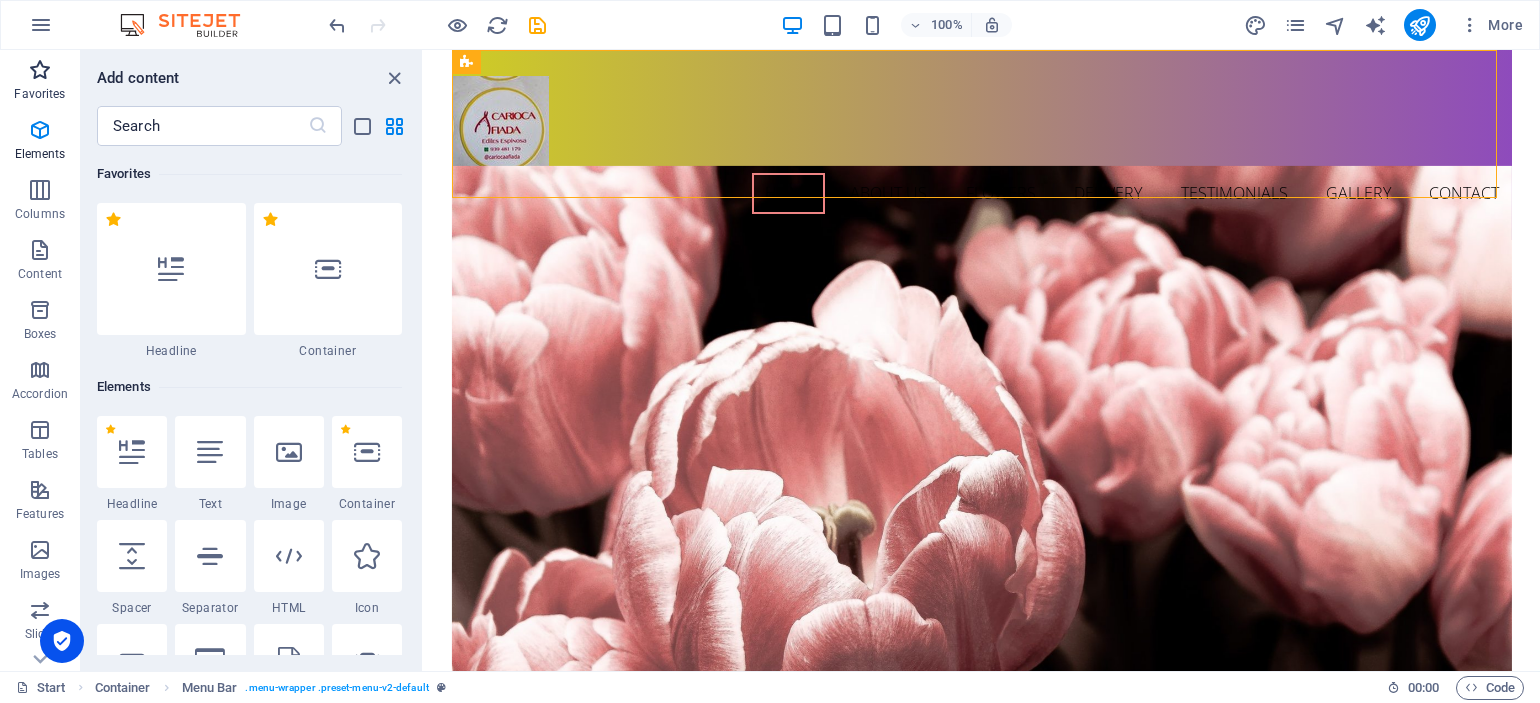 click at bounding box center (40, 70) 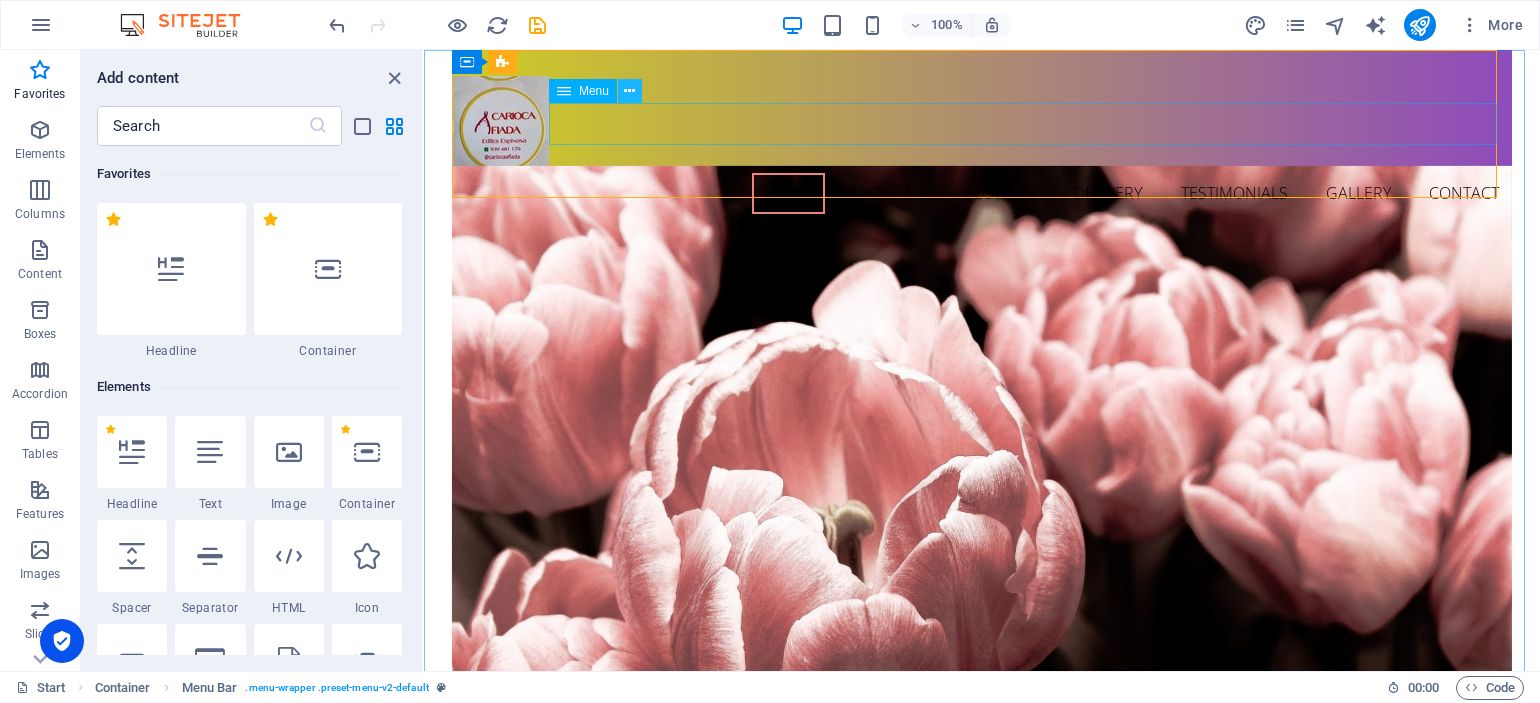 click at bounding box center (629, 91) 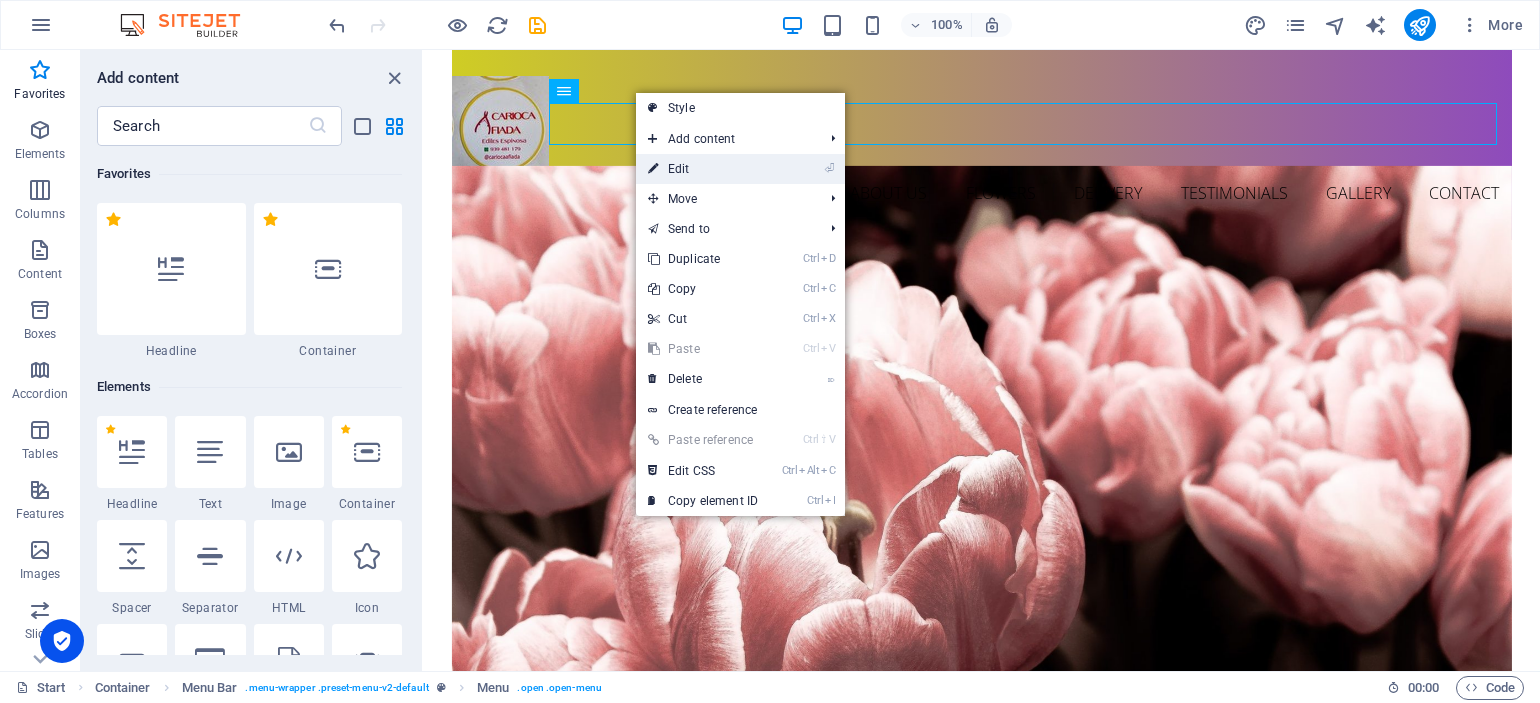 click on "⏎  Edit" at bounding box center [703, 169] 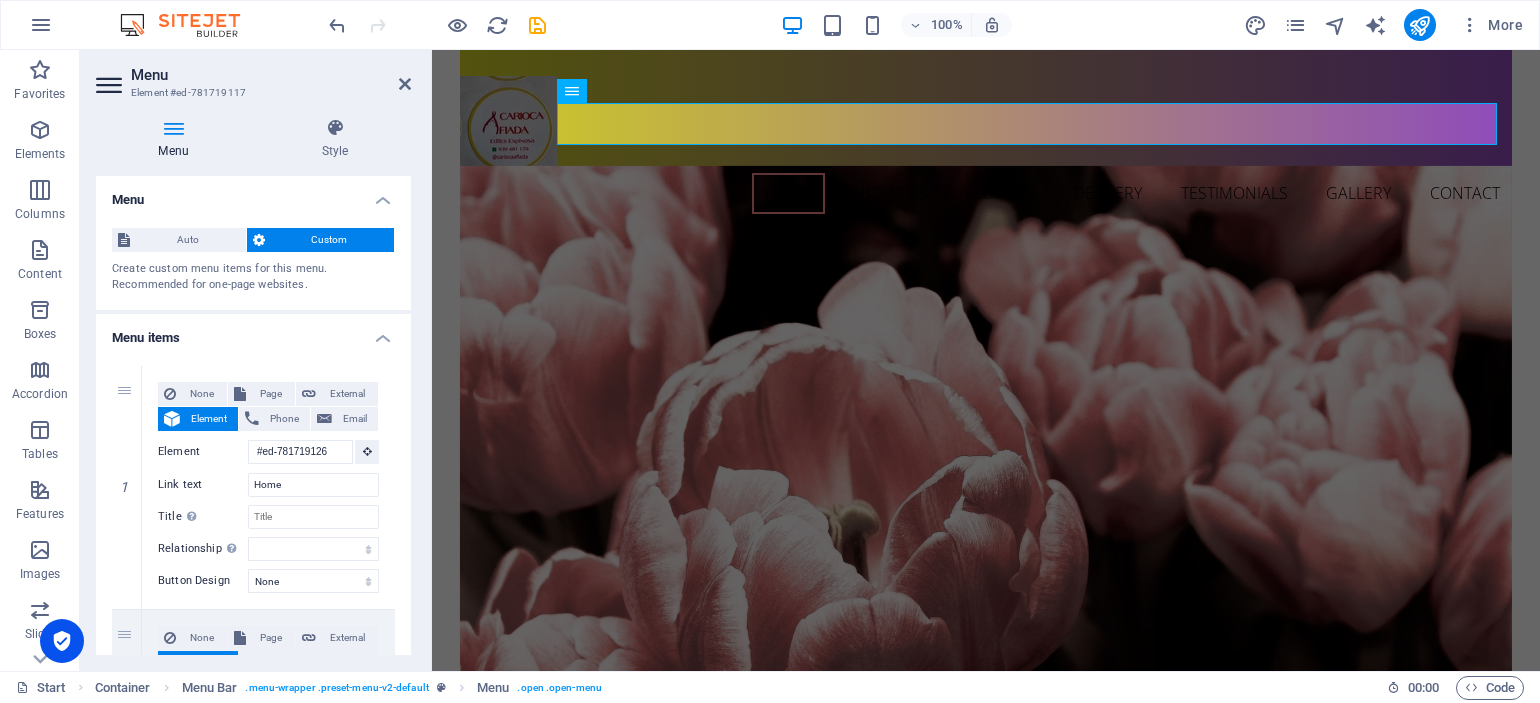 click on "Custom" at bounding box center [330, 240] 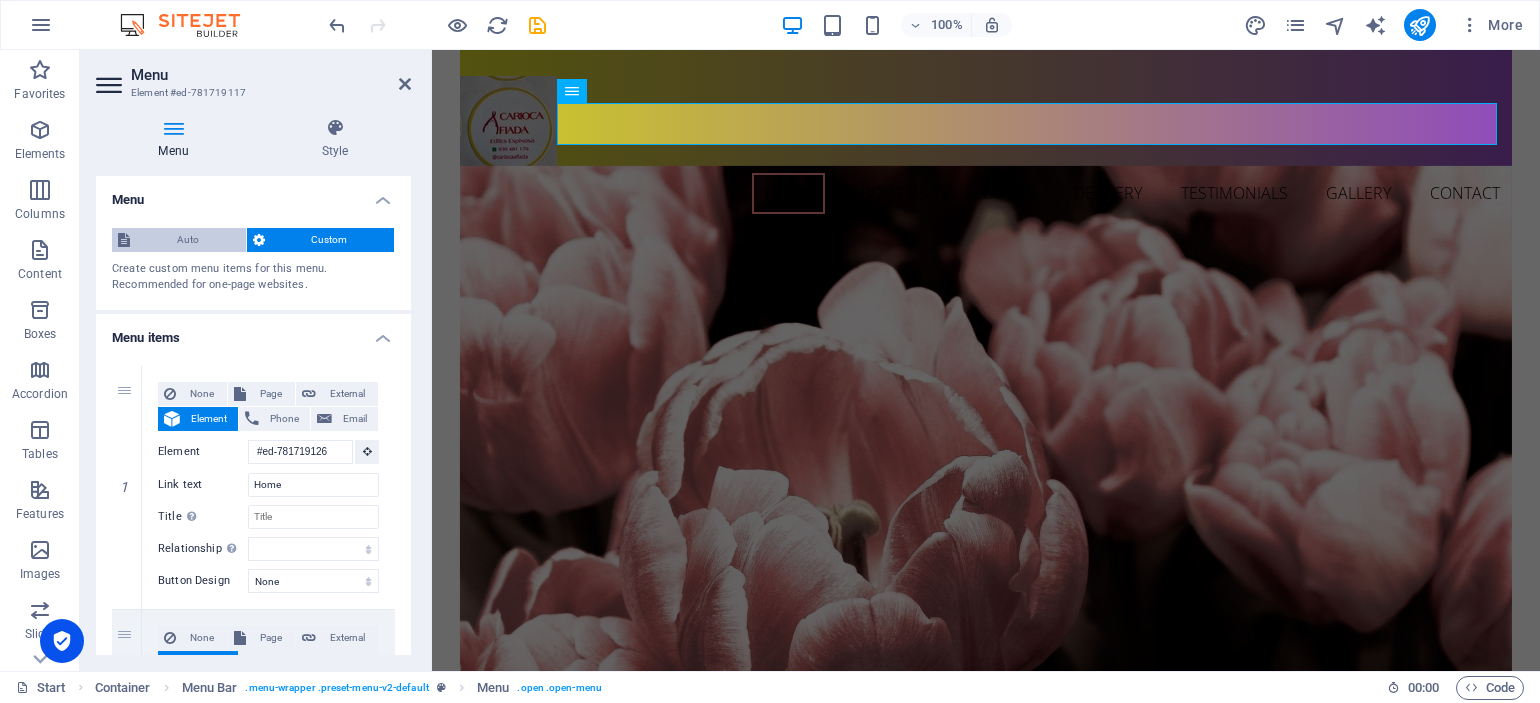 click on "Auto" at bounding box center [188, 240] 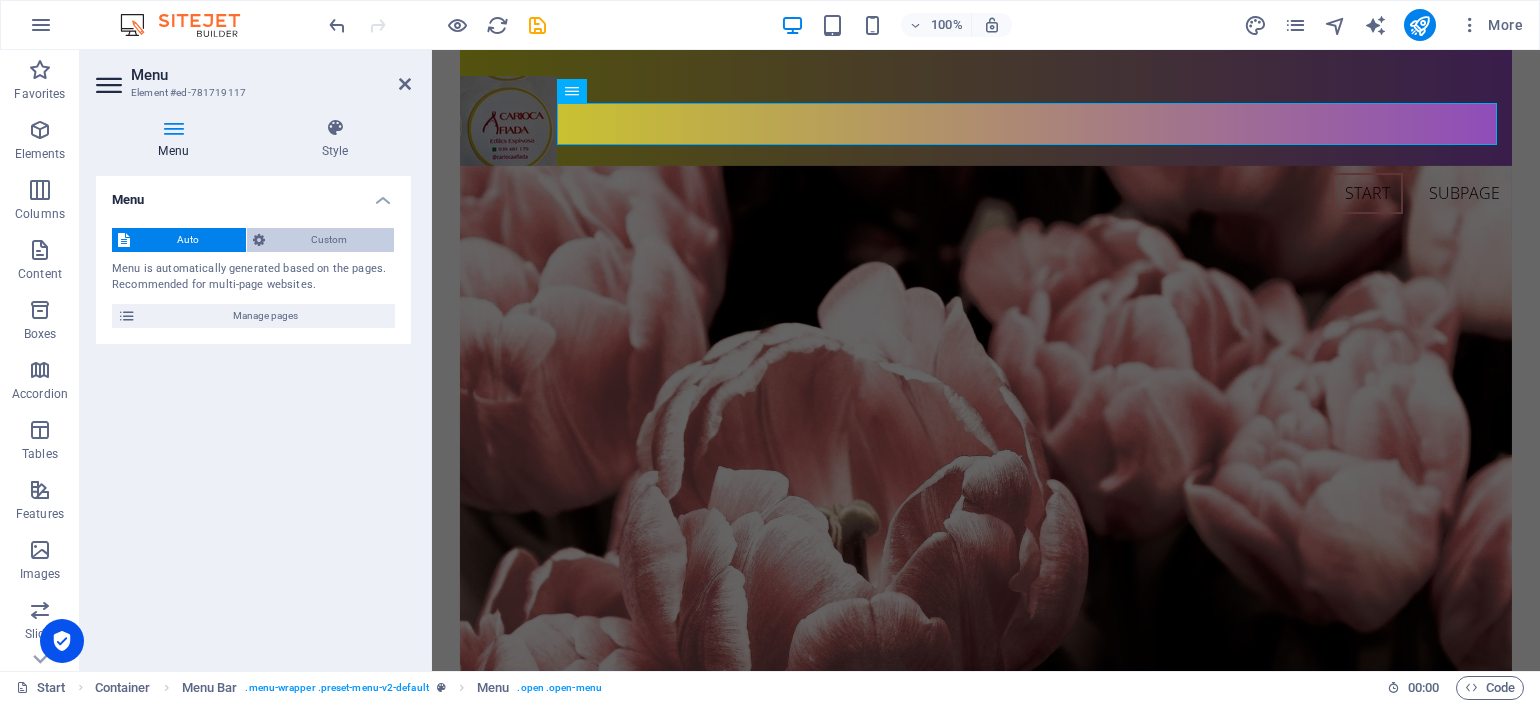 click at bounding box center (259, 240) 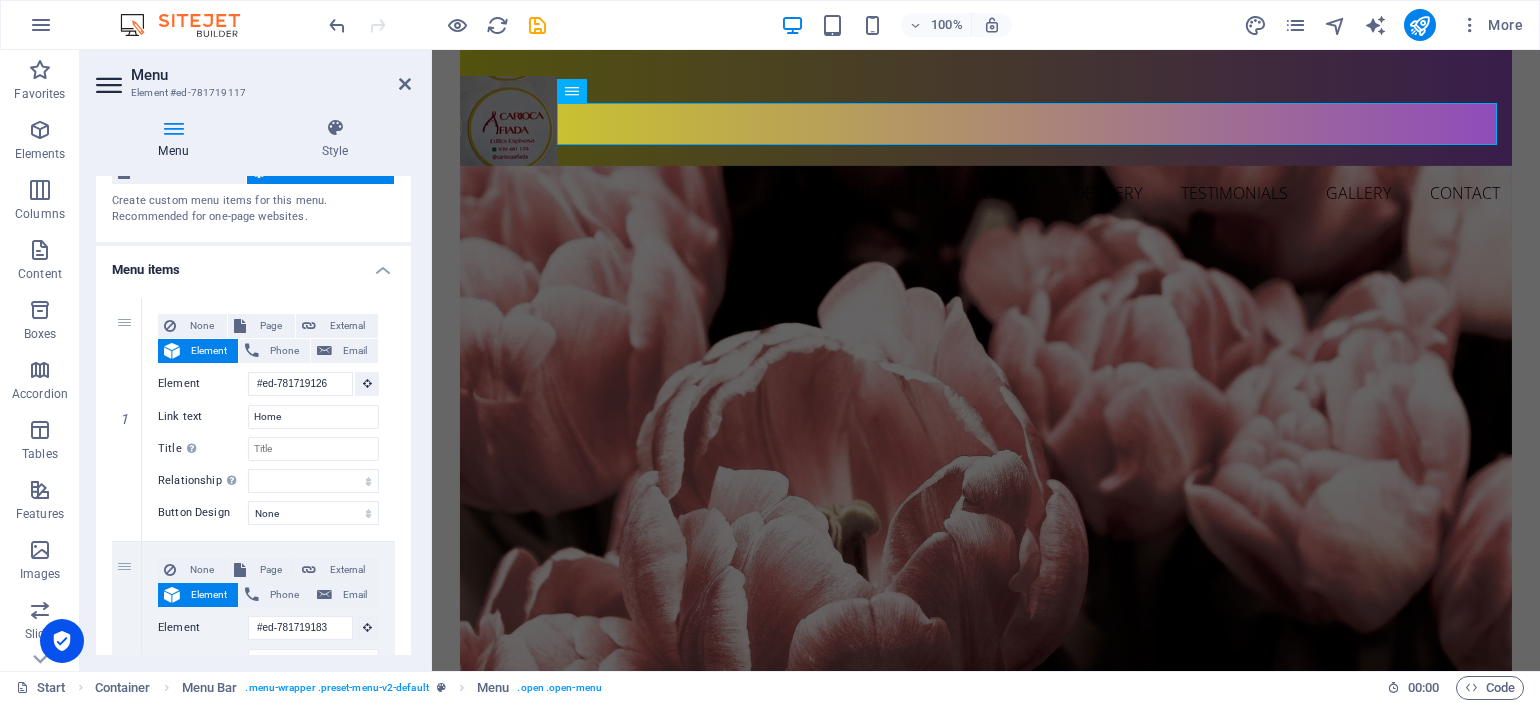 scroll, scrollTop: 100, scrollLeft: 0, axis: vertical 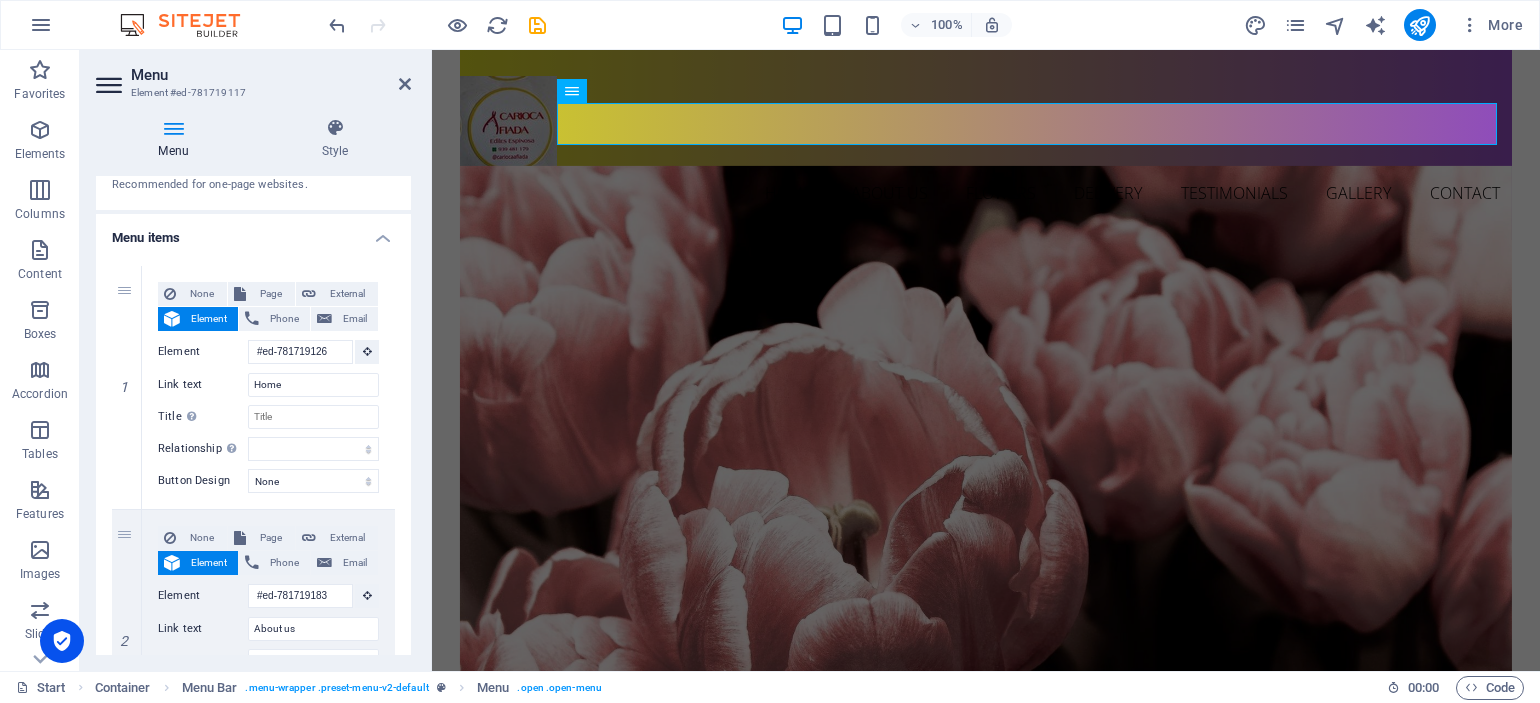 click on "Menu items" at bounding box center [253, 232] 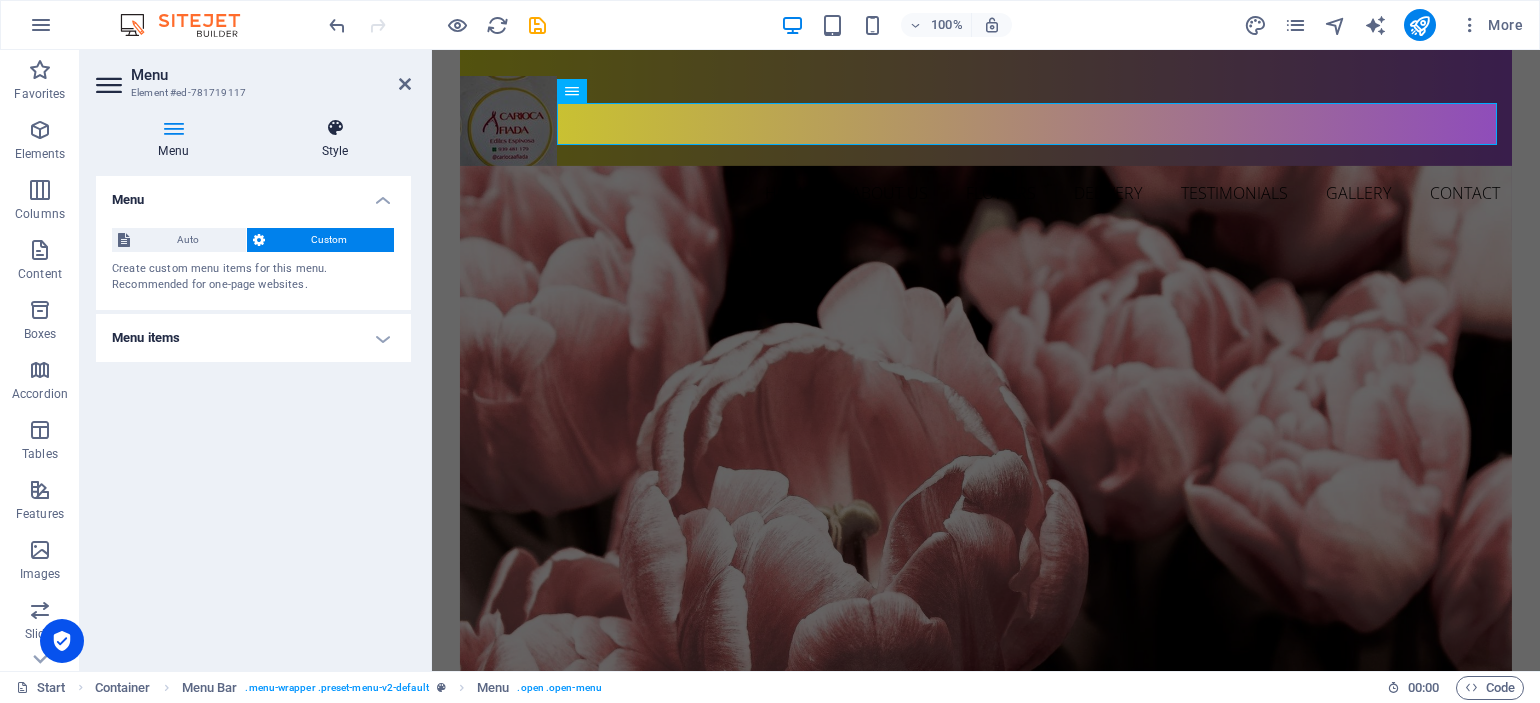 click at bounding box center [335, 128] 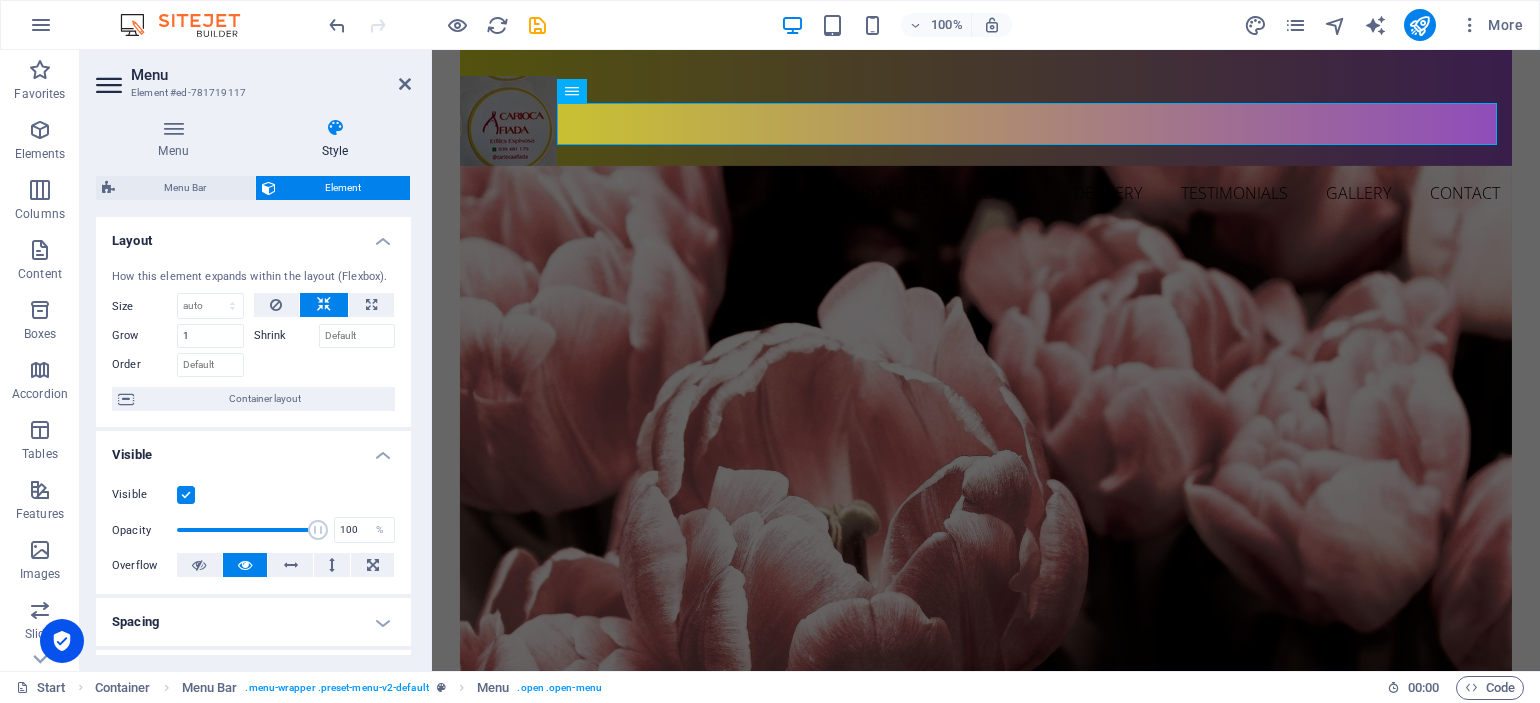 click on "Layout" at bounding box center [253, 235] 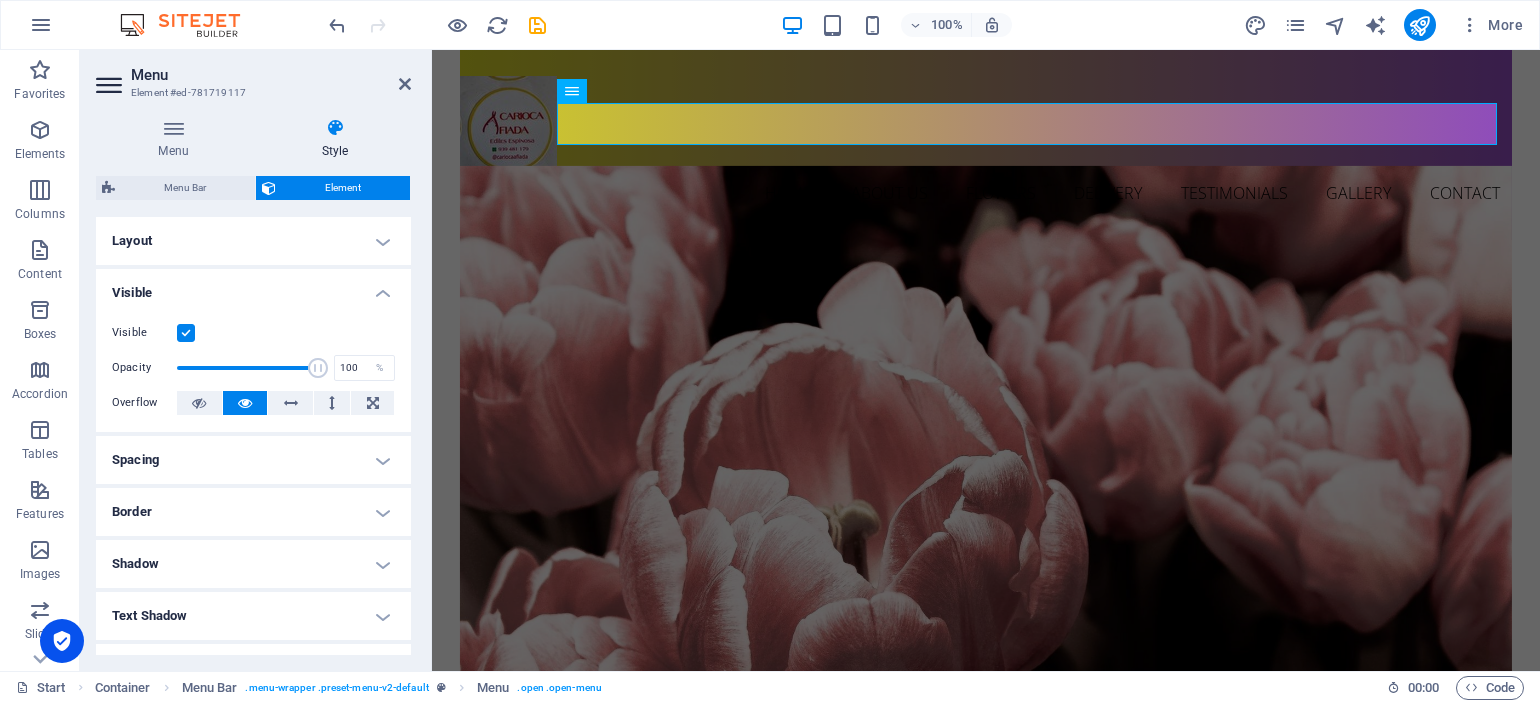 click on "Visible" at bounding box center [253, 287] 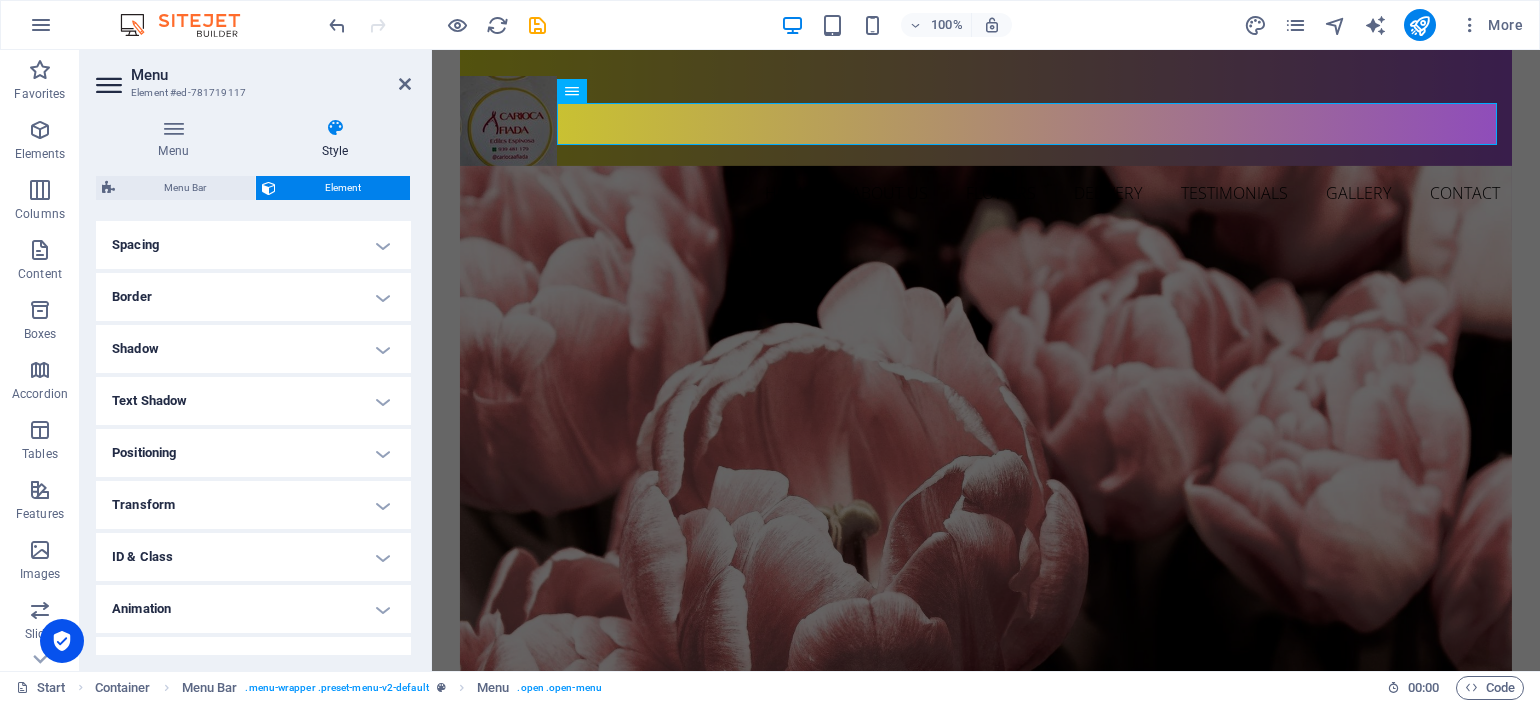 scroll, scrollTop: 129, scrollLeft: 0, axis: vertical 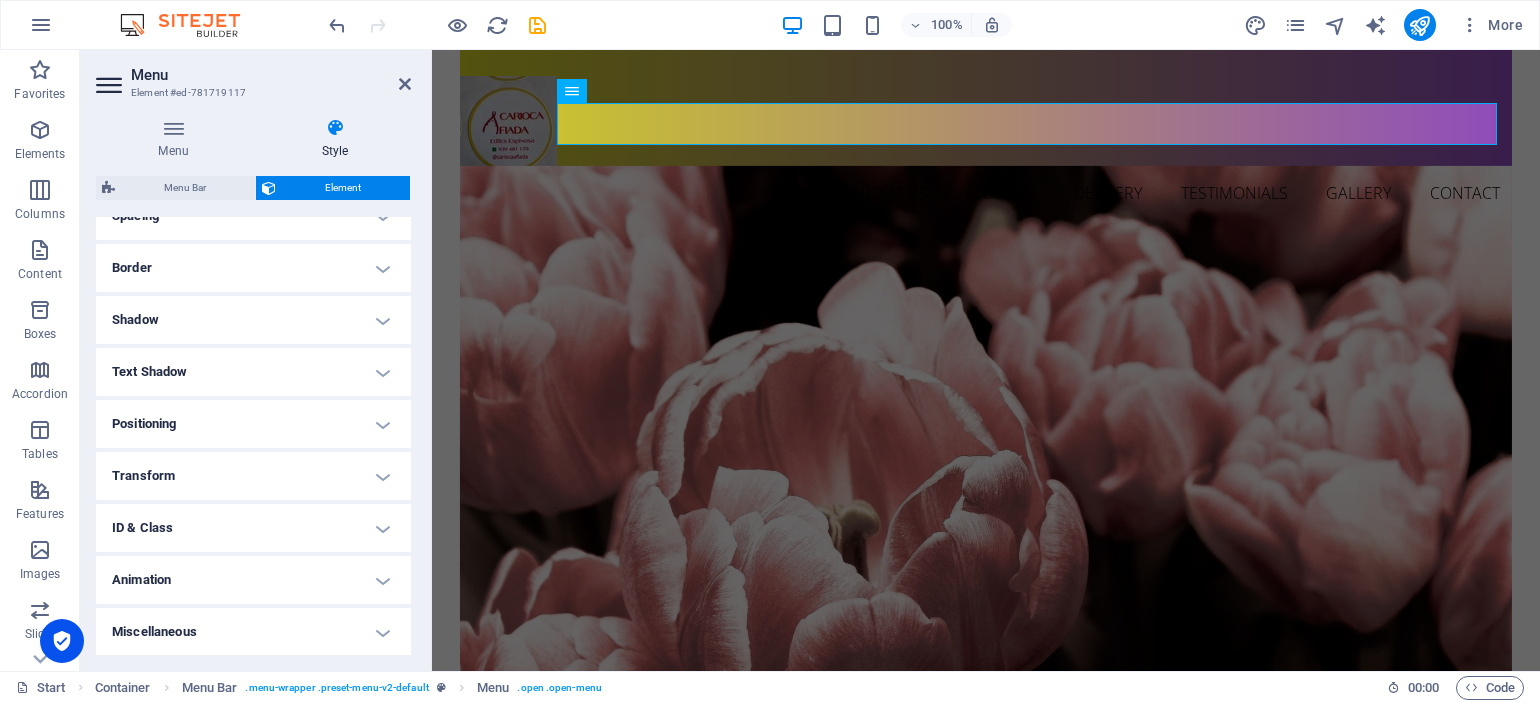 click on "Positioning" at bounding box center [253, 424] 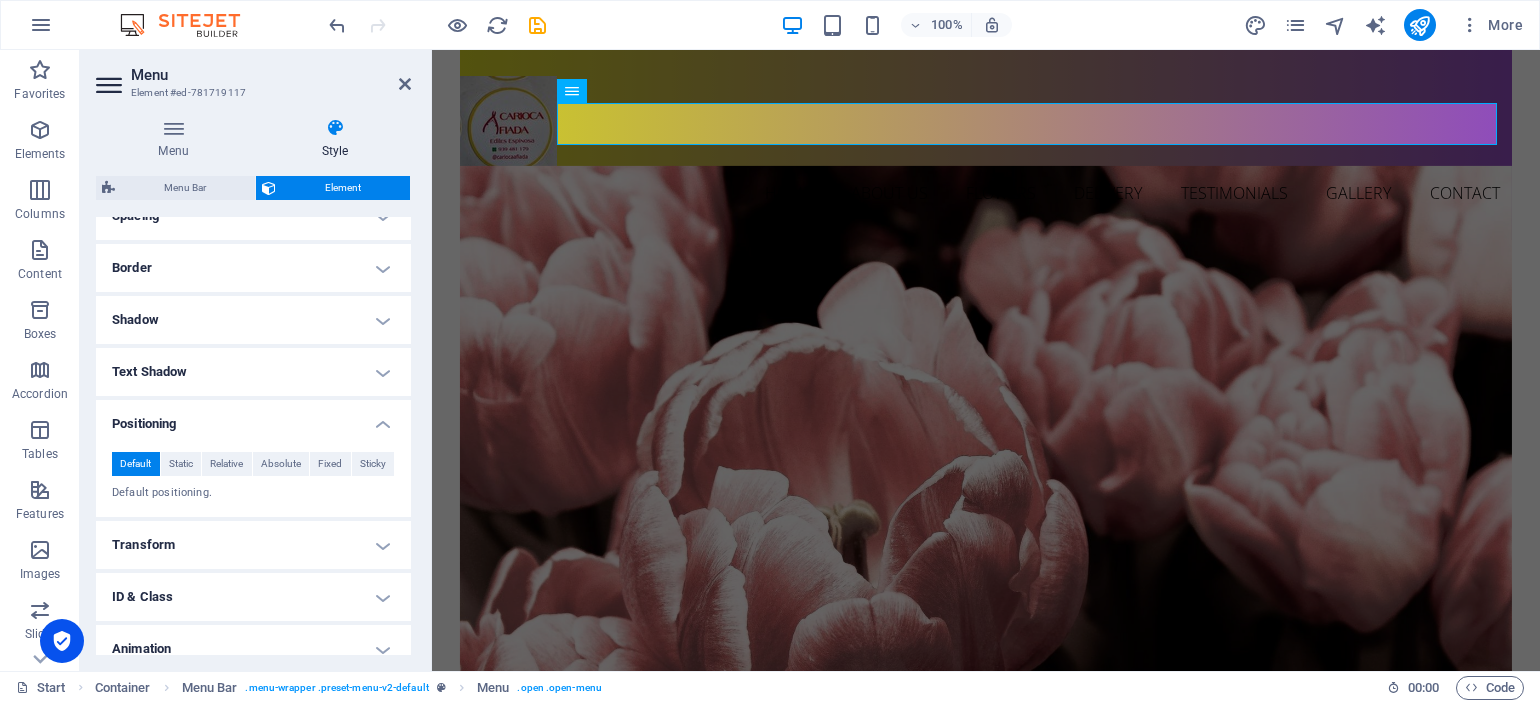 click on "Animation" at bounding box center [253, 649] 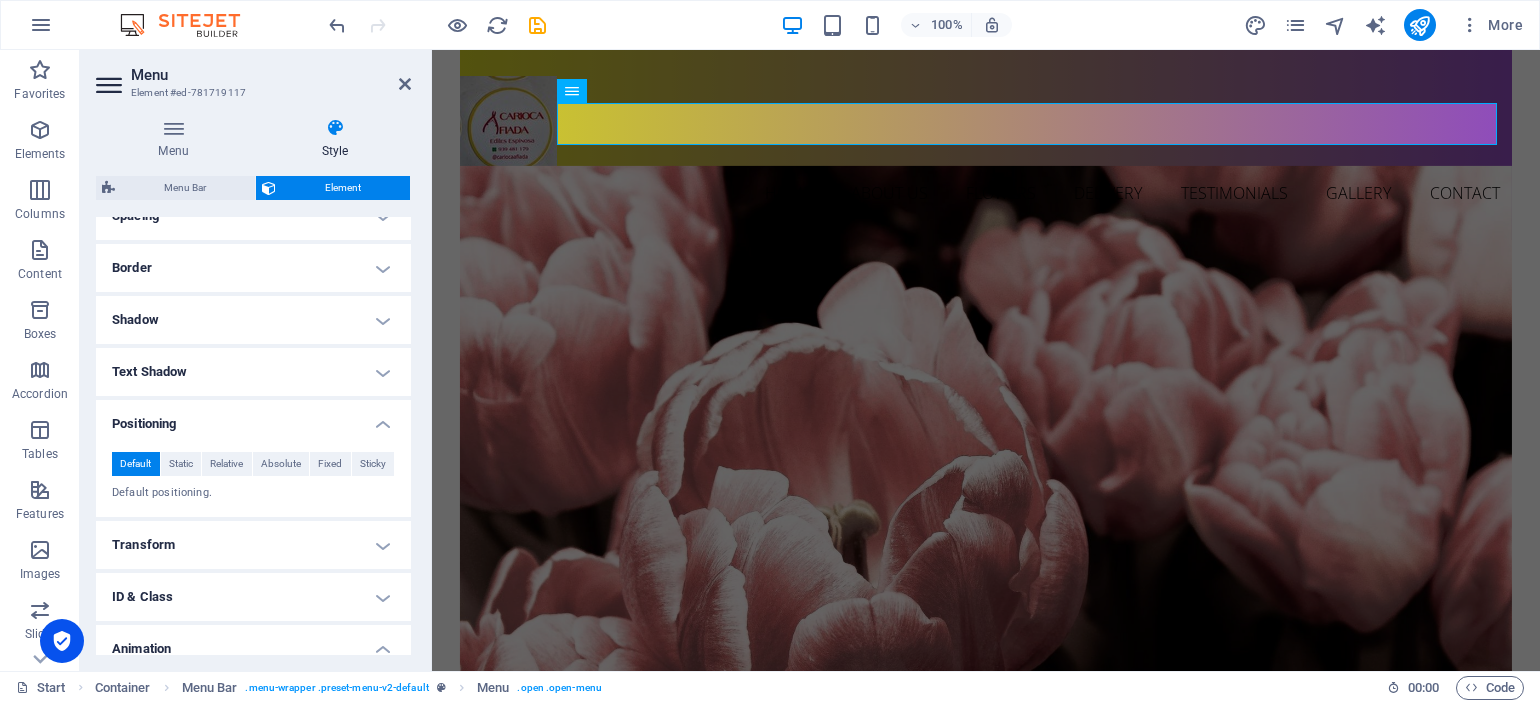 click on "Animation" at bounding box center (253, 643) 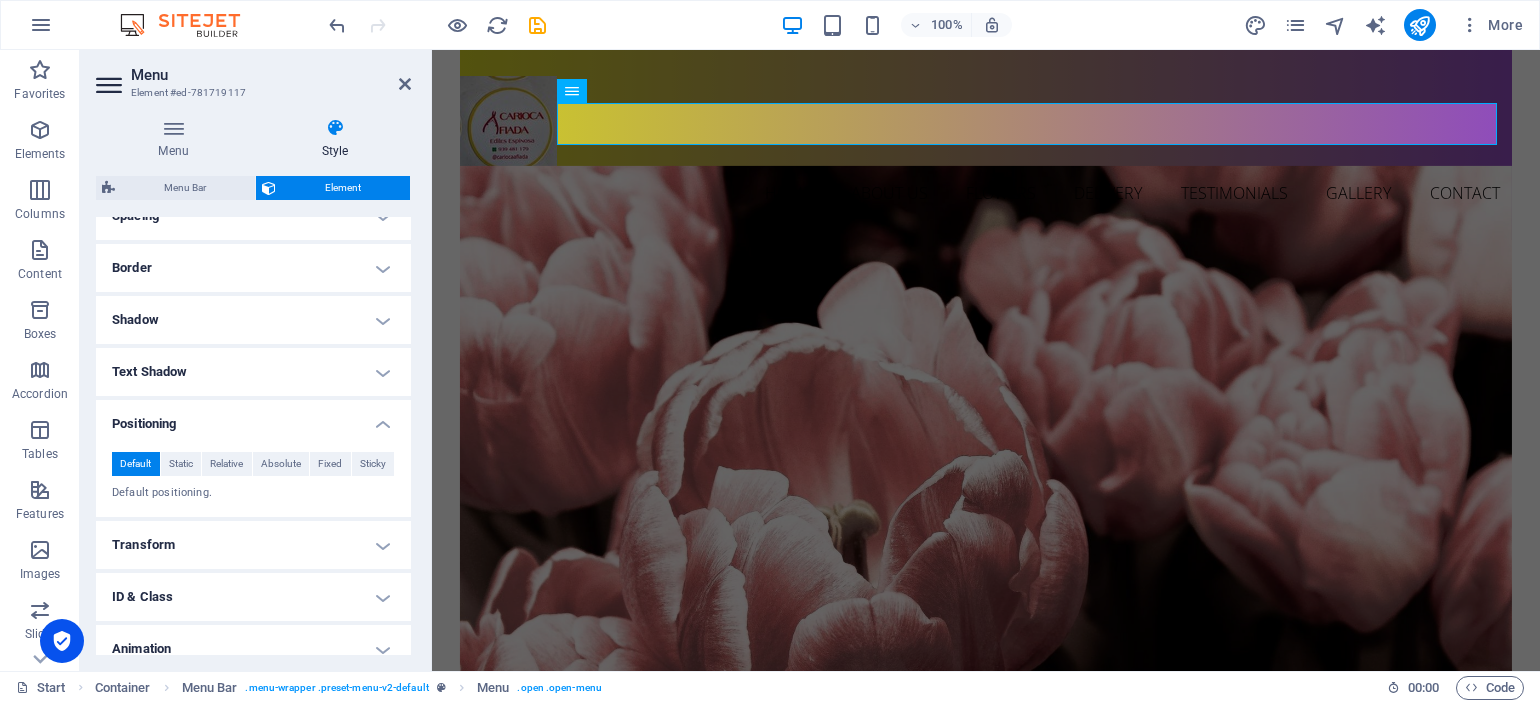 click on "Animation" at bounding box center (253, 649) 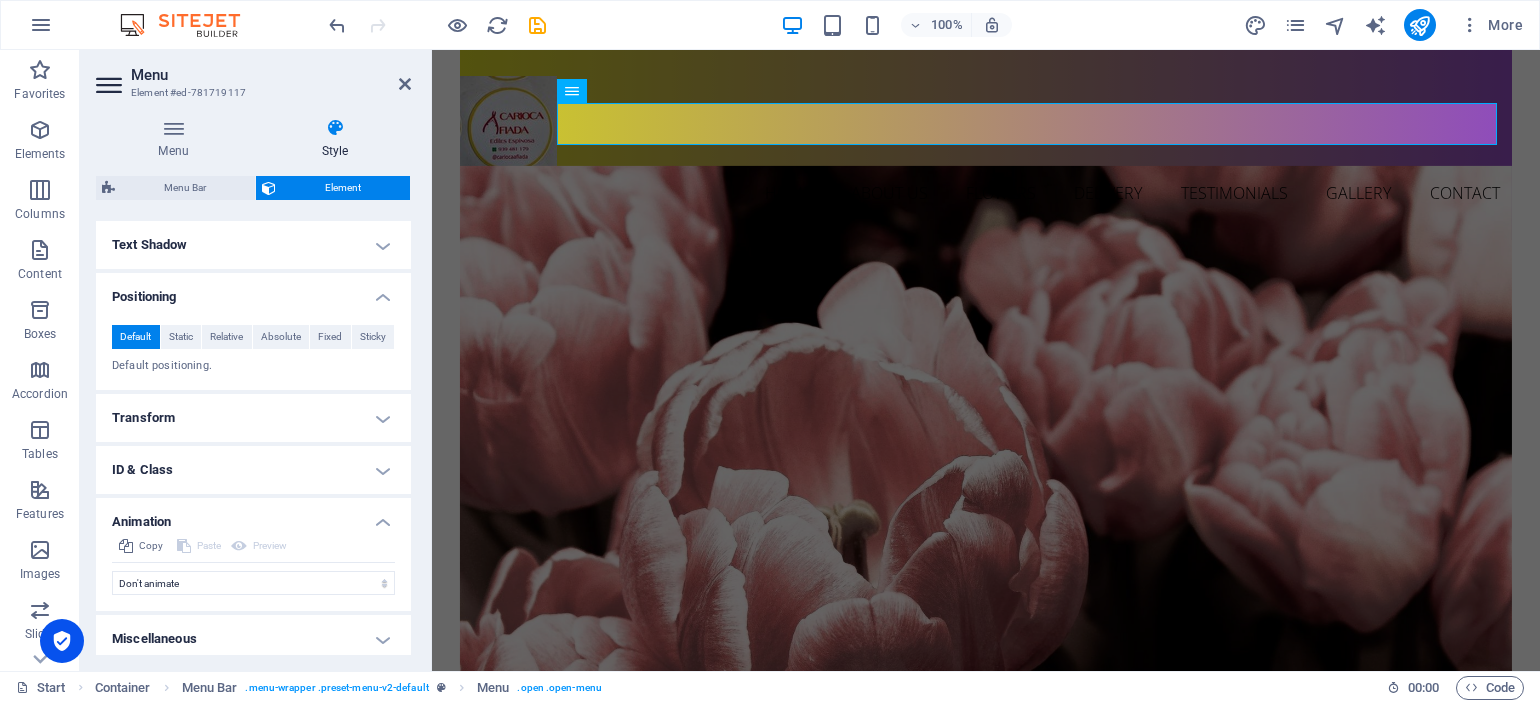 scroll, scrollTop: 264, scrollLeft: 0, axis: vertical 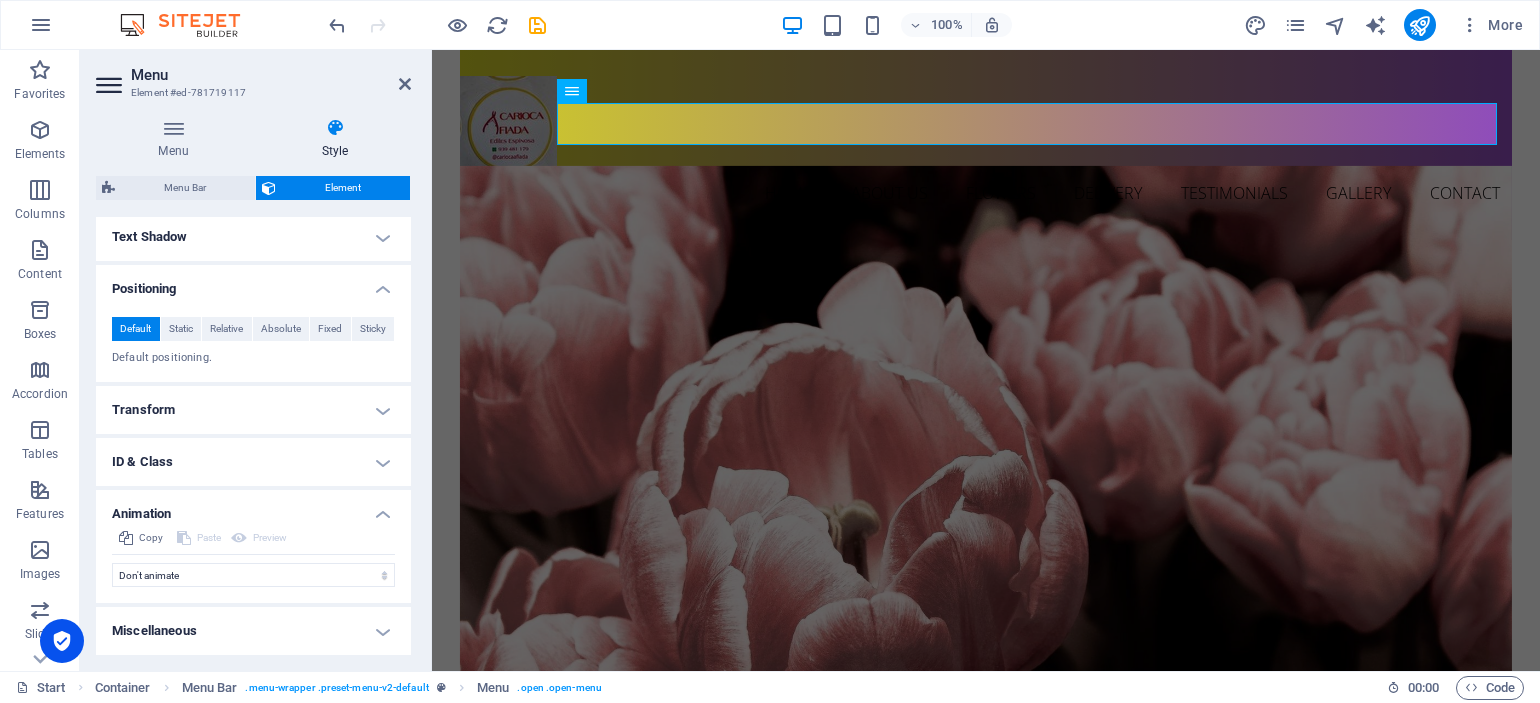 click on "Animation" at bounding box center (253, 508) 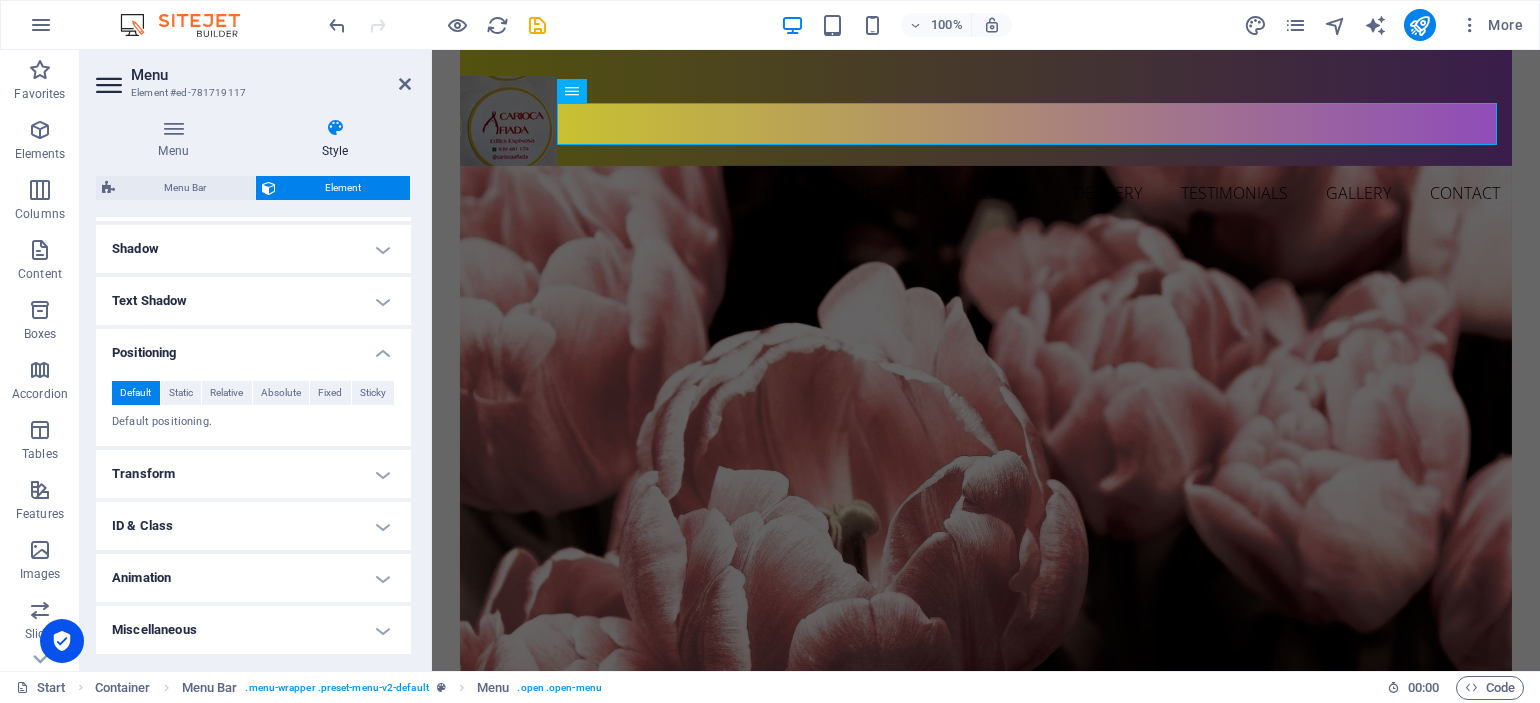 scroll, scrollTop: 199, scrollLeft: 0, axis: vertical 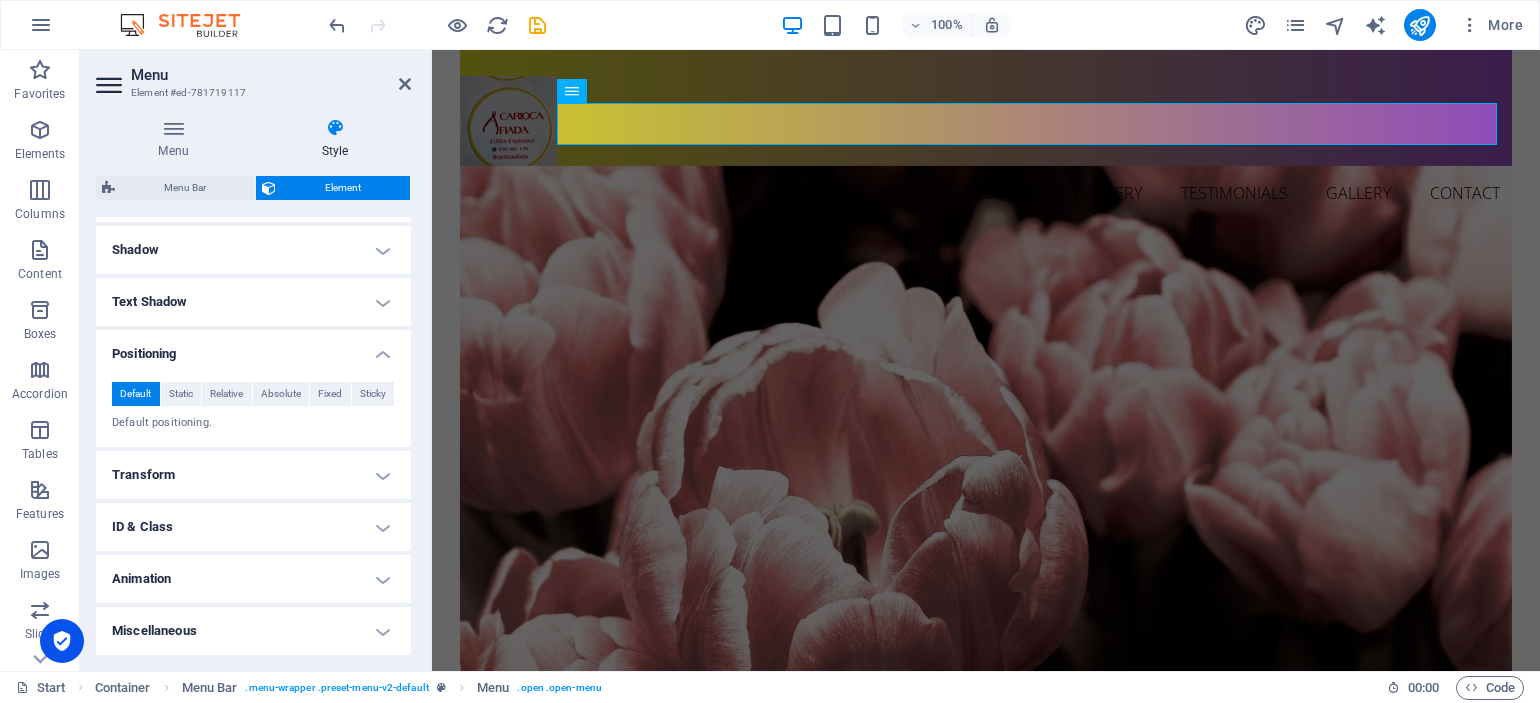click on "Animation" at bounding box center [253, 579] 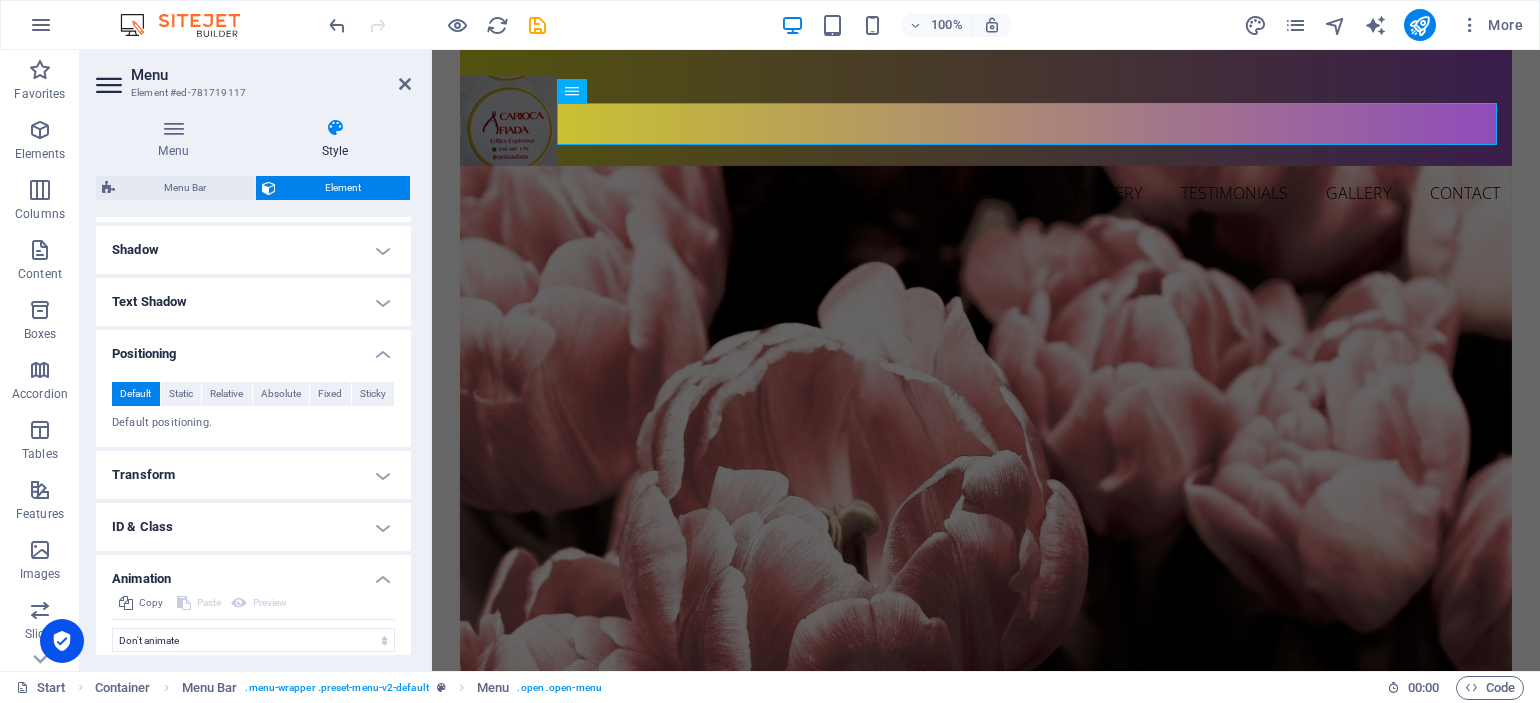 scroll, scrollTop: 264, scrollLeft: 0, axis: vertical 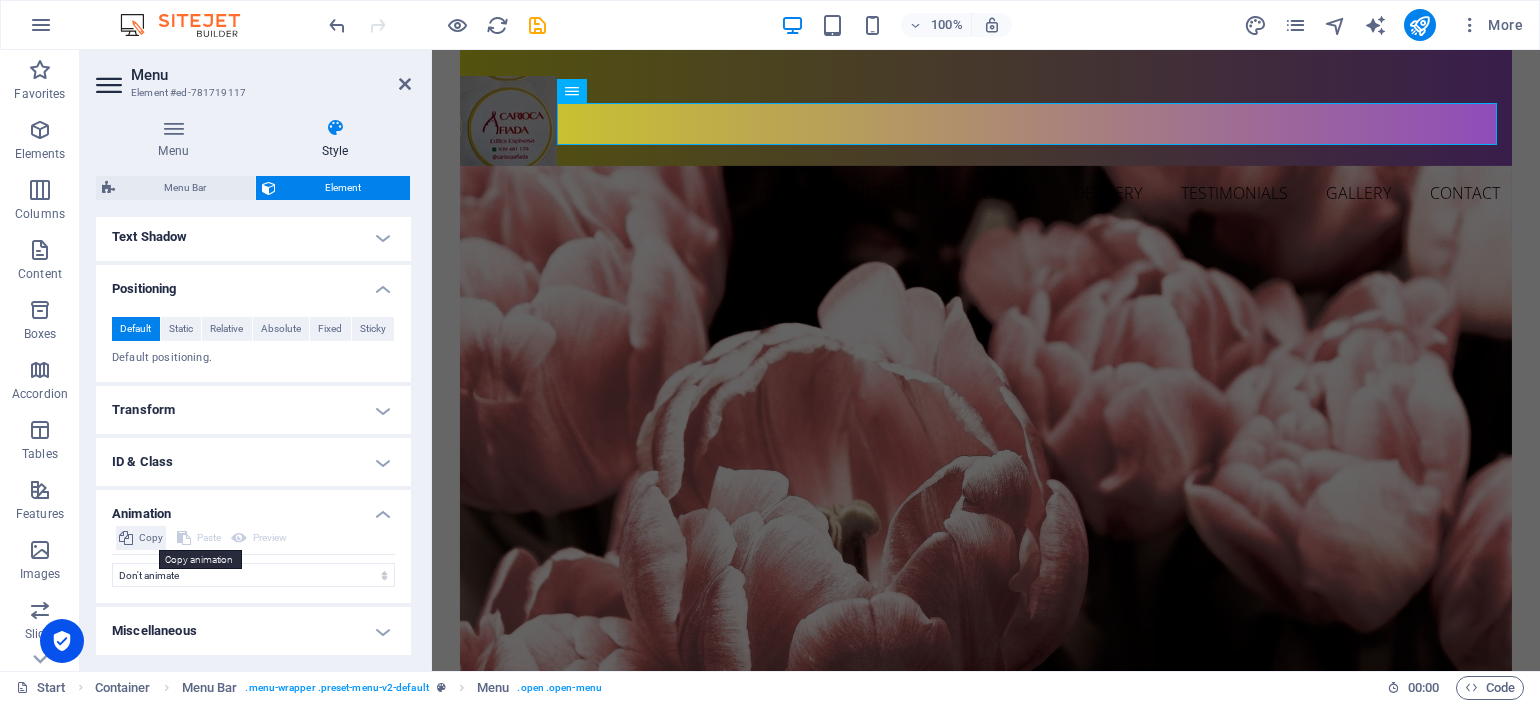 click on "Copy" at bounding box center (151, 538) 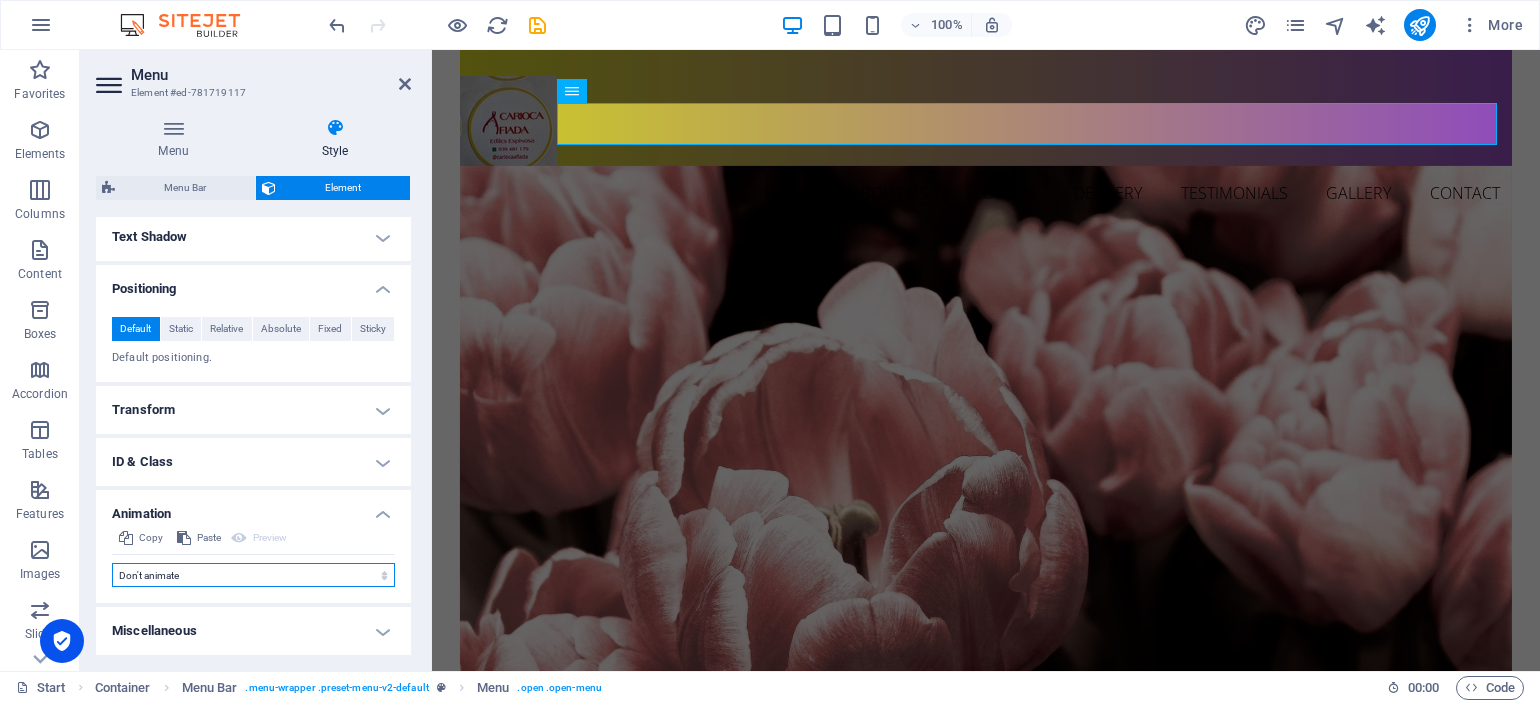 click on "Don't animate Show / Hide Slide up/down Zoom in/out Slide left to right Slide right to left Slide top to bottom Slide bottom to top Pulse Blink Open as overlay" at bounding box center [253, 575] 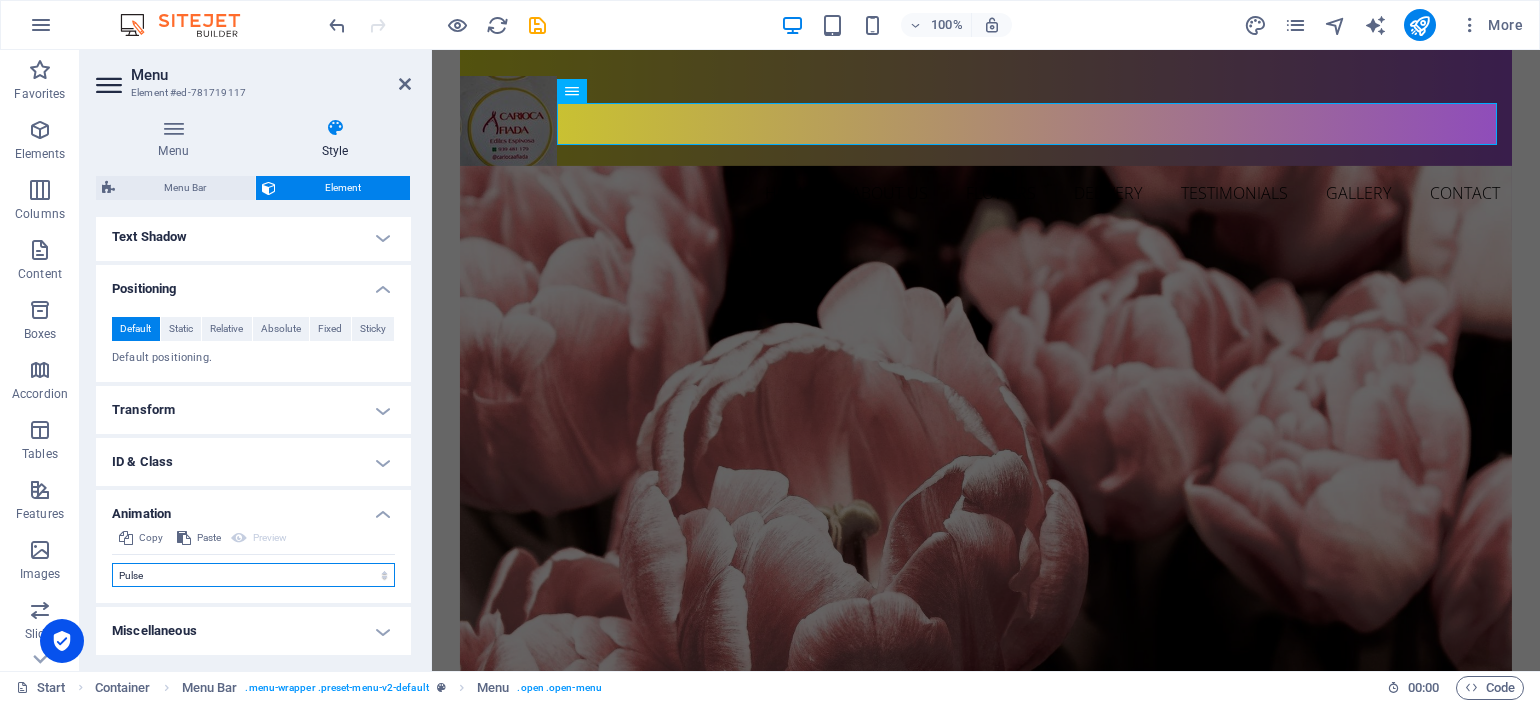 click on "Don't animate Show / Hide Slide up/down Zoom in/out Slide left to right Slide right to left Slide top to bottom Slide bottom to top Pulse Blink Open as overlay" at bounding box center [253, 575] 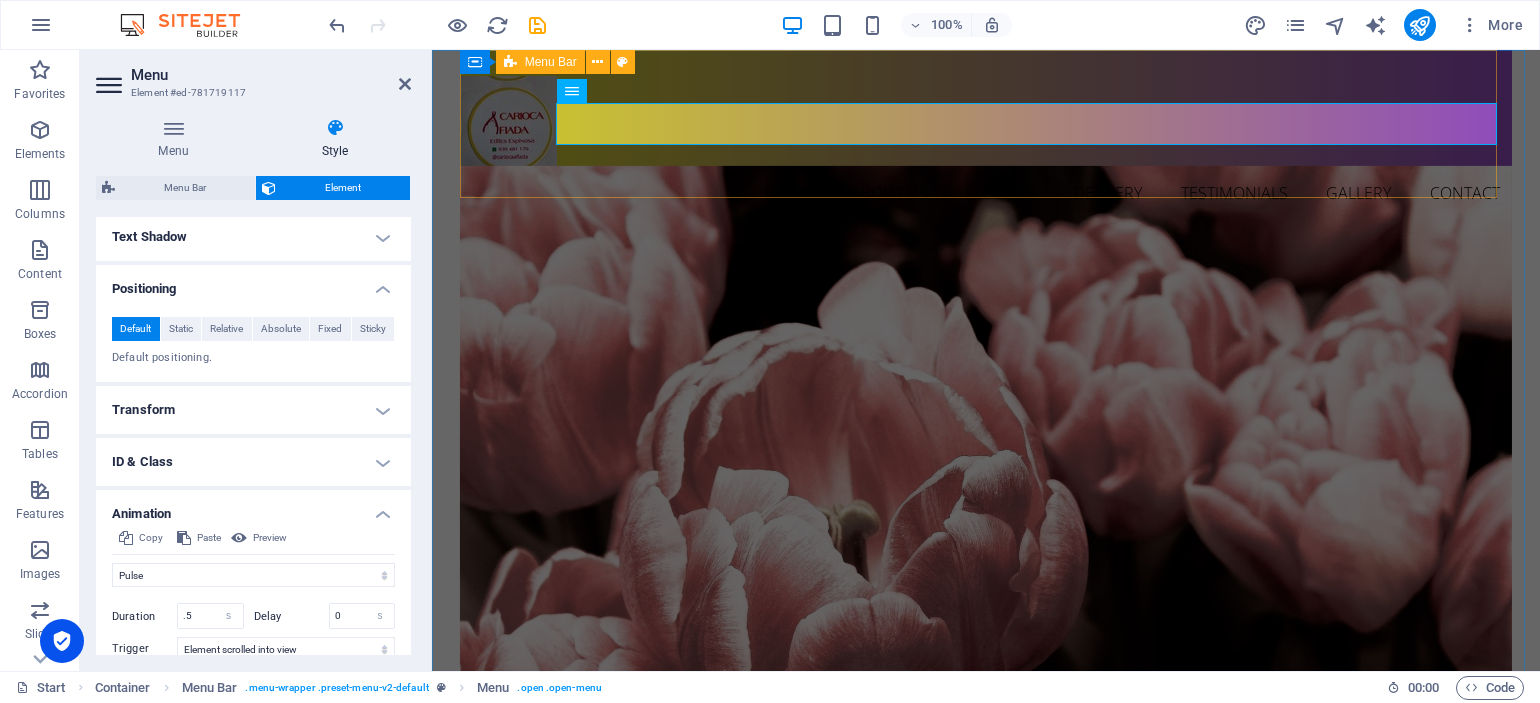 click on "Home About us Flowers Delivery Testimonials Gallery Contact" at bounding box center (986, 145) 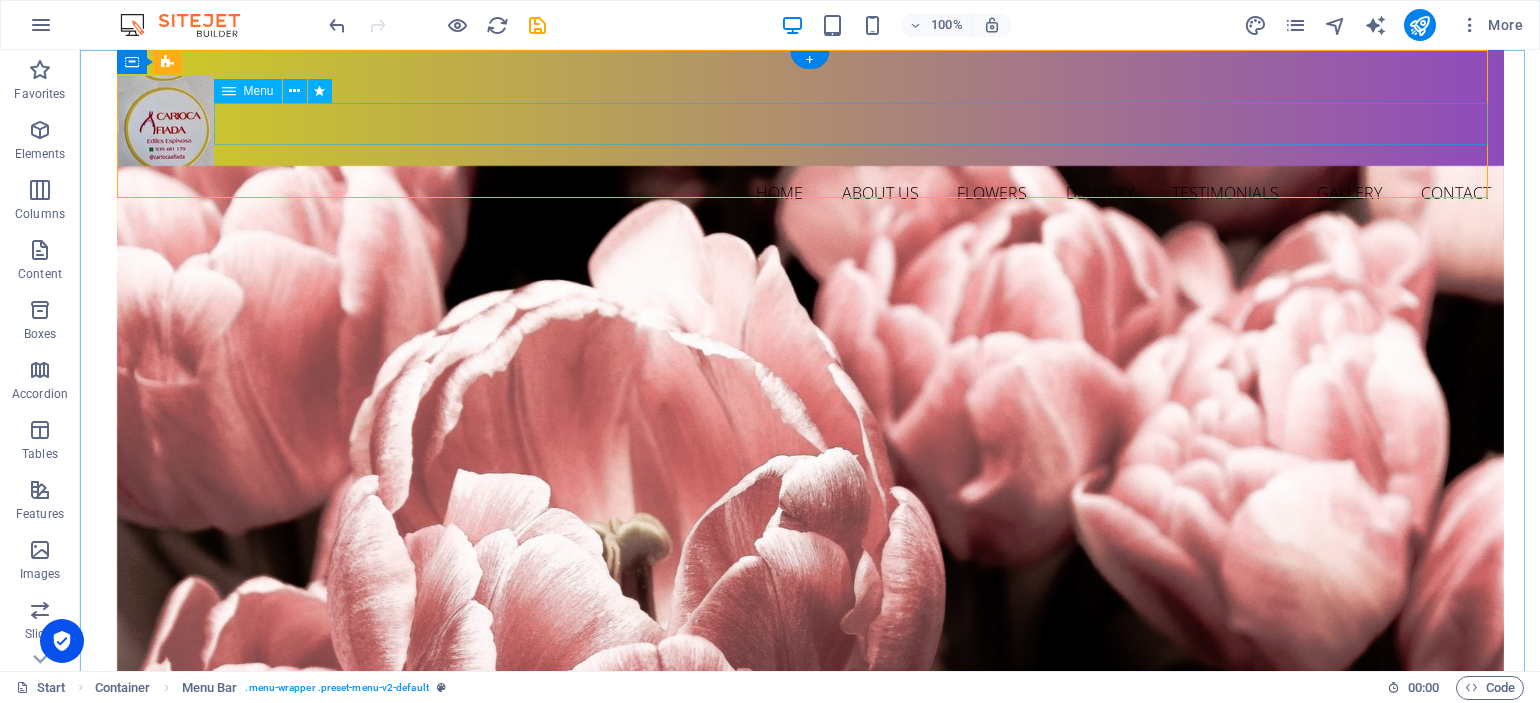 click on "Home About us Flowers Delivery Testimonials Gallery Contact" at bounding box center (810, 194) 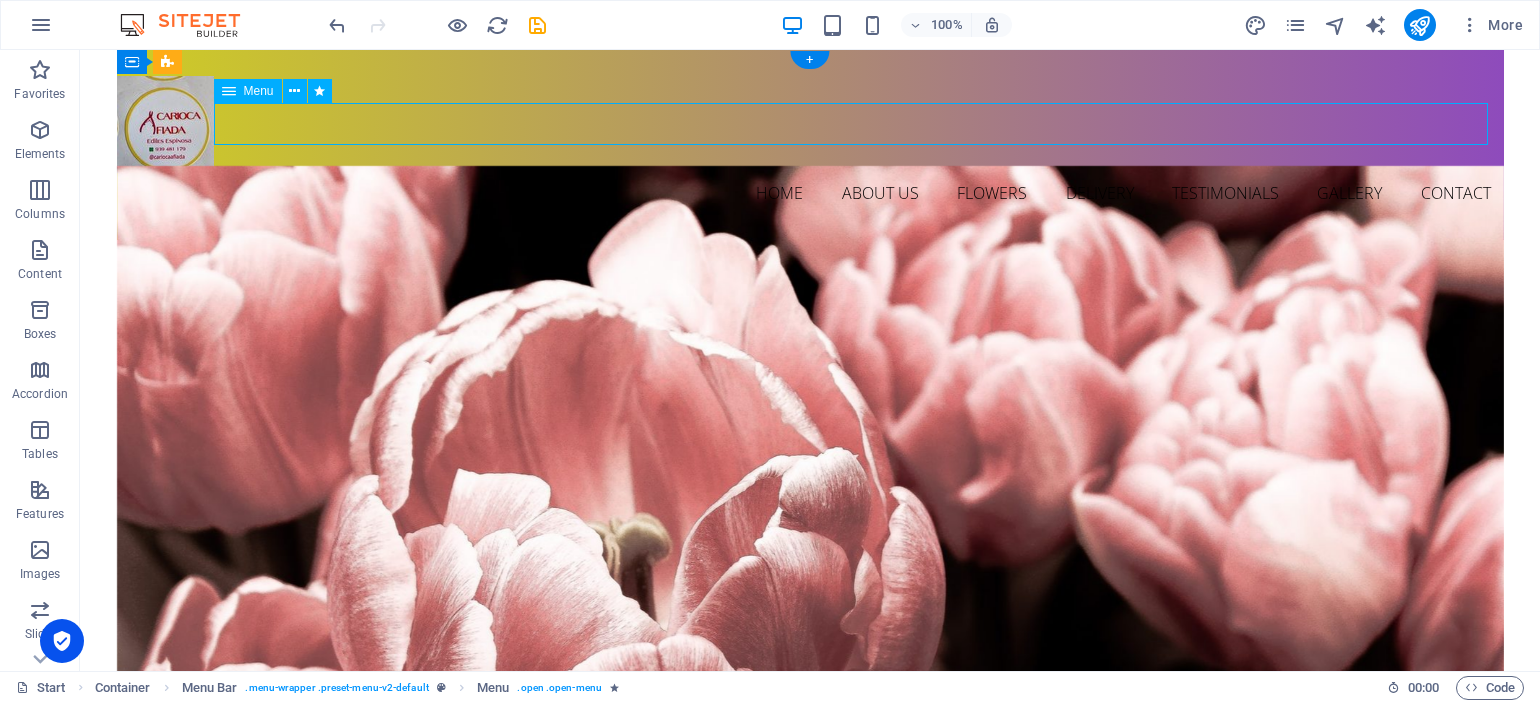 click on "Home About us Flowers Delivery Testimonials Gallery Contact" at bounding box center [810, 194] 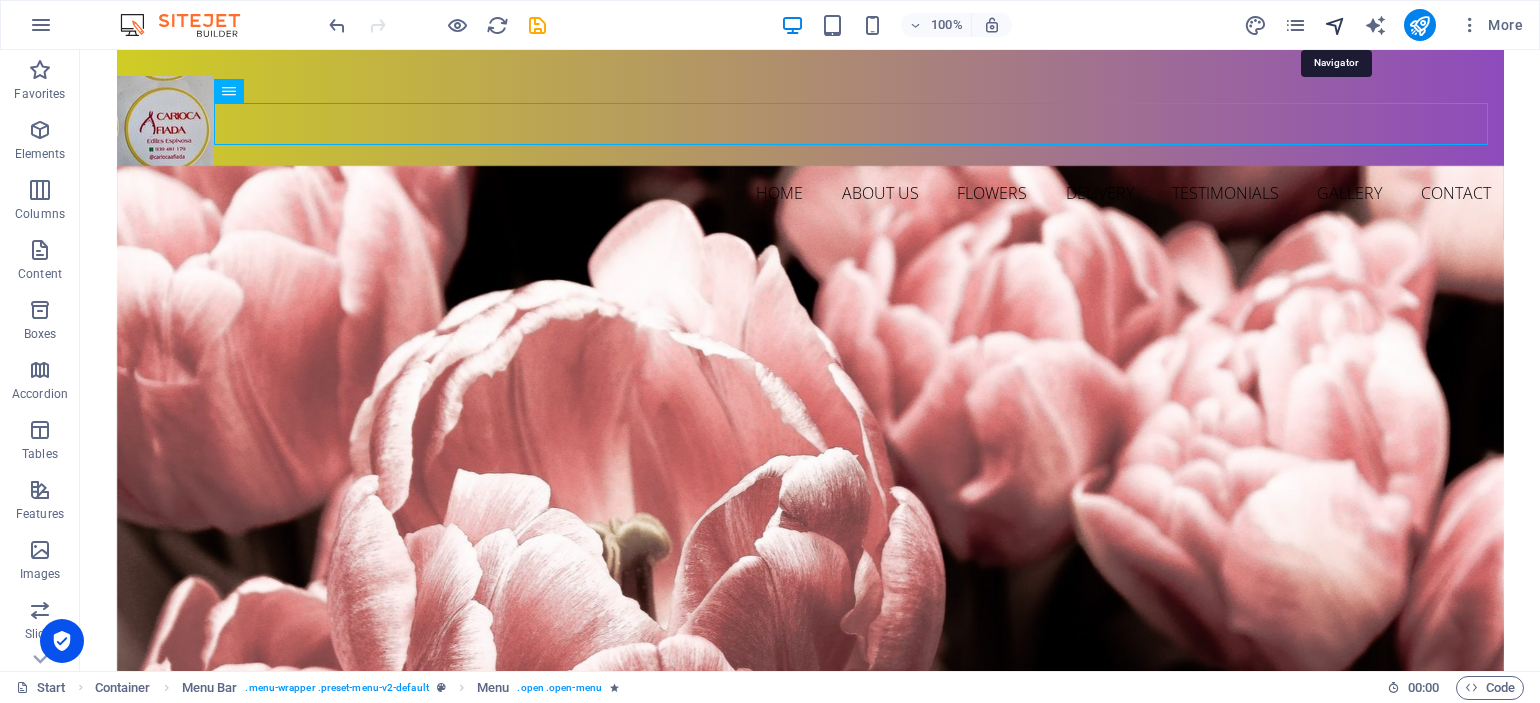 click at bounding box center [1335, 25] 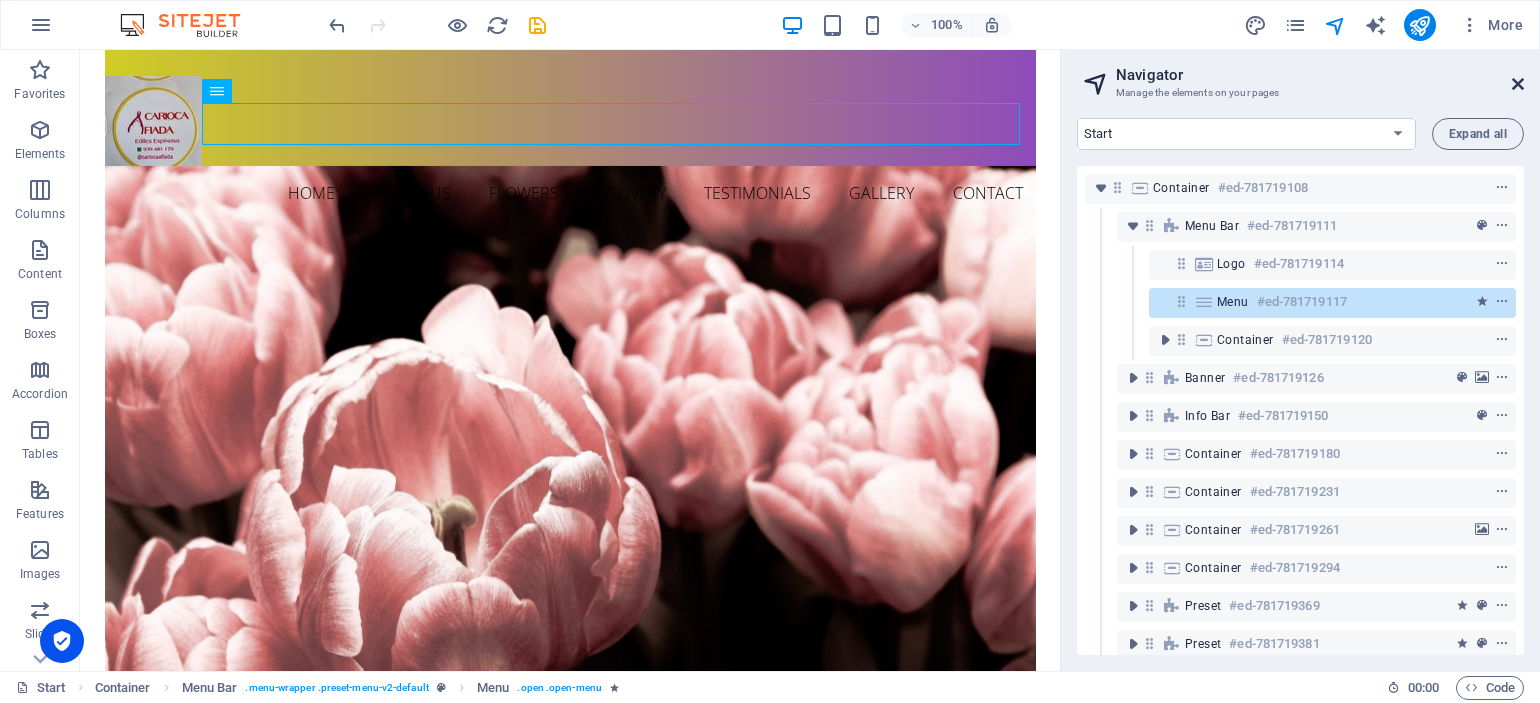 click at bounding box center [1518, 84] 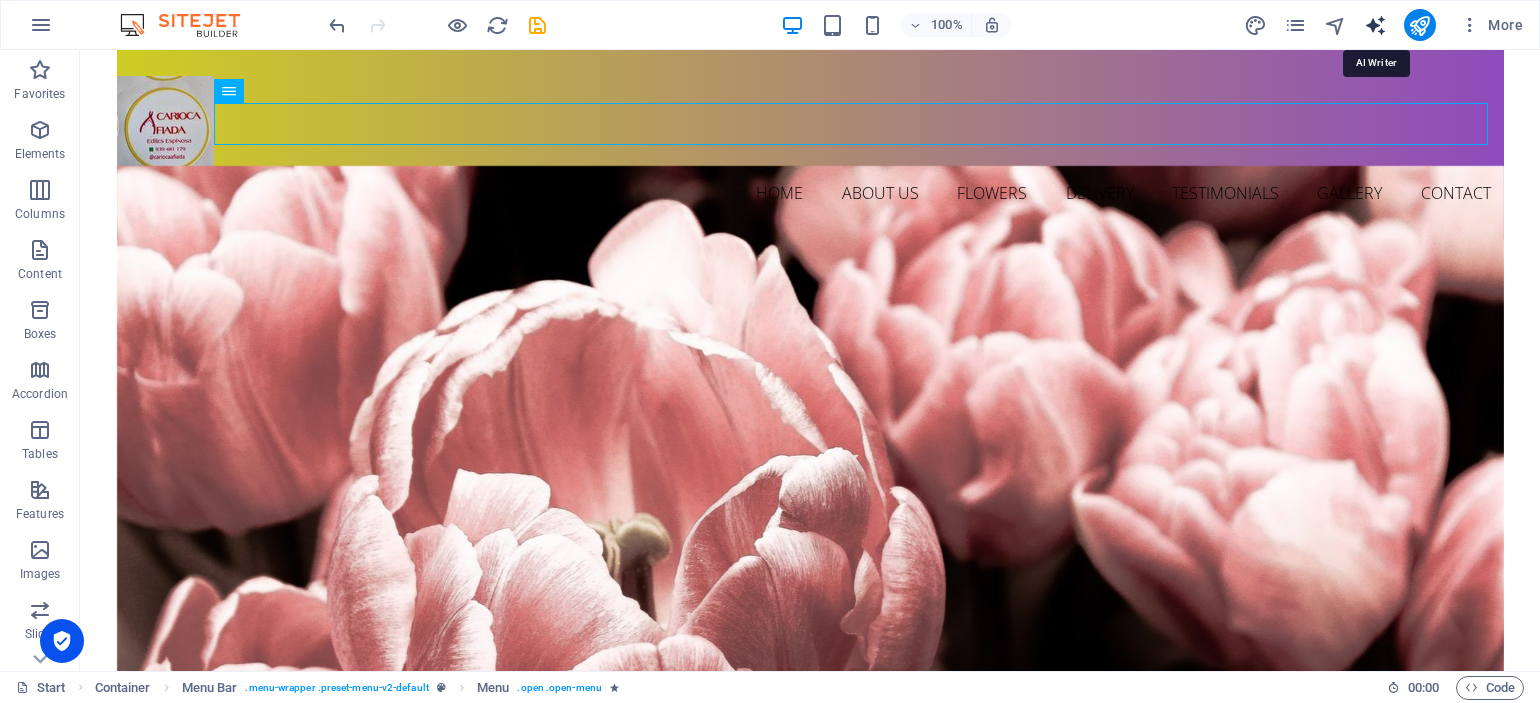 click at bounding box center (1375, 25) 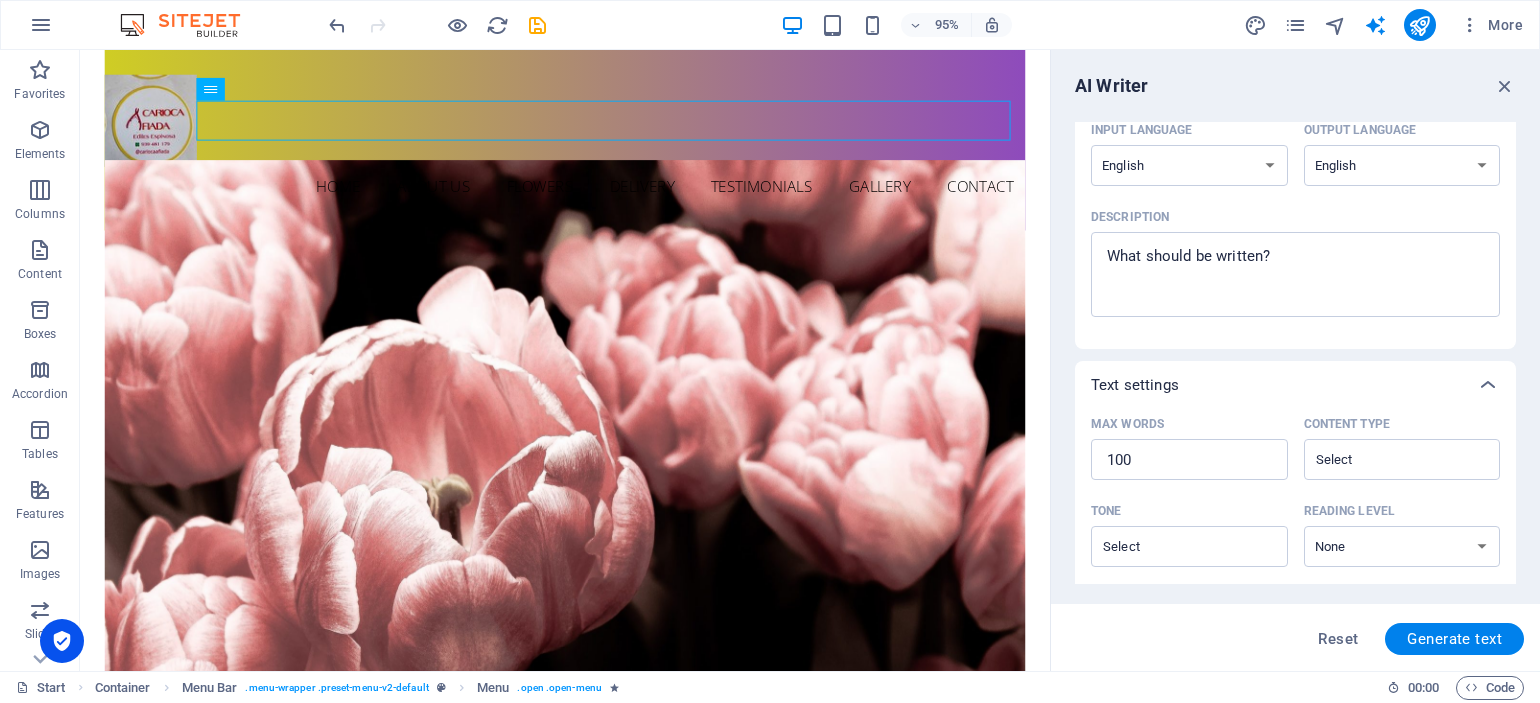 scroll, scrollTop: 100, scrollLeft: 0, axis: vertical 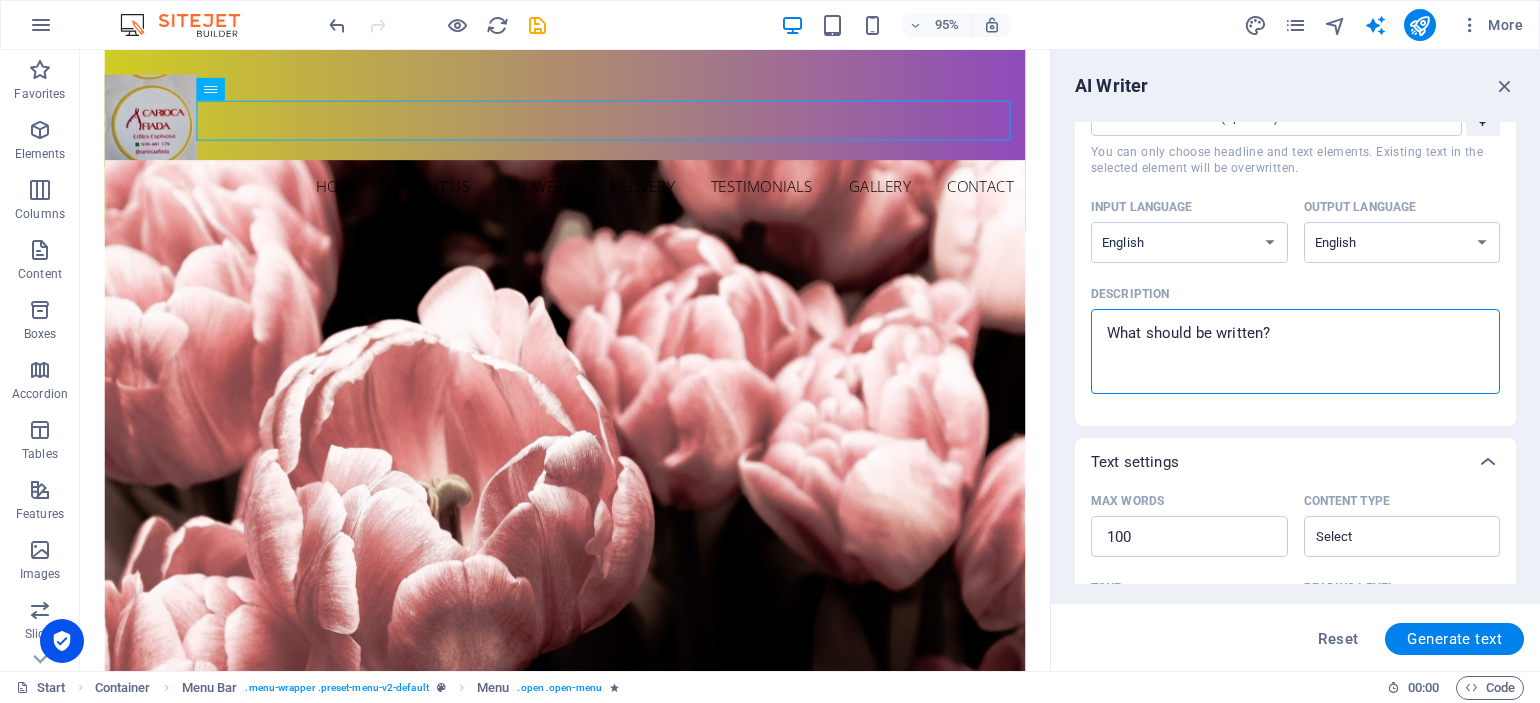 drag, startPoint x: 1275, startPoint y: 331, endPoint x: 1136, endPoint y: 335, distance: 139.05754 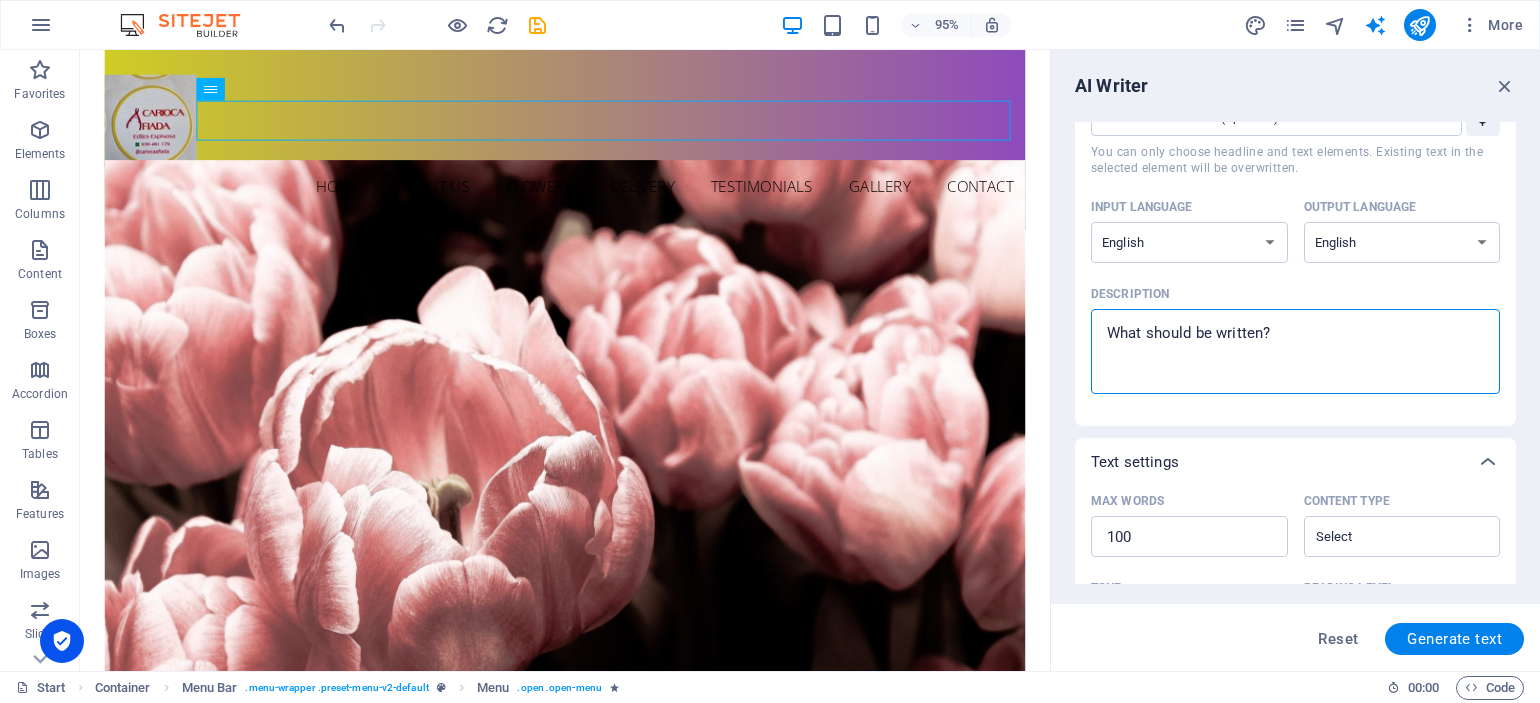 click on "Description x ​" at bounding box center (1295, 351) 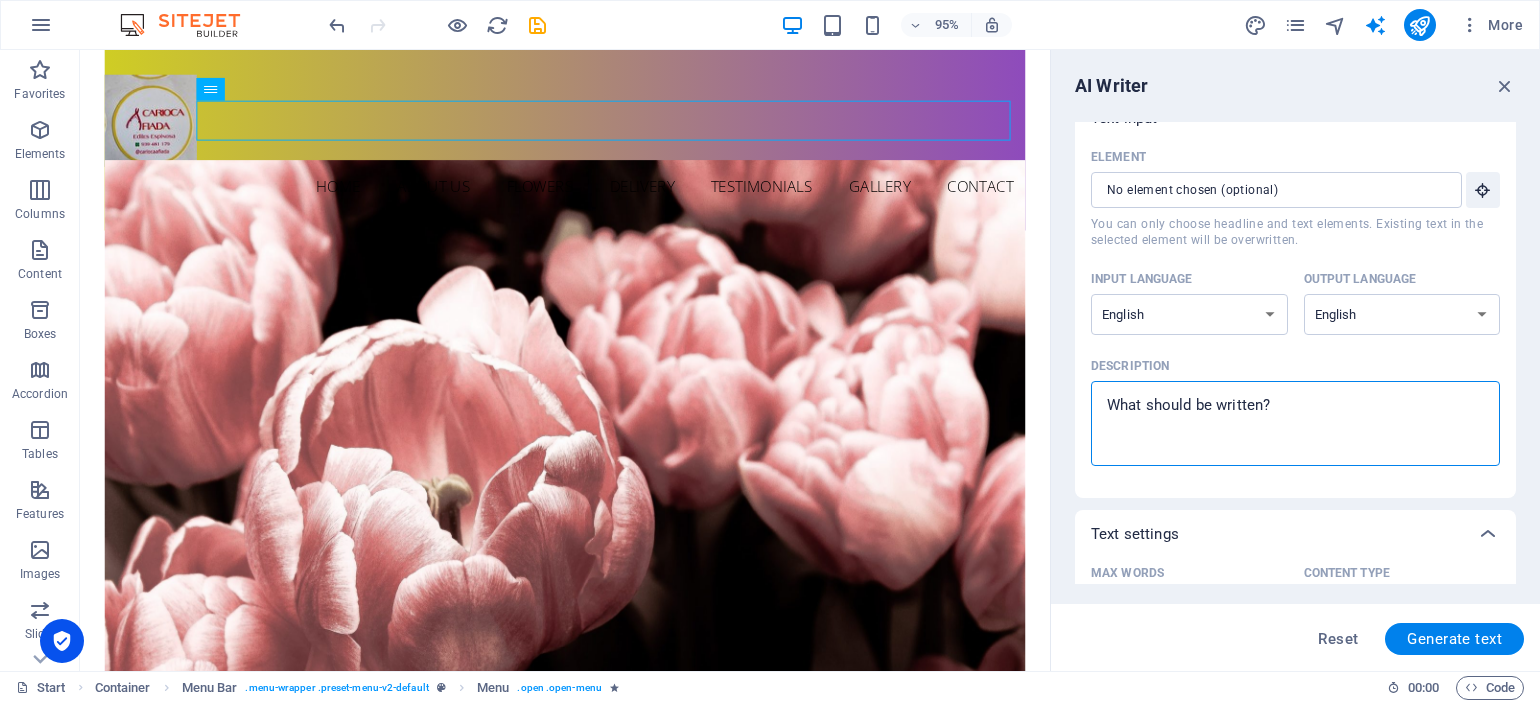 scroll, scrollTop: 0, scrollLeft: 0, axis: both 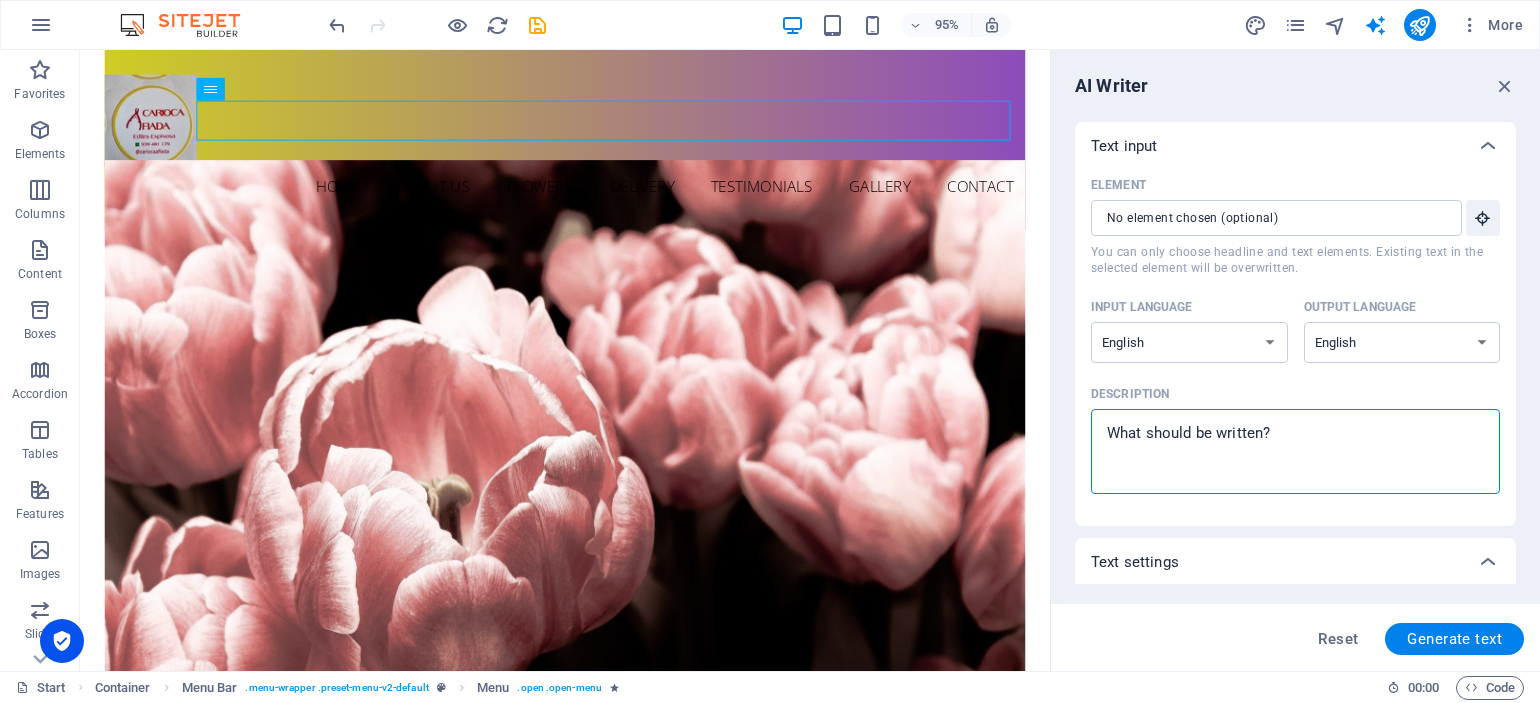 click on "Description x ​" at bounding box center [1295, 451] 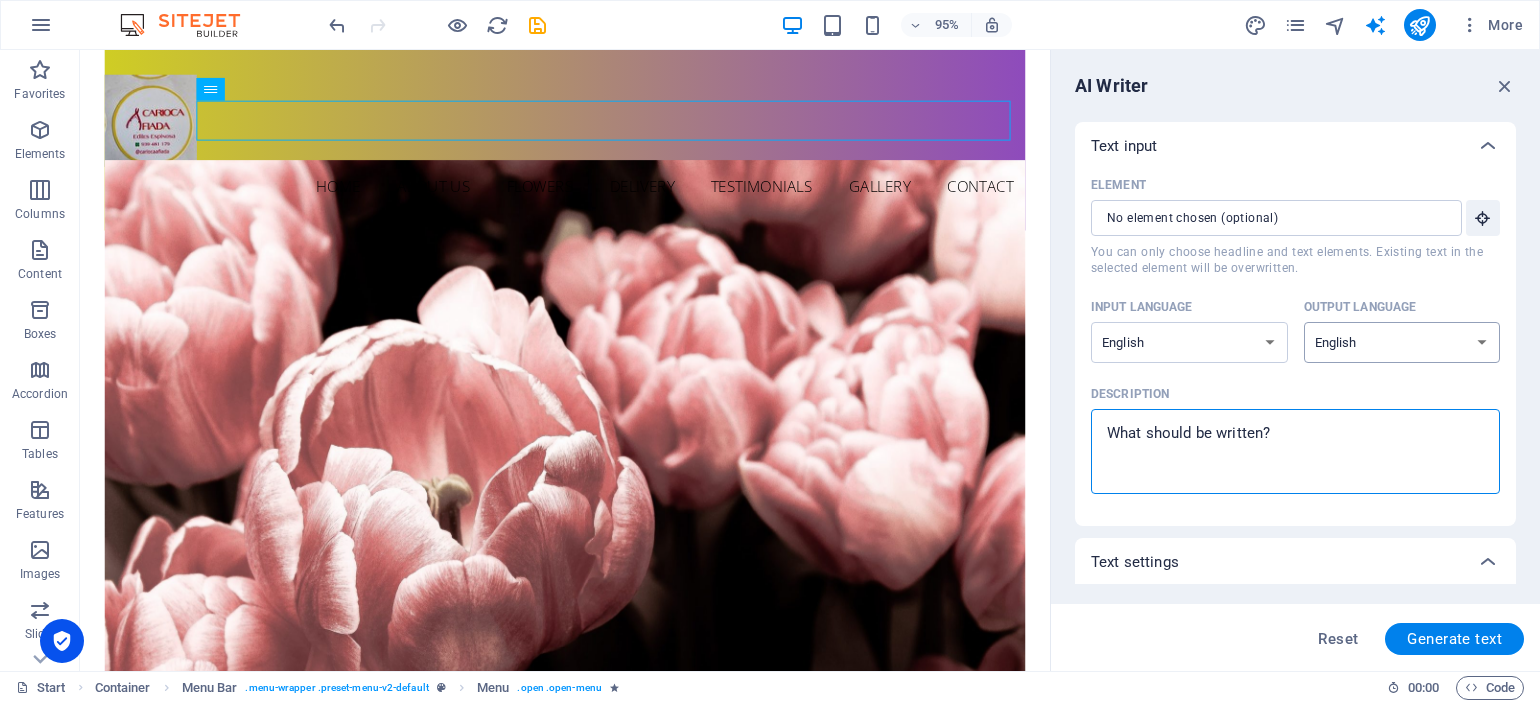 type on "x" 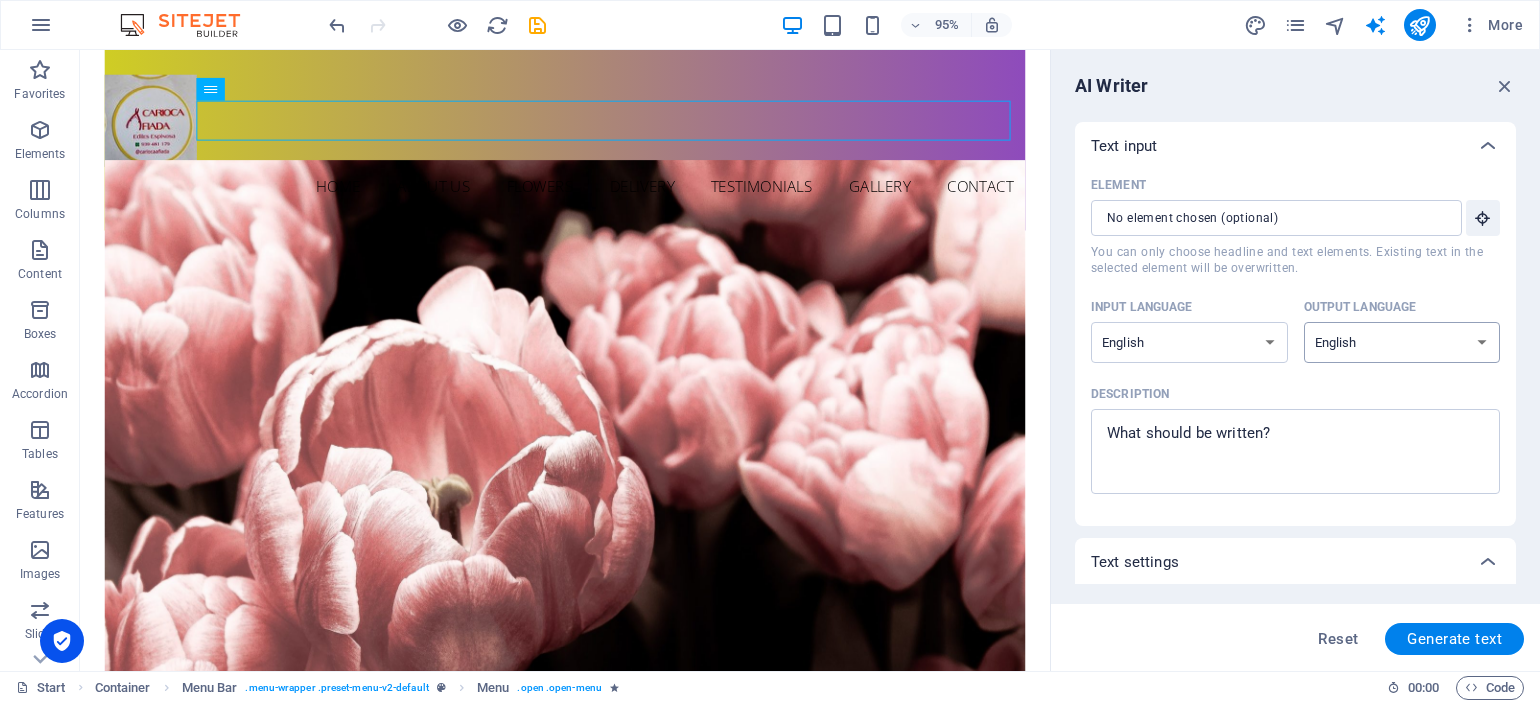 click on "Albanian Arabic Armenian Awadhi Azerbaijani Bashkir Basque Belarusian Bengali Bhojpuri Bosnian Brazilian Portuguese Bulgarian Cantonese (Yue) Catalan Chhattisgarhi Chinese Croatian Czech Danish Dogri Dutch English Estonian Faroese Finnish French Galician Georgian German Greek Gujarati Haryanvi Hindi Hungarian Indonesian Irish Italian Japanese Javanese Kannada Kashmiri Kazakh Konkani Korean Kyrgyz Latvian Lithuanian Macedonian Maithili Malay Maltese Mandarin Mandarin Chinese Marathi Marwari Min Nan Moldovan Mongolian Montenegrin Nepali Norwegian Oriya Pashto Persian (Farsi) Polish Portuguese Punjabi Rajasthani Romanian Russian Sanskrit Santali Serbian Sindhi Sinhala Slovak Slovene Slovenian Spanish Ukrainian Urdu Uzbek Vietnamese Welsh Wu" at bounding box center [1402, 342] 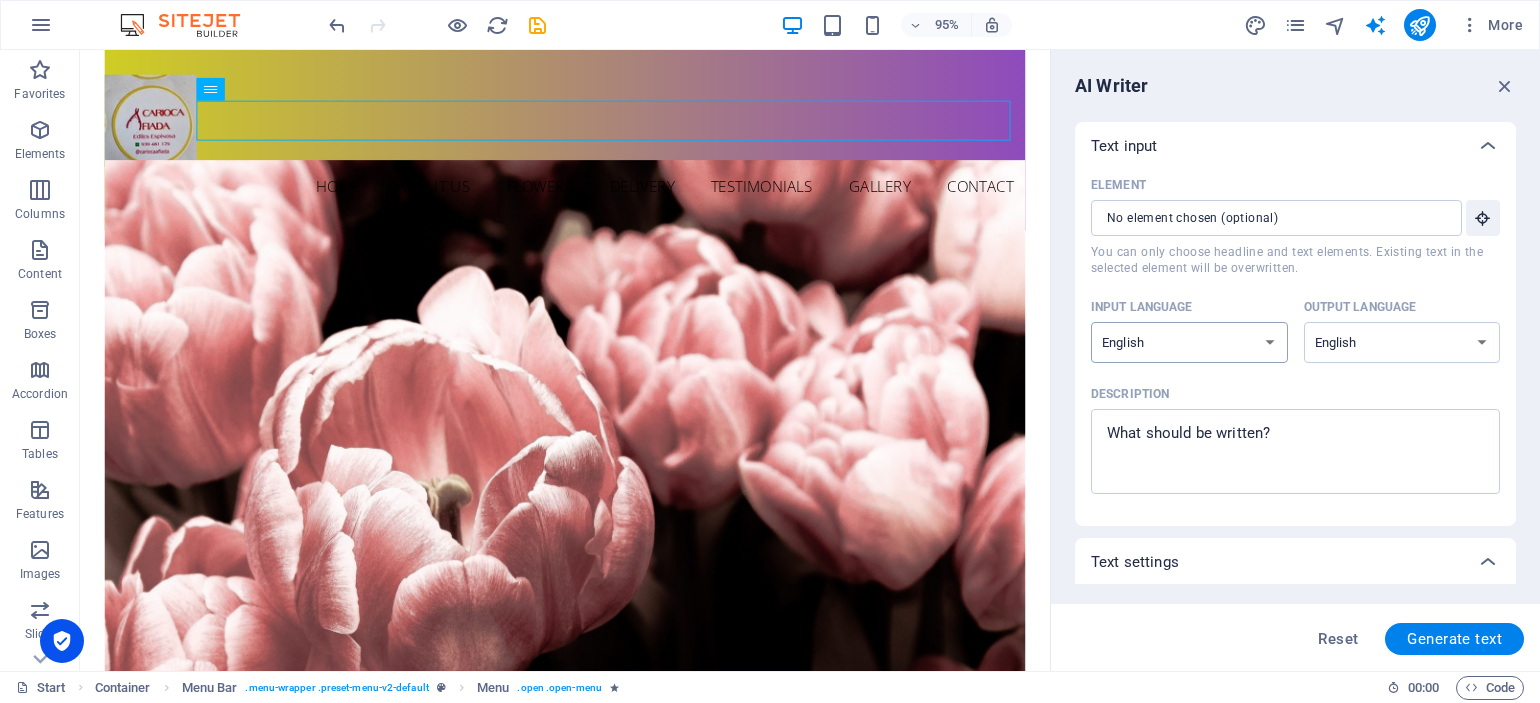 click on "Albanian Arabic Armenian Awadhi Azerbaijani Bashkir Basque Belarusian Bengali Bhojpuri Bosnian Brazilian Portuguese Bulgarian Cantonese (Yue) Catalan Chhattisgarhi Chinese Croatian Czech Danish Dogri Dutch English Estonian Faroese Finnish French Galician Georgian German Greek Gujarati Haryanvi Hindi Hungarian Indonesian Irish Italian Japanese Javanese Kannada Kashmiri Kazakh Konkani Korean Kyrgyz Latvian Lithuanian Macedonian Maithili Malay Maltese Mandarin Mandarin Chinese Marathi Marwari Min Nan Moldovan Mongolian Montenegrin Nepali Norwegian Oriya Pashto Persian (Farsi) Polish Portuguese Punjabi Rajasthani Romanian Russian Sanskrit Santali Serbian Sindhi Sinhala Slovak Slovene Slovenian Spanish Ukrainian Urdu Uzbek Vietnamese Welsh Wu" at bounding box center (1189, 342) 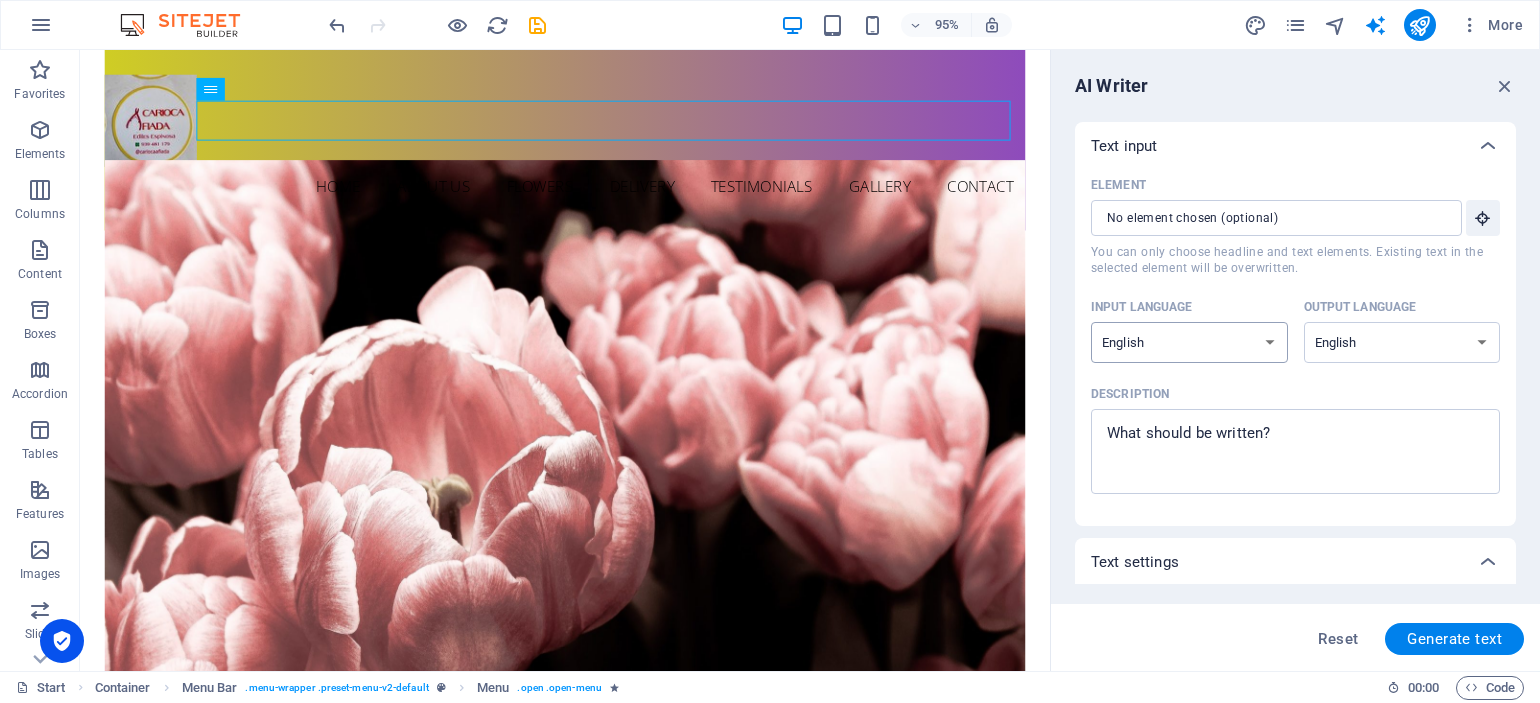 click on "Albanian Arabic Armenian Awadhi Azerbaijani Bashkir Basque Belarusian Bengali Bhojpuri Bosnian Brazilian Portuguese Bulgarian Cantonese (Yue) Catalan Chhattisgarhi Chinese Croatian Czech Danish Dogri Dutch English Estonian Faroese Finnish French Galician Georgian German Greek Gujarati Haryanvi Hindi Hungarian Indonesian Irish Italian Japanese Javanese Kannada Kashmiri Kazakh Konkani Korean Kyrgyz Latvian Lithuanian Macedonian Maithili Malay Maltese Mandarin Mandarin Chinese Marathi Marwari Min Nan Moldovan Mongolian Montenegrin Nepali Norwegian Oriya Pashto Persian (Farsi) Polish Portuguese Punjabi Rajasthani Romanian Russian Sanskrit Santali Serbian Sindhi Sinhala Slovak Slovene Slovenian Spanish Ukrainian Urdu Uzbek Vietnamese Welsh Wu" at bounding box center [1189, 342] 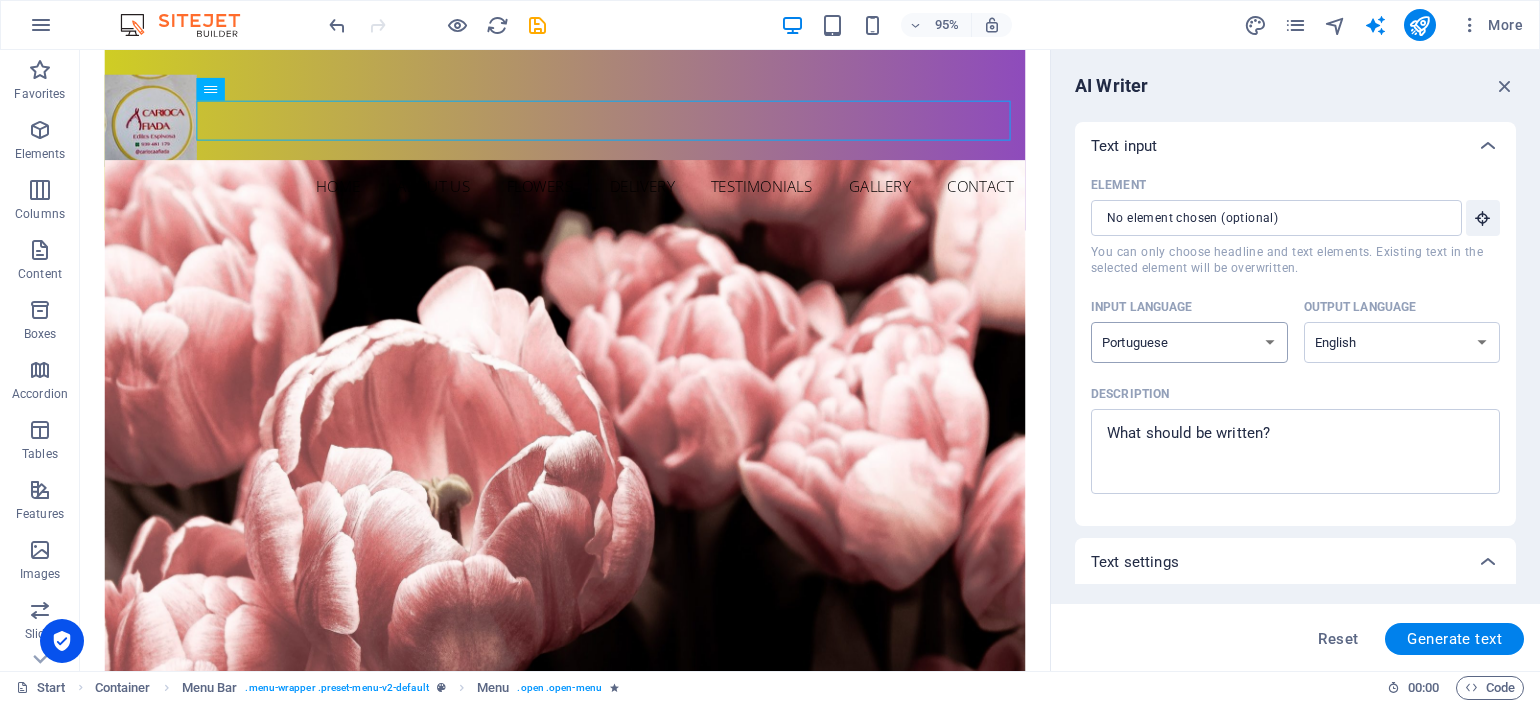 click on "Albanian Arabic Armenian Awadhi Azerbaijani Bashkir Basque Belarusian Bengali Bhojpuri Bosnian Brazilian Portuguese Bulgarian Cantonese (Yue) Catalan Chhattisgarhi Chinese Croatian Czech Danish Dogri Dutch English Estonian Faroese Finnish French Galician Georgian German Greek Gujarati Haryanvi Hindi Hungarian Indonesian Irish Italian Japanese Javanese Kannada Kashmiri Kazakh Konkani Korean Kyrgyz Latvian Lithuanian Macedonian Maithili Malay Maltese Mandarin Mandarin Chinese Marathi Marwari Min Nan Moldovan Mongolian Montenegrin Nepali Norwegian Oriya Pashto Persian (Farsi) Polish Portuguese Punjabi Rajasthani Romanian Russian Sanskrit Santali Serbian Sindhi Sinhala Slovak Slovene Slovenian Spanish Ukrainian Urdu Uzbek Vietnamese Welsh Wu" at bounding box center [1189, 342] 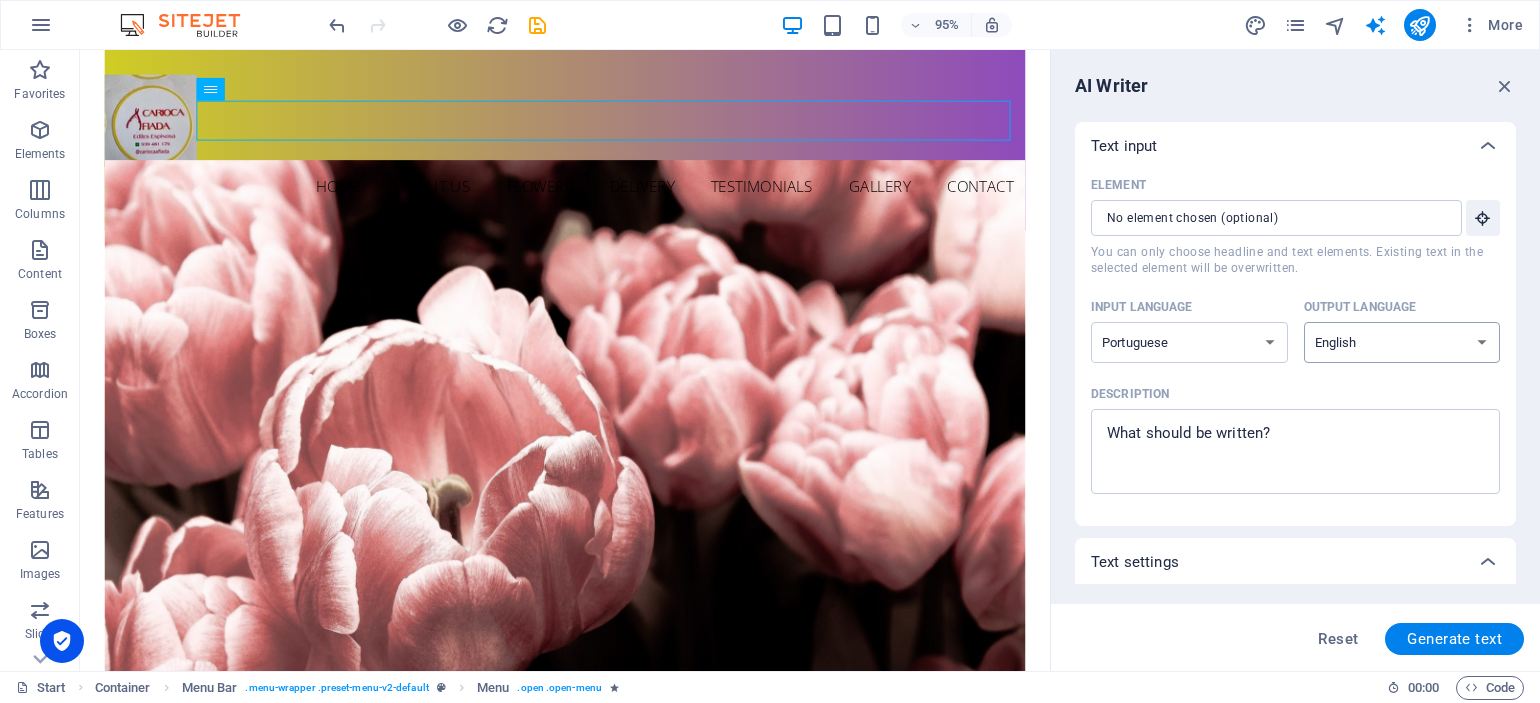 click on "Albanian Arabic Armenian Awadhi Azerbaijani Bashkir Basque Belarusian Bengali Bhojpuri Bosnian Brazilian Portuguese Bulgarian Cantonese (Yue) Catalan Chhattisgarhi Chinese Croatian Czech Danish Dogri Dutch English Estonian Faroese Finnish French Galician Georgian German Greek Gujarati Haryanvi Hindi Hungarian Indonesian Irish Italian Japanese Javanese Kannada Kashmiri Kazakh Konkani Korean Kyrgyz Latvian Lithuanian Macedonian Maithili Malay Maltese Mandarin Mandarin Chinese Marathi Marwari Min Nan Moldovan Mongolian Montenegrin Nepali Norwegian Oriya Pashto Persian (Farsi) Polish Portuguese Punjabi Rajasthani Romanian Russian Sanskrit Santali Serbian Sindhi Sinhala Slovak Slovene Slovenian Spanish Ukrainian Urdu Uzbek Vietnamese Welsh Wu" at bounding box center (1402, 342) 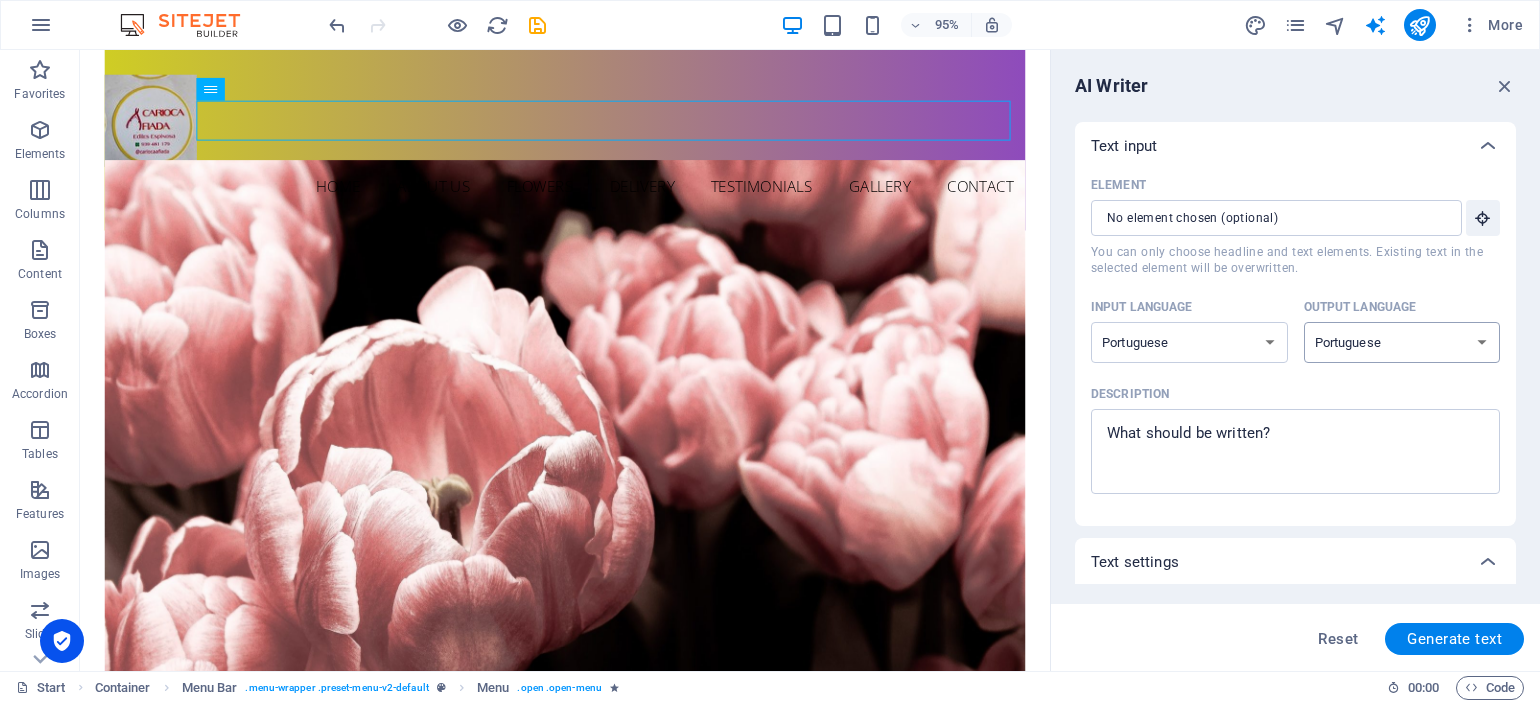 click on "Albanian Arabic Armenian Awadhi Azerbaijani Bashkir Basque Belarusian Bengali Bhojpuri Bosnian Brazilian Portuguese Bulgarian Cantonese (Yue) Catalan Chhattisgarhi Chinese Croatian Czech Danish Dogri Dutch English Estonian Faroese Finnish French Galician Georgian German Greek Gujarati Haryanvi Hindi Hungarian Indonesian Irish Italian Japanese Javanese Kannada Kashmiri Kazakh Konkani Korean Kyrgyz Latvian Lithuanian Macedonian Maithili Malay Maltese Mandarin Mandarin Chinese Marathi Marwari Min Nan Moldovan Mongolian Montenegrin Nepali Norwegian Oriya Pashto Persian (Farsi) Polish Portuguese Punjabi Rajasthani Romanian Russian Sanskrit Santali Serbian Sindhi Sinhala Slovak Slovene Slovenian Spanish Ukrainian Urdu Uzbek Vietnamese Welsh Wu" at bounding box center [1402, 342] 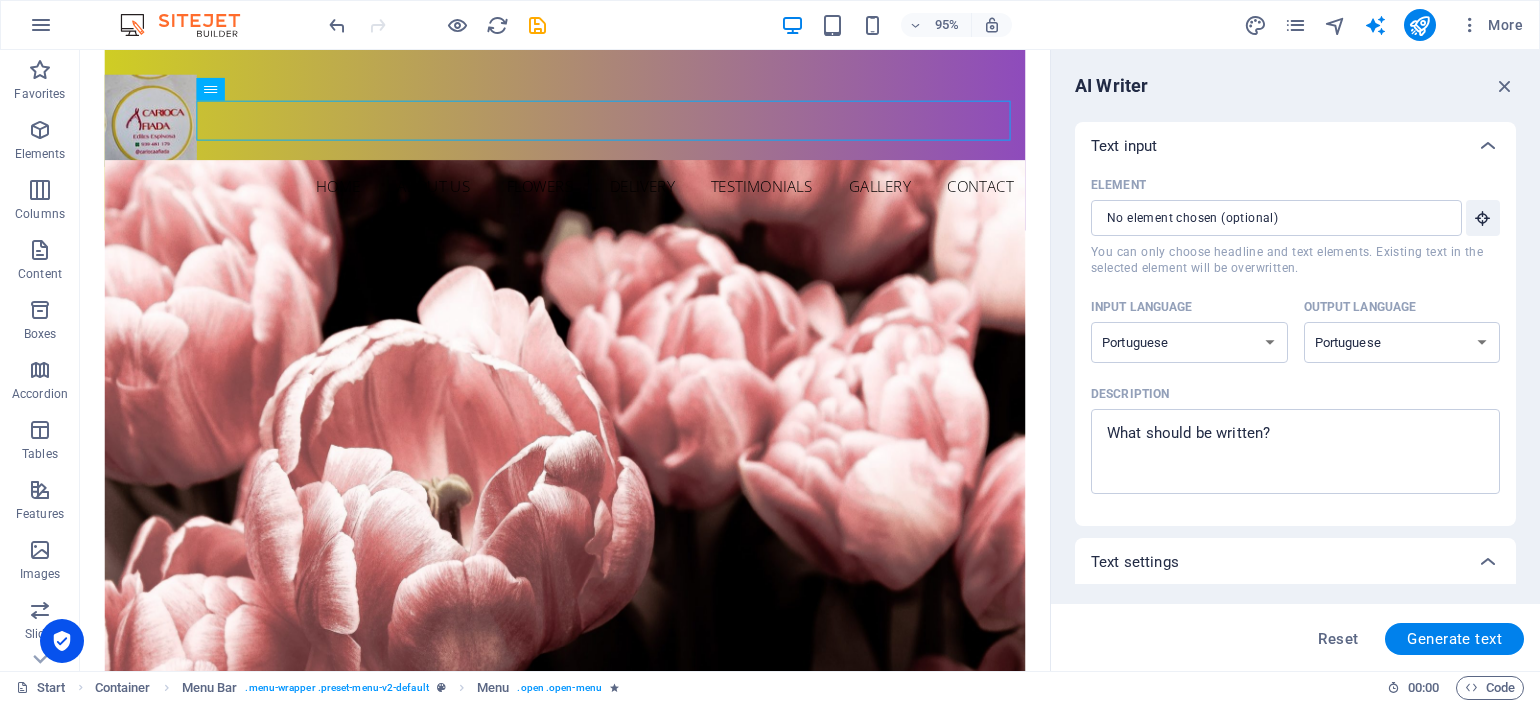 click on "Description" at bounding box center [1130, 394] 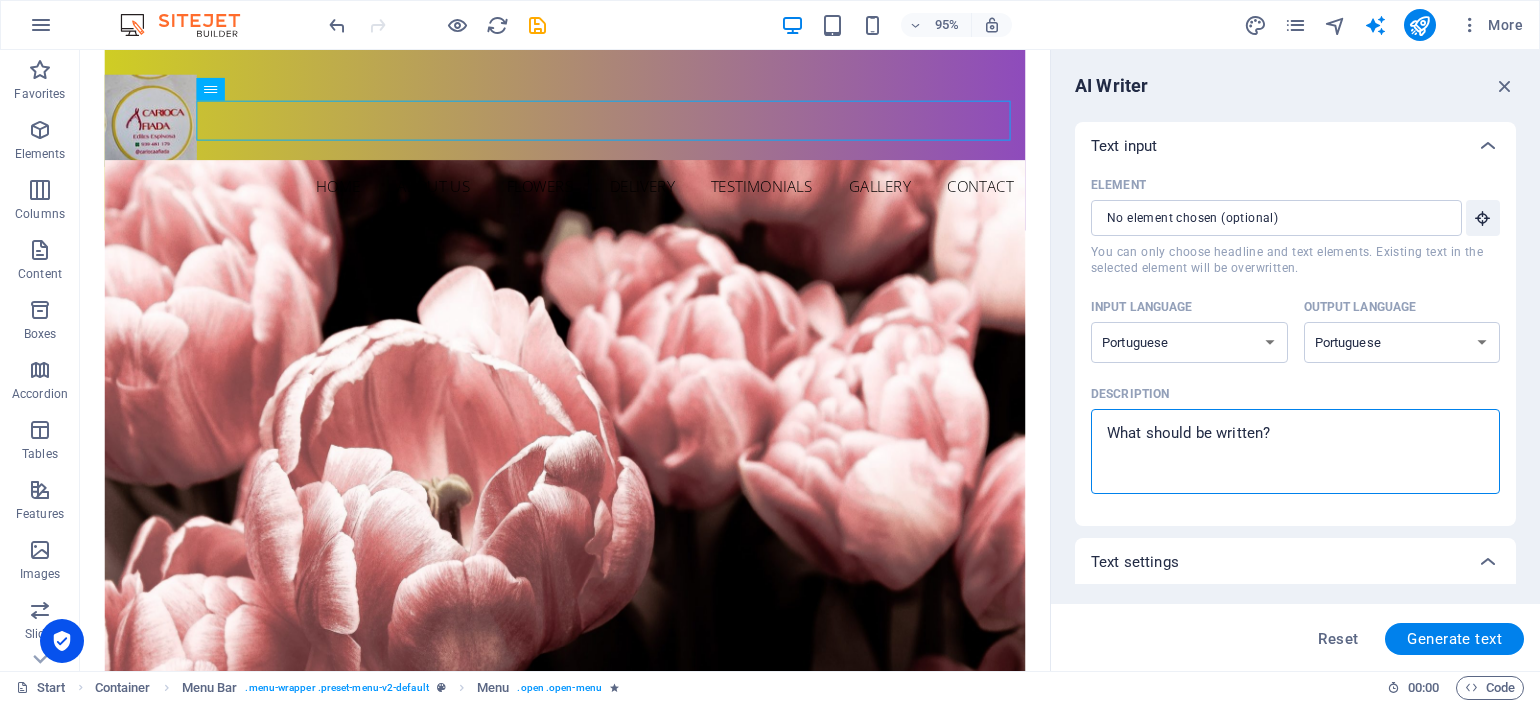drag, startPoint x: 1260, startPoint y: 433, endPoint x: 1103, endPoint y: 439, distance: 157.11461 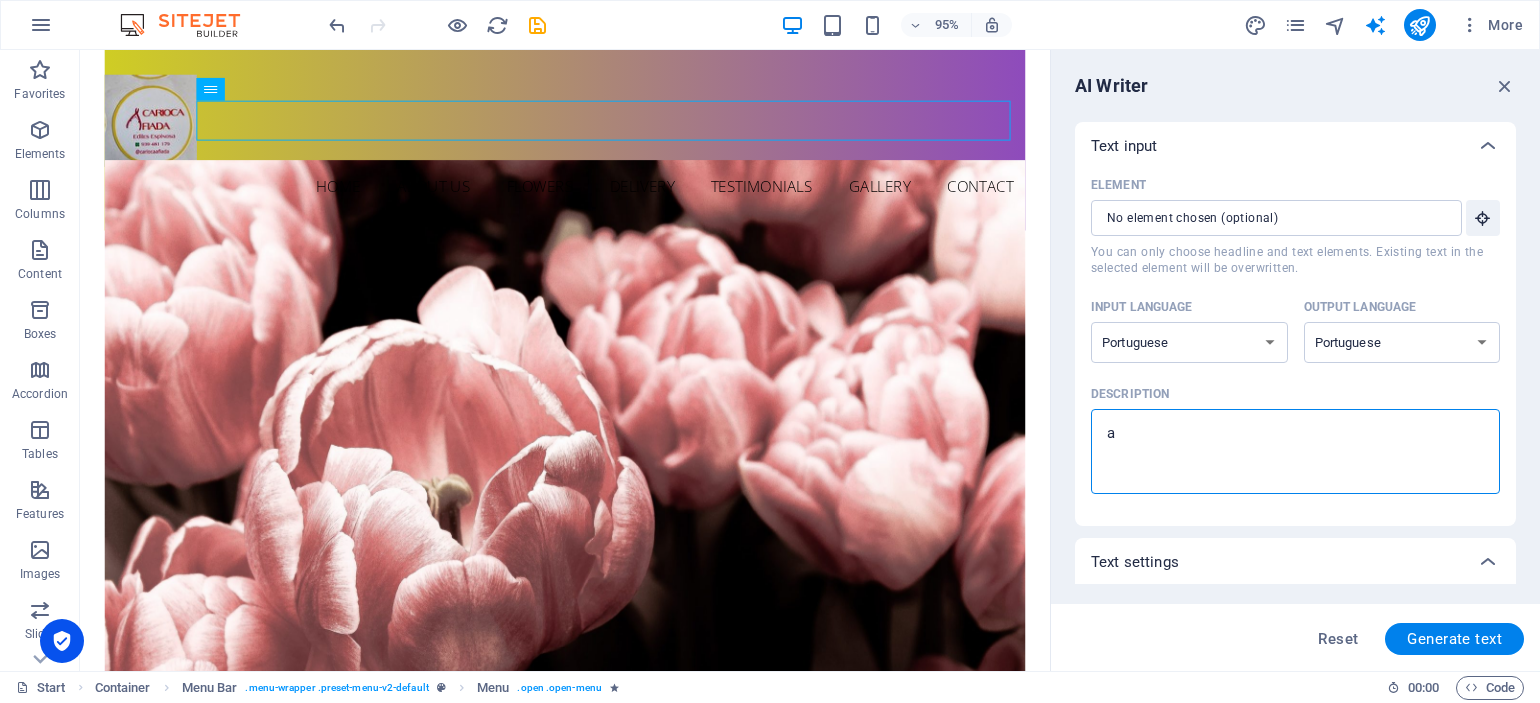 type on "al" 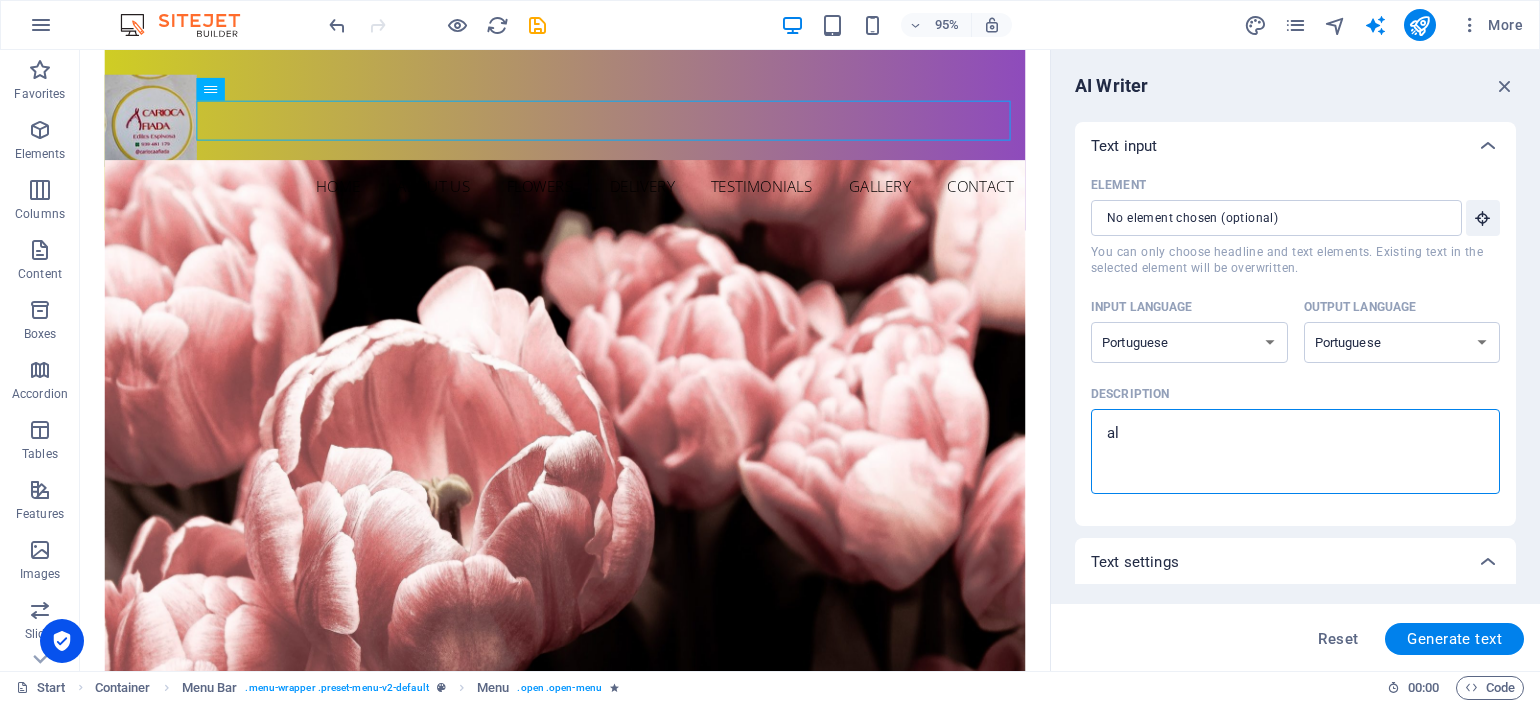type on "alg" 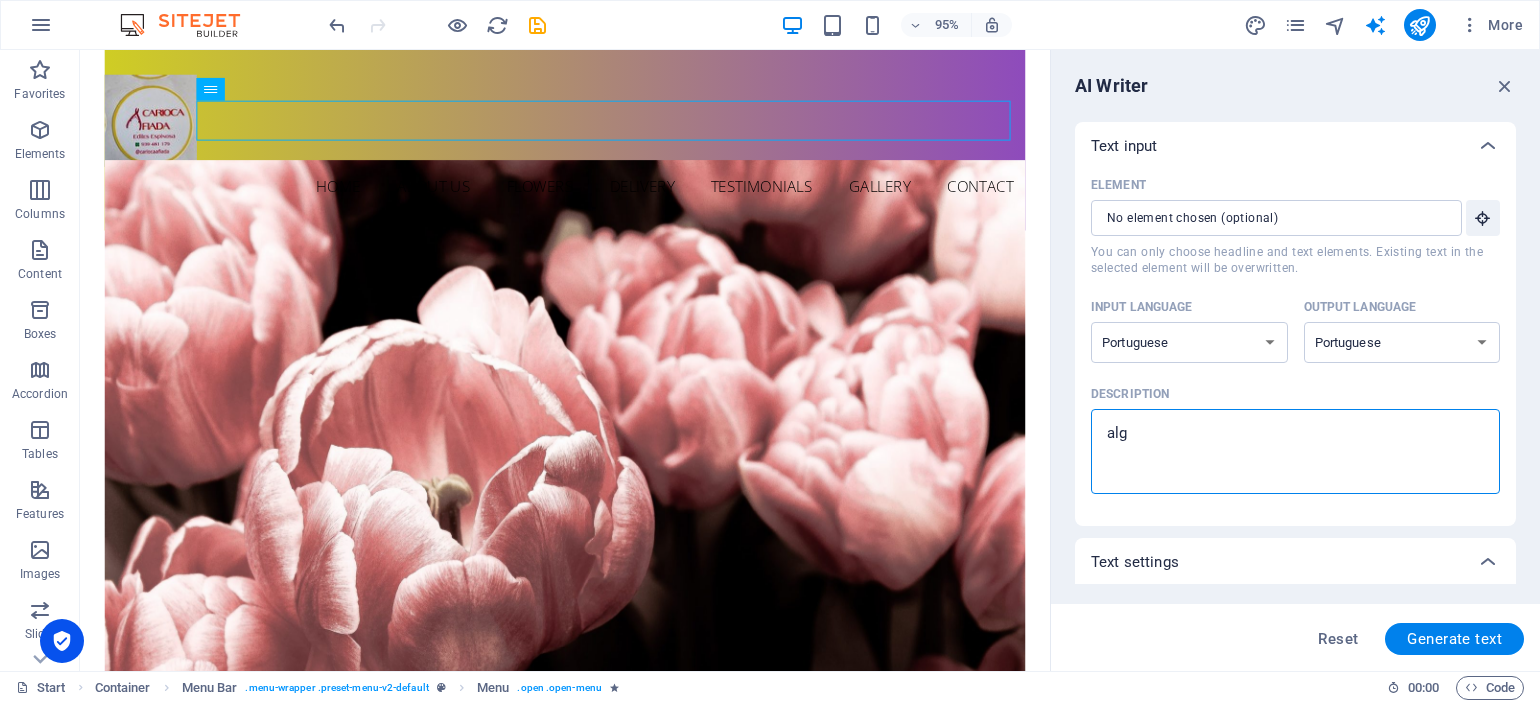 type on "algu" 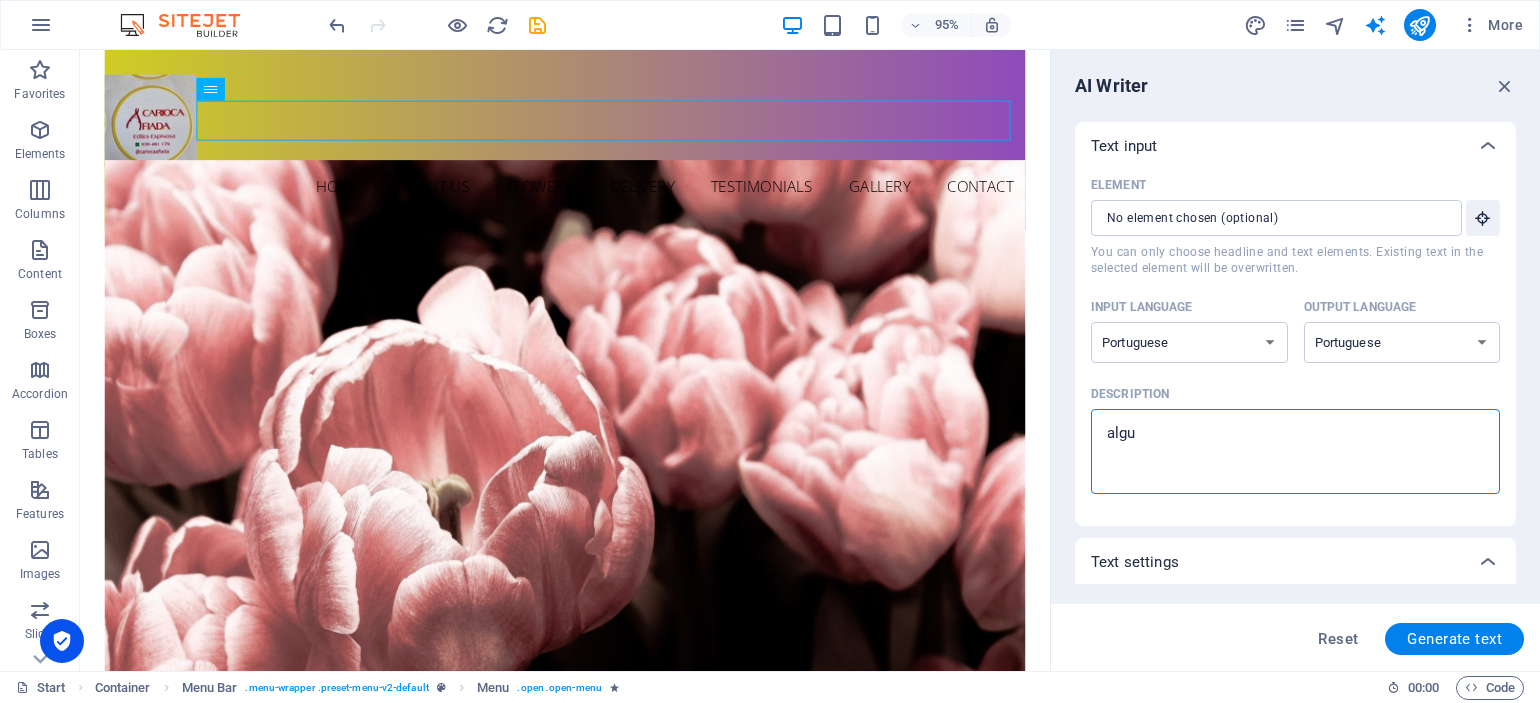 type on "algum" 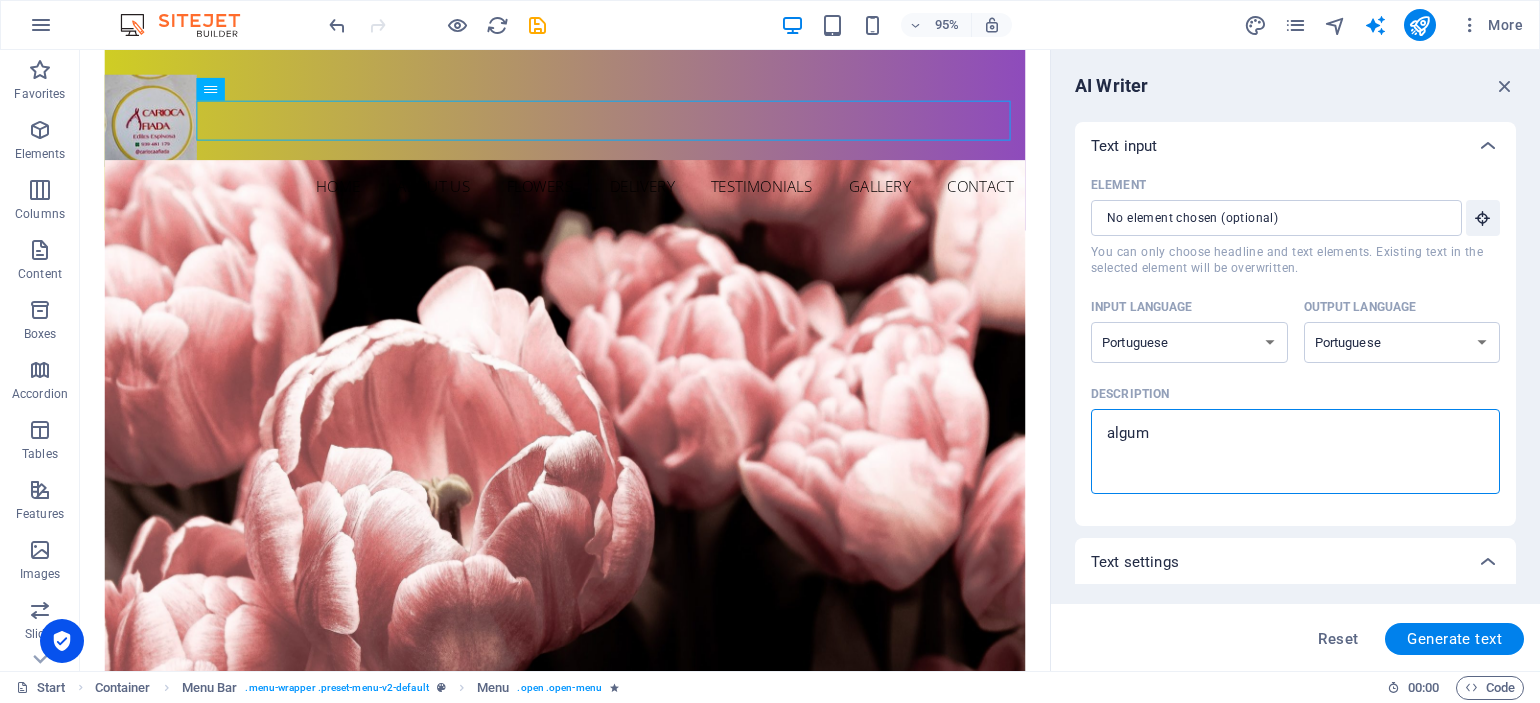 type on "algum" 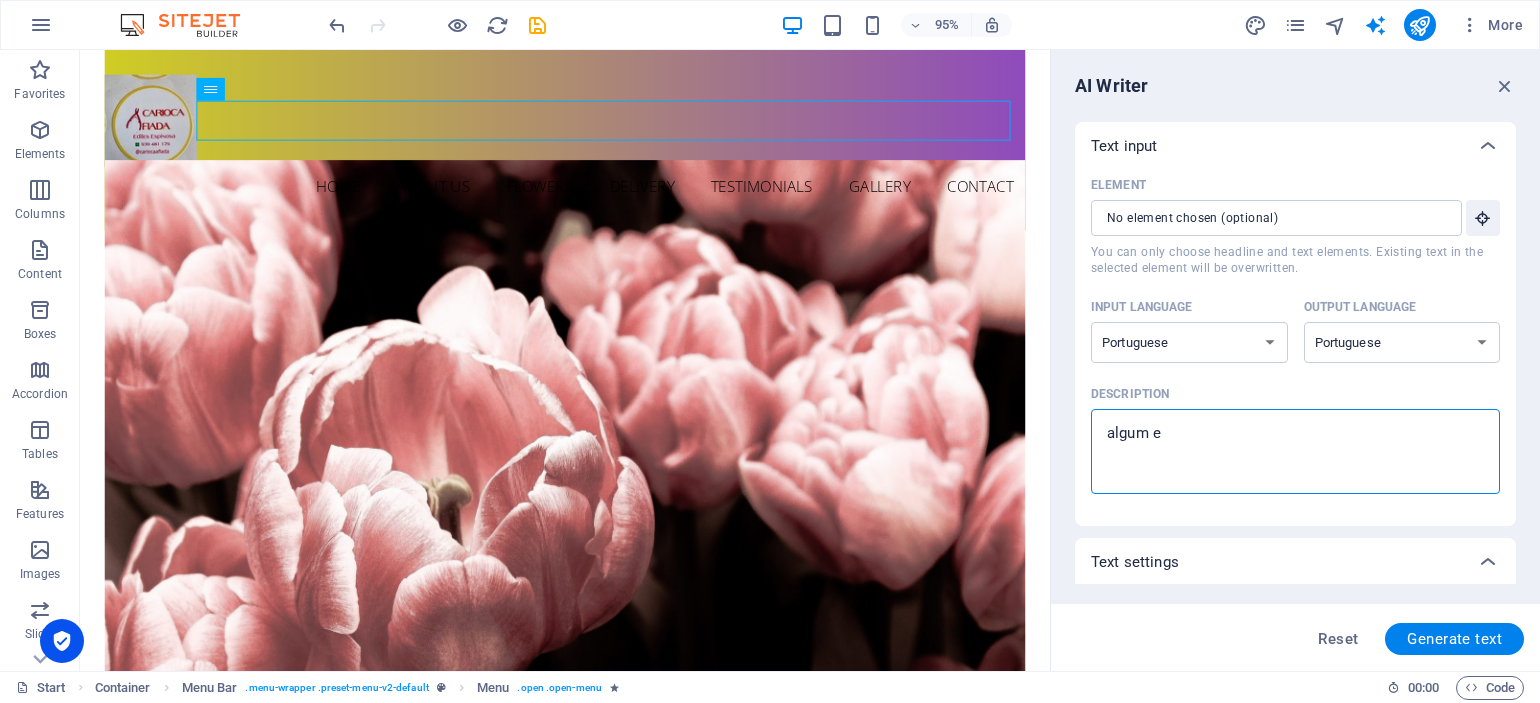 type on "algum el" 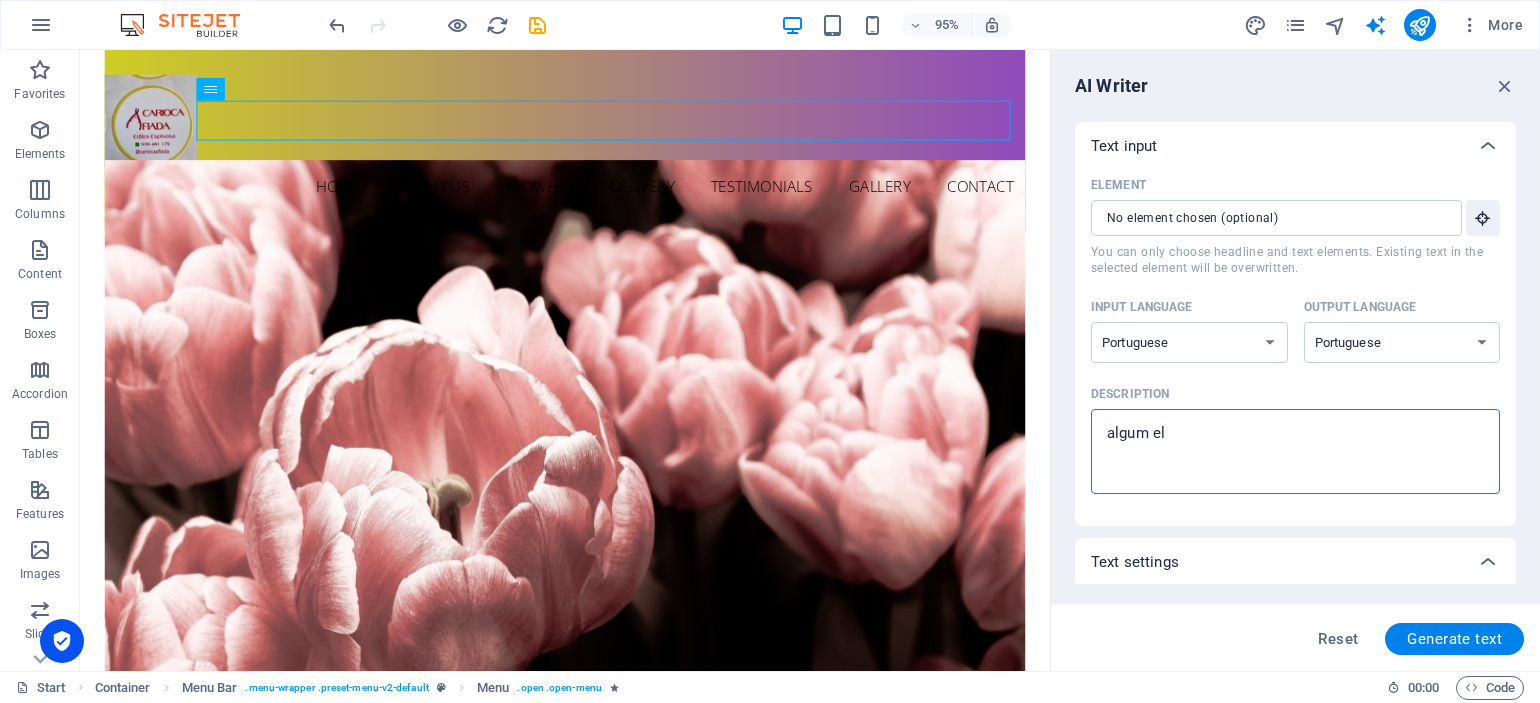 type on "algum elo" 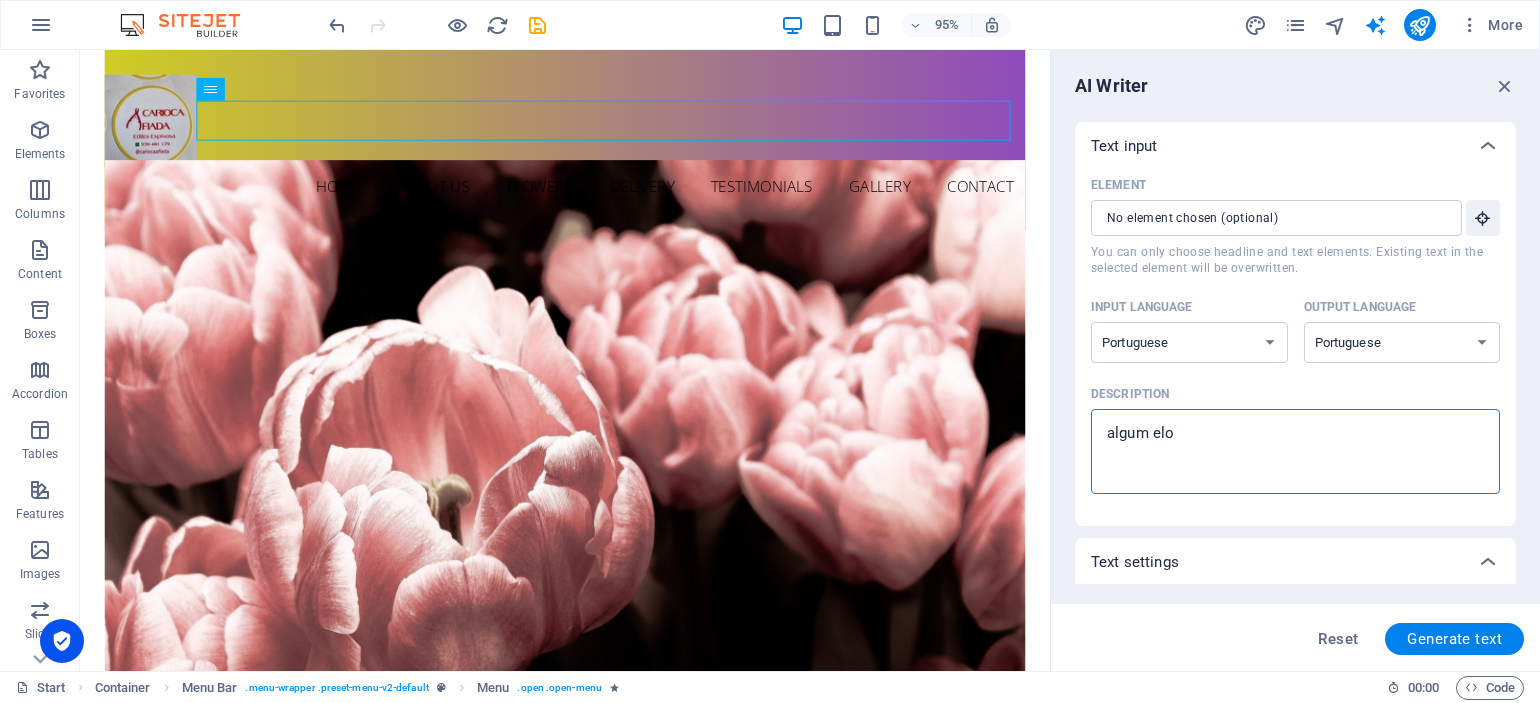 type on "algum elog" 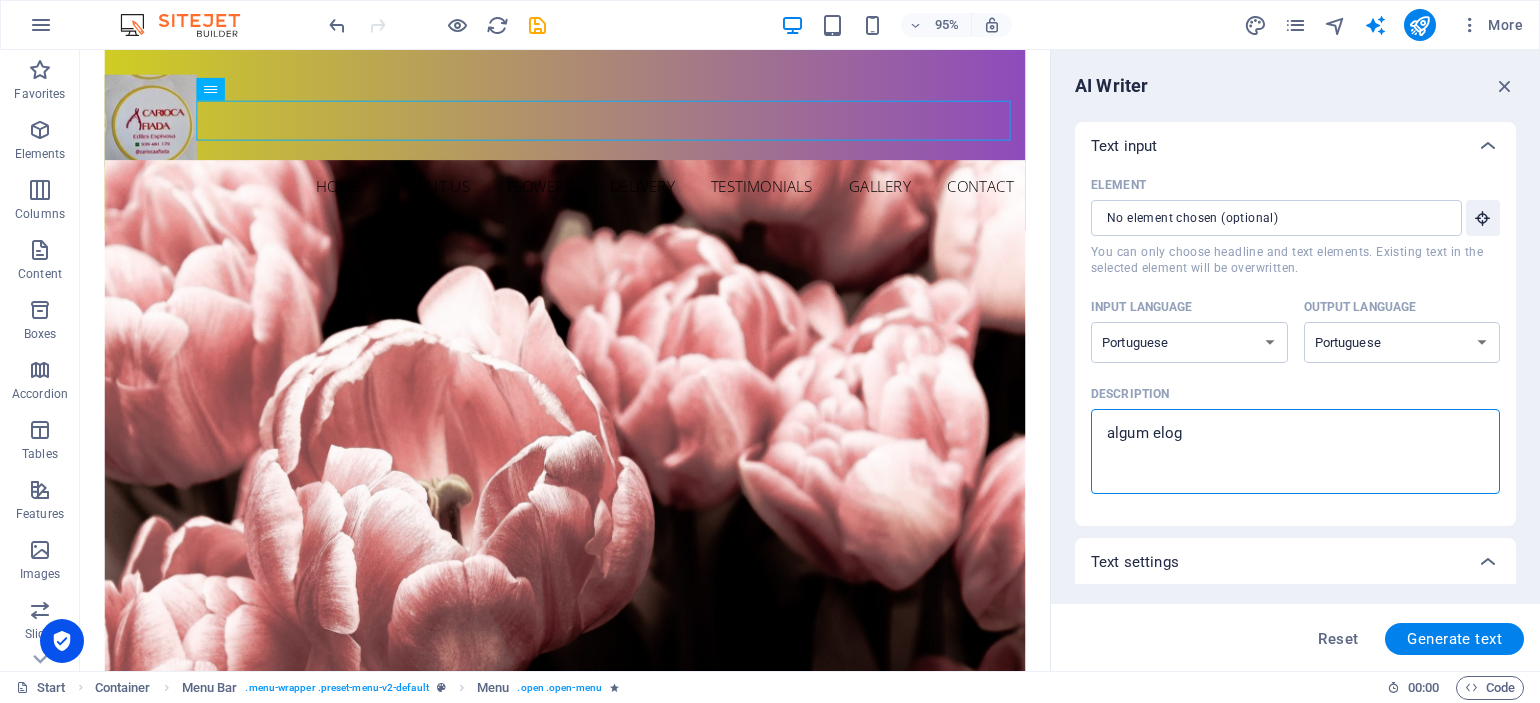 type on "algum elogi" 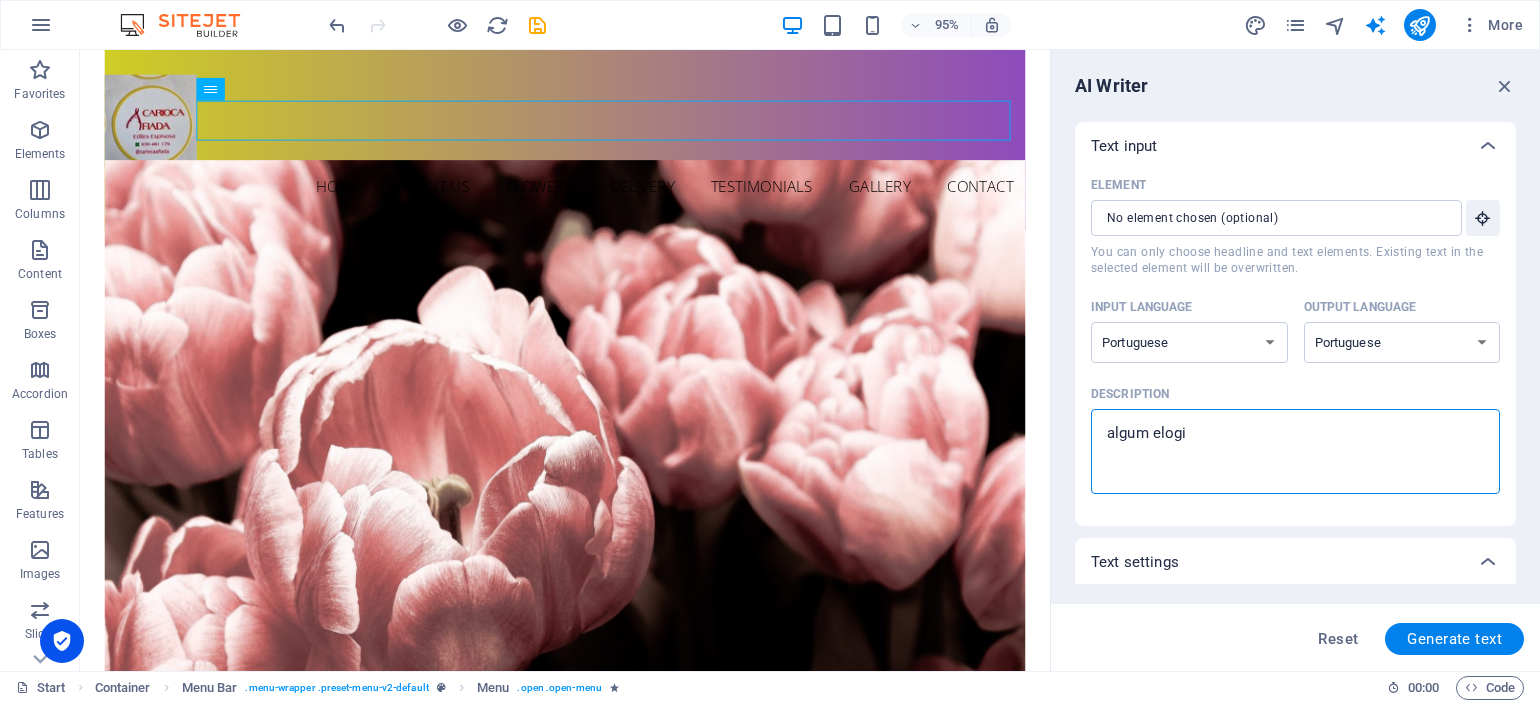 type on "algum elogio" 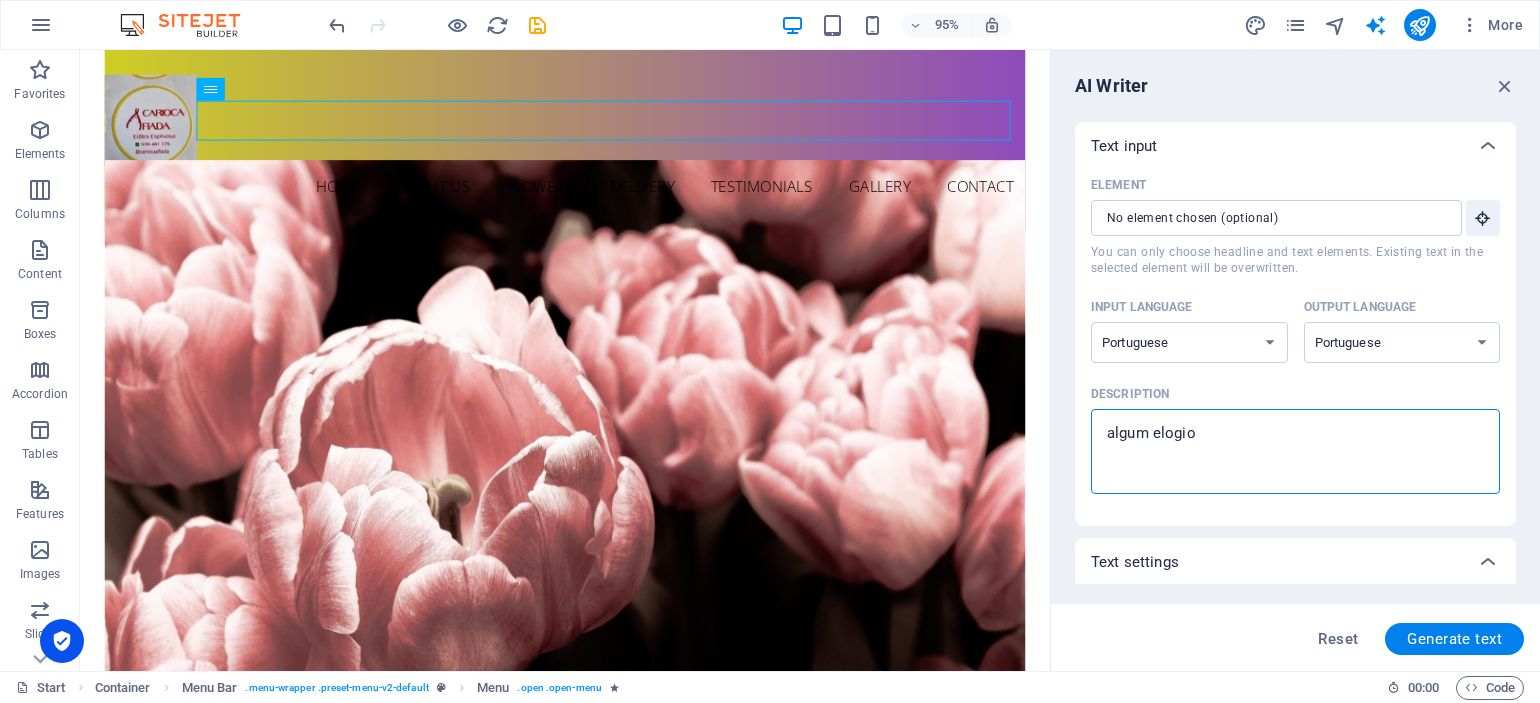 type on "algum elogio" 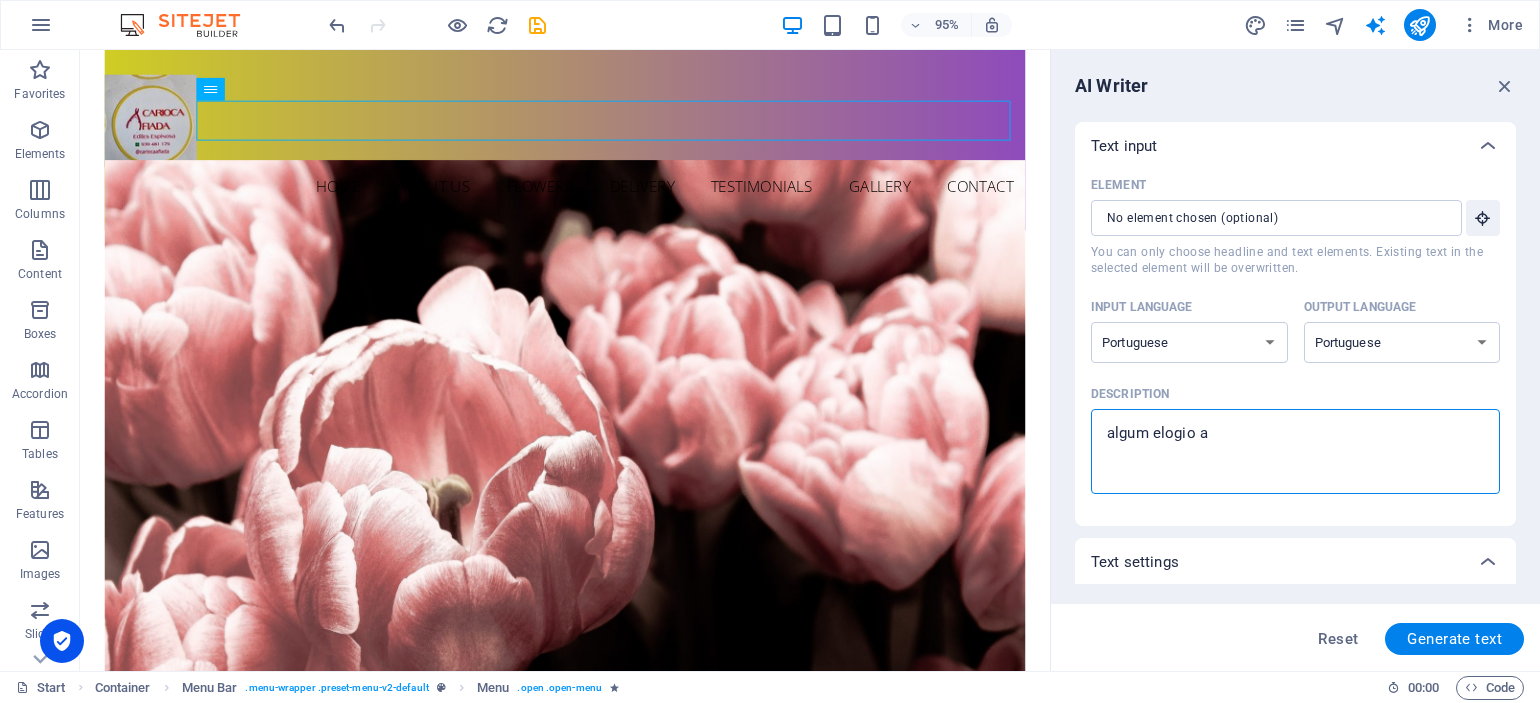 type on "algum elogio ao" 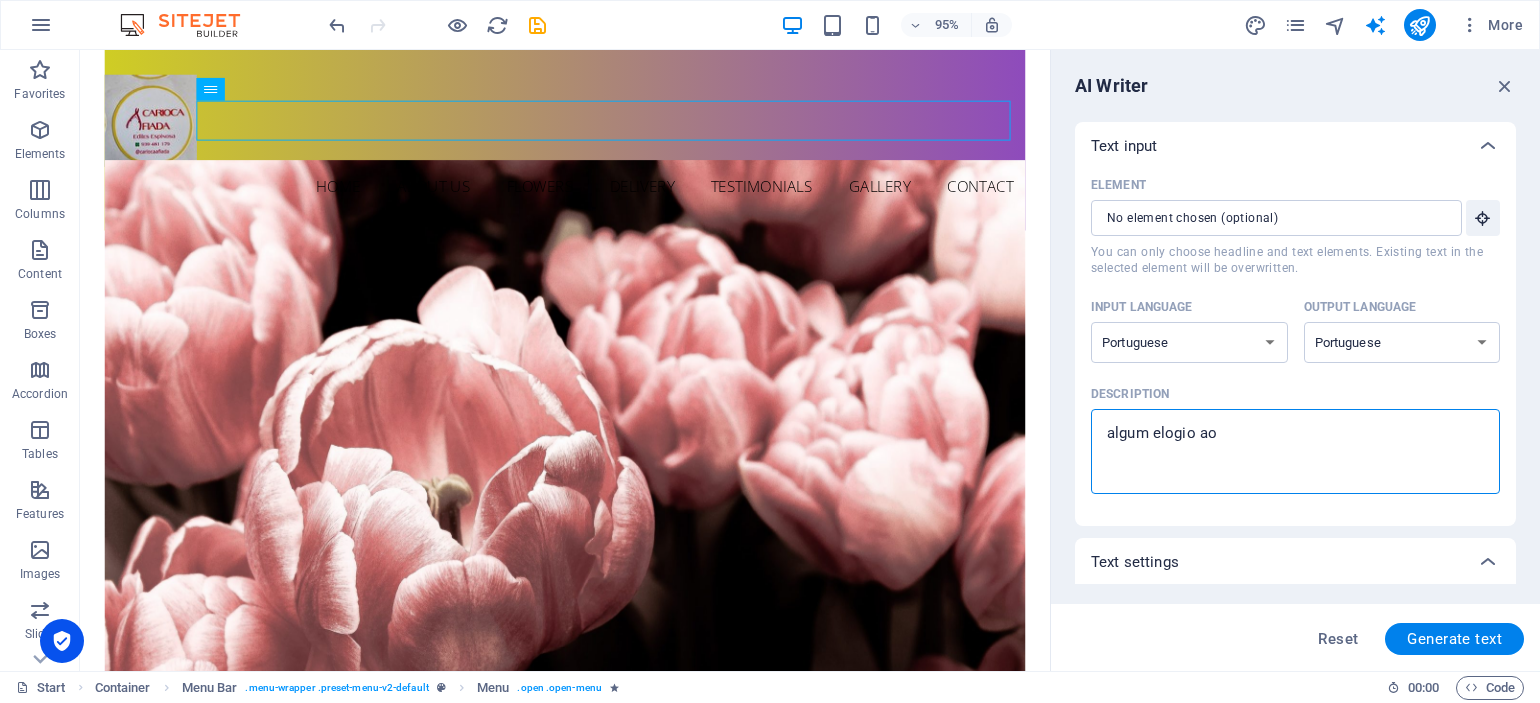 type on "algum elogio ao" 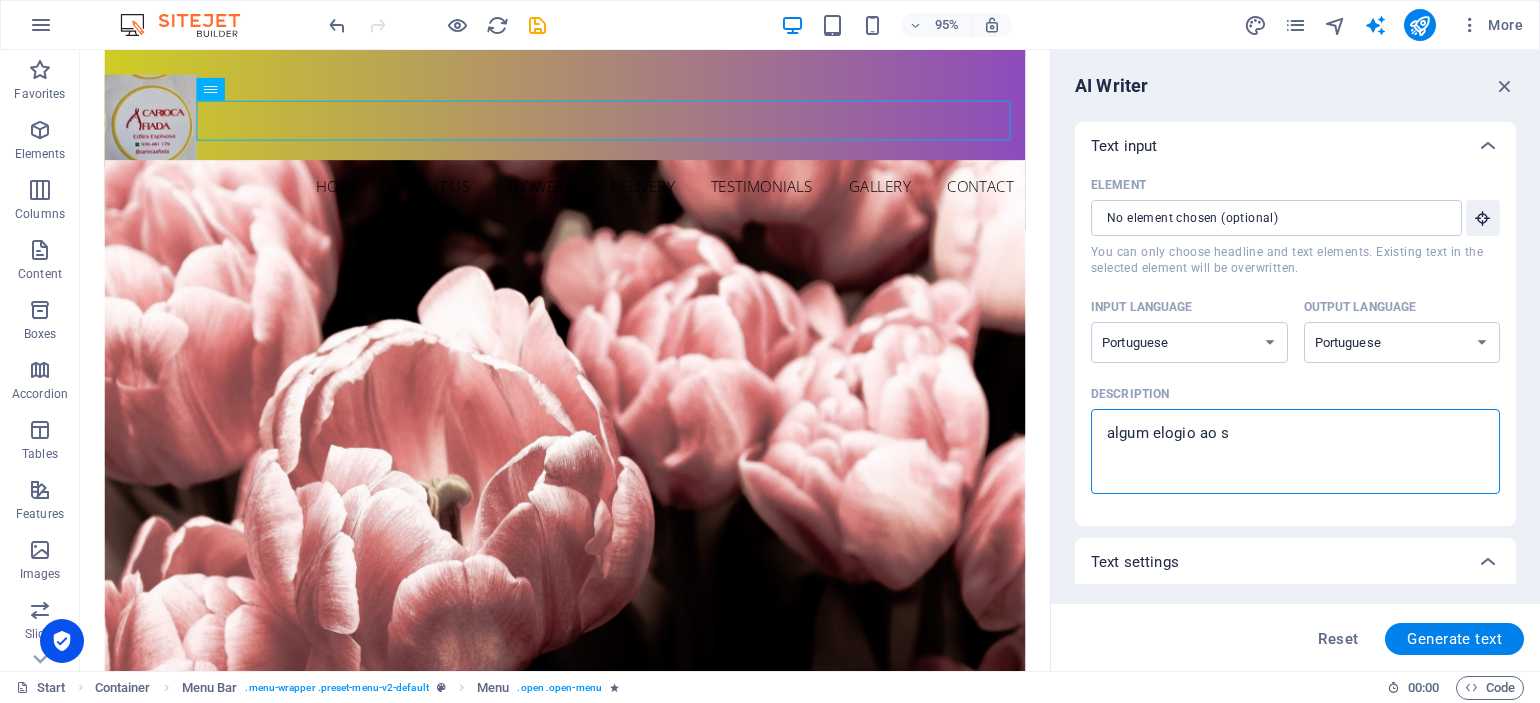 type on "algum elogio ao si" 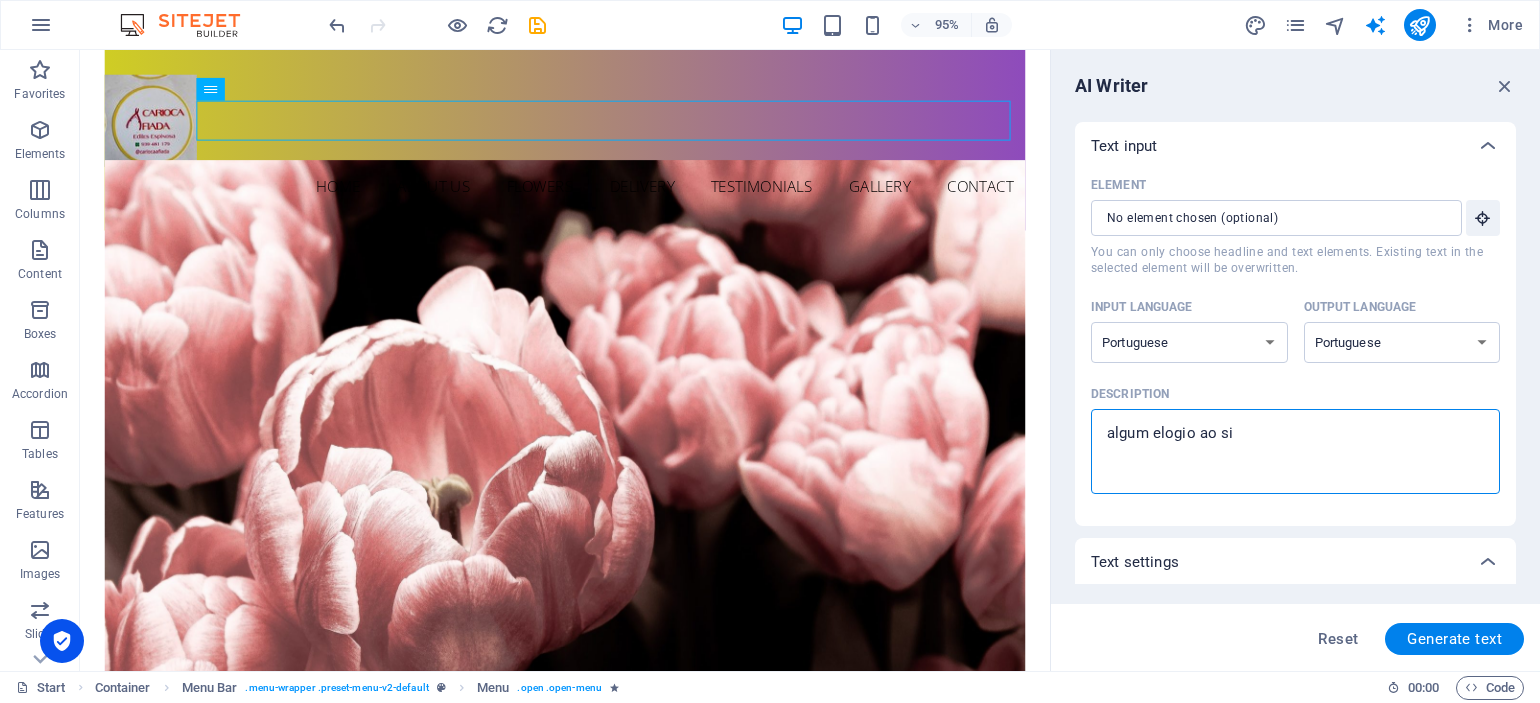 type on "algum elogio ao sit" 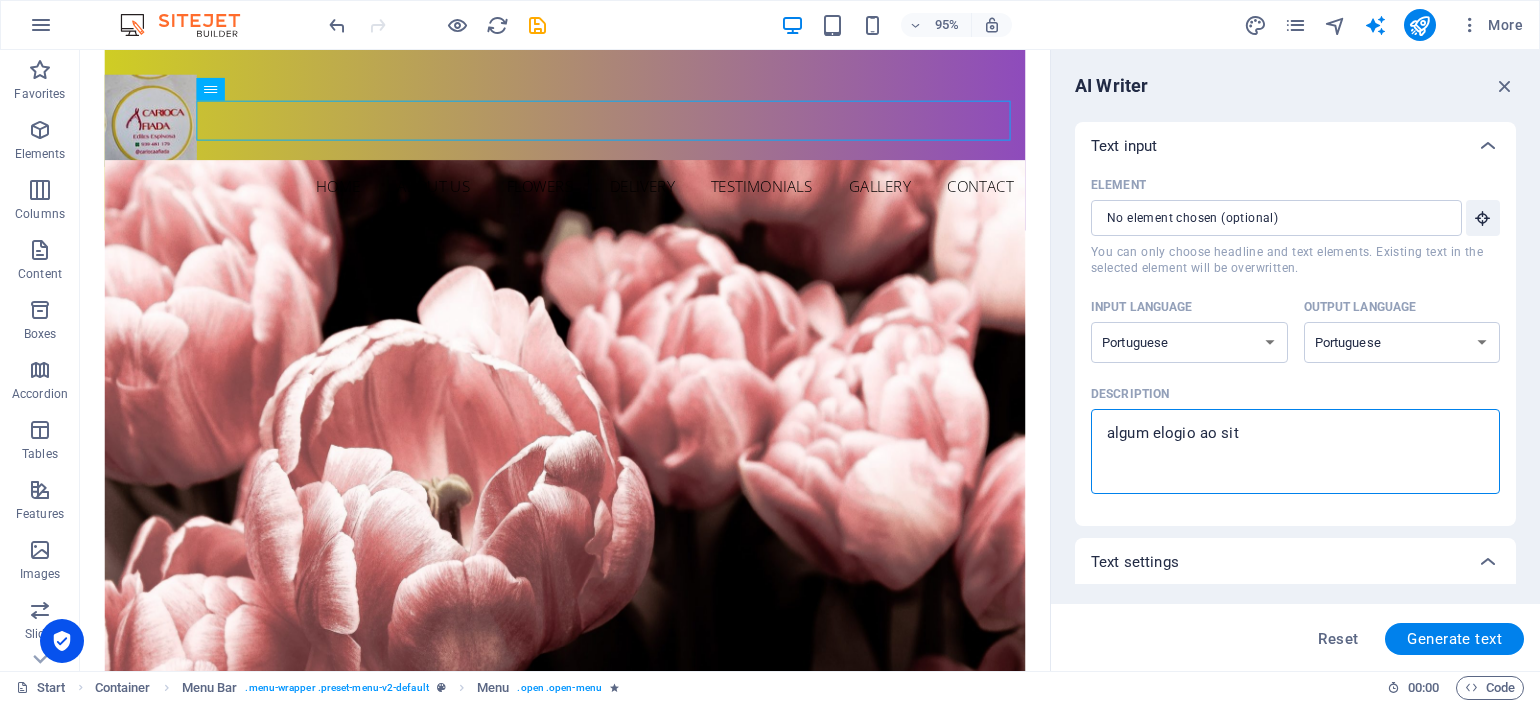 type on "algum elogio ao site" 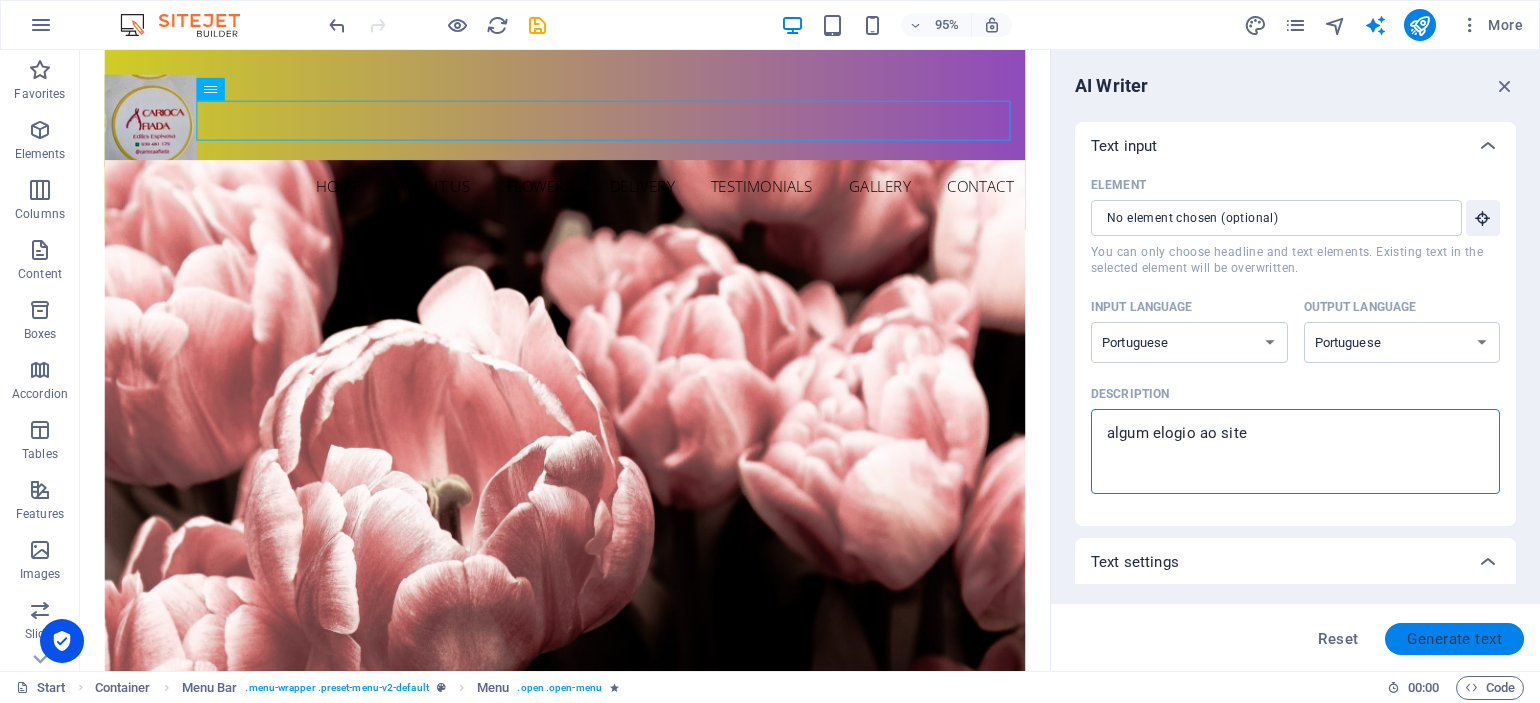 type on "algum elogio ao site" 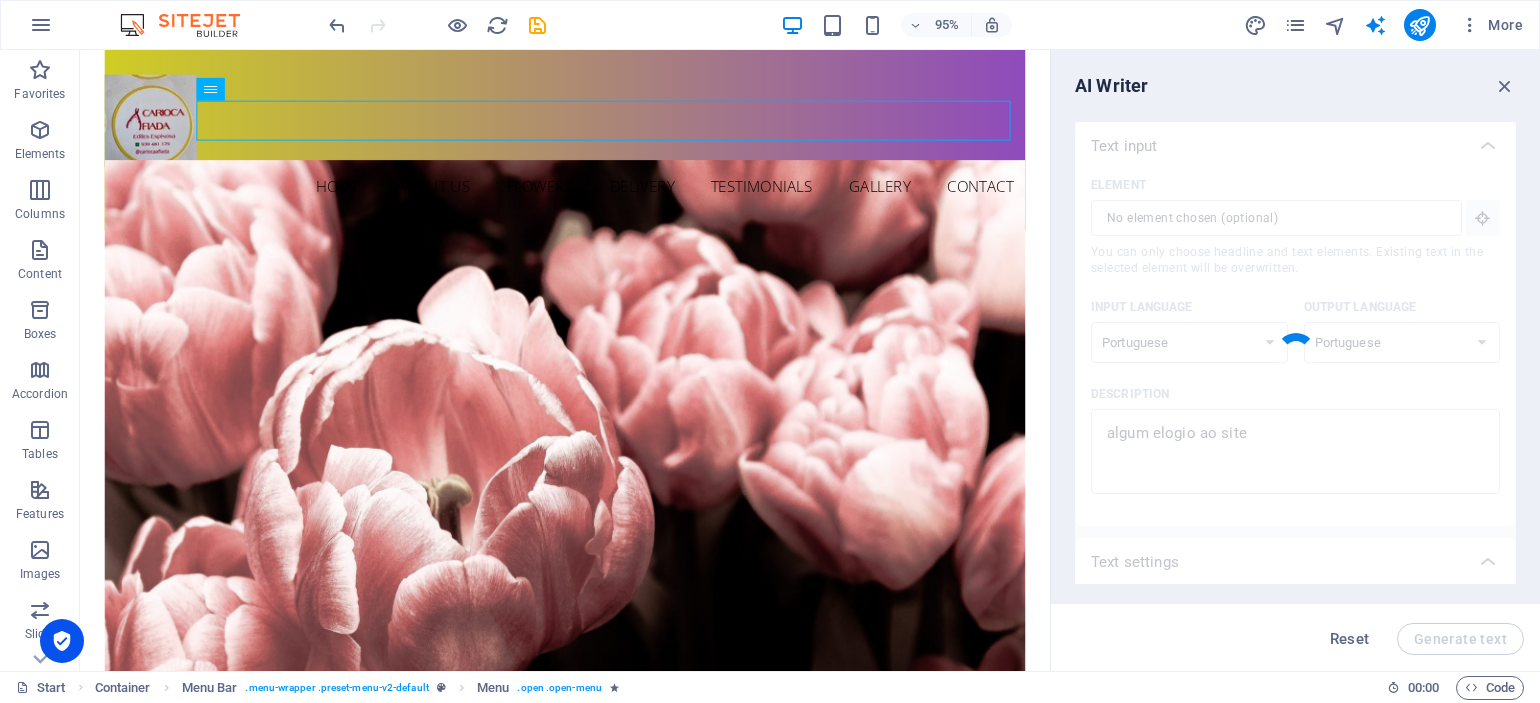 type on "x" 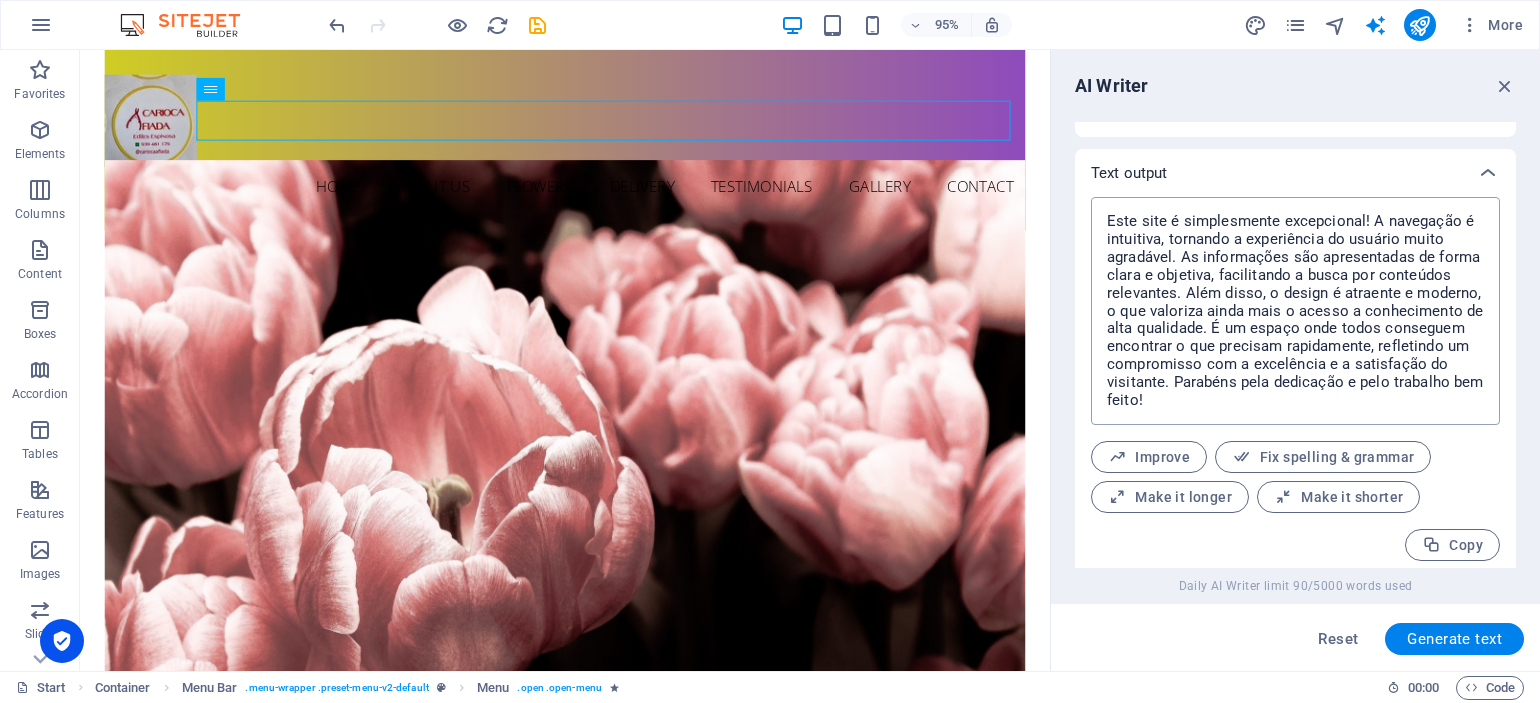 scroll, scrollTop: 734, scrollLeft: 0, axis: vertical 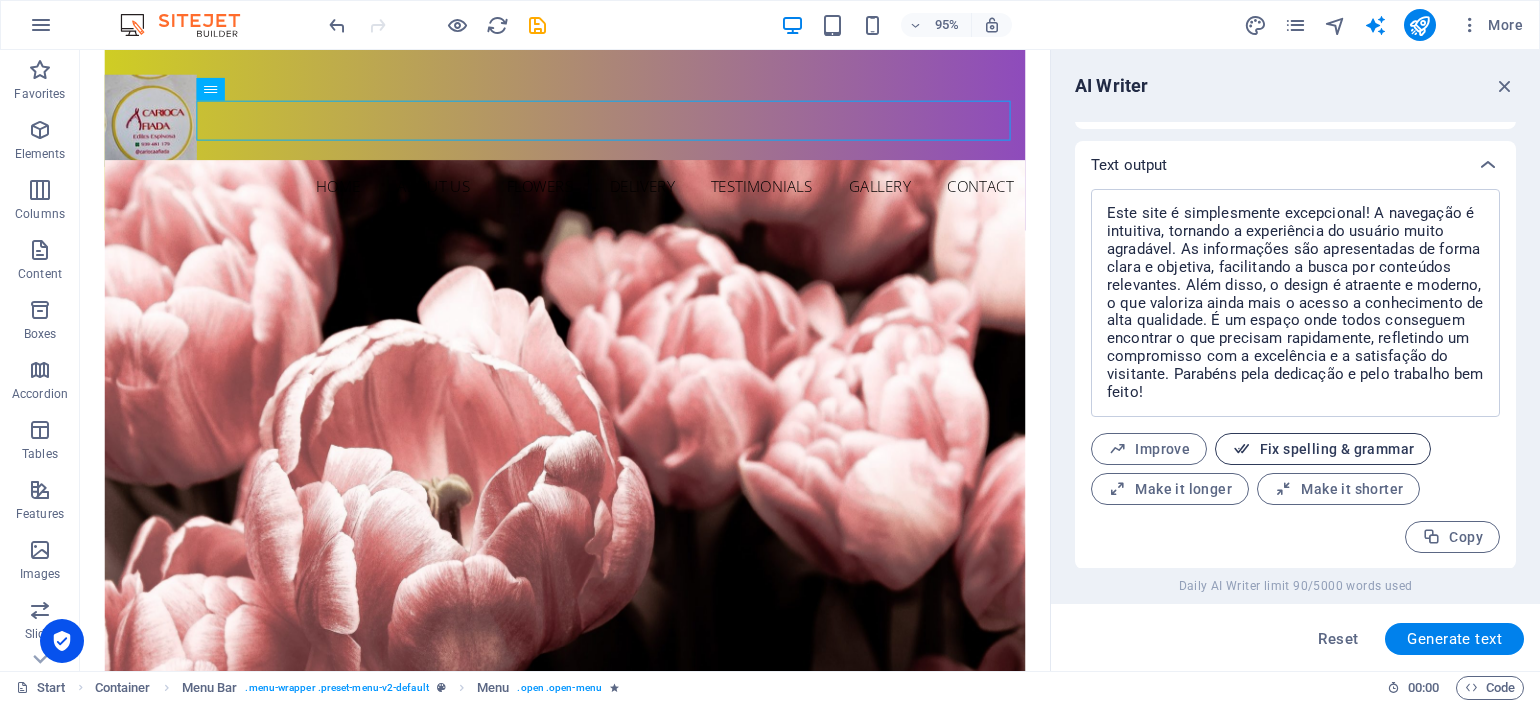 click on "Fix spelling & grammar" at bounding box center [1323, 449] 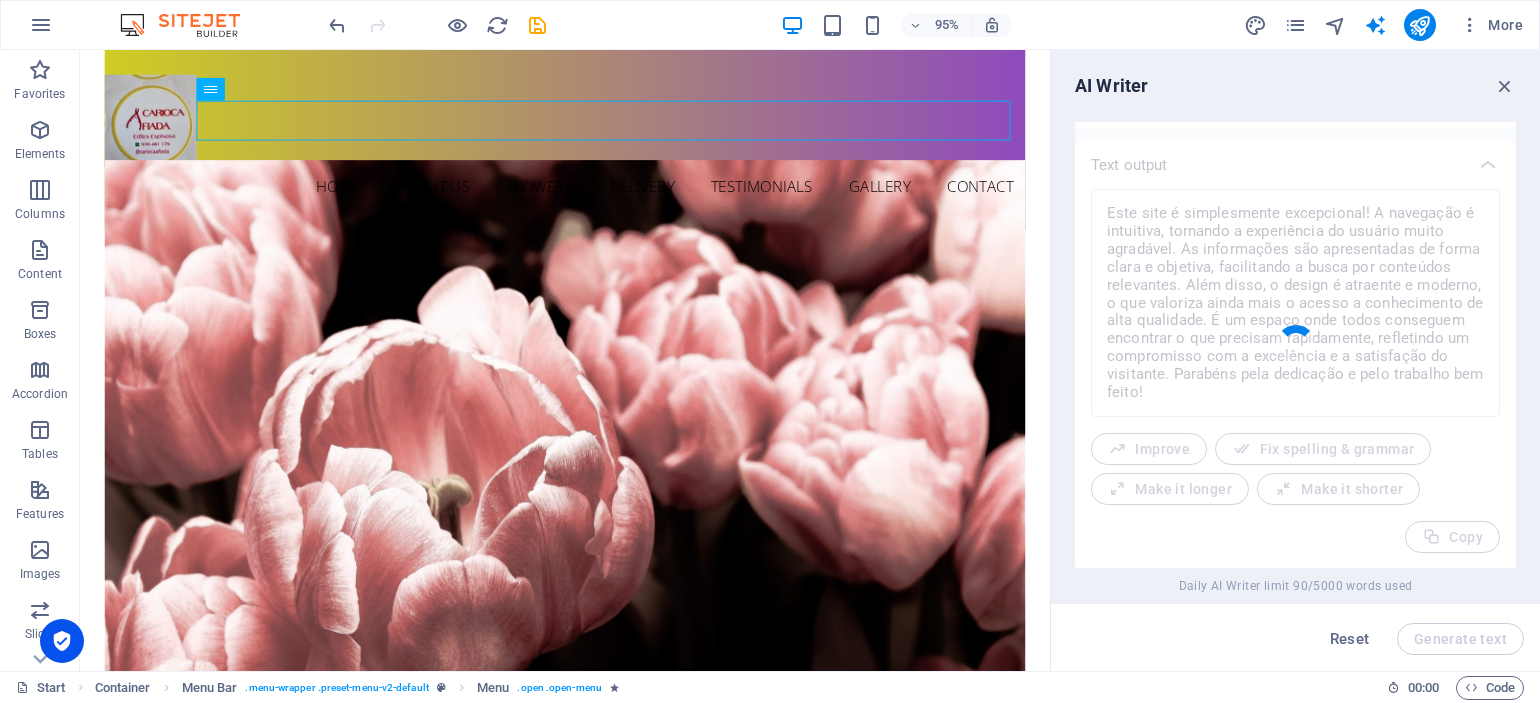 type on "x" 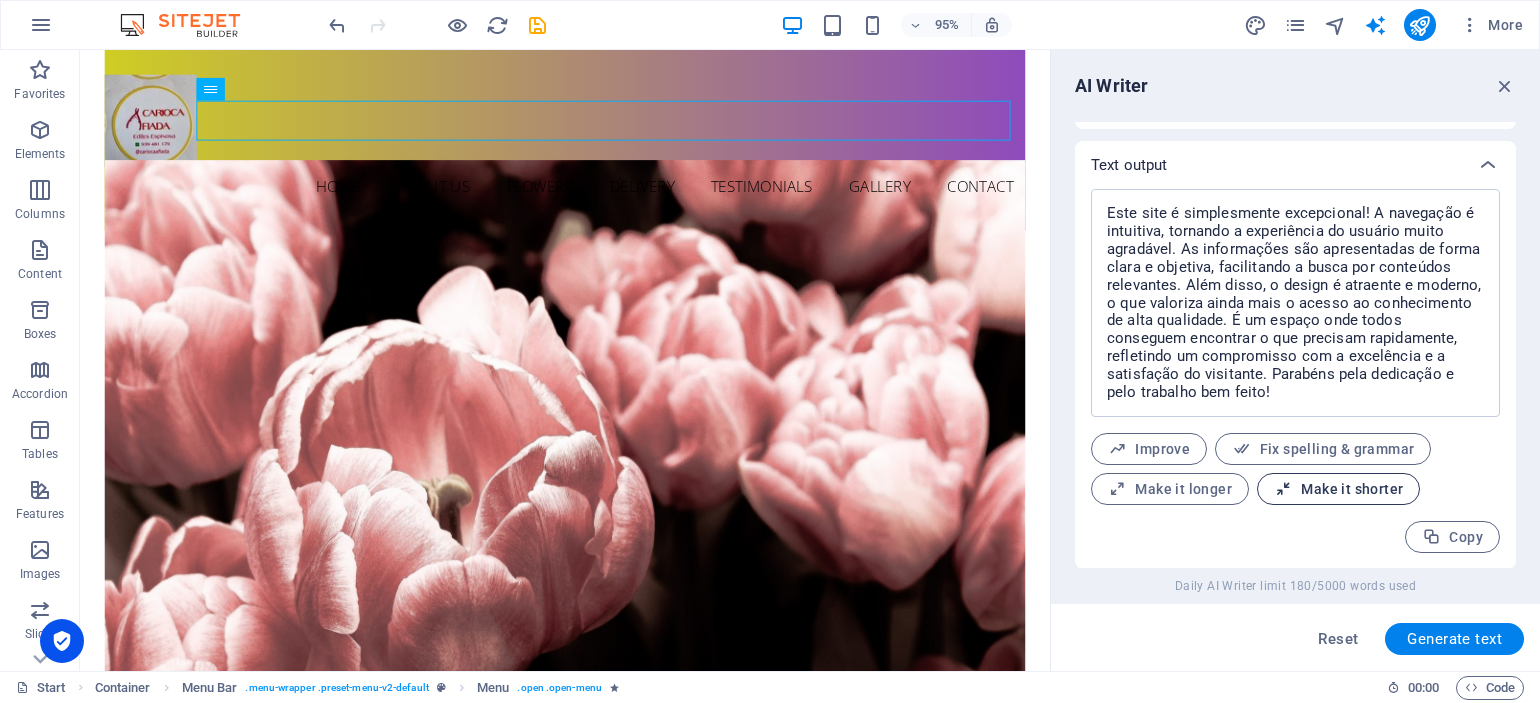 click on "Make it shorter" at bounding box center (1338, 489) 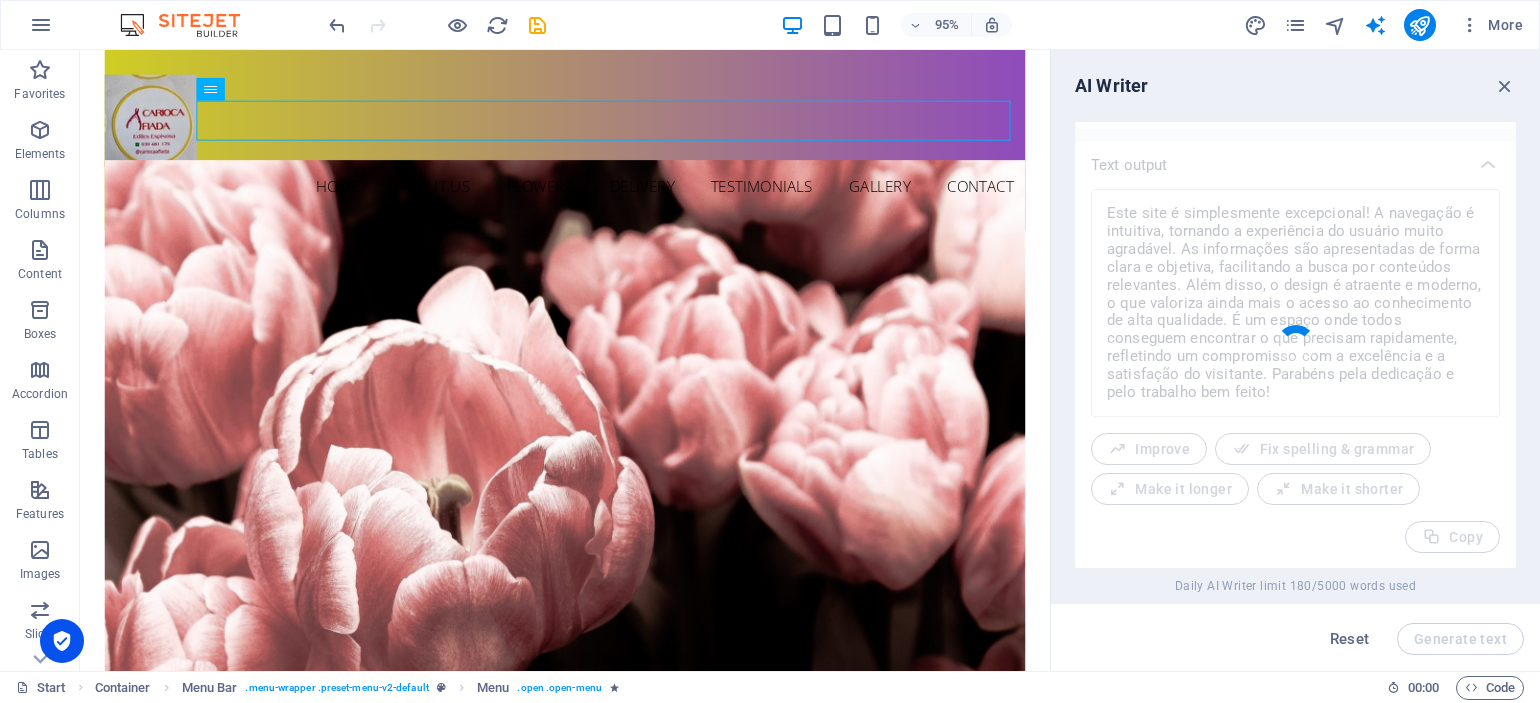 type on "x" 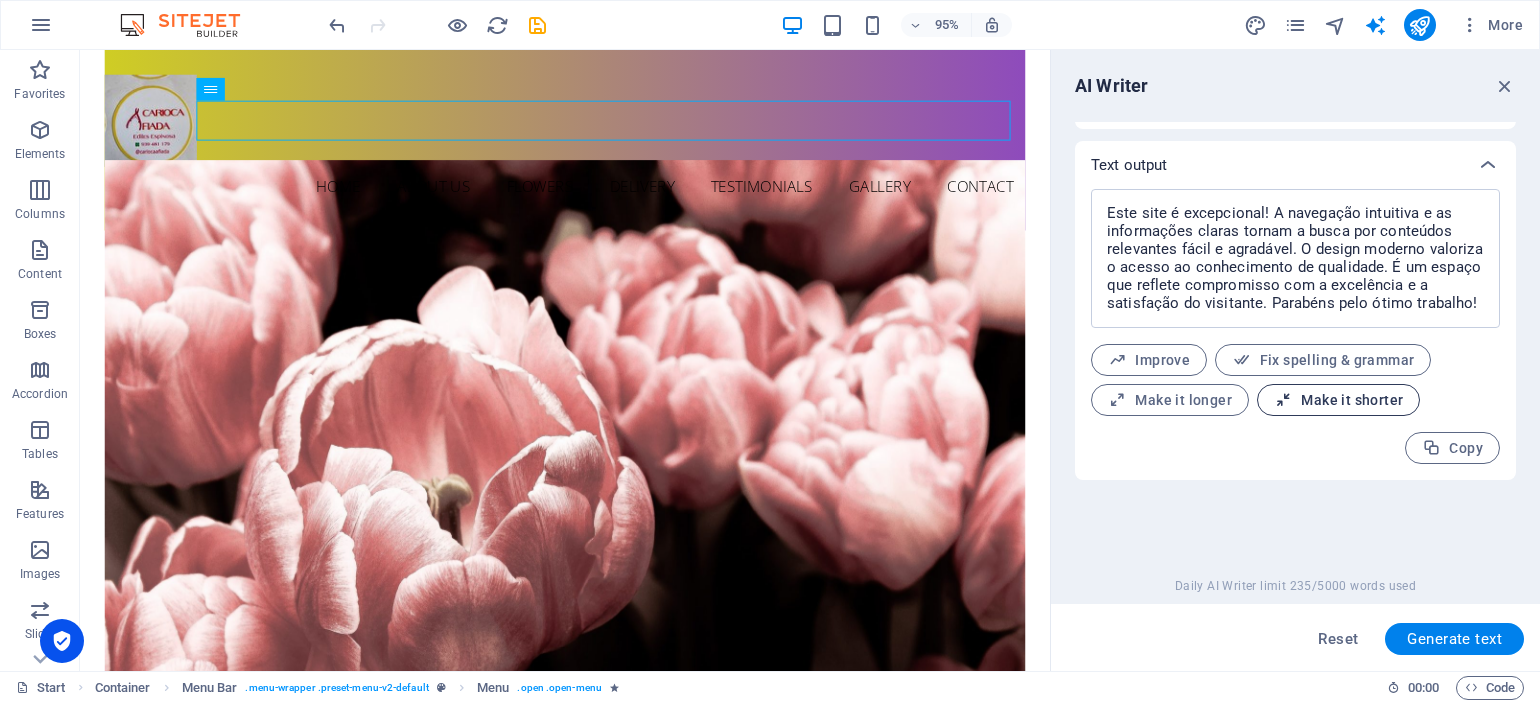 click on "Make it shorter" at bounding box center (1338, 400) 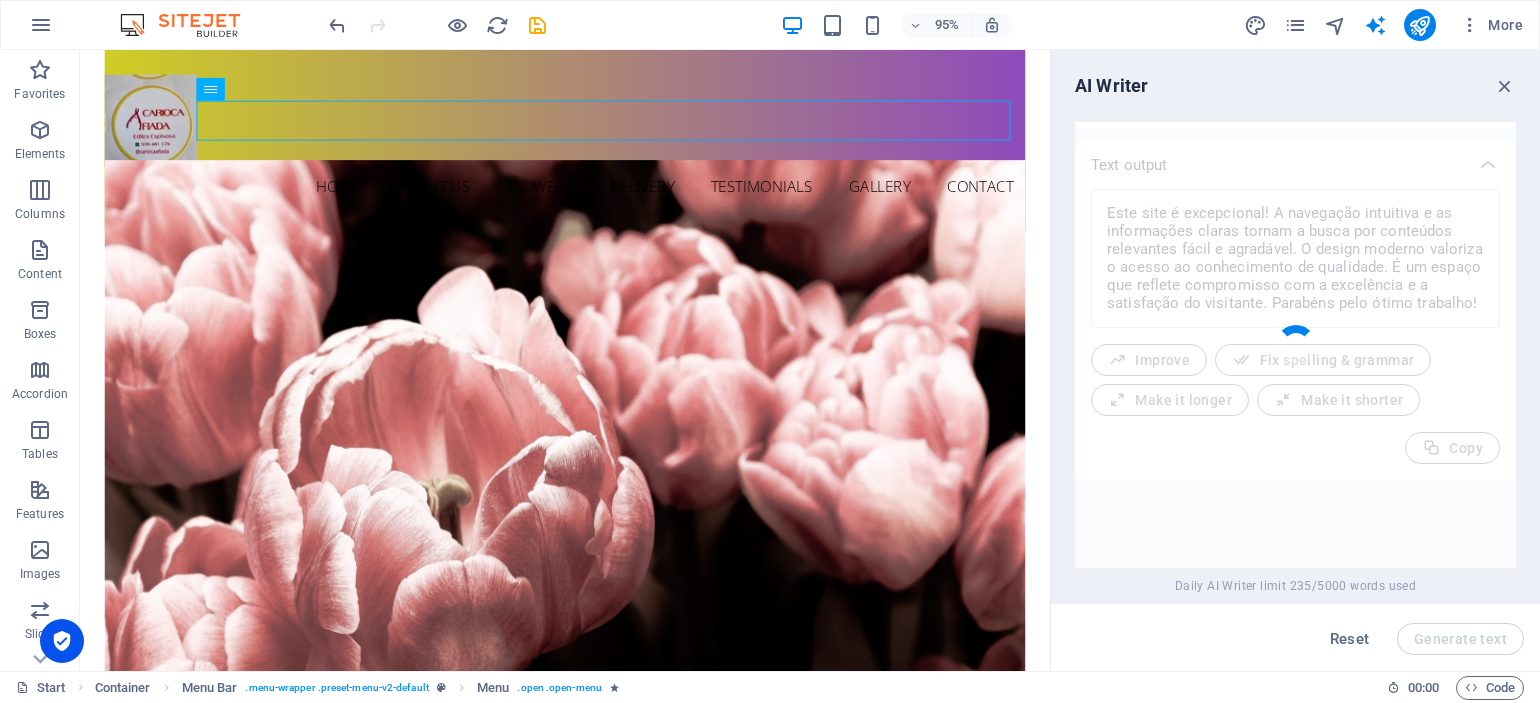 type on "x" 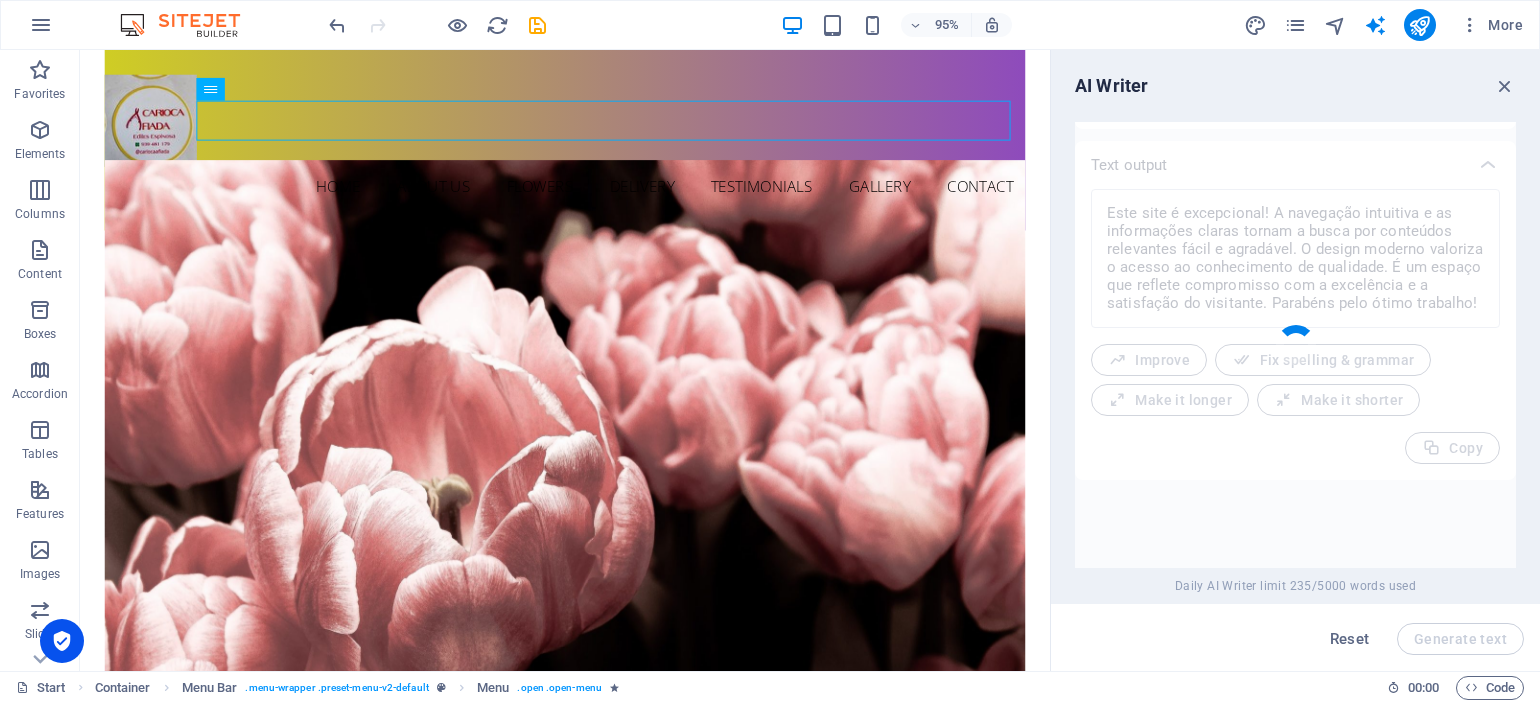 type on "Este site é excepcional! A navegação fácil e informações claras tornam a busca agradável. O design moderno valoriza o acesso ao conhecimento de qualidade. Um espaço comprometido com a excelência e a satisfação do visitante. Parabéns!" 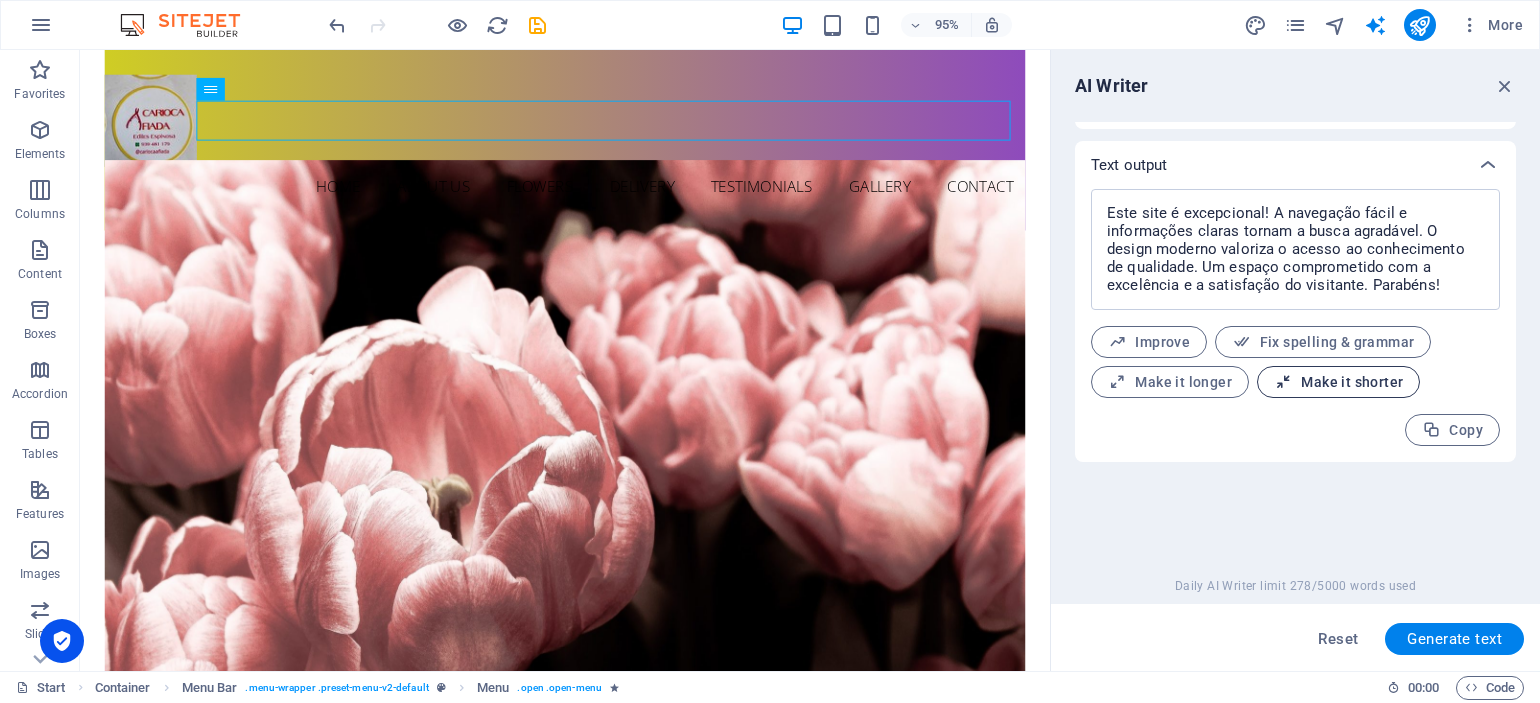 click on "Make it shorter" at bounding box center [1338, 382] 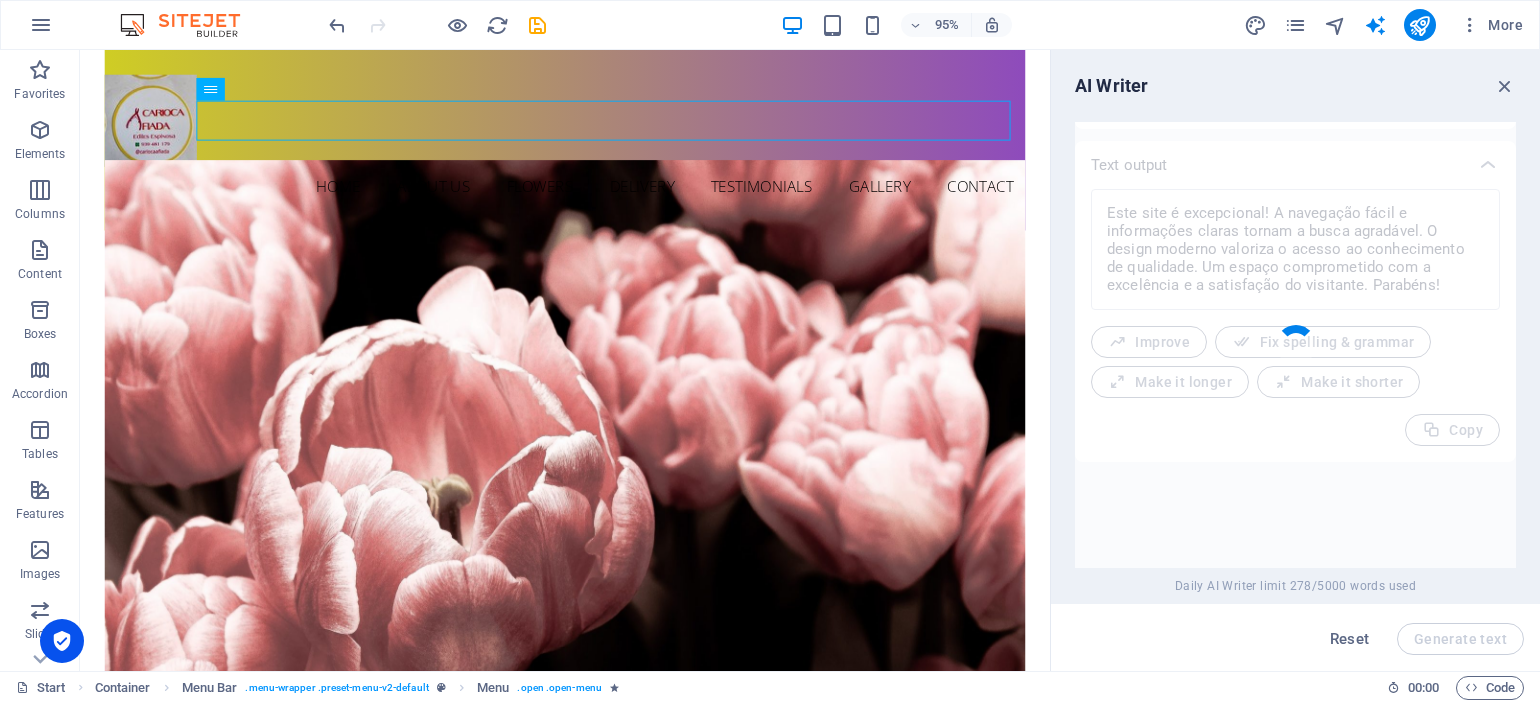 type on "x" 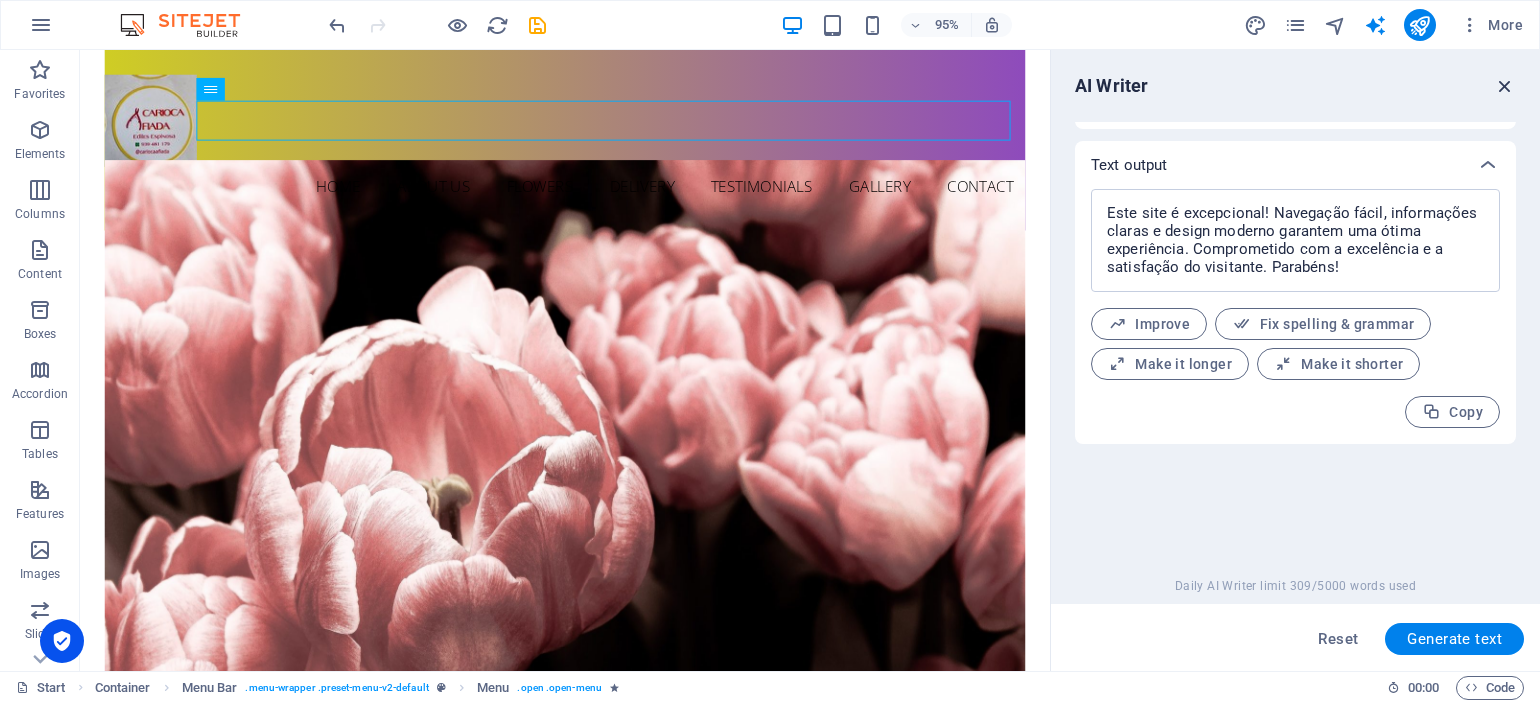 click at bounding box center (1505, 86) 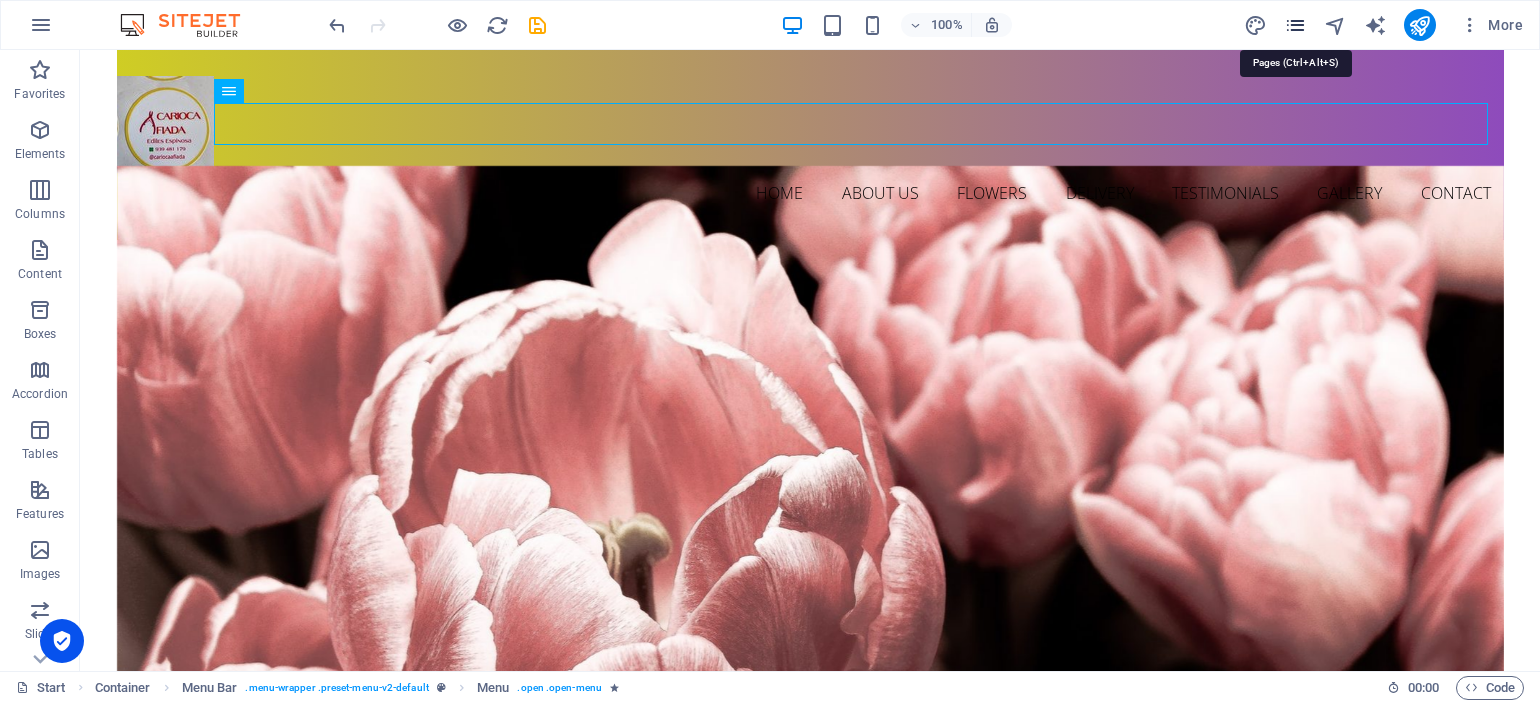 click at bounding box center (1295, 25) 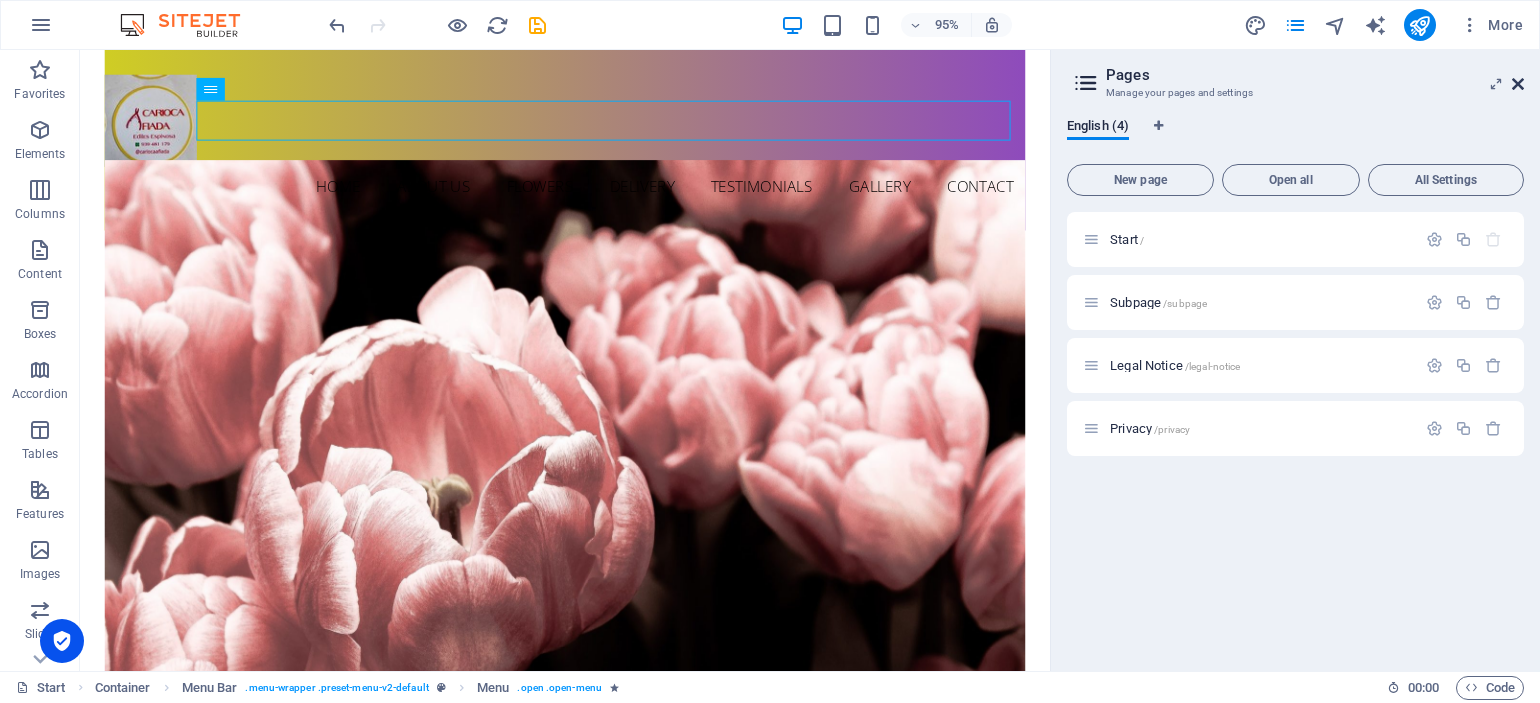 click at bounding box center [1518, 84] 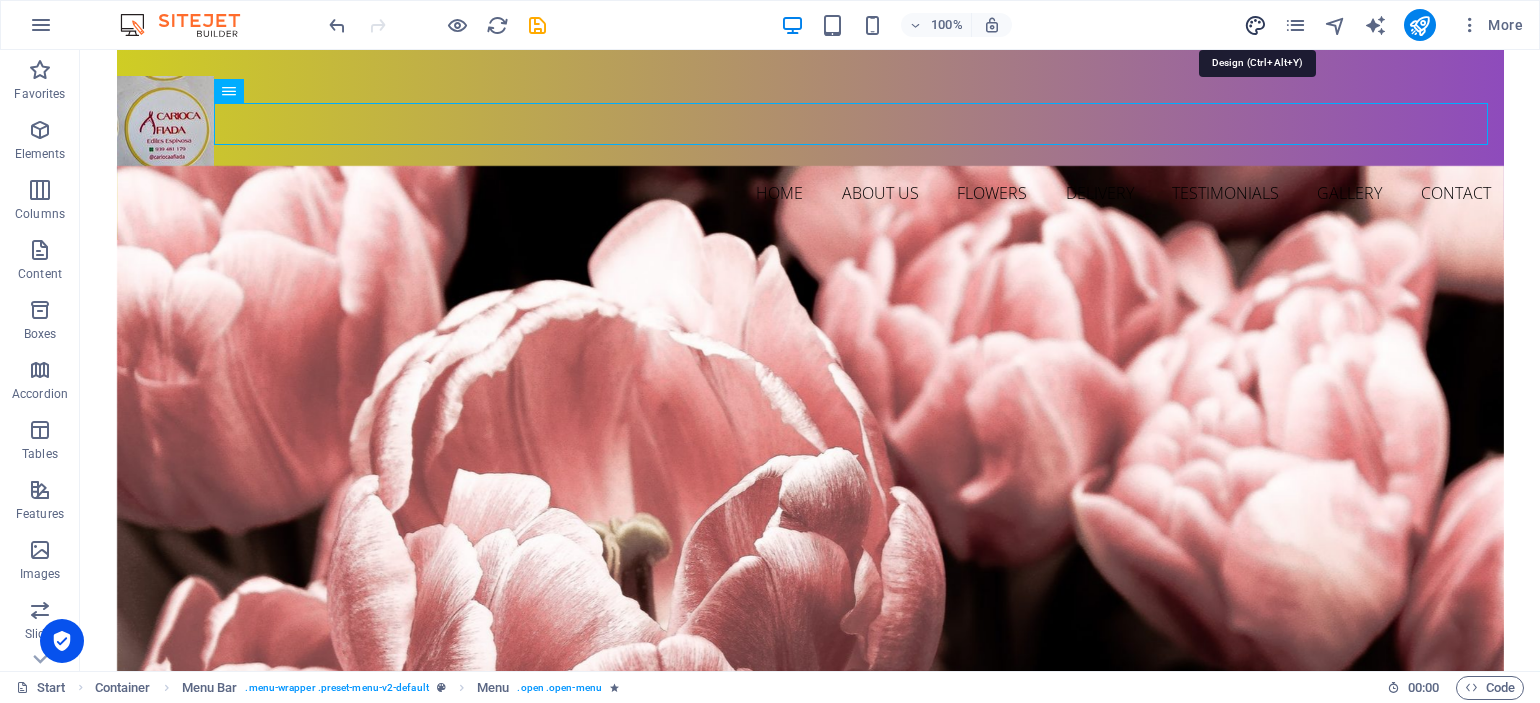 click at bounding box center [1255, 25] 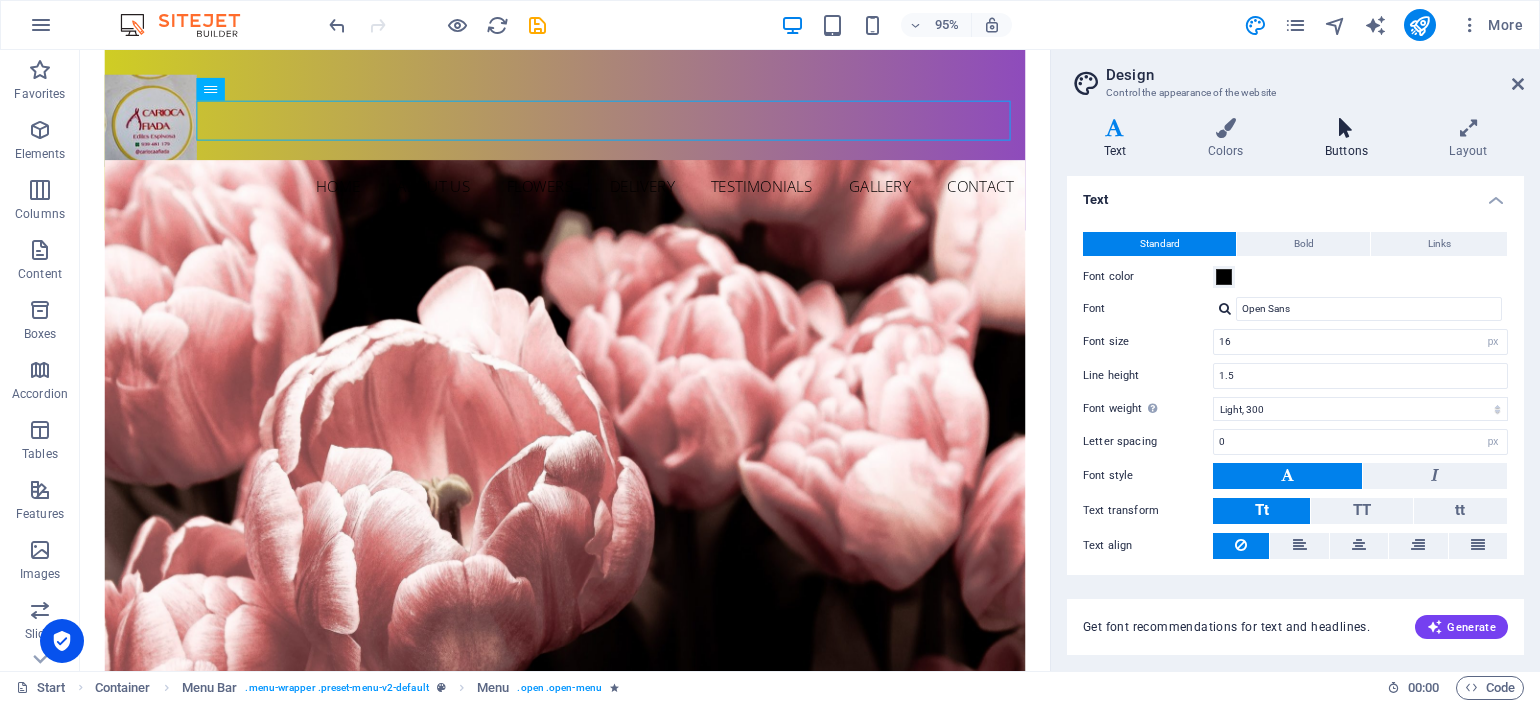 click on "Buttons" at bounding box center (1350, 139) 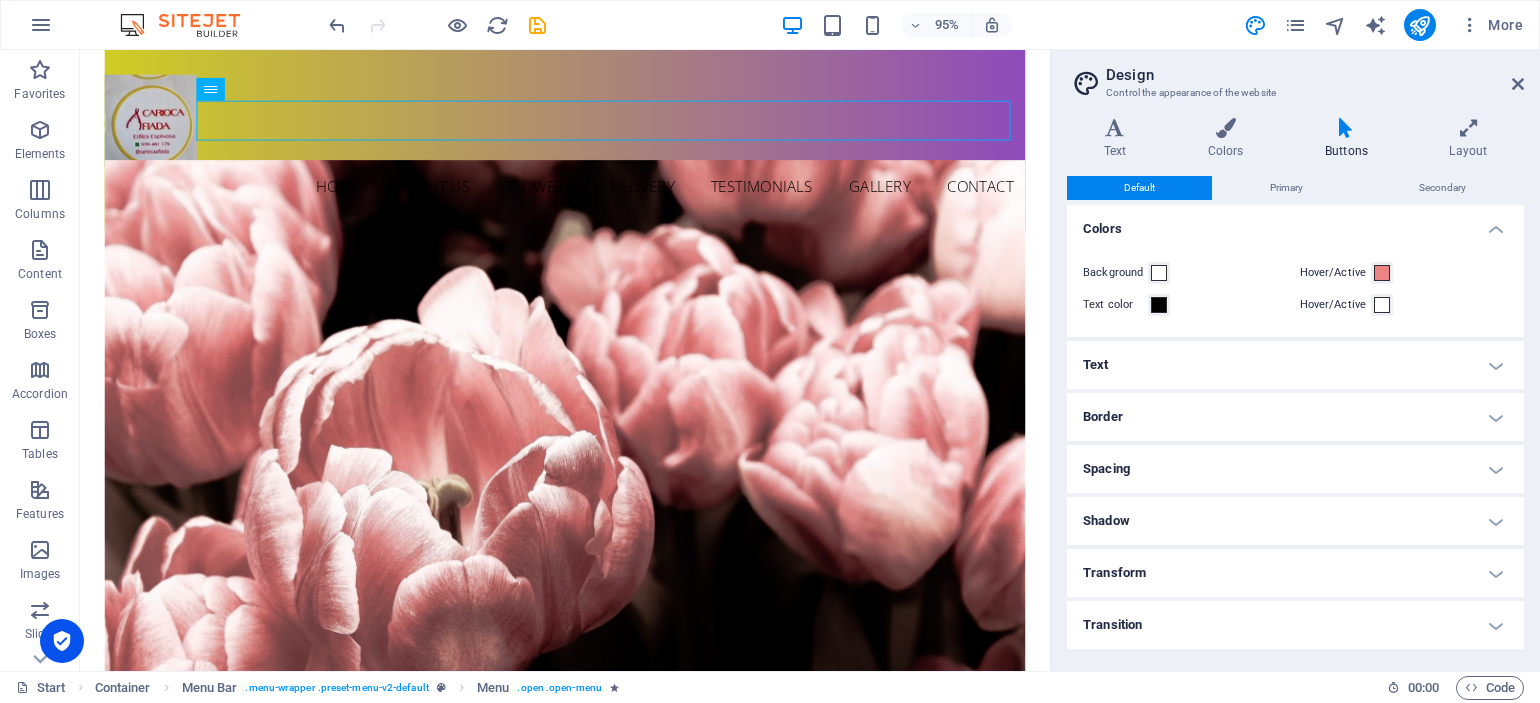 click on "Text" at bounding box center [1295, 365] 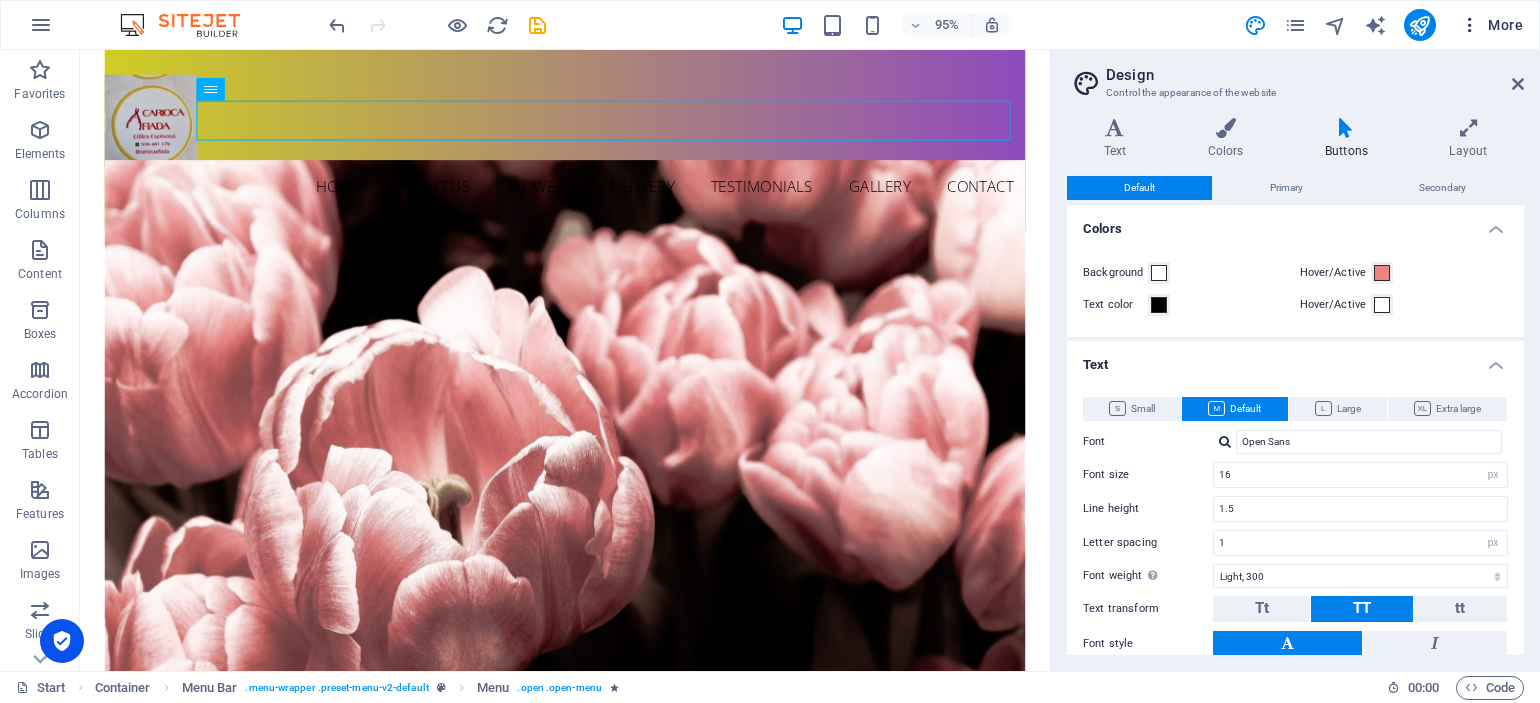 click at bounding box center (1470, 25) 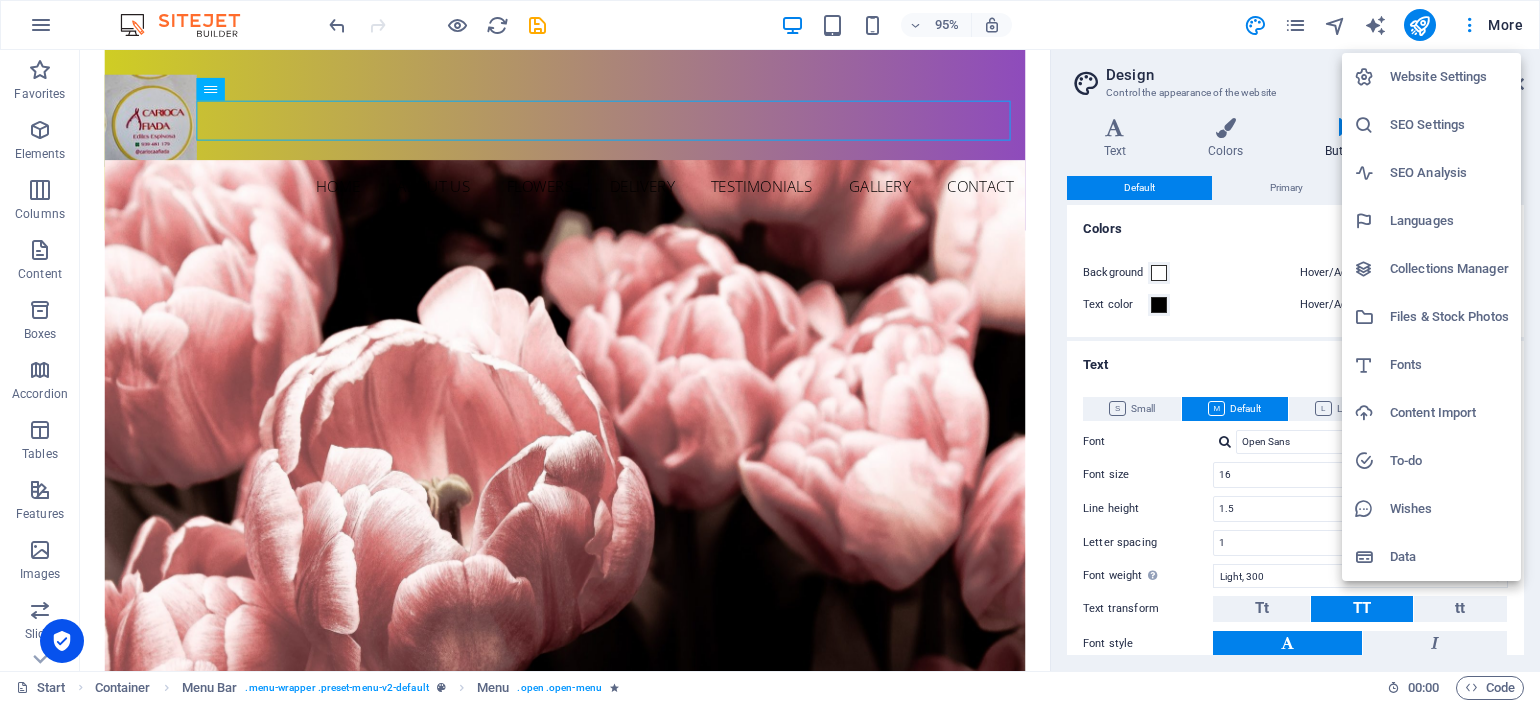 click at bounding box center (770, 351) 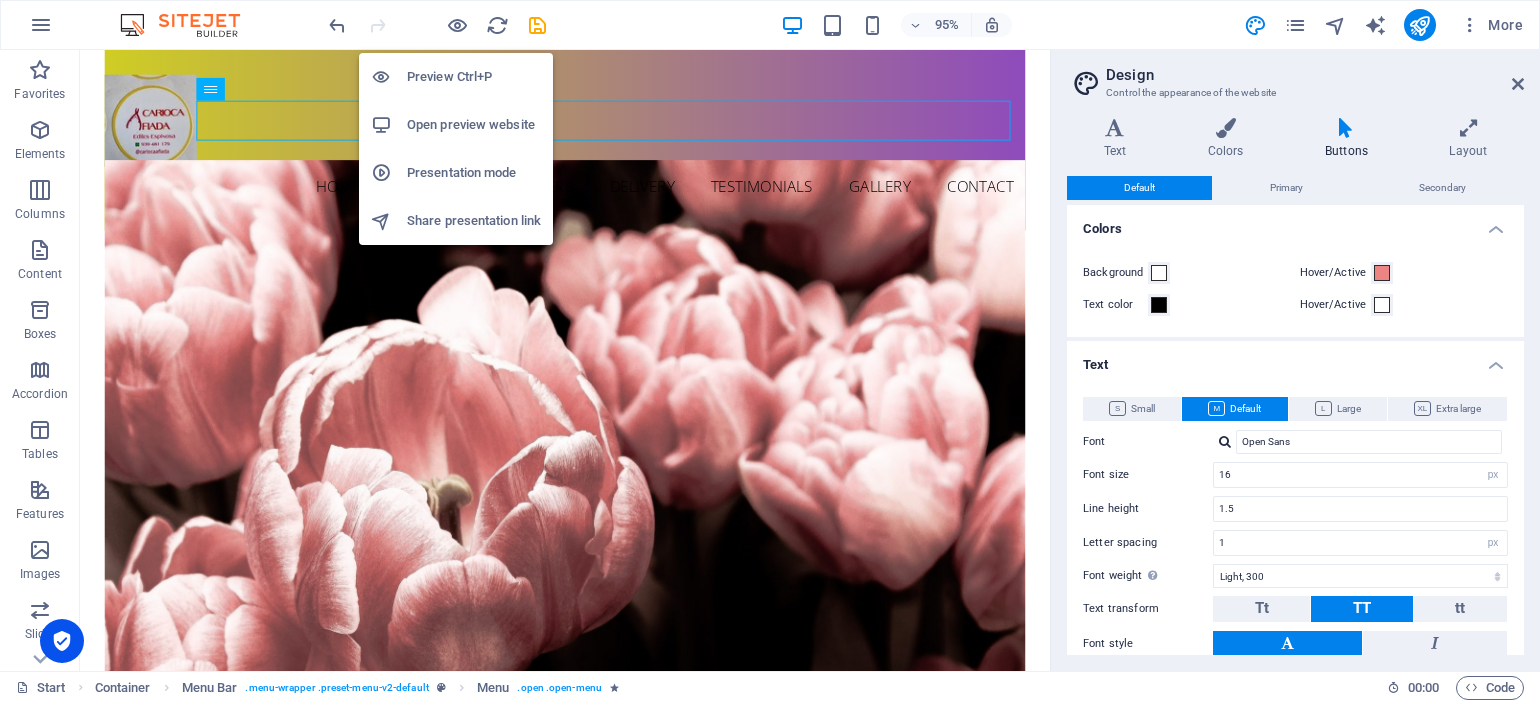 click on "Preview Ctrl+P" at bounding box center [474, 77] 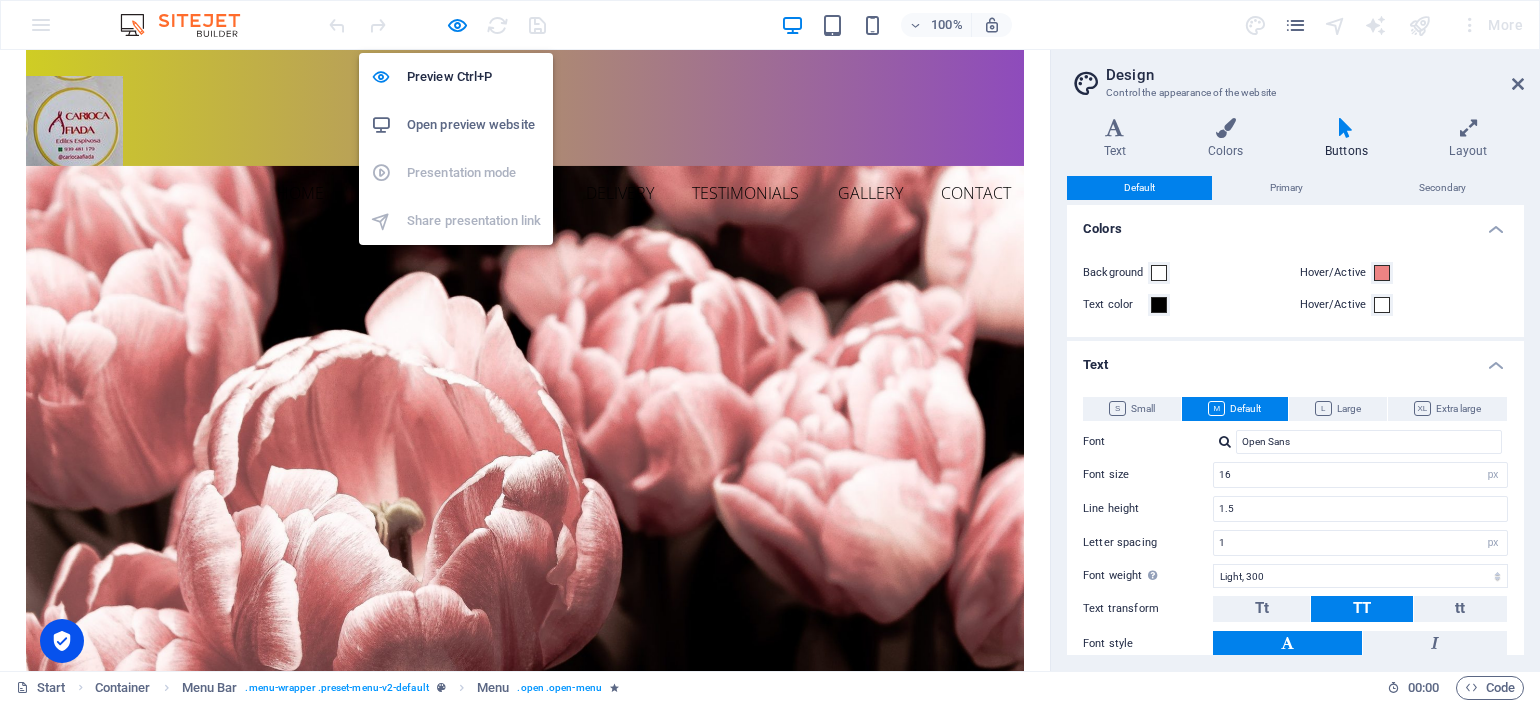 click on "Open preview website" at bounding box center [474, 125] 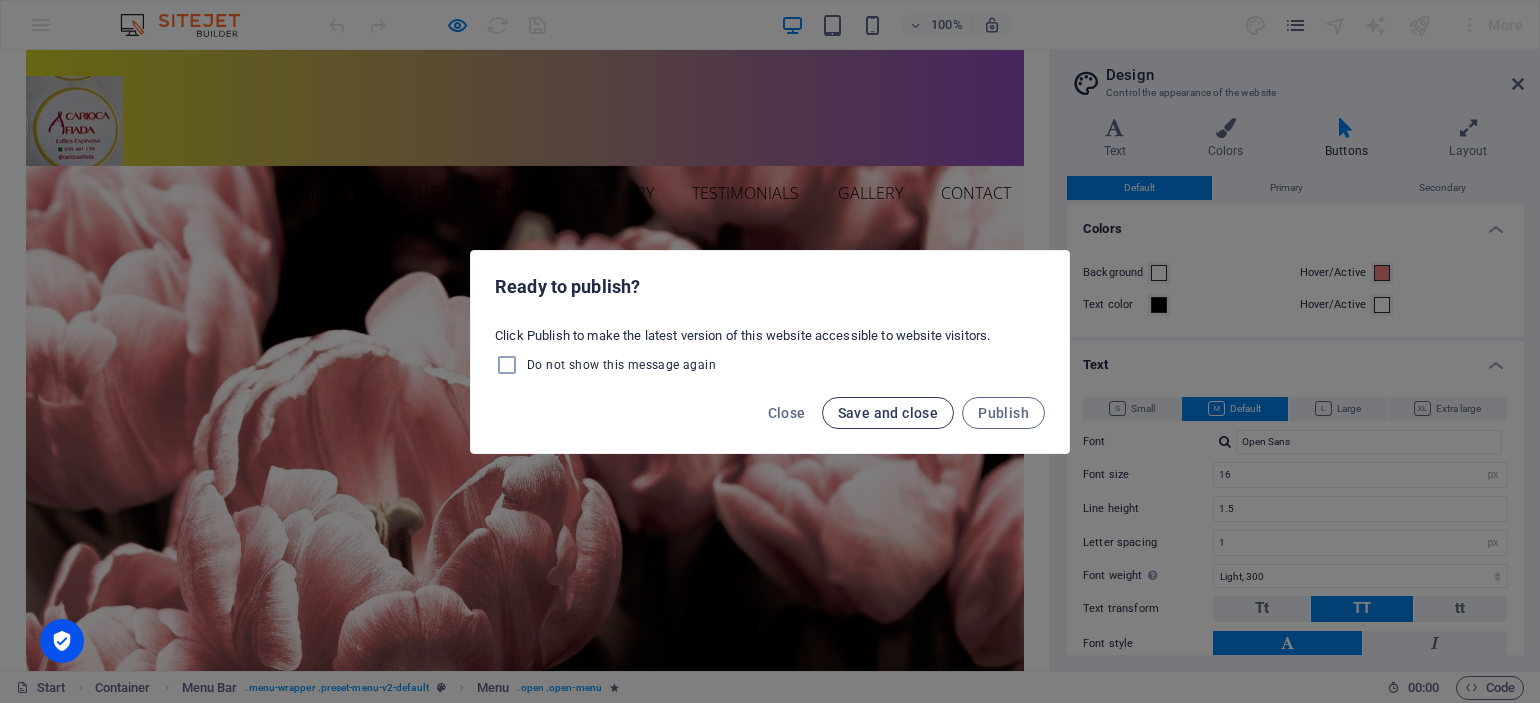 click on "Save and close" at bounding box center [888, 413] 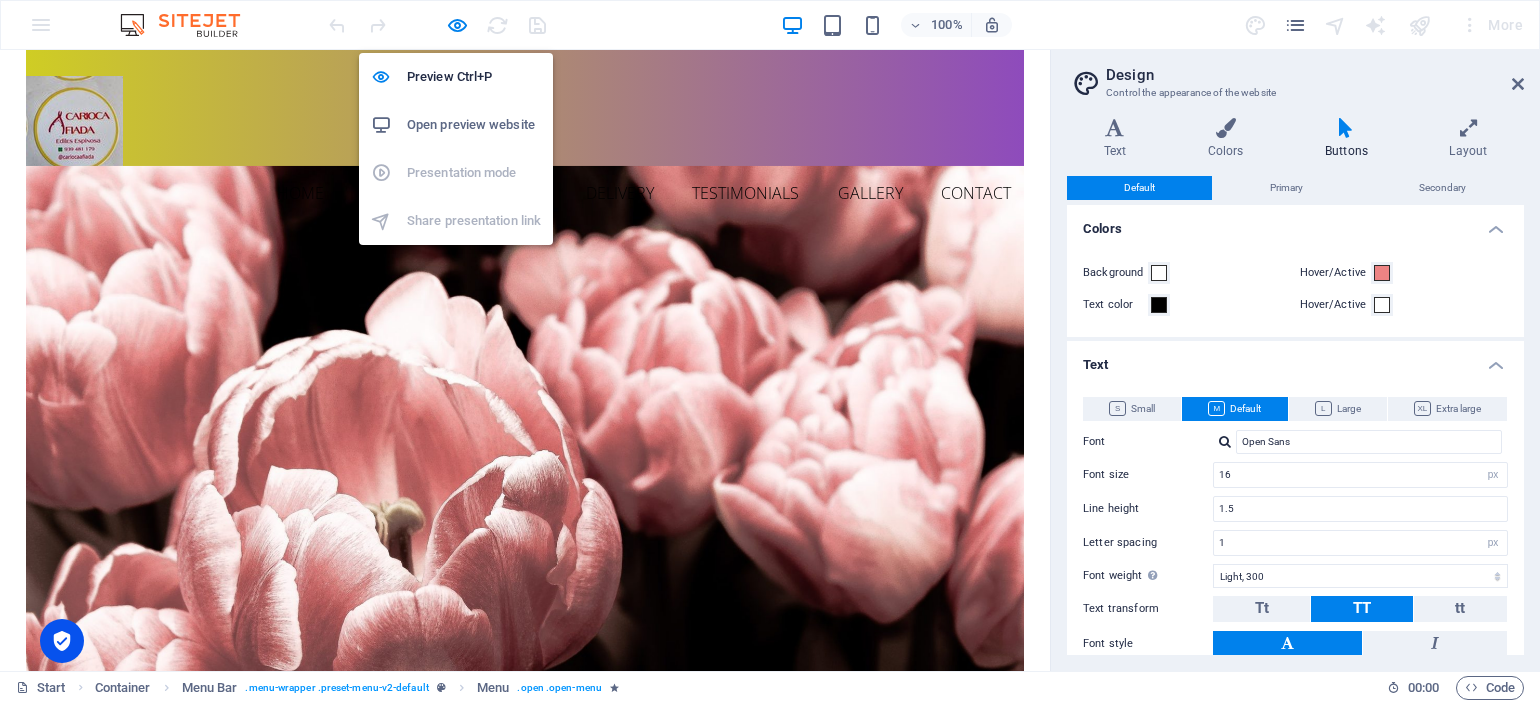click on "Open preview website" at bounding box center [474, 125] 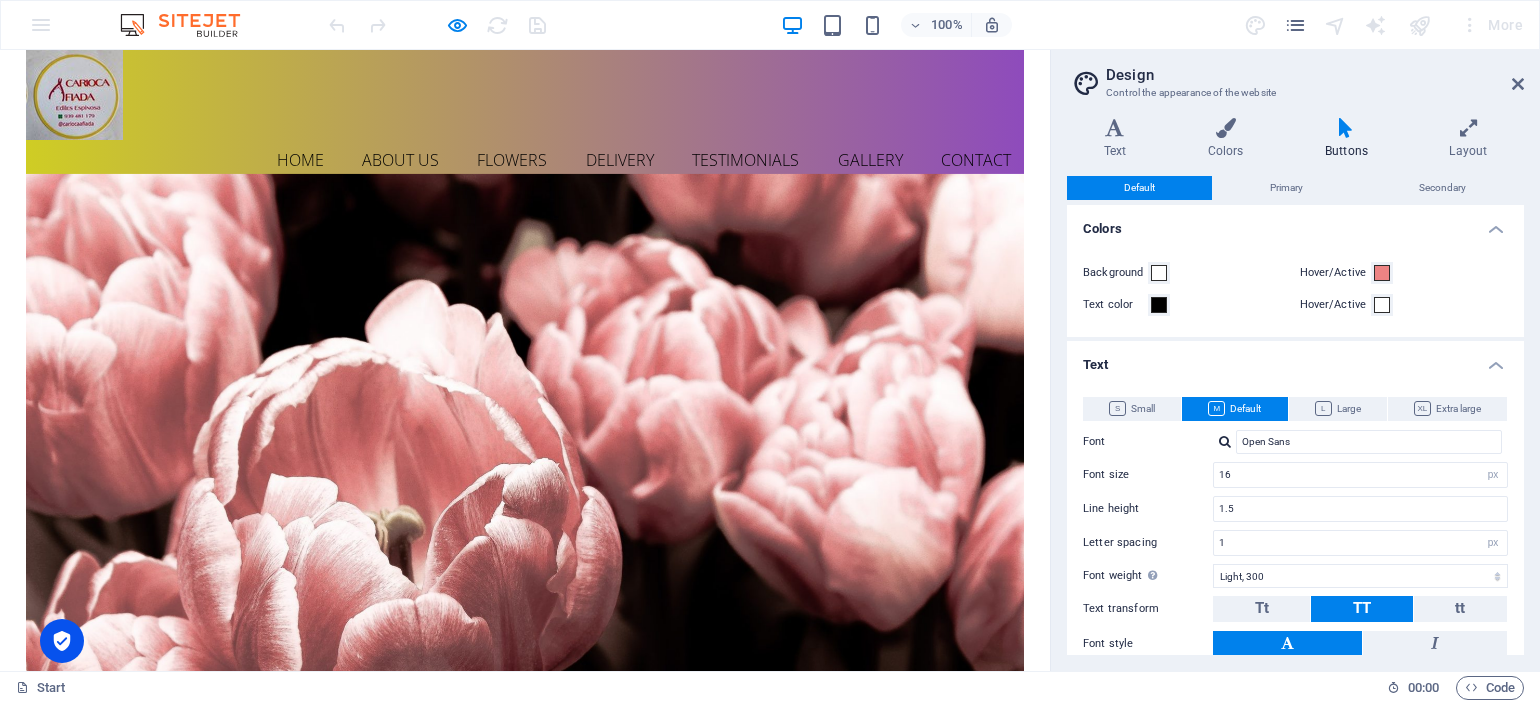 scroll, scrollTop: 0, scrollLeft: 0, axis: both 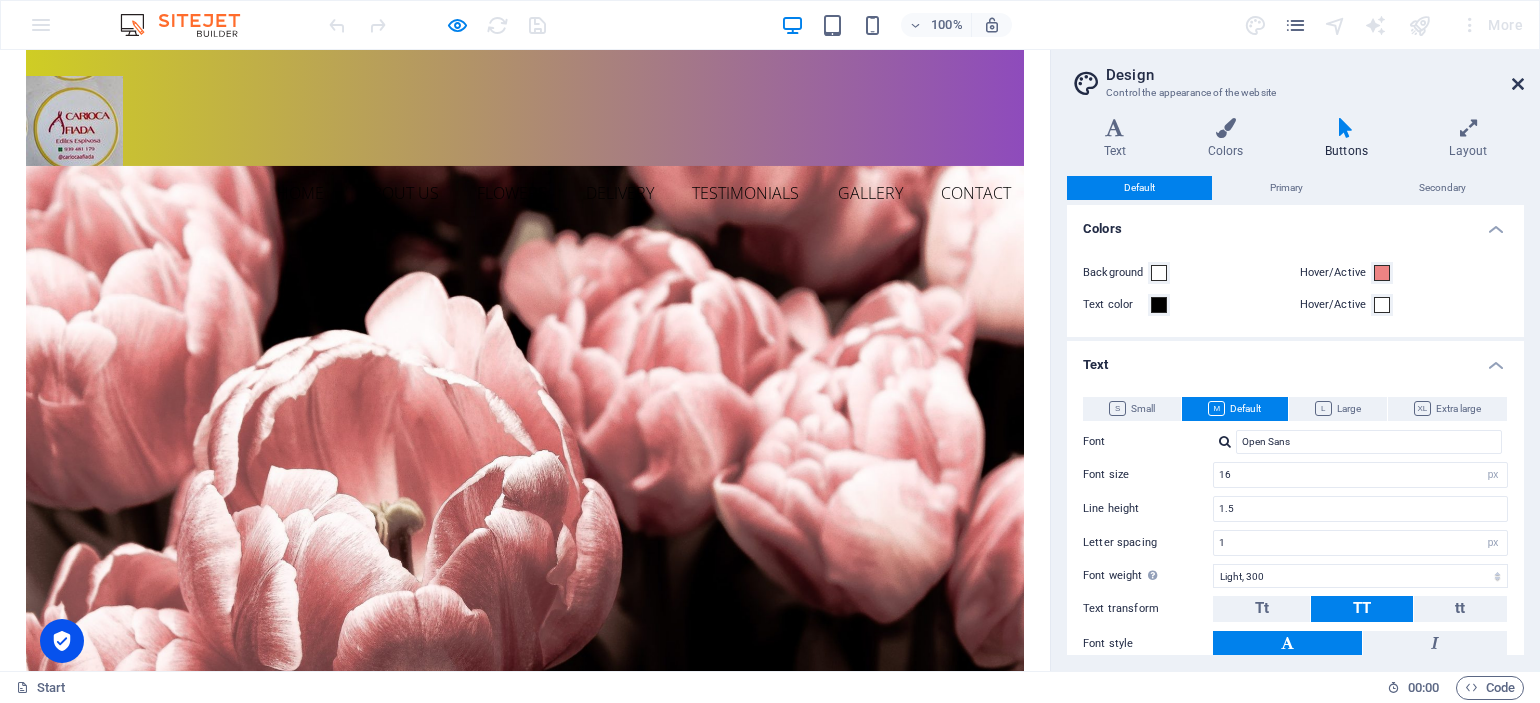 click at bounding box center [1518, 84] 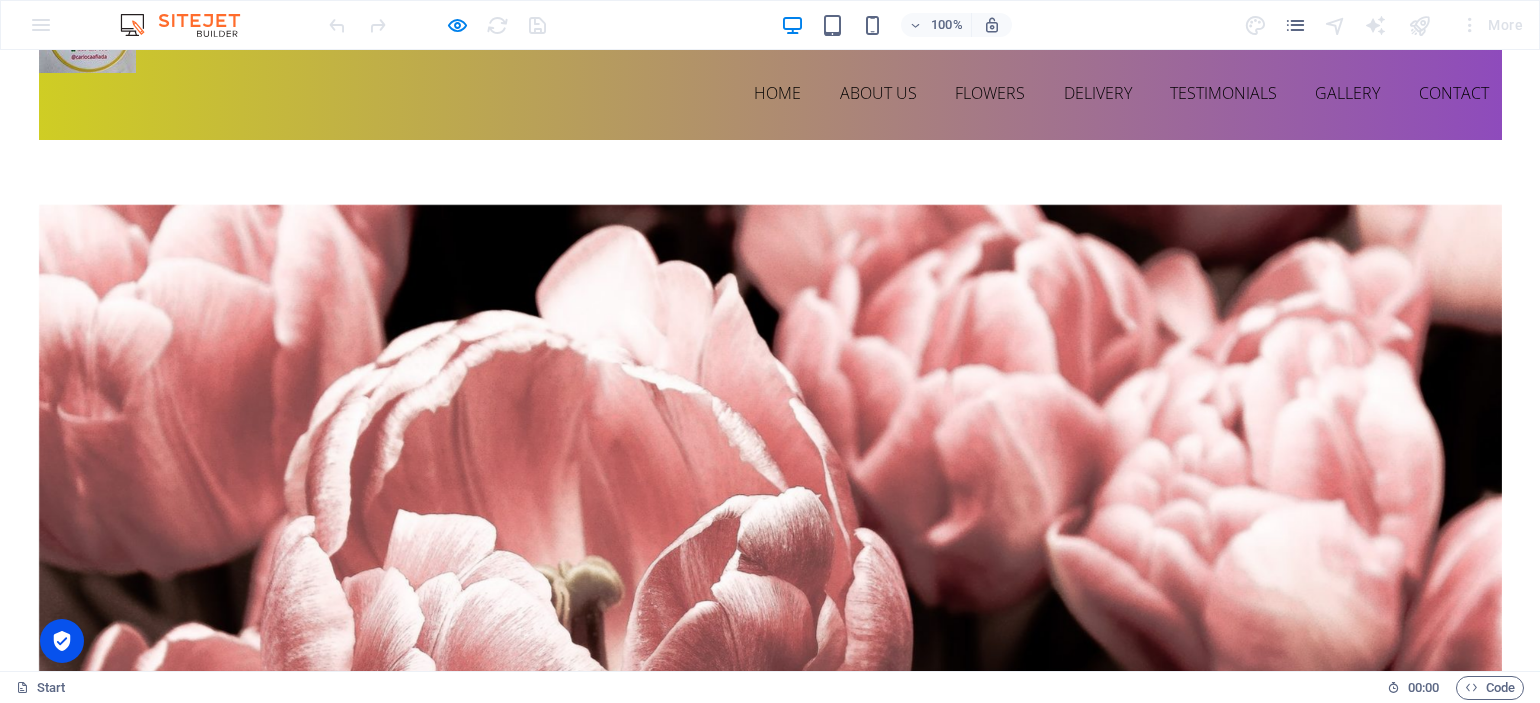 scroll, scrollTop: 0, scrollLeft: 0, axis: both 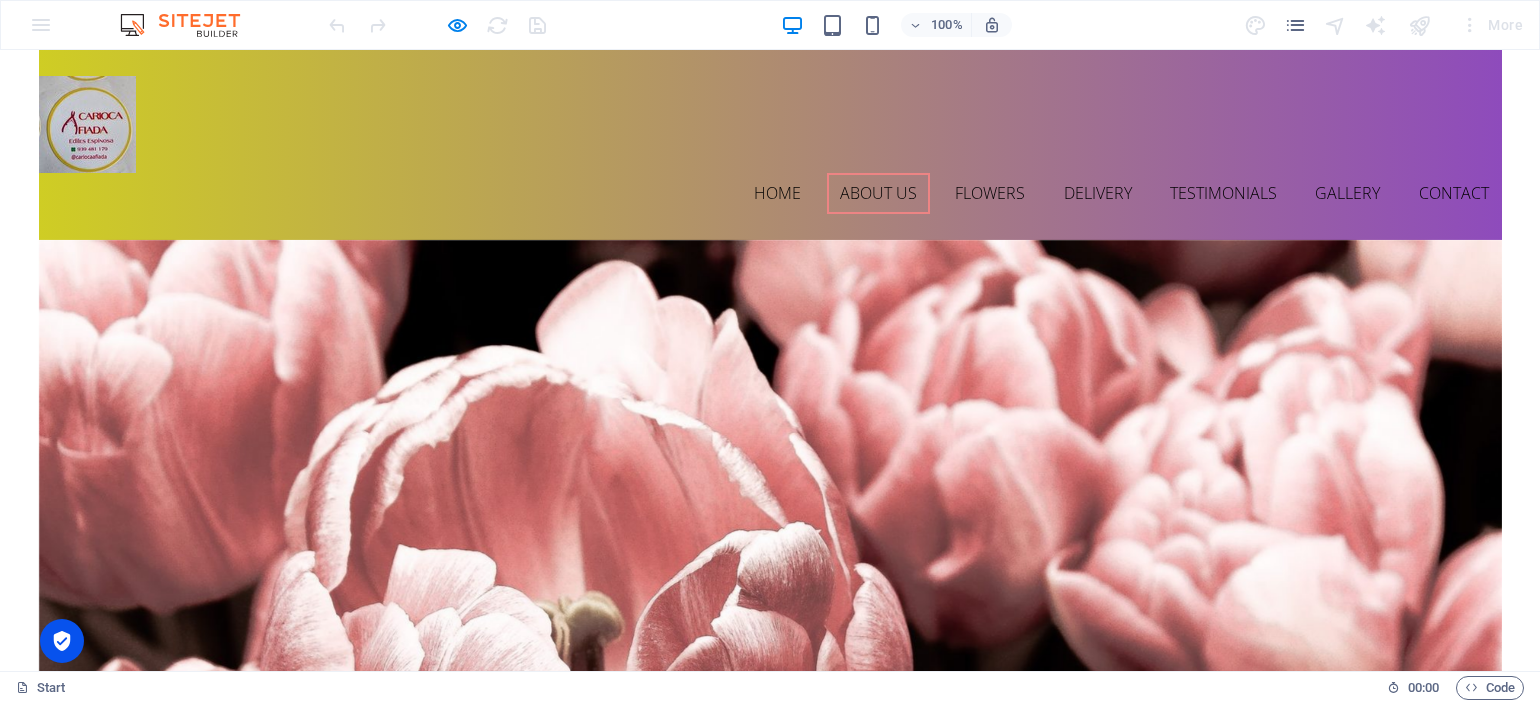 click on "About us" at bounding box center [878, 194] 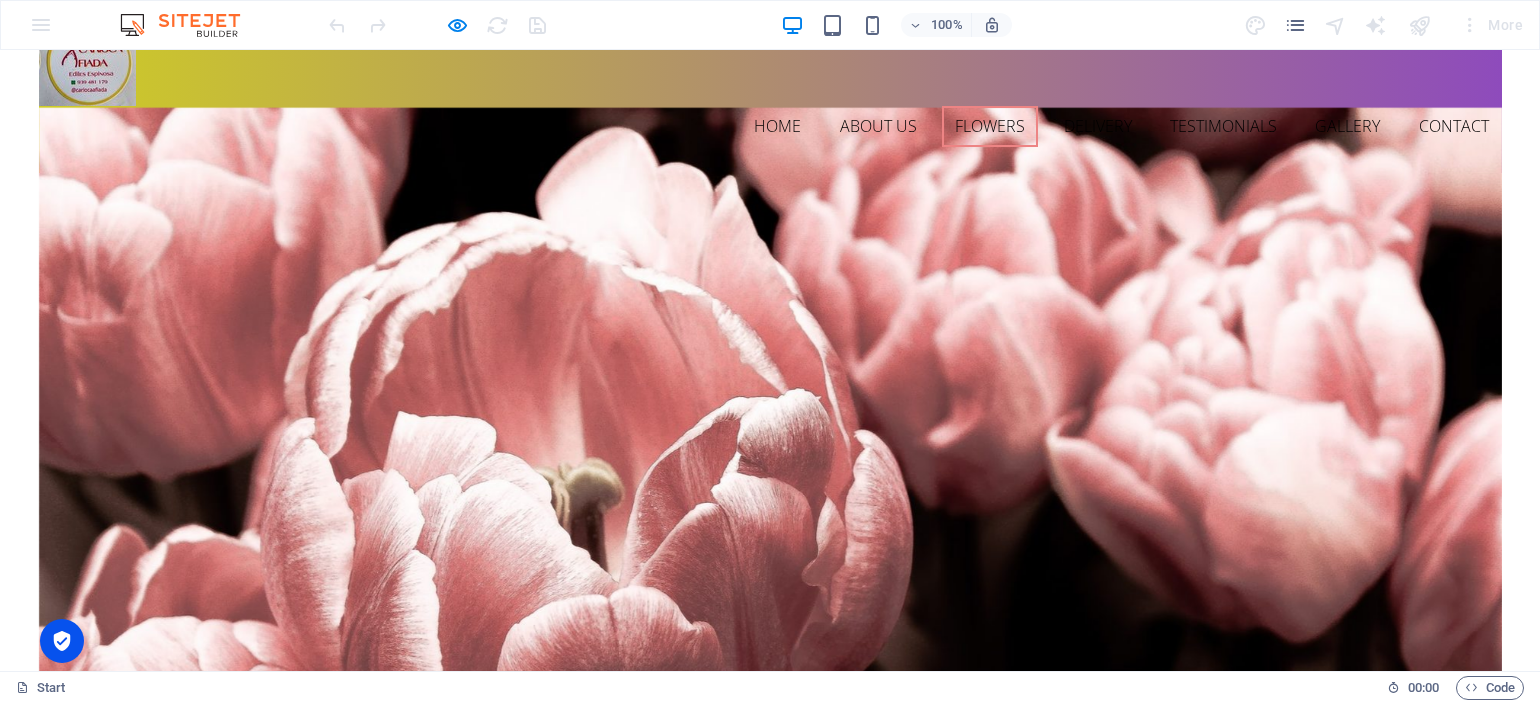 scroll, scrollTop: 0, scrollLeft: 0, axis: both 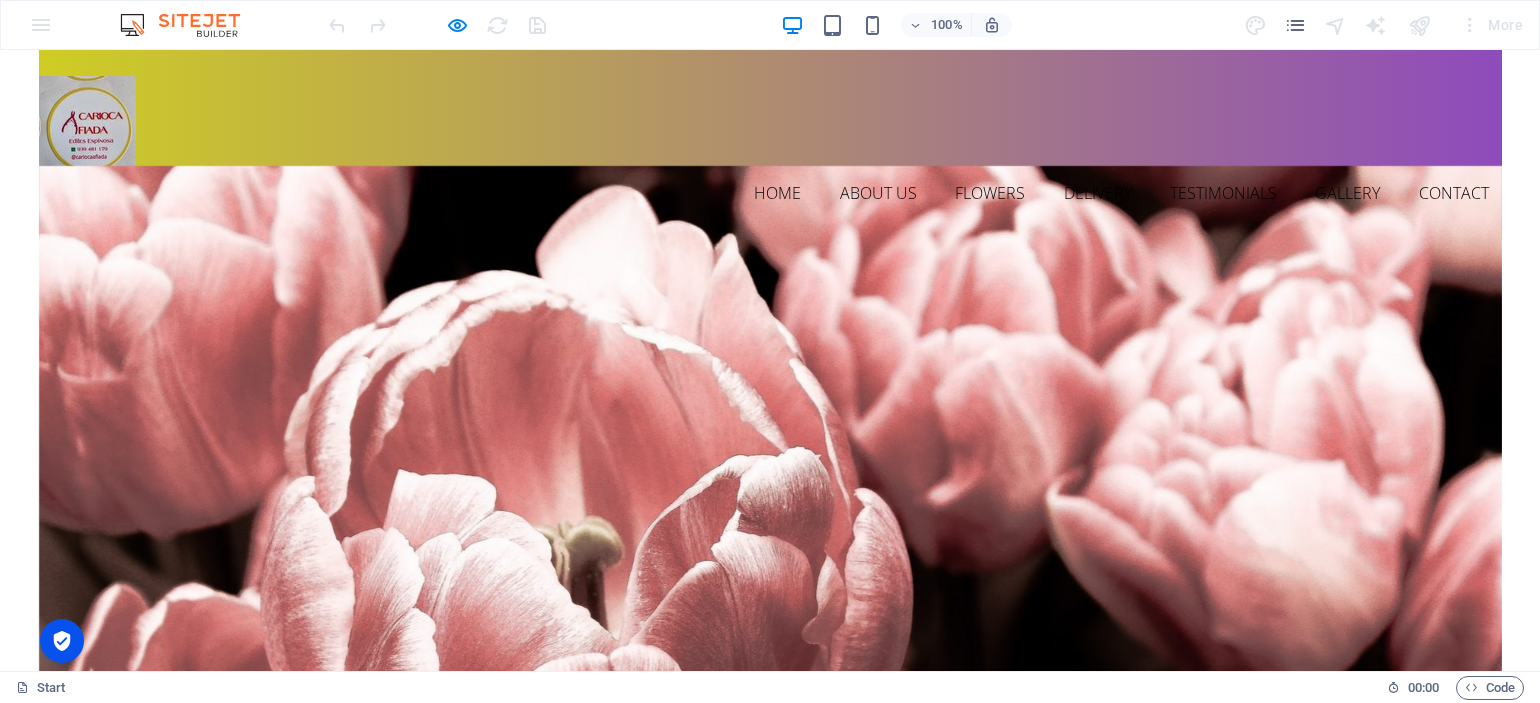 click on "CARIOCA AFIADA VENHA CONHECER A NOSSA AFIAÇÃO Learn more" at bounding box center [770, 1022] 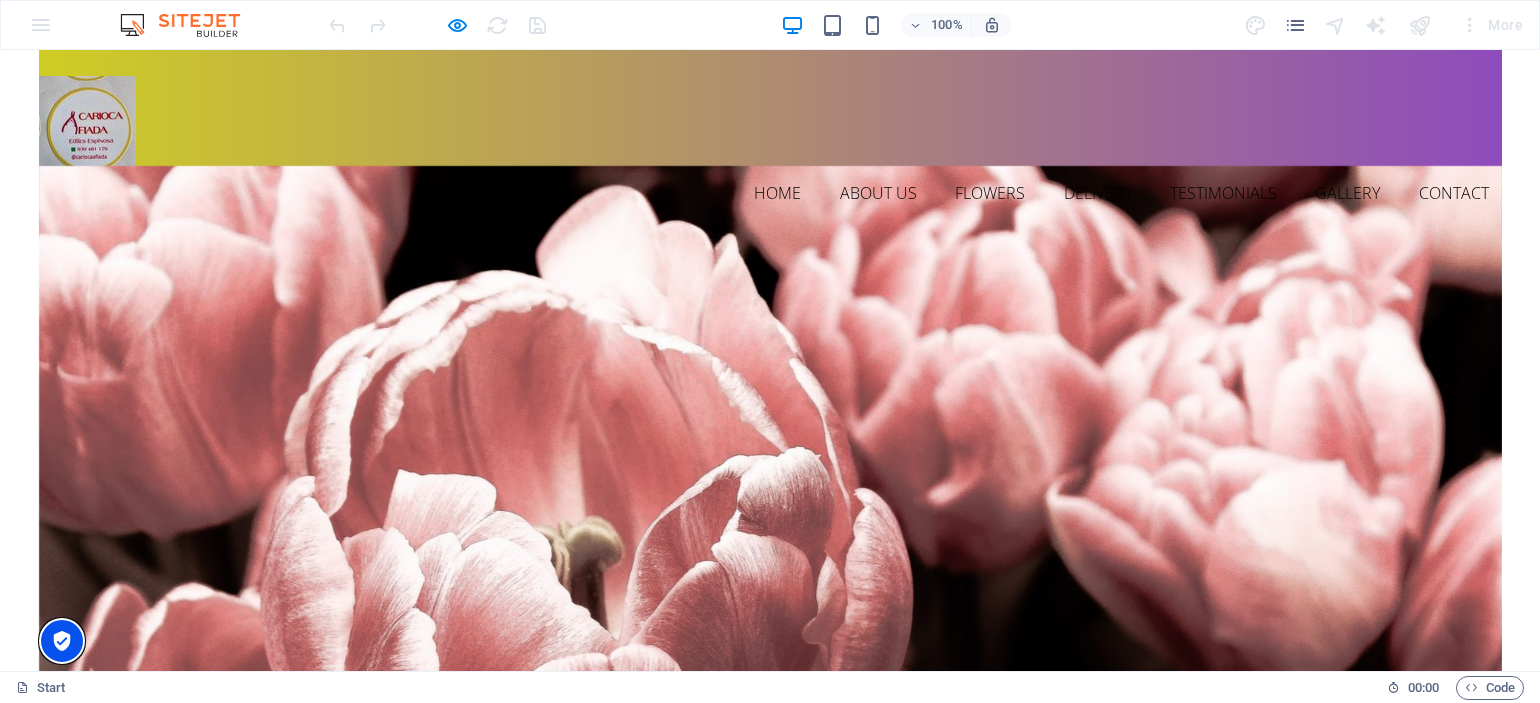click at bounding box center (62, 641) 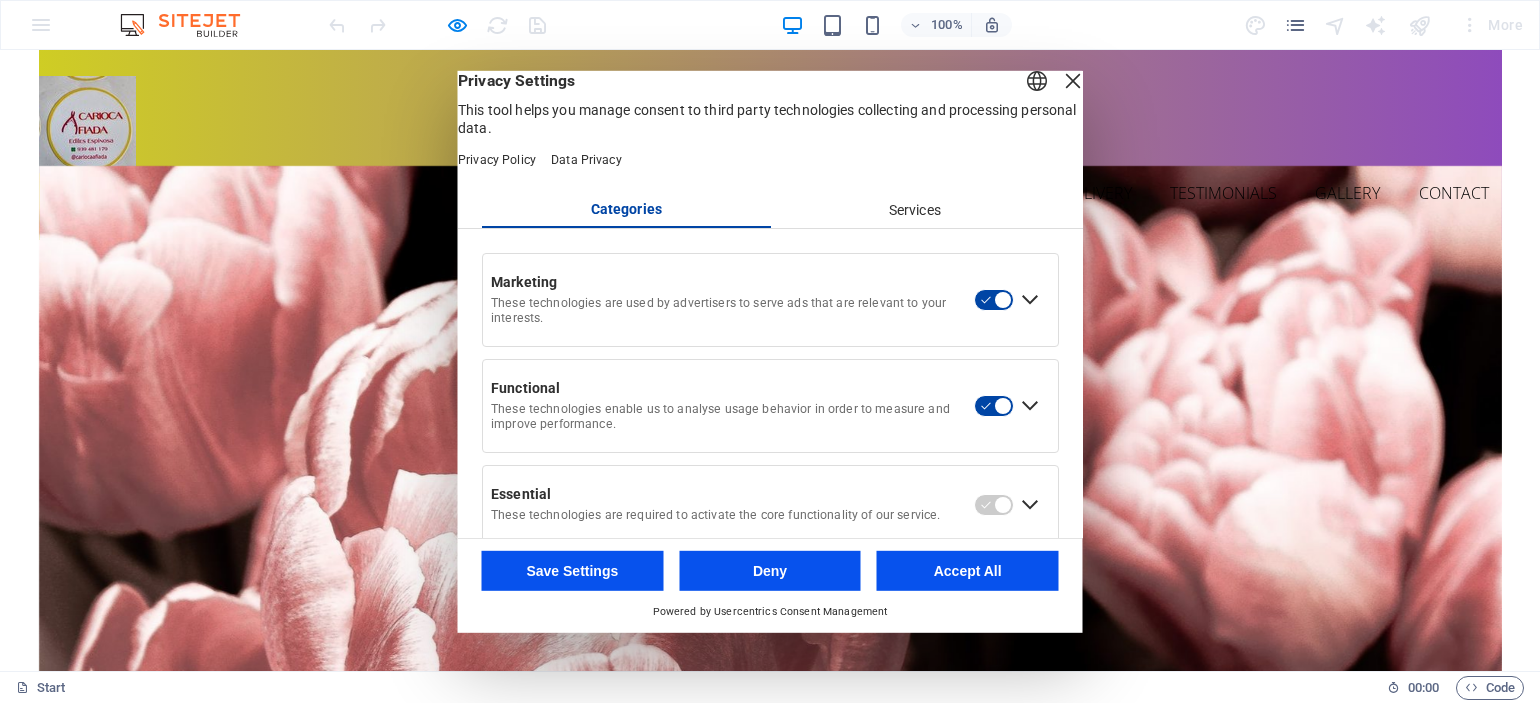click at bounding box center [1073, 80] 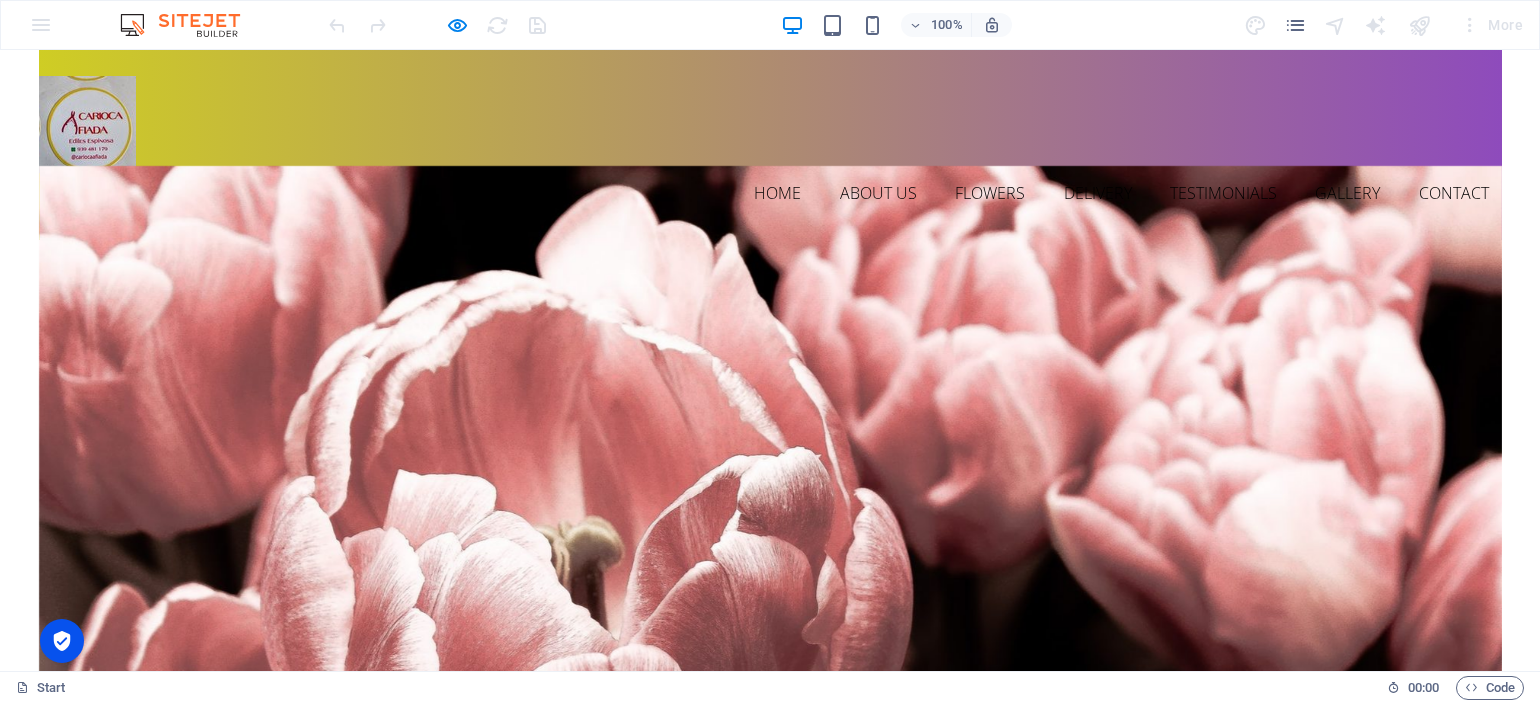 click at bounding box center (190, 25) 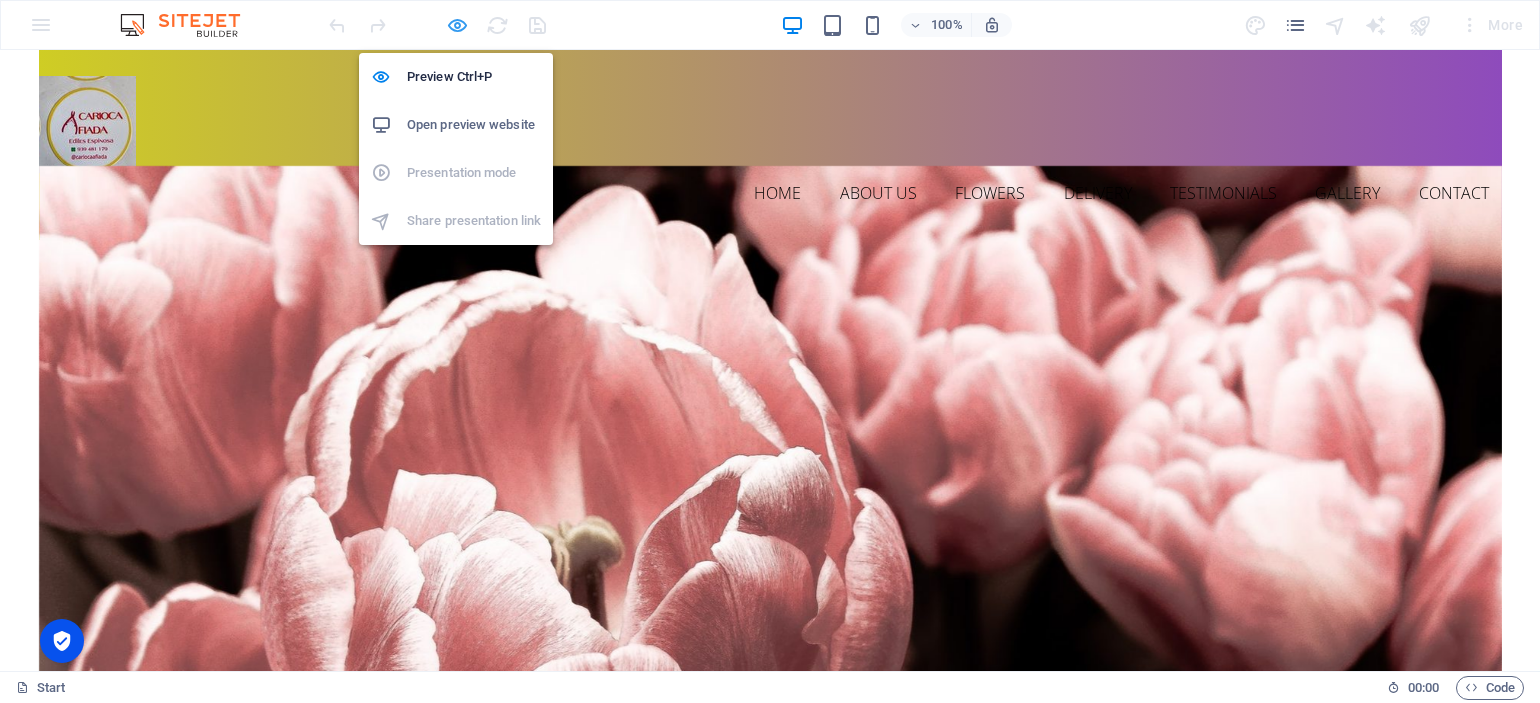 click at bounding box center [457, 25] 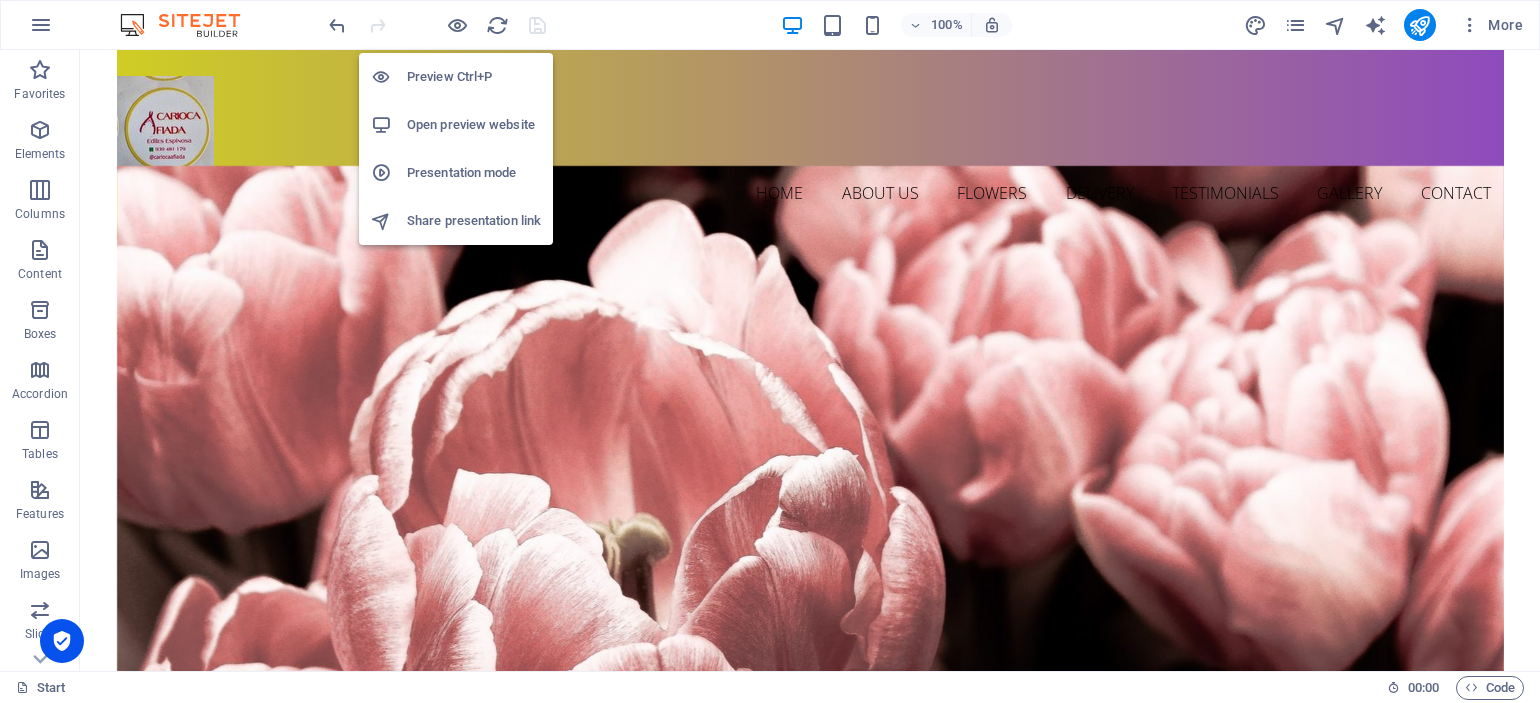 click on "Preview Ctrl+P" at bounding box center (474, 77) 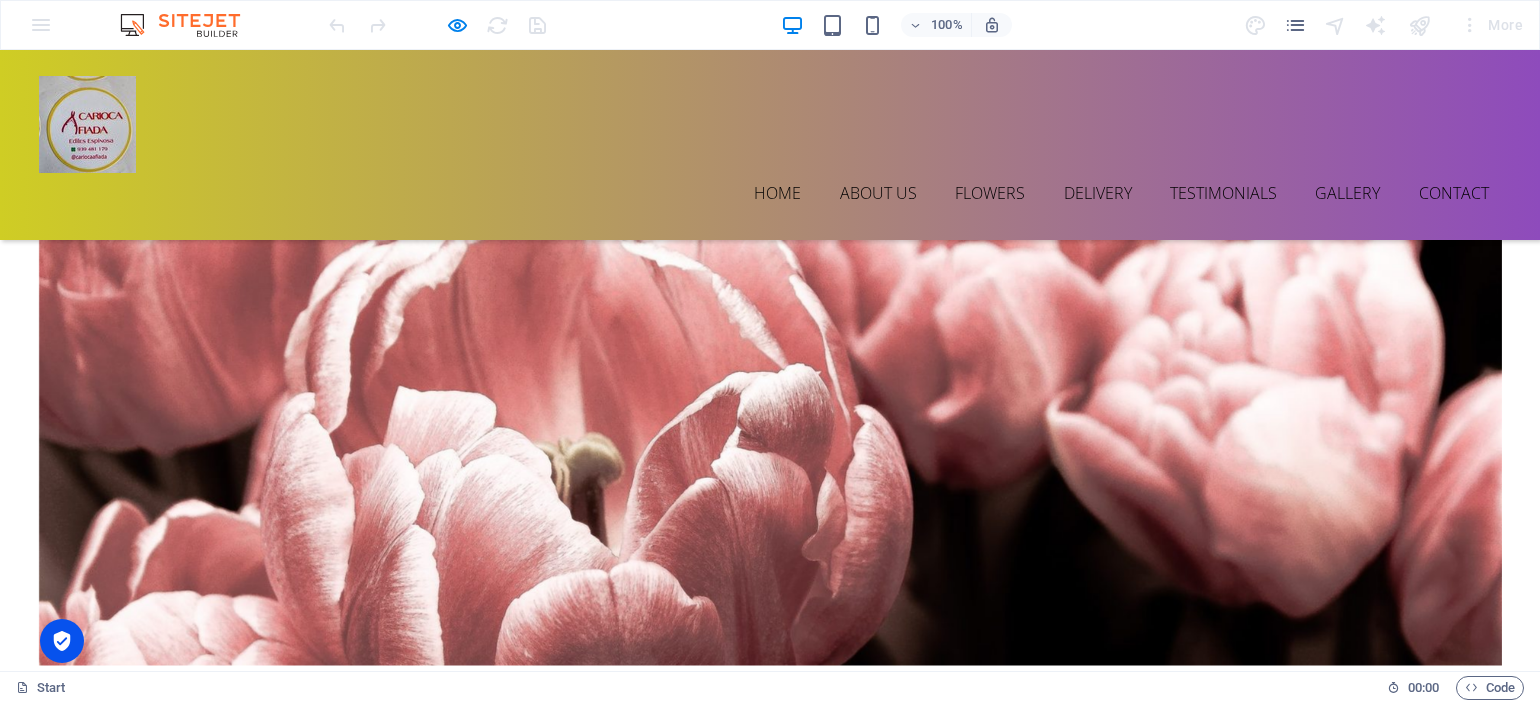scroll, scrollTop: 0, scrollLeft: 0, axis: both 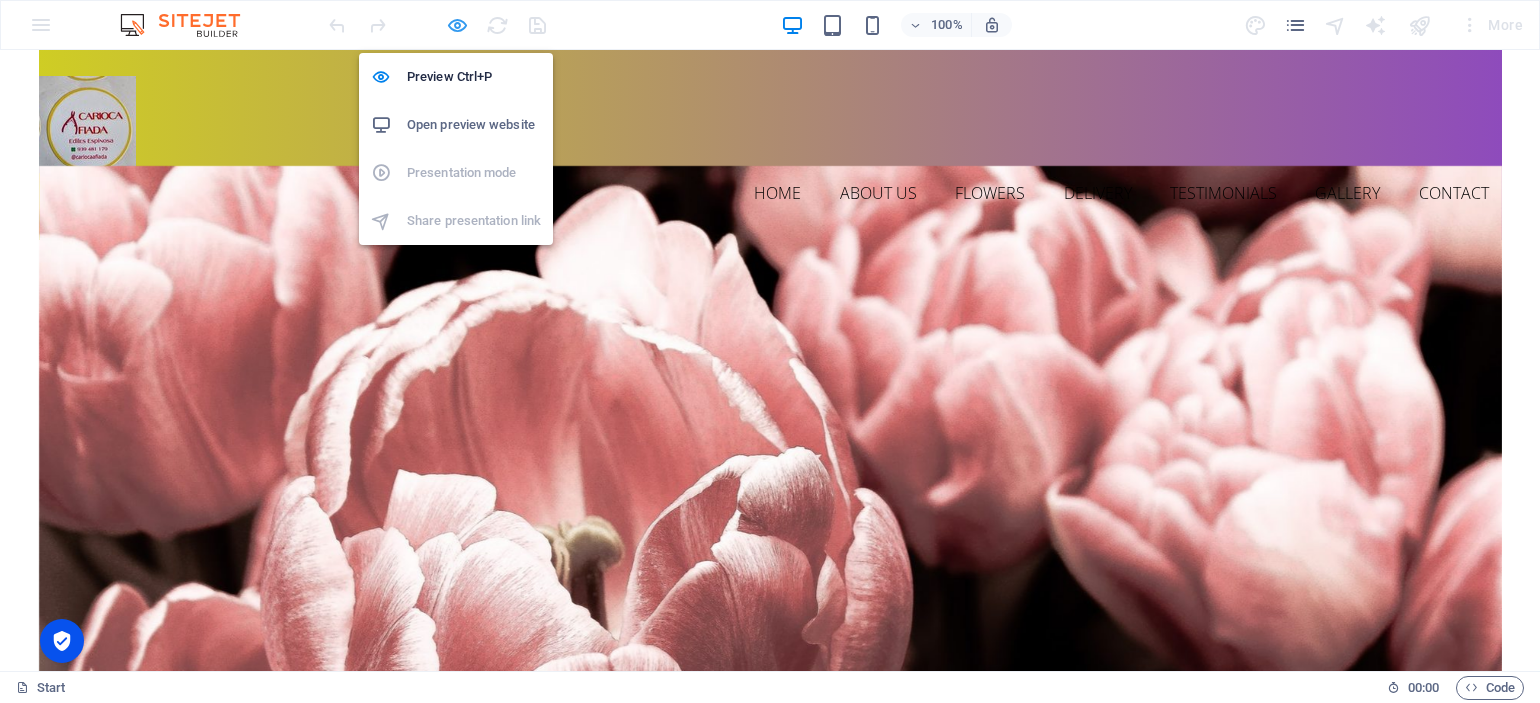 click at bounding box center (457, 25) 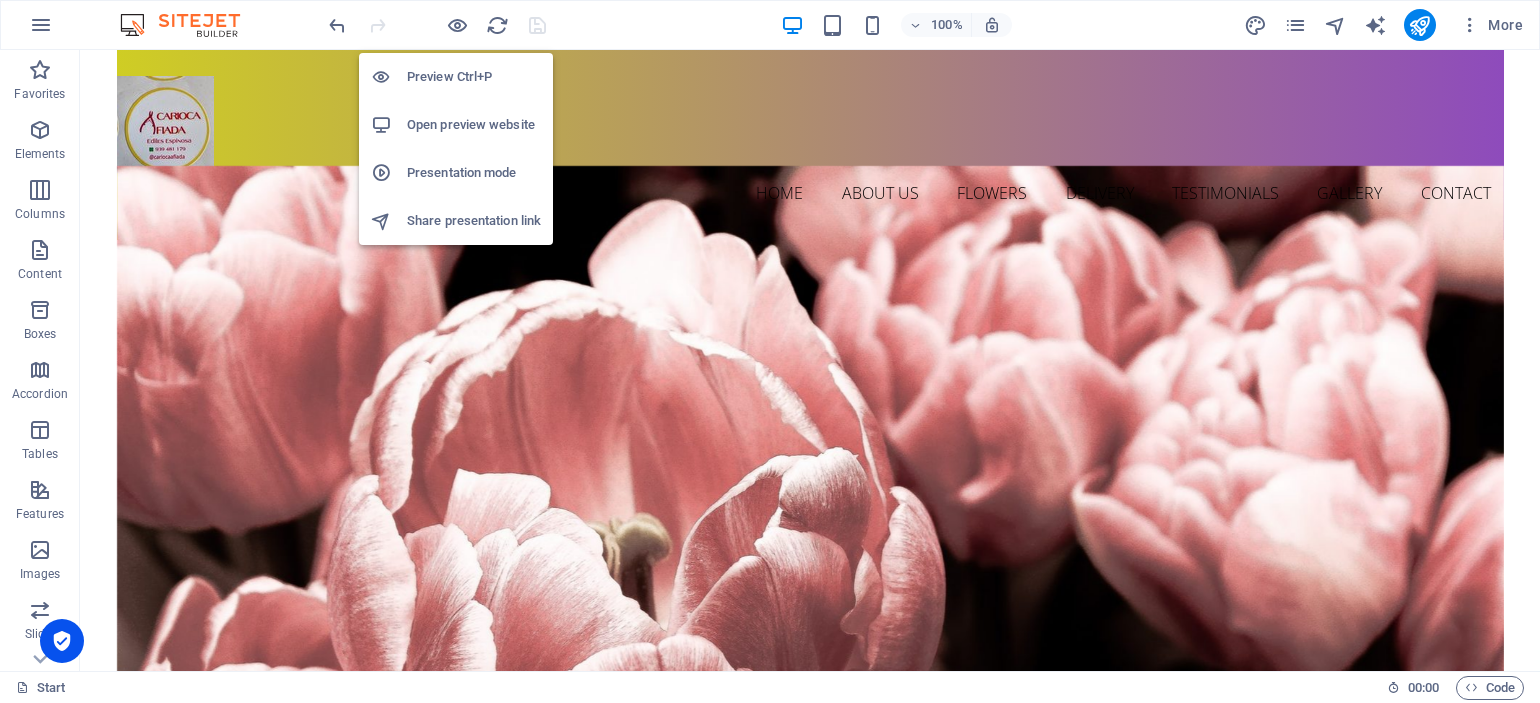 click on "Presentation mode" at bounding box center [474, 173] 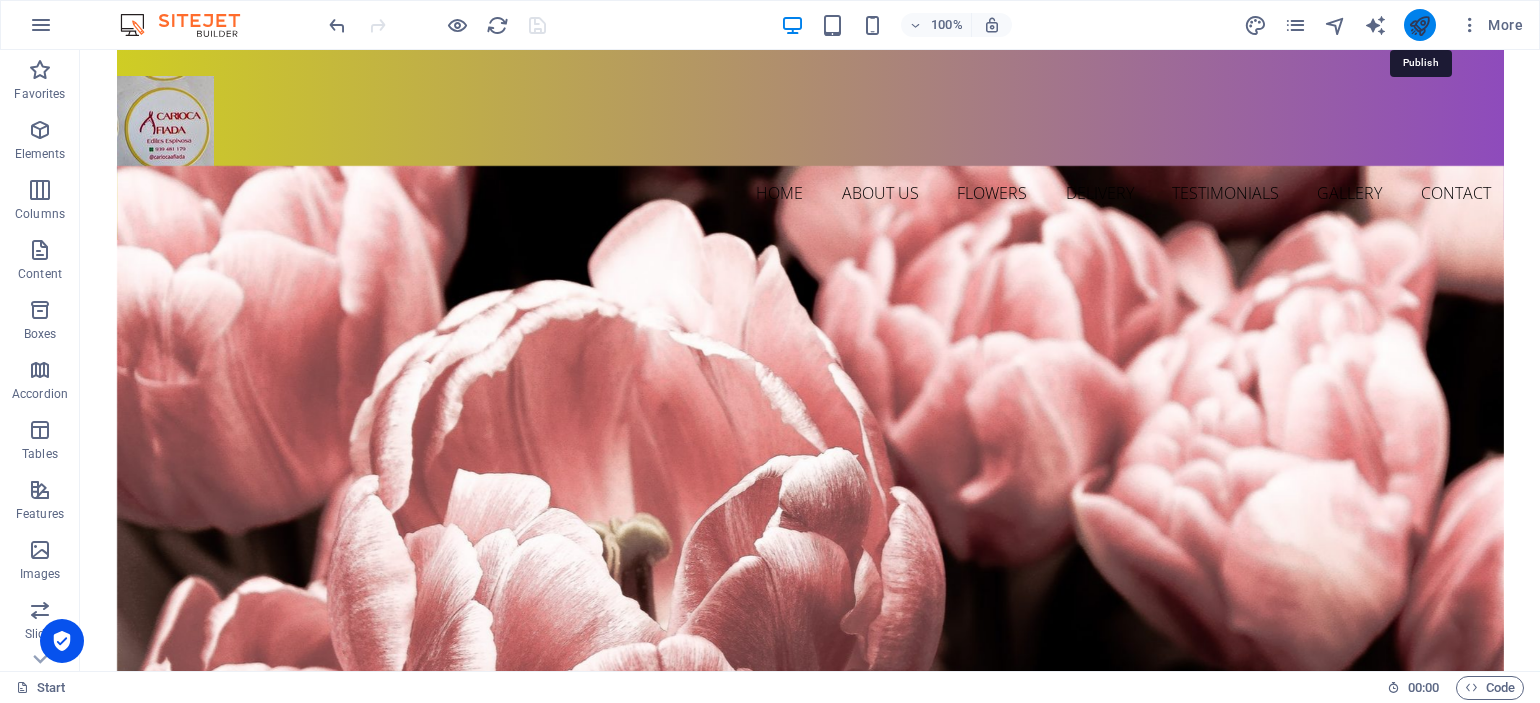click at bounding box center (1419, 25) 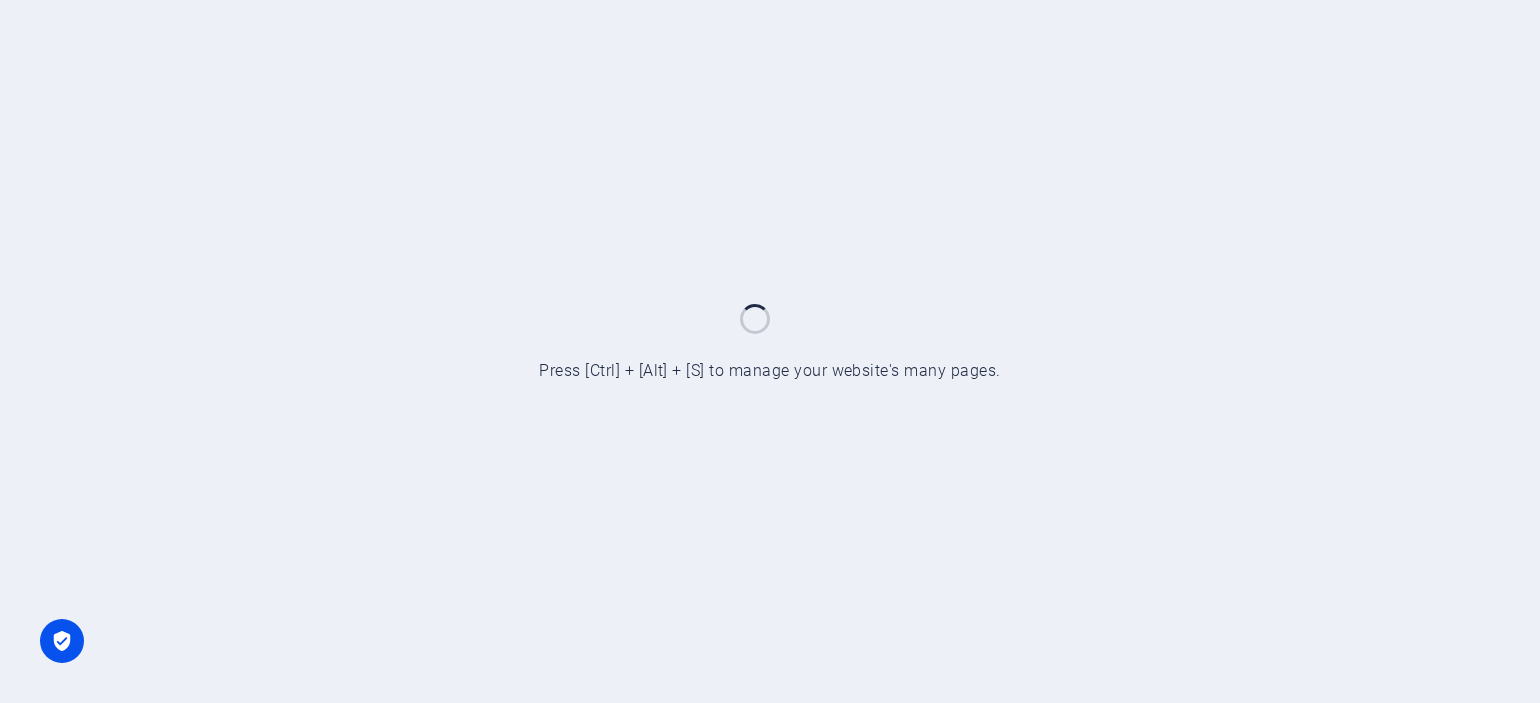scroll, scrollTop: 0, scrollLeft: 0, axis: both 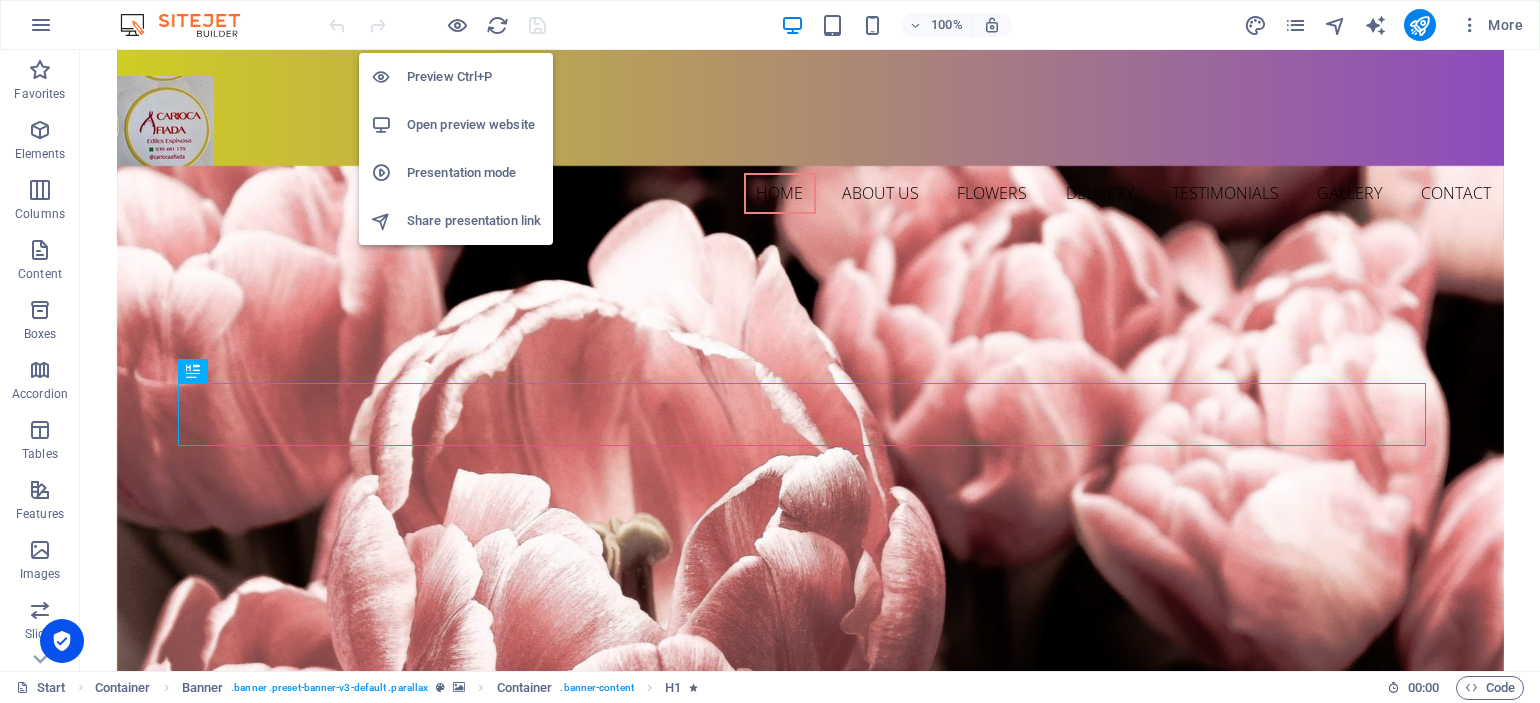 click on "Open preview website" at bounding box center (474, 125) 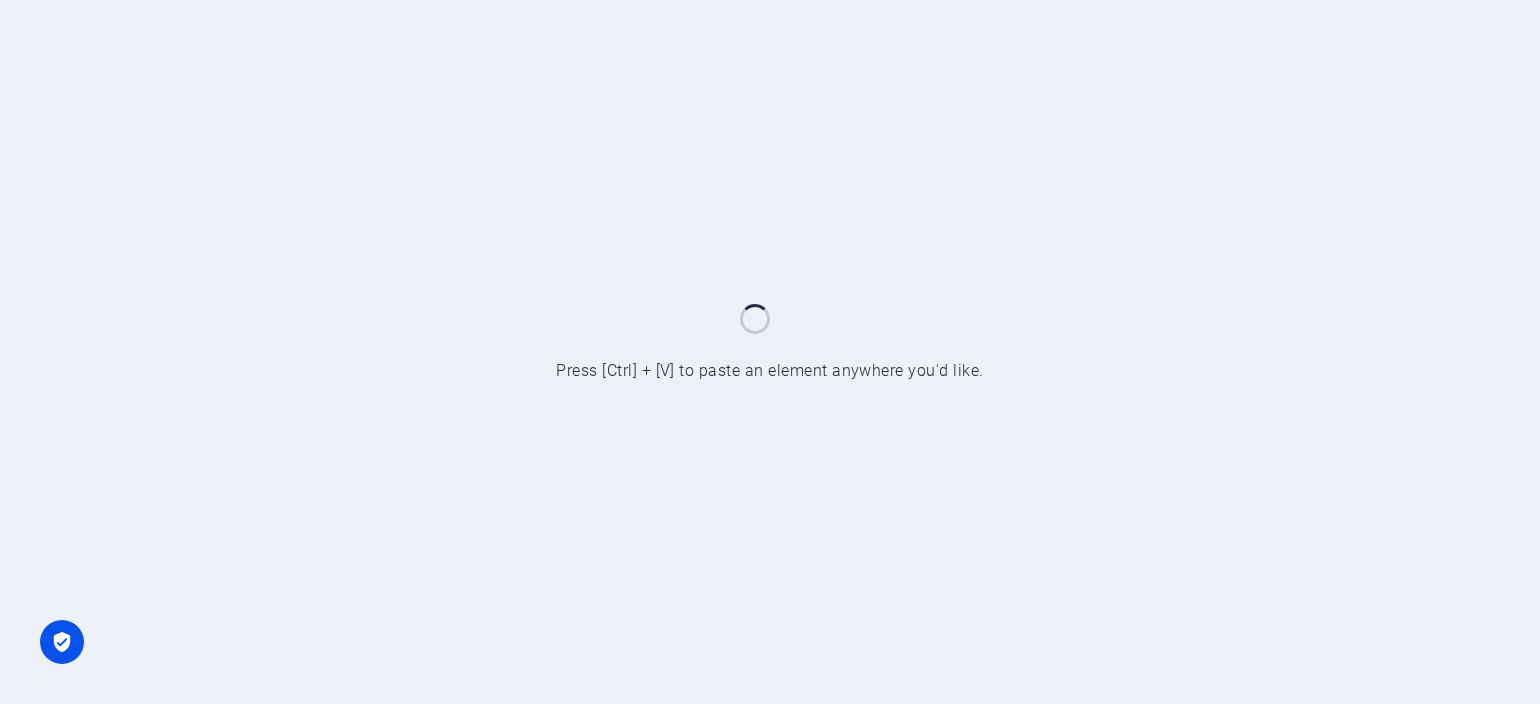 scroll, scrollTop: 0, scrollLeft: 0, axis: both 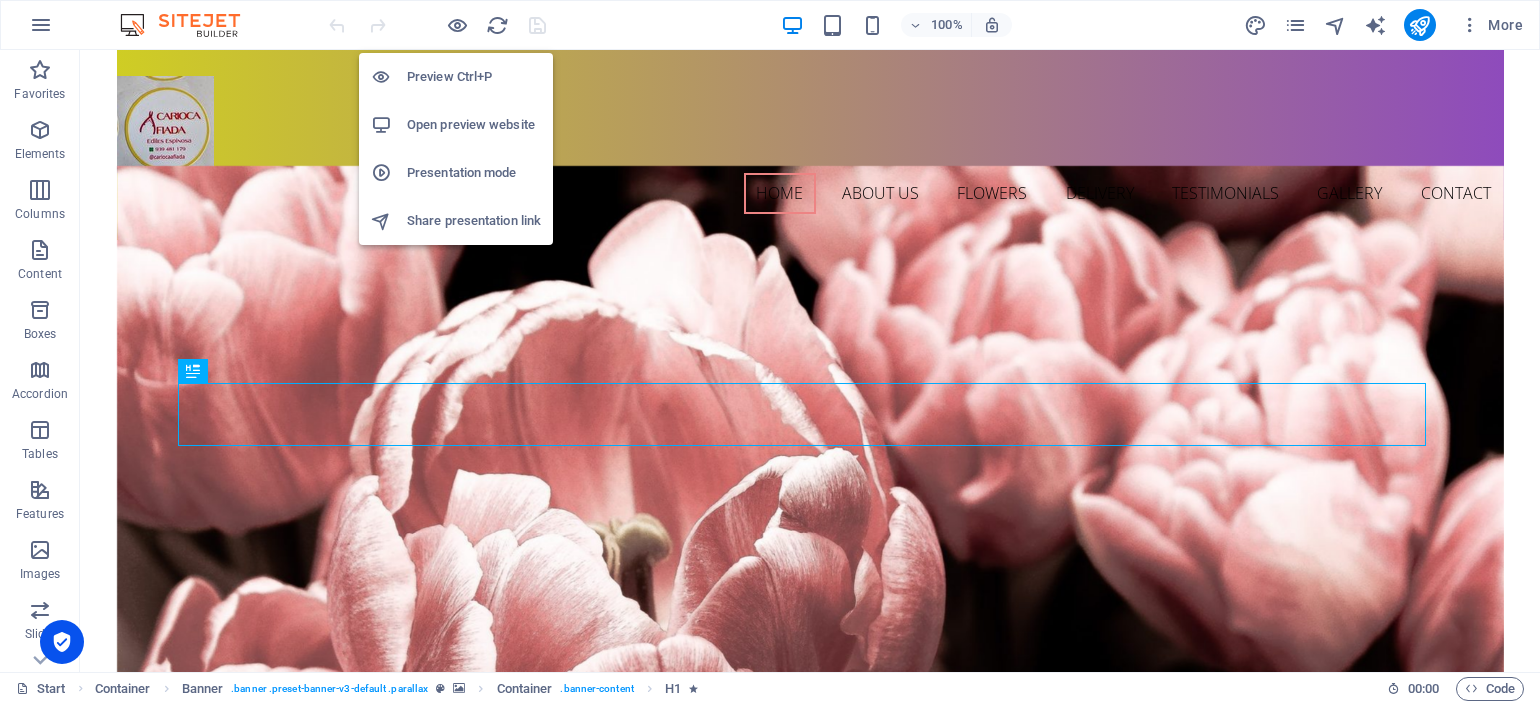 click on "Presentation mode" at bounding box center (474, 173) 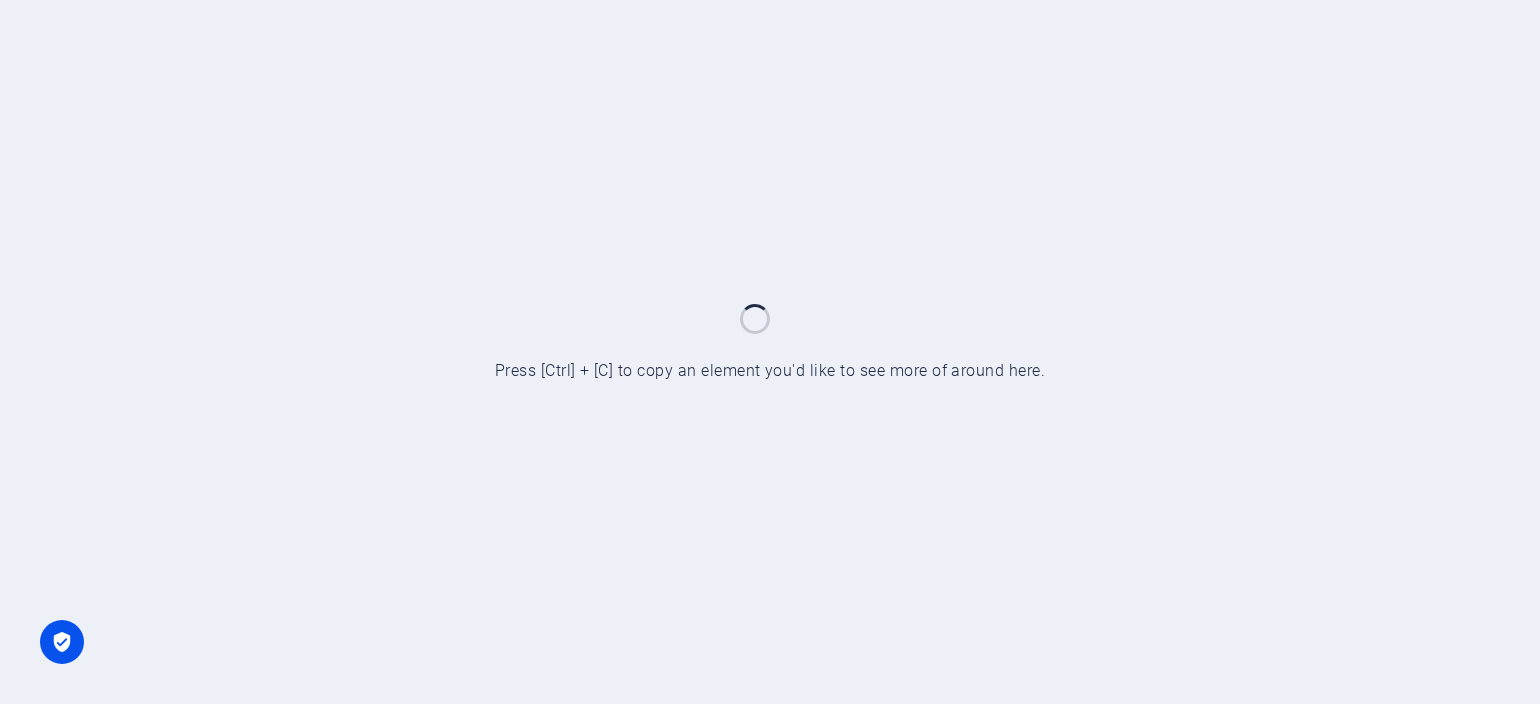 scroll, scrollTop: 0, scrollLeft: 0, axis: both 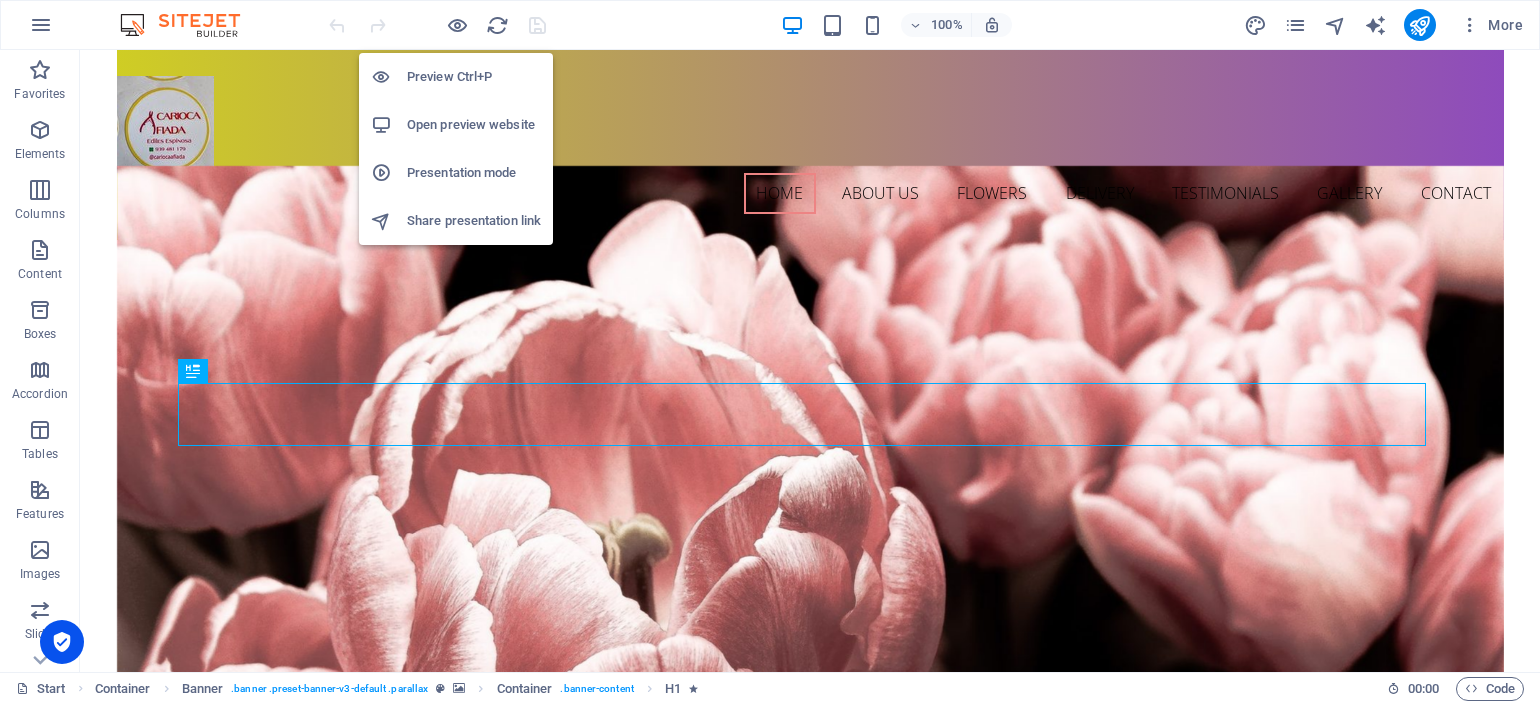 click on "Preview Ctrl+P" at bounding box center [474, 77] 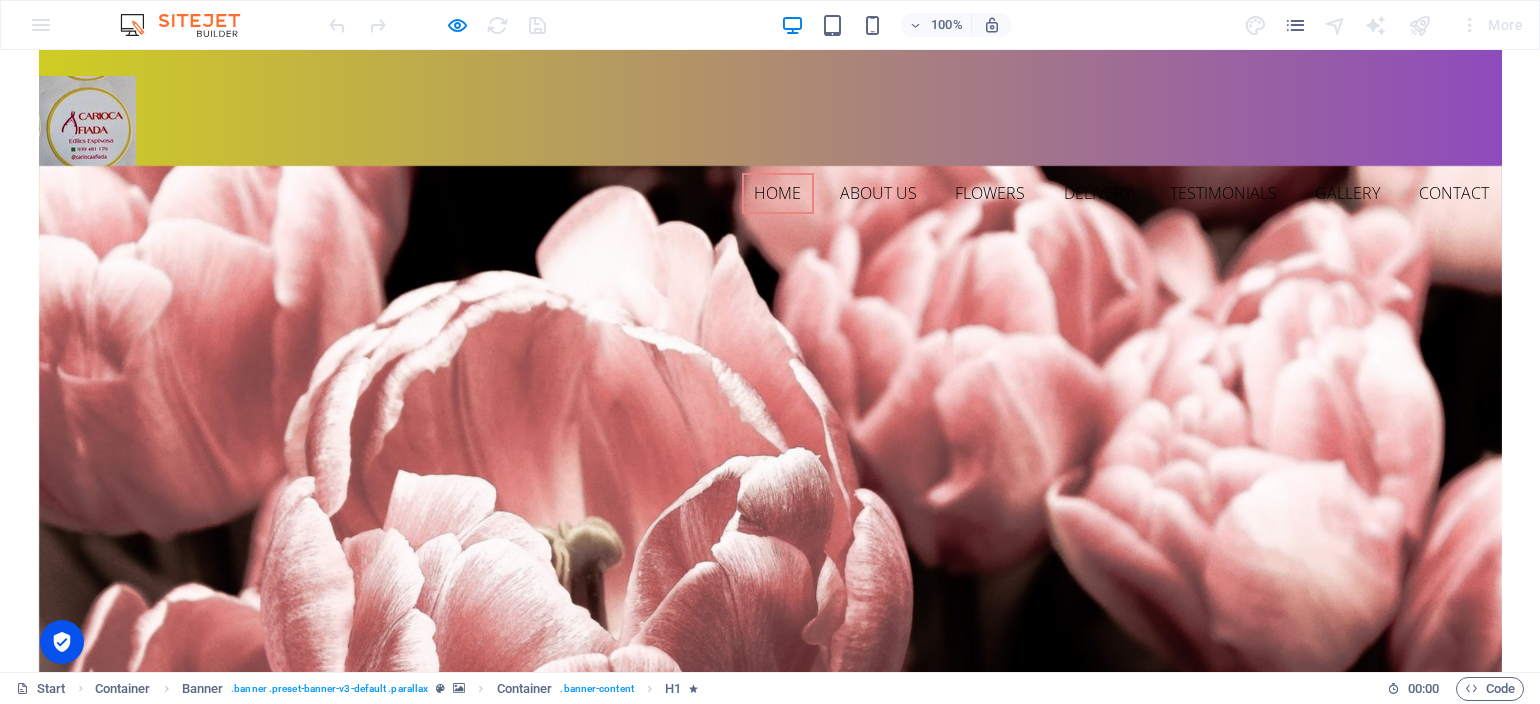click on "100% More" at bounding box center [928, 25] 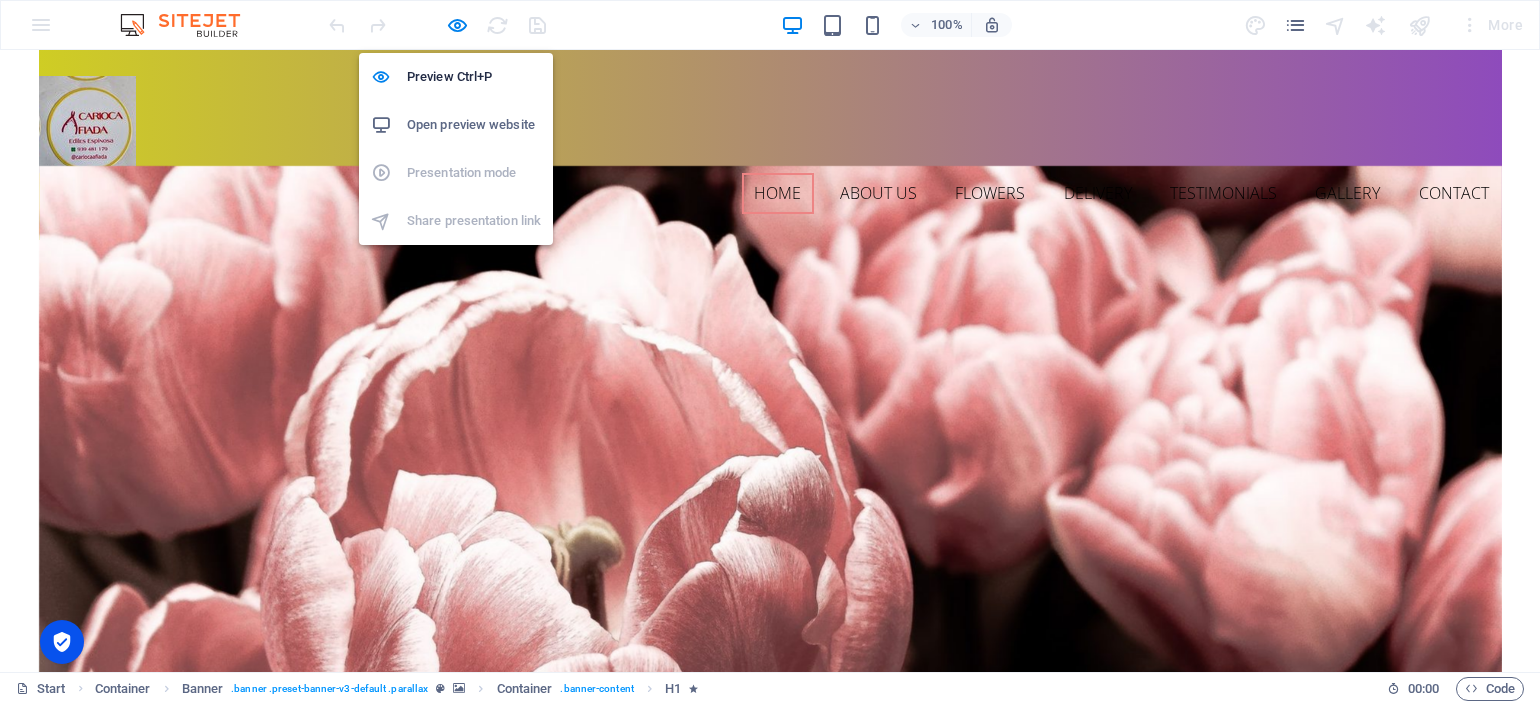 click on "Open preview website" at bounding box center [474, 125] 